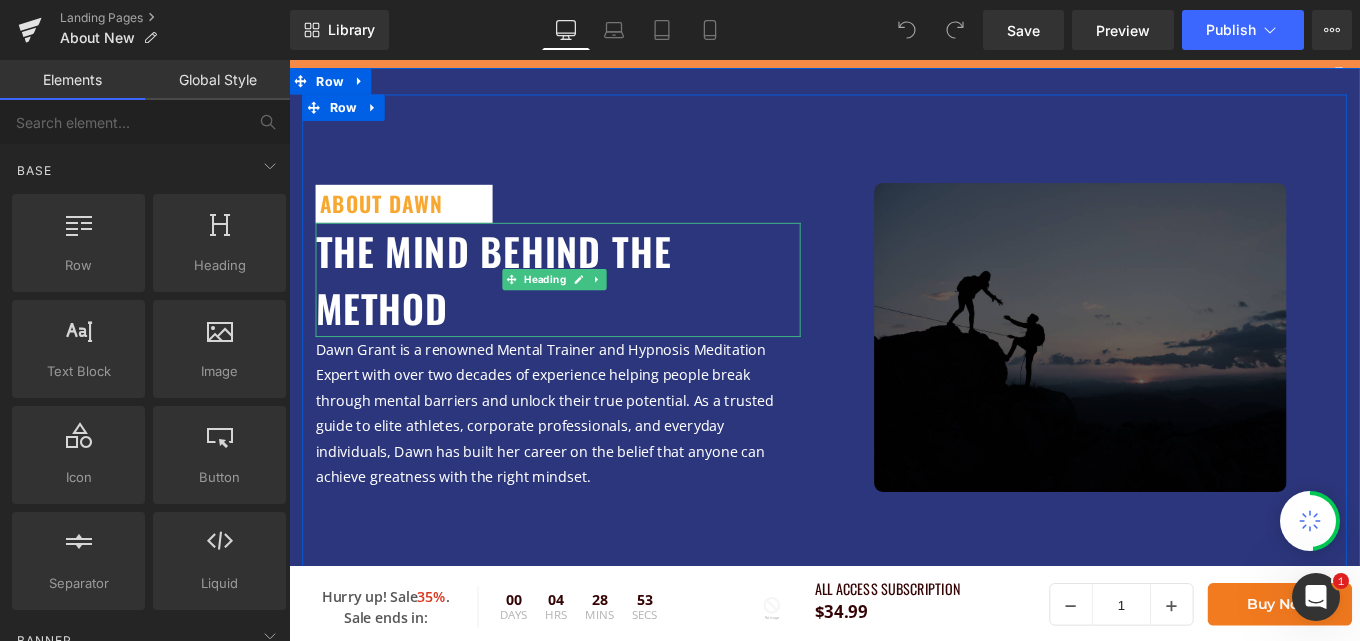 scroll, scrollTop: 0, scrollLeft: 0, axis: both 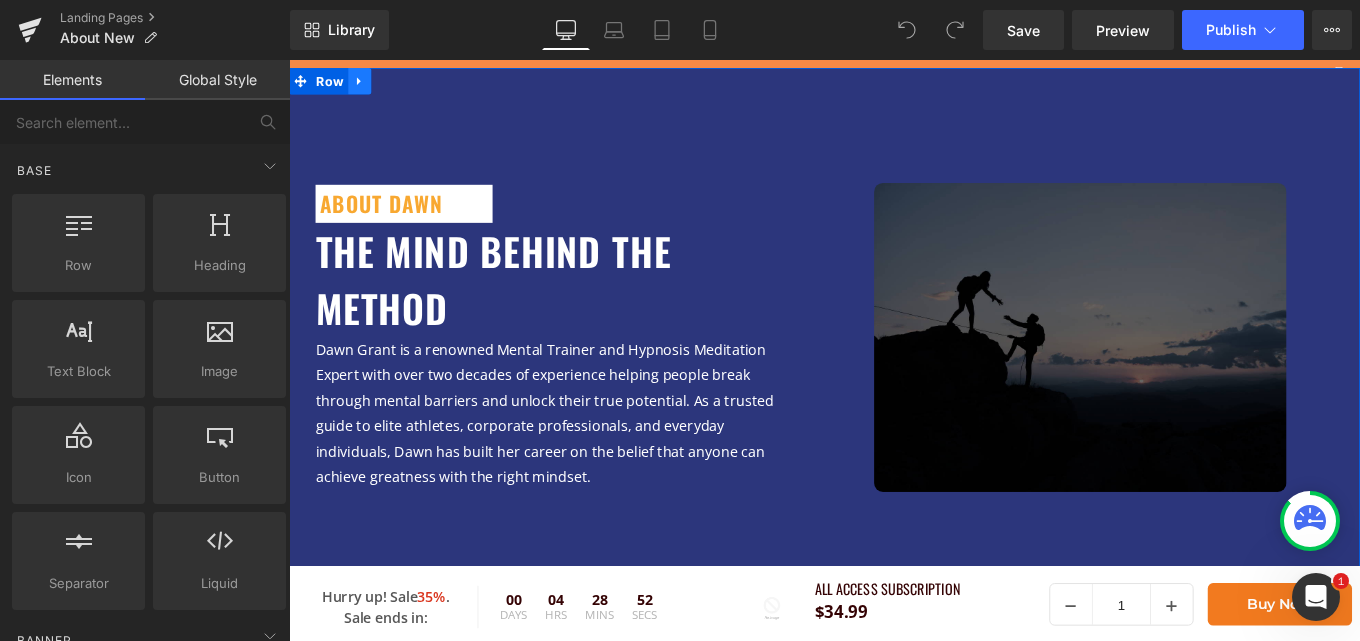 click at bounding box center [369, 84] 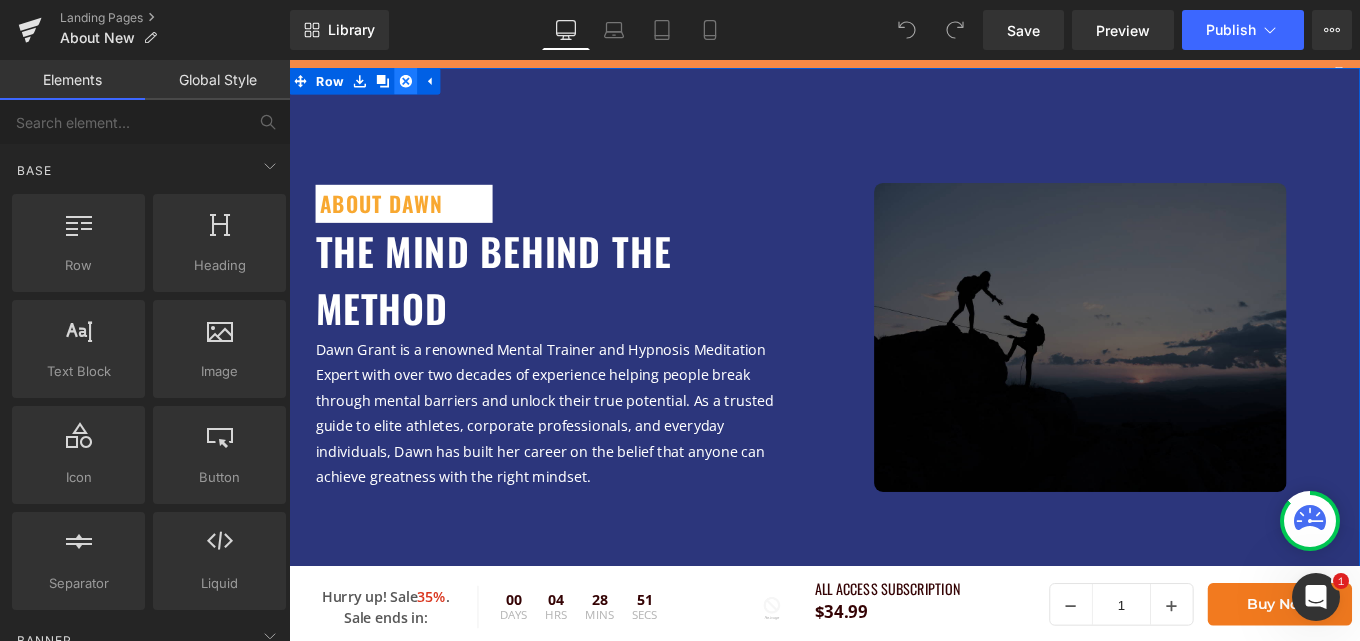 click at bounding box center [421, 84] 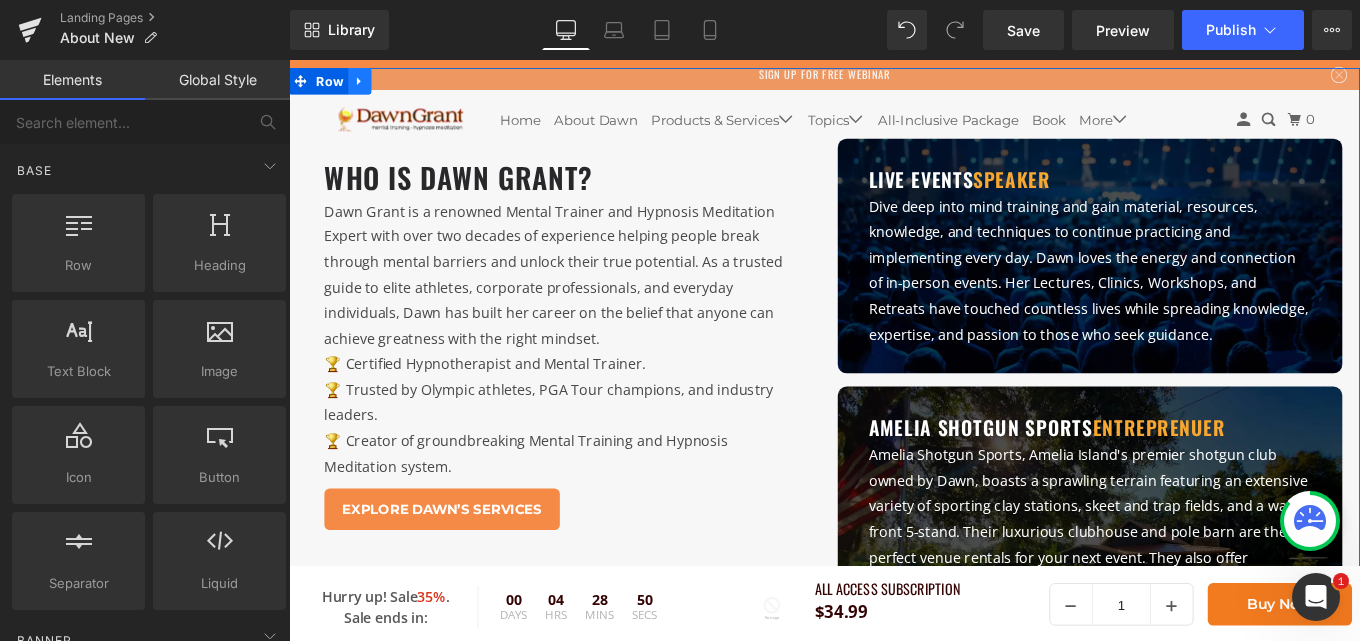 click at bounding box center [369, 84] 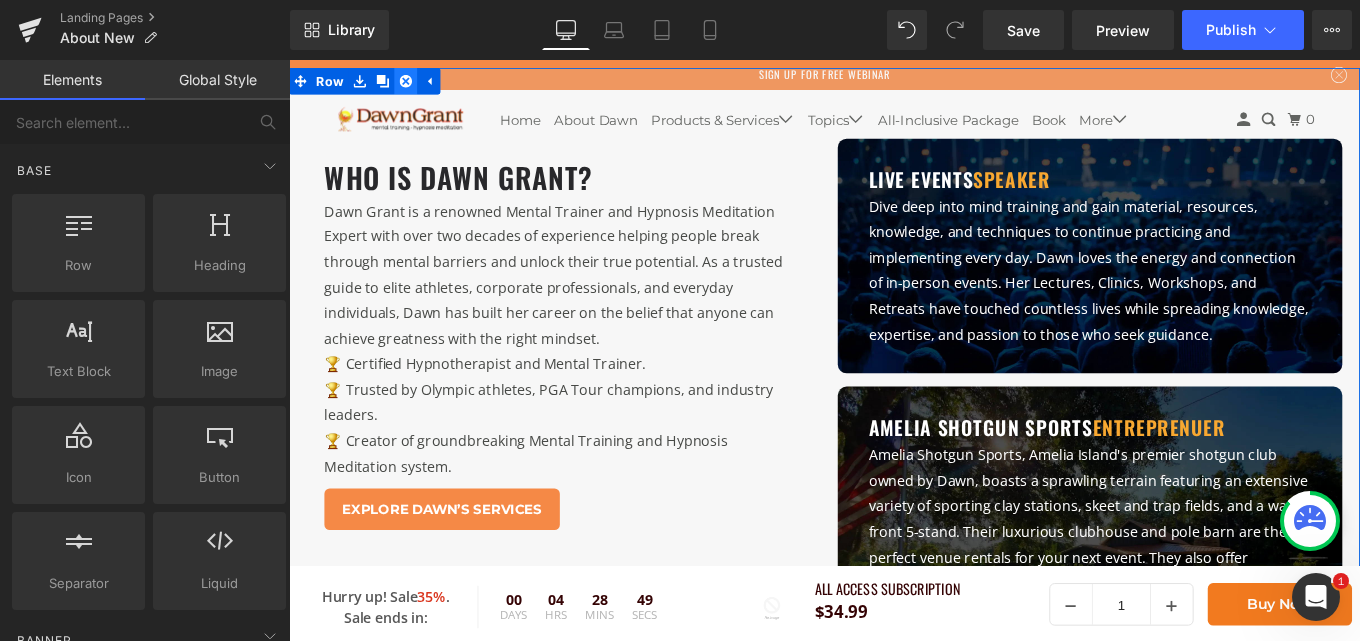 click at bounding box center (421, 84) 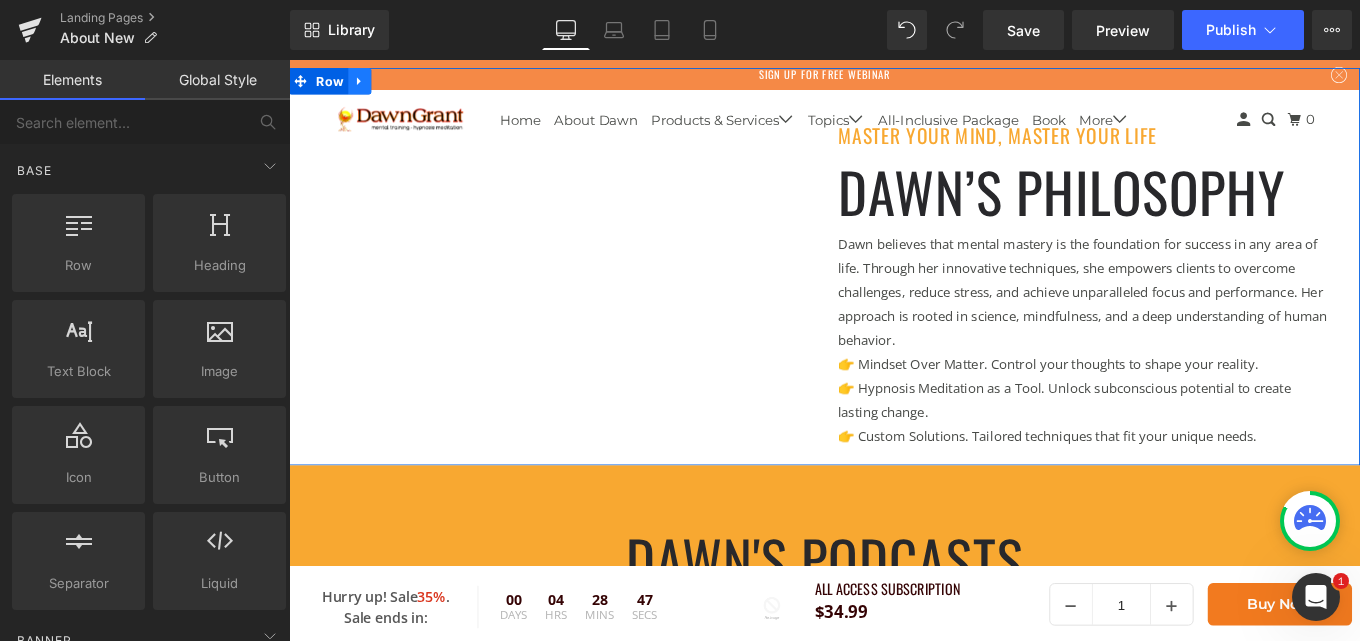 click 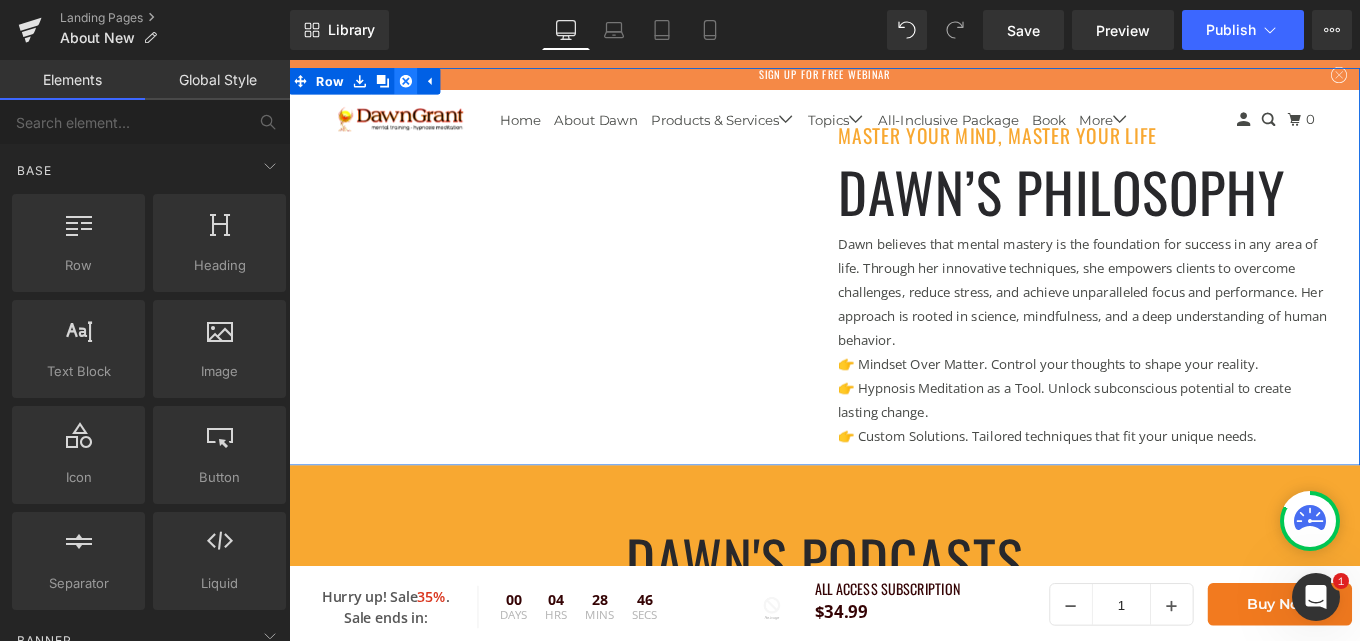 click at bounding box center [421, 84] 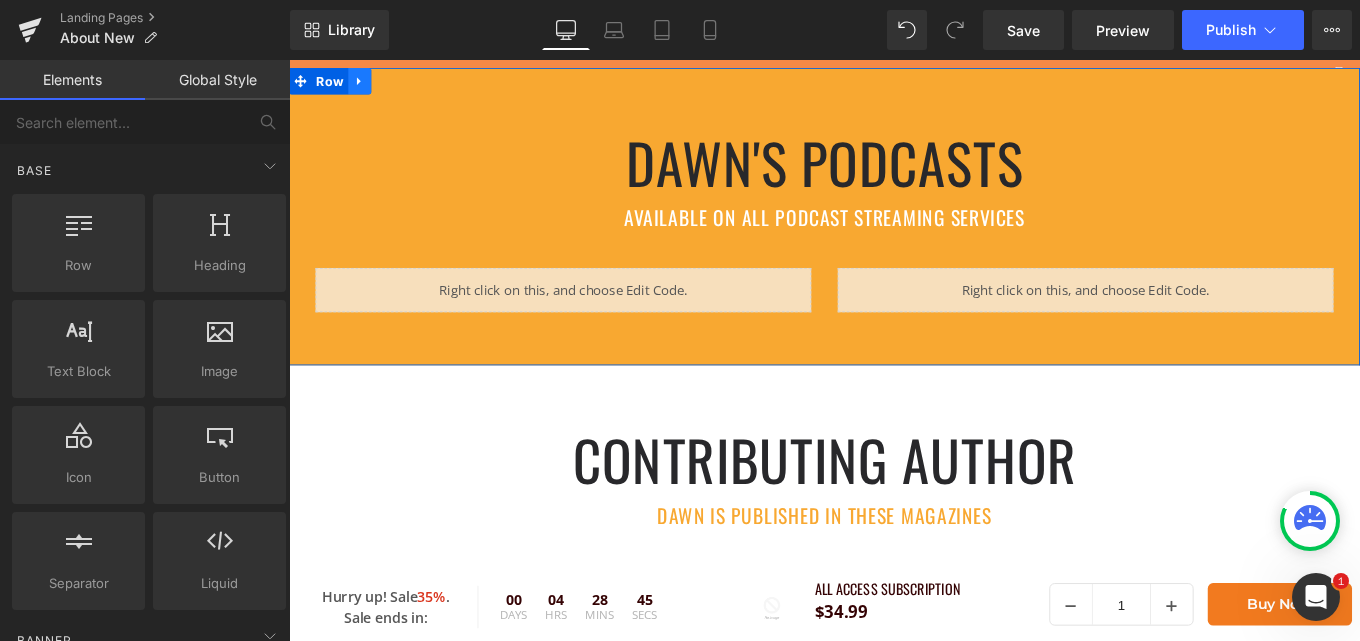 click 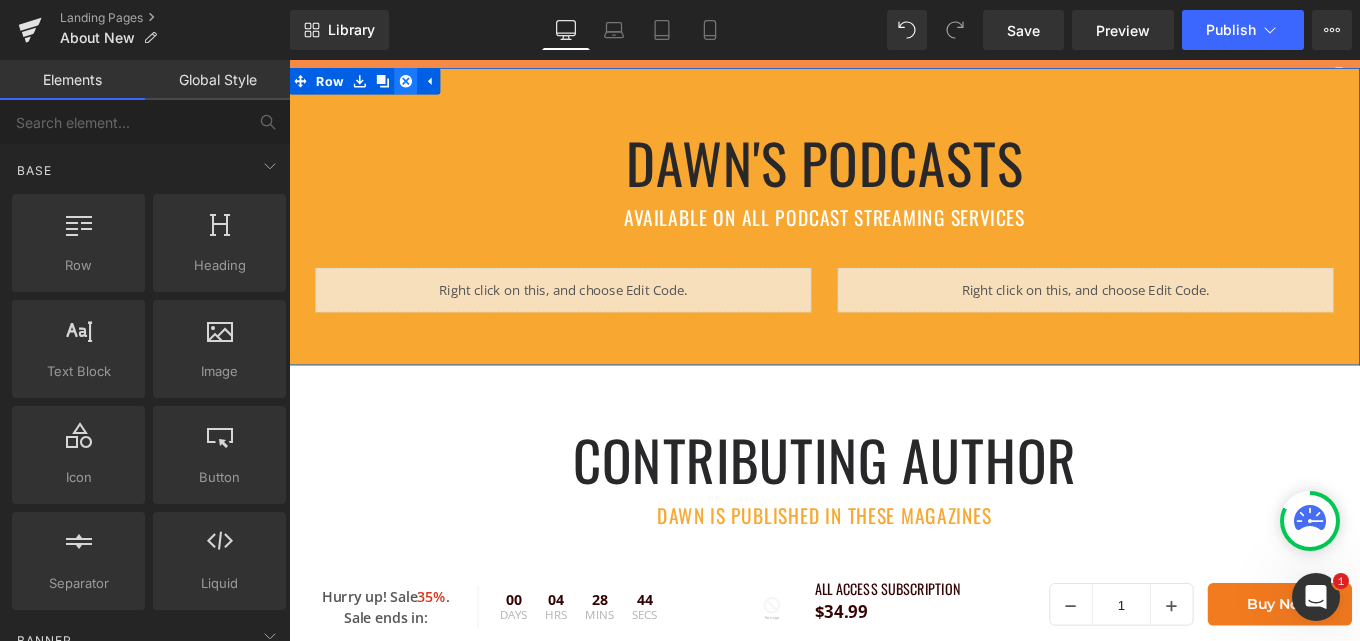 click 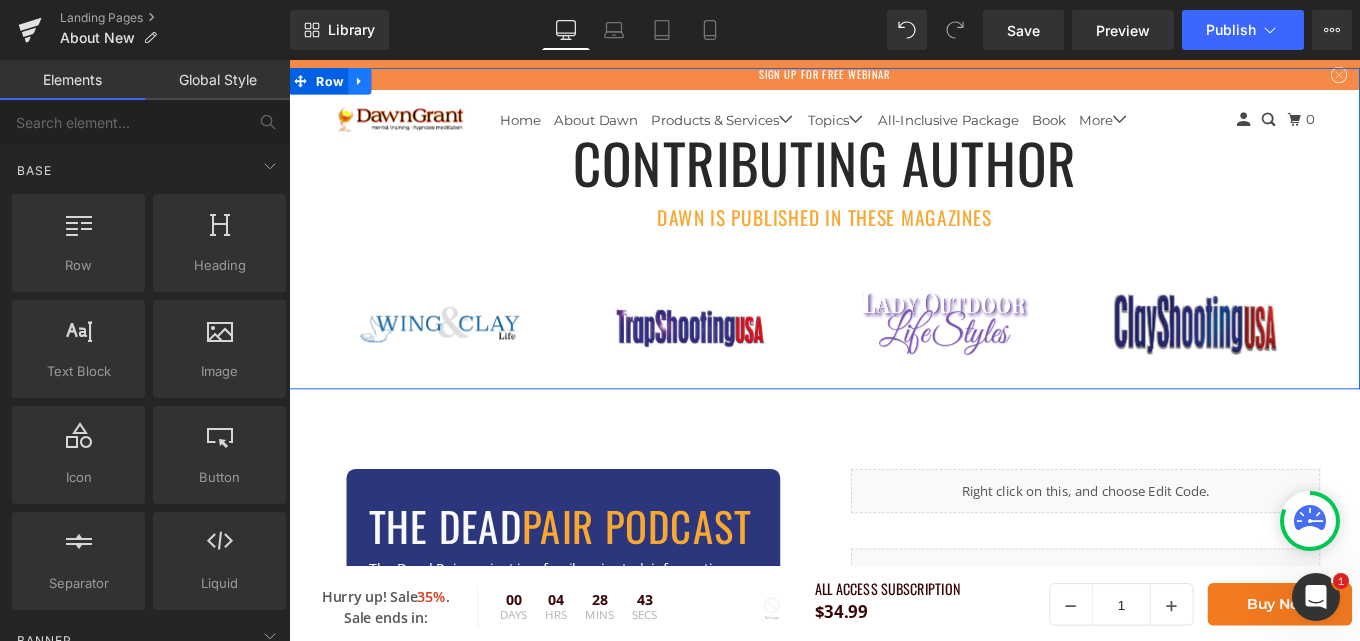 click 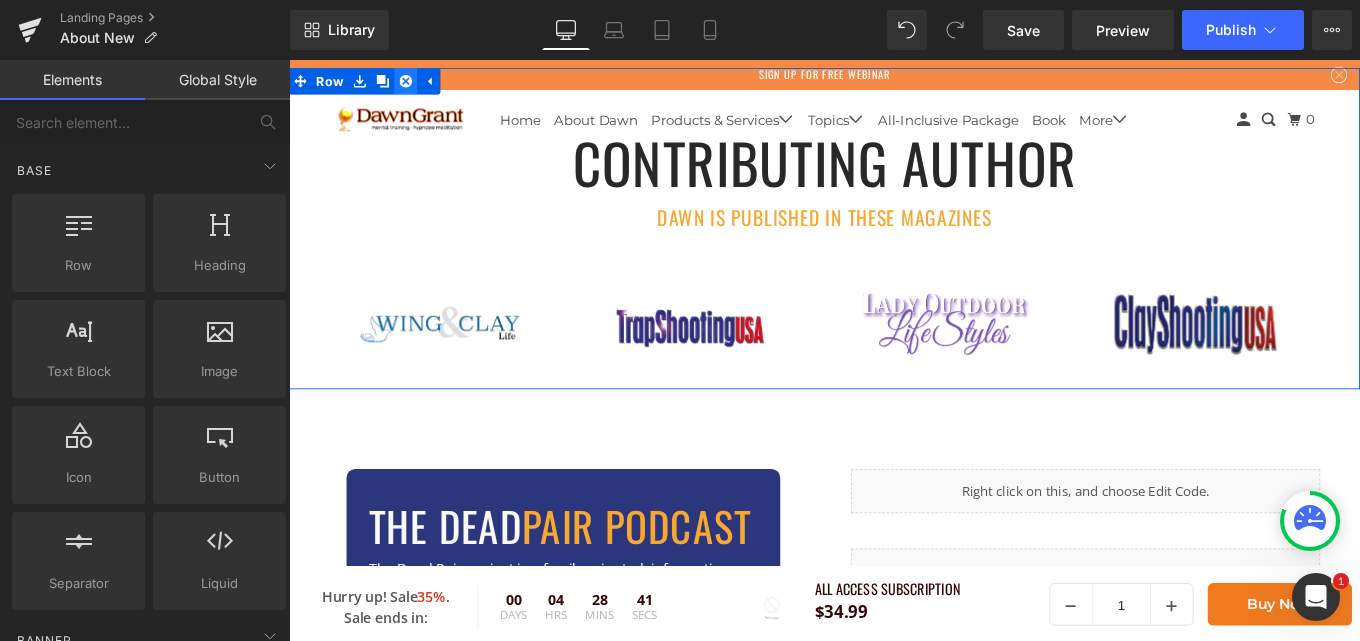 click 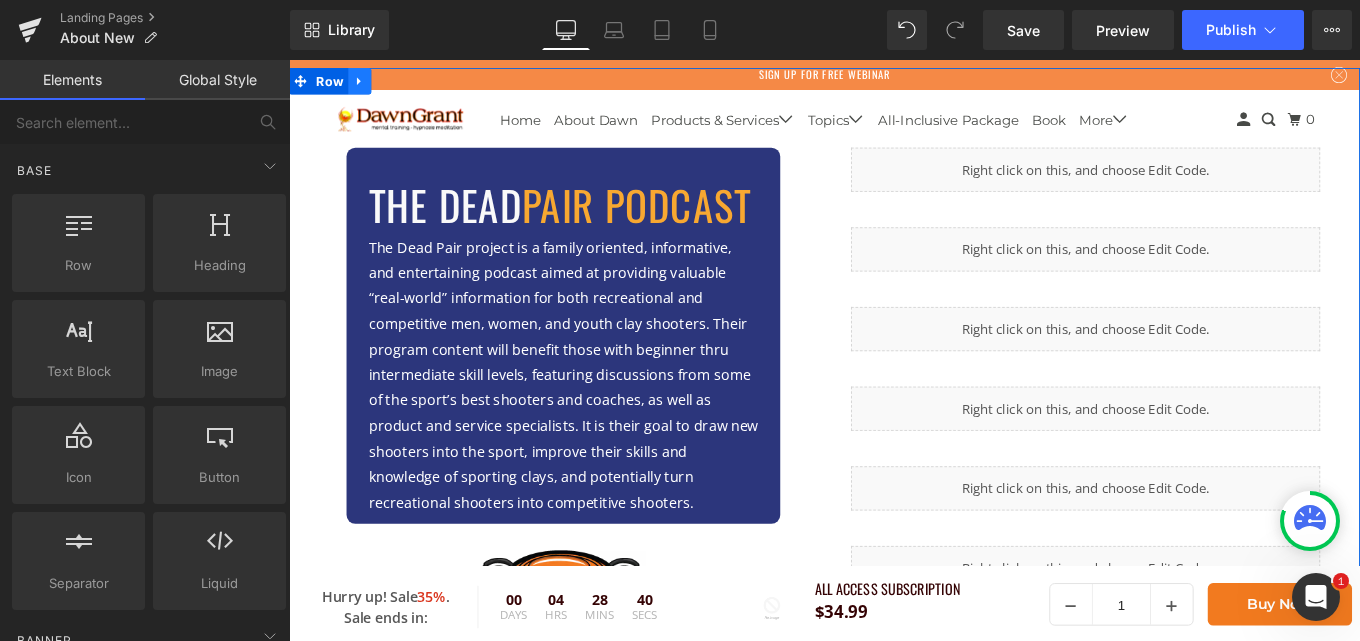 click 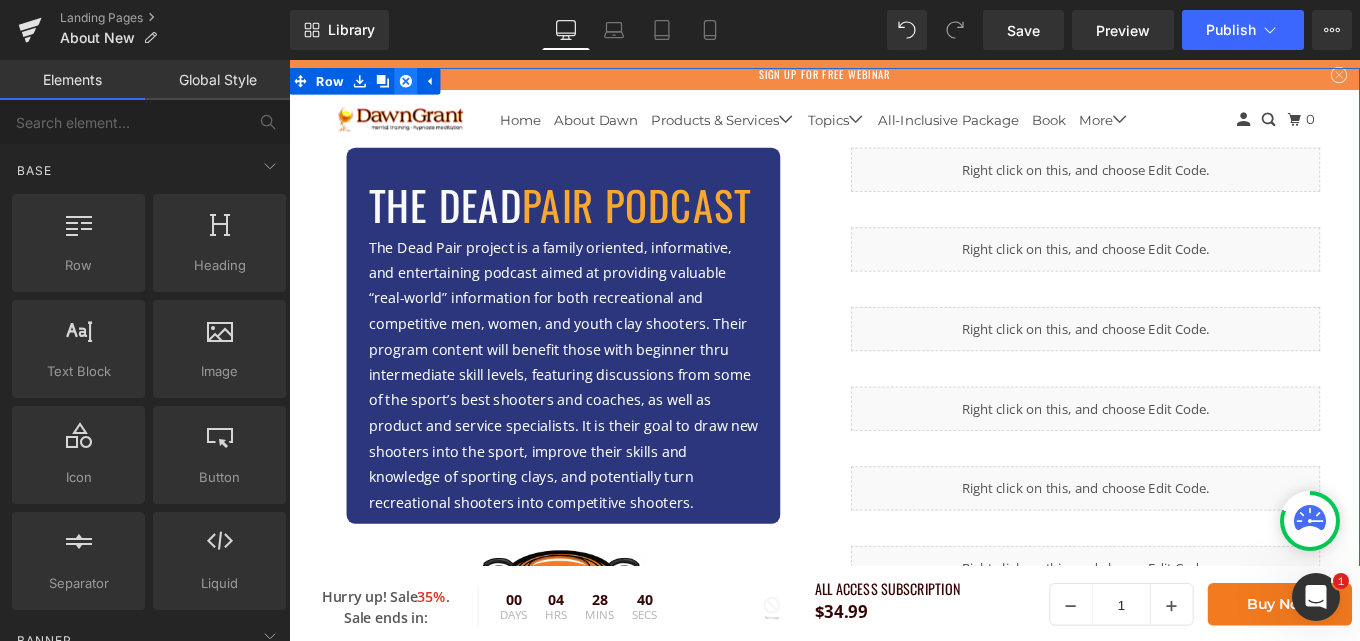 click at bounding box center [421, 84] 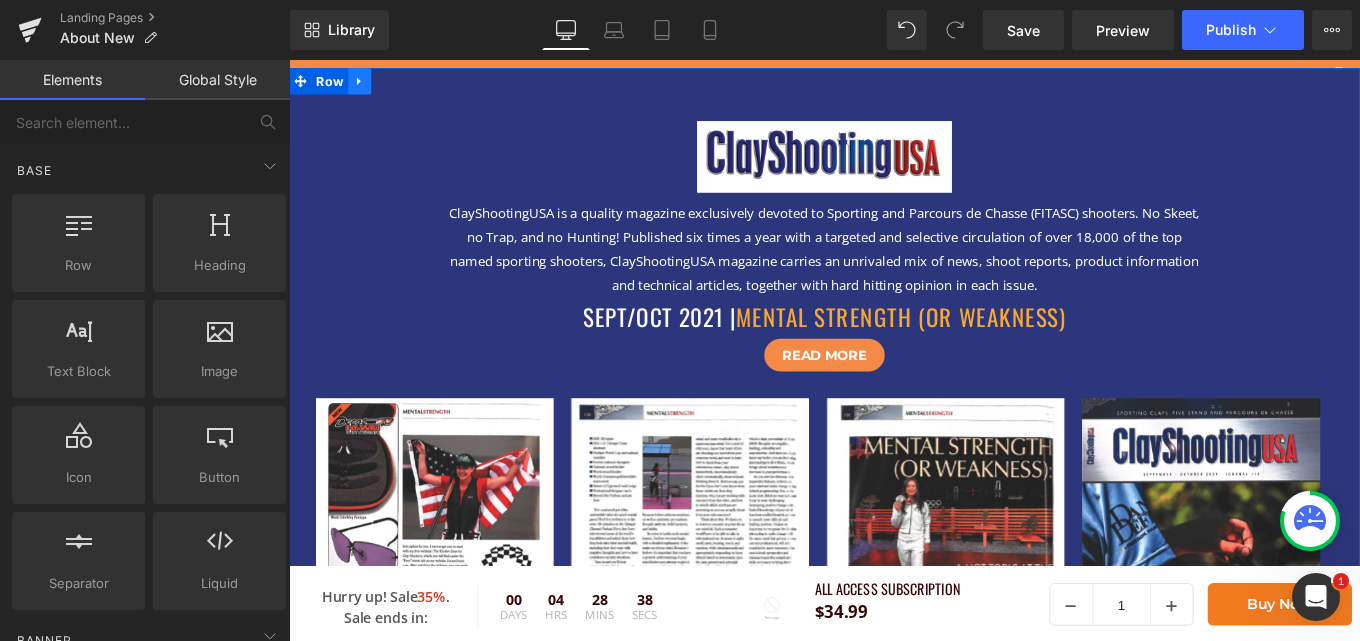 click at bounding box center (369, 84) 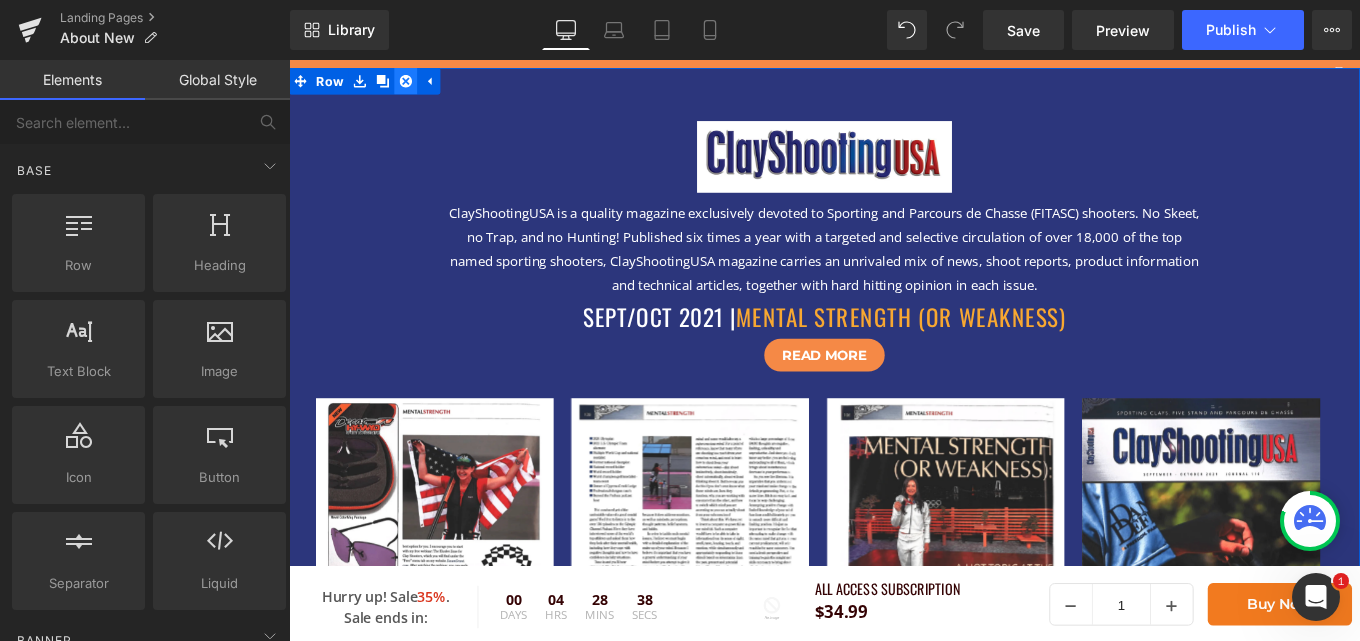 click at bounding box center [421, 84] 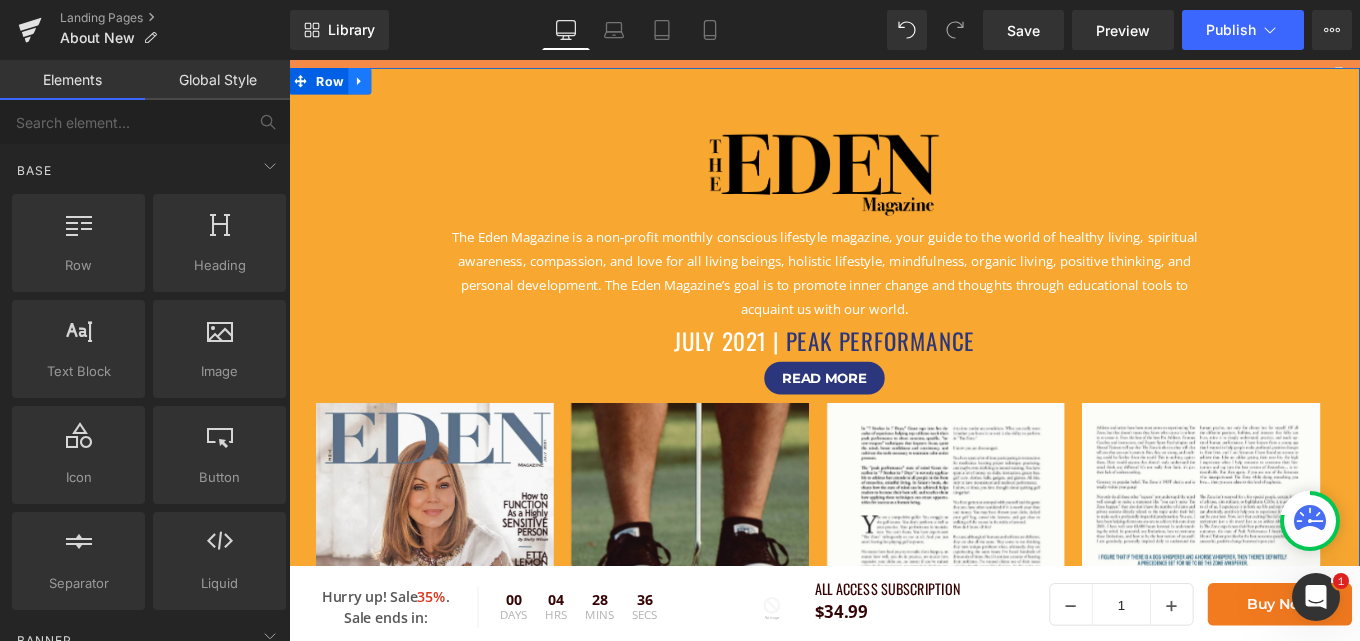 click 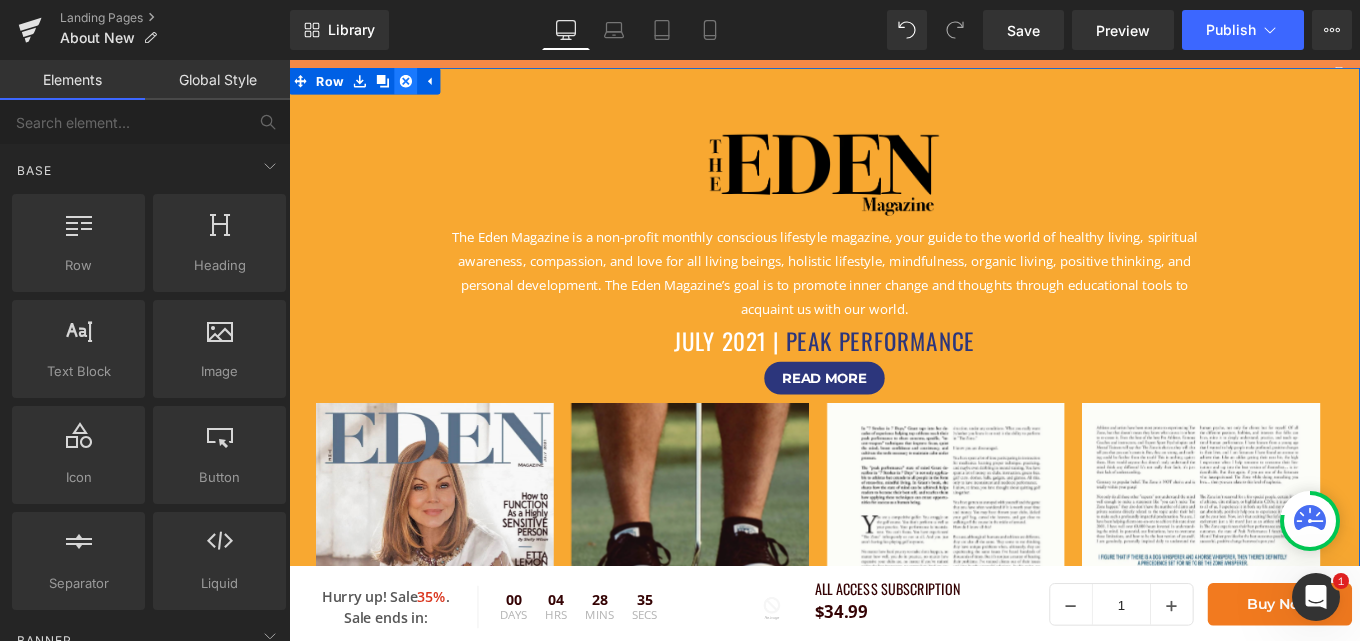 click 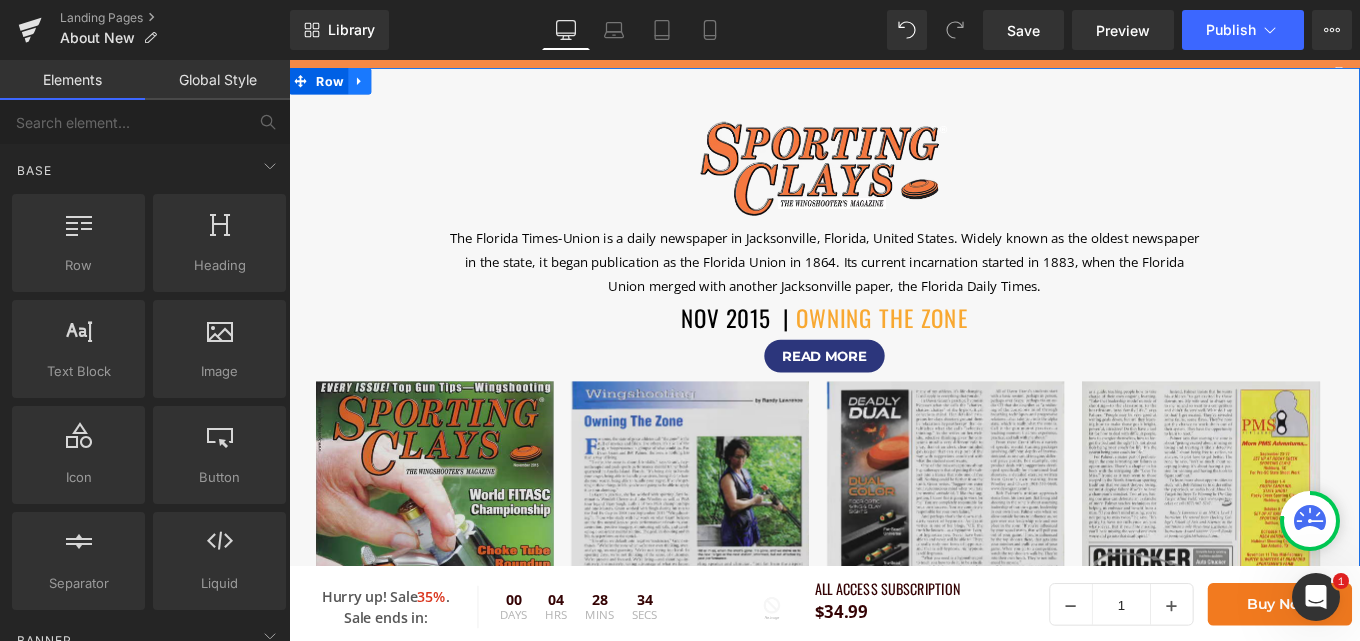 click 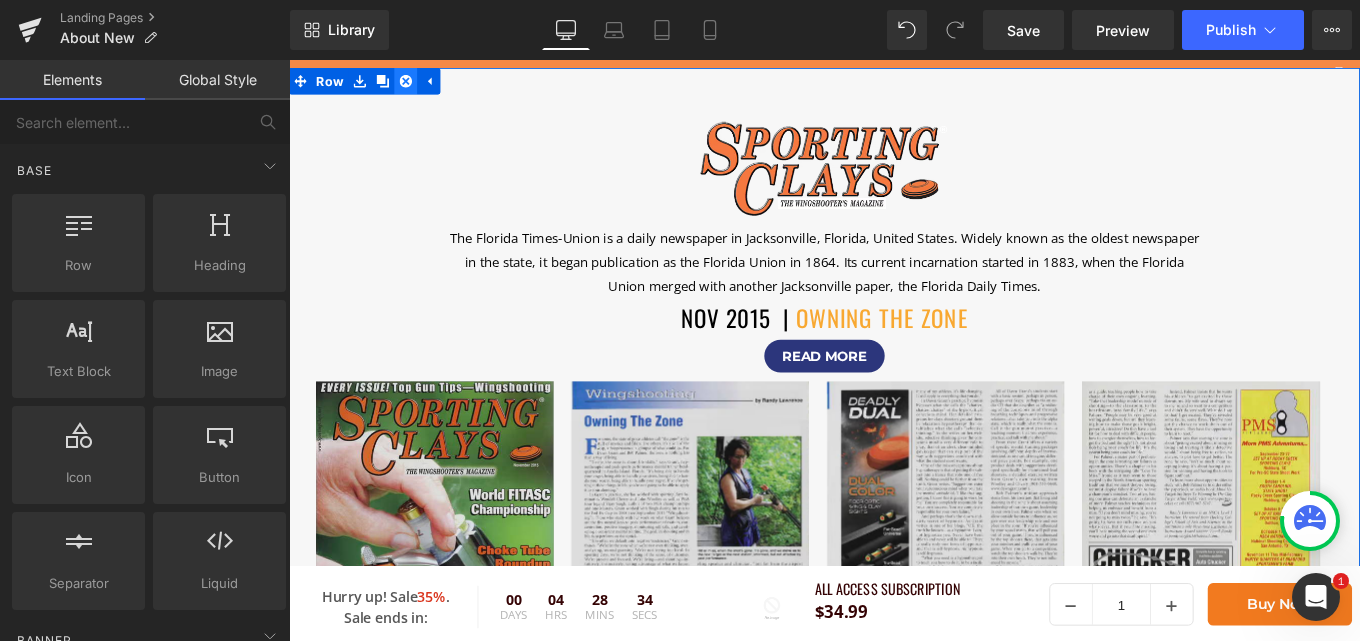 click at bounding box center (421, 84) 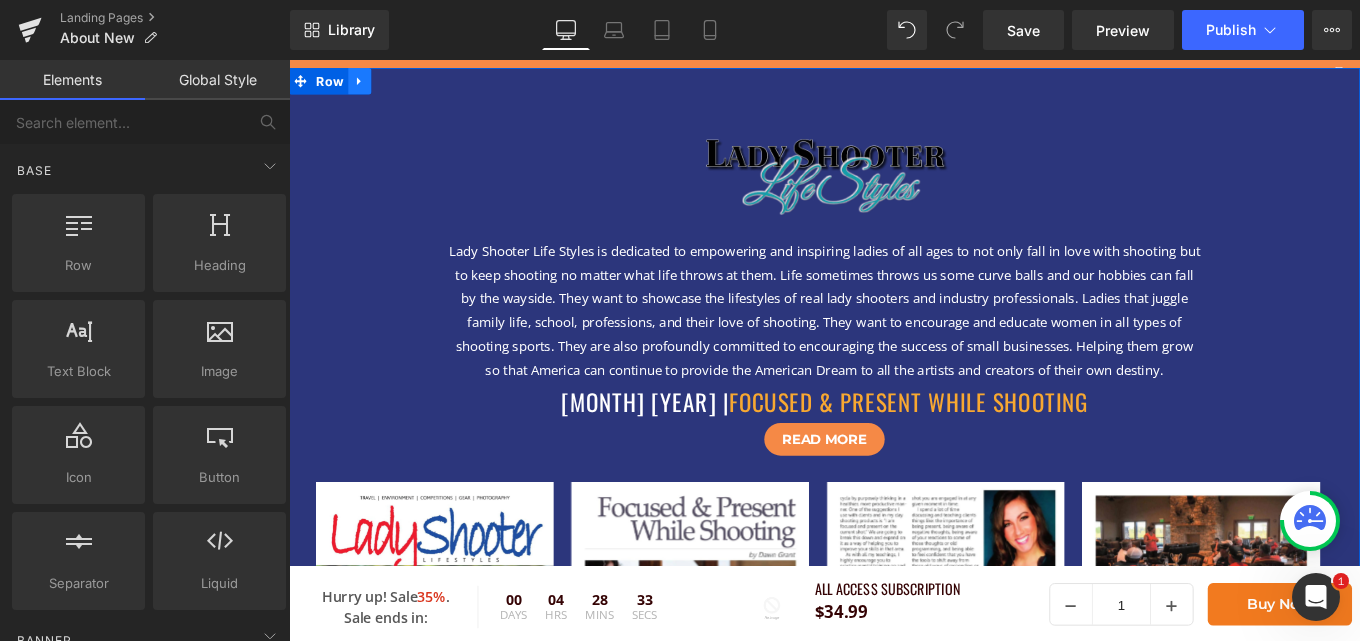 click at bounding box center [369, 84] 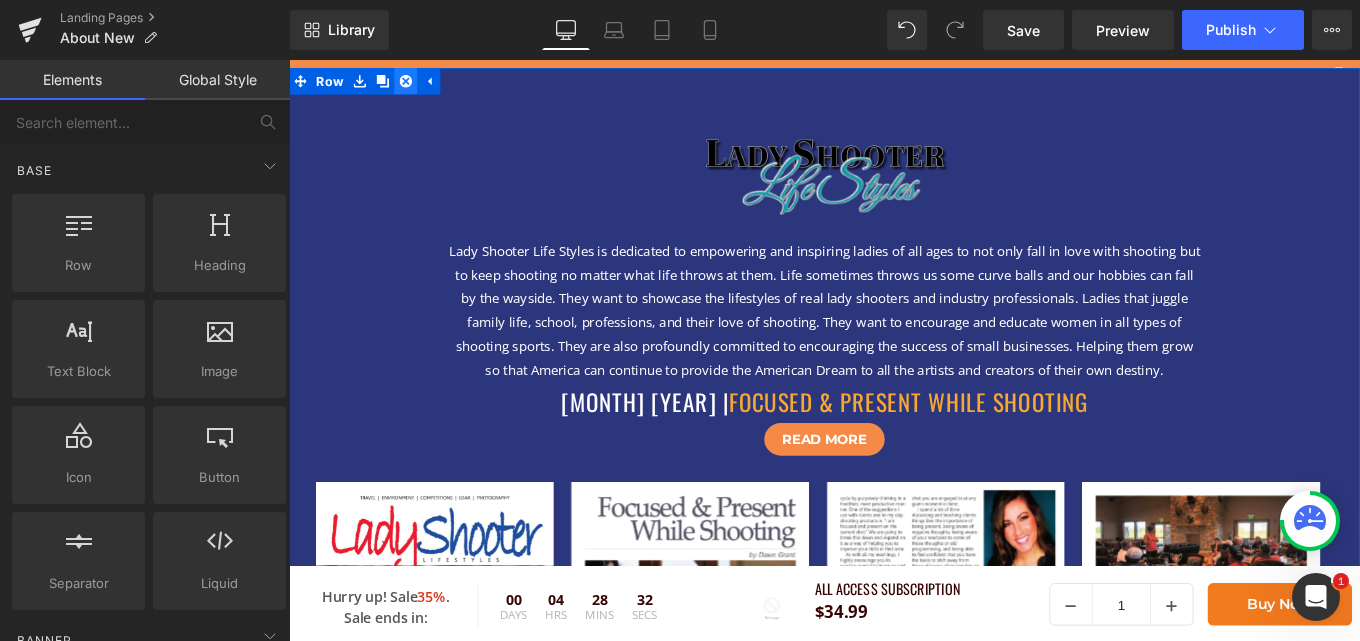 click at bounding box center (421, 84) 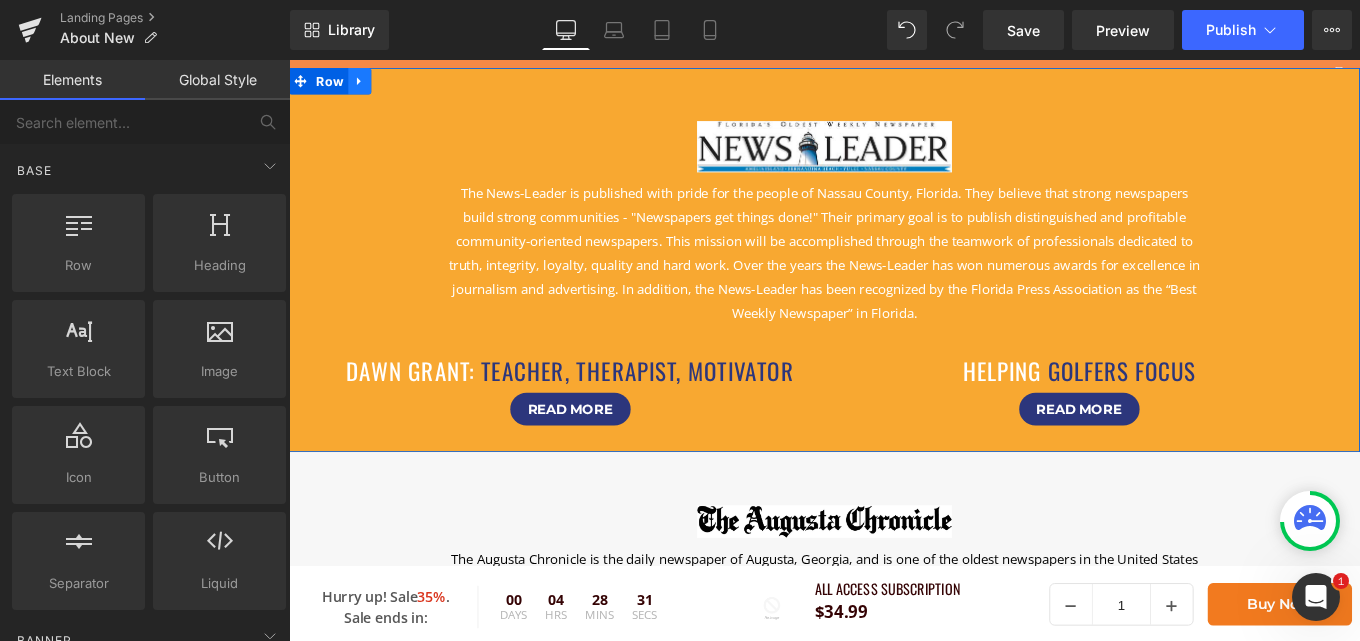 click 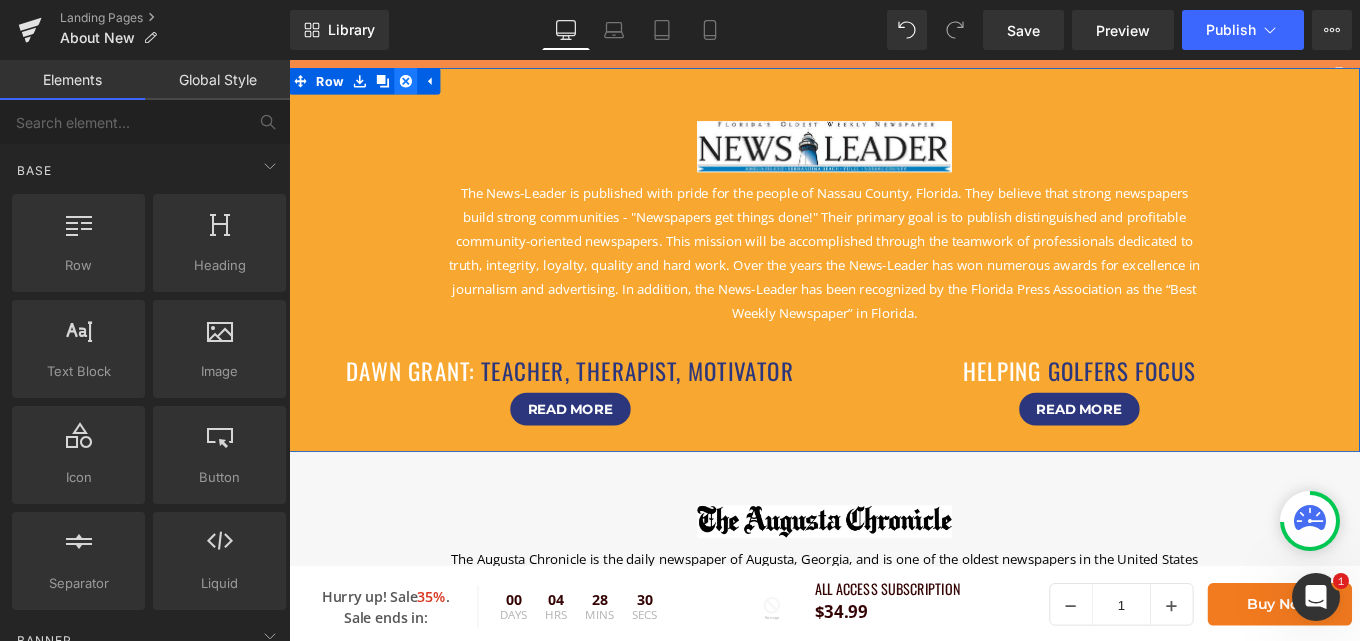 click 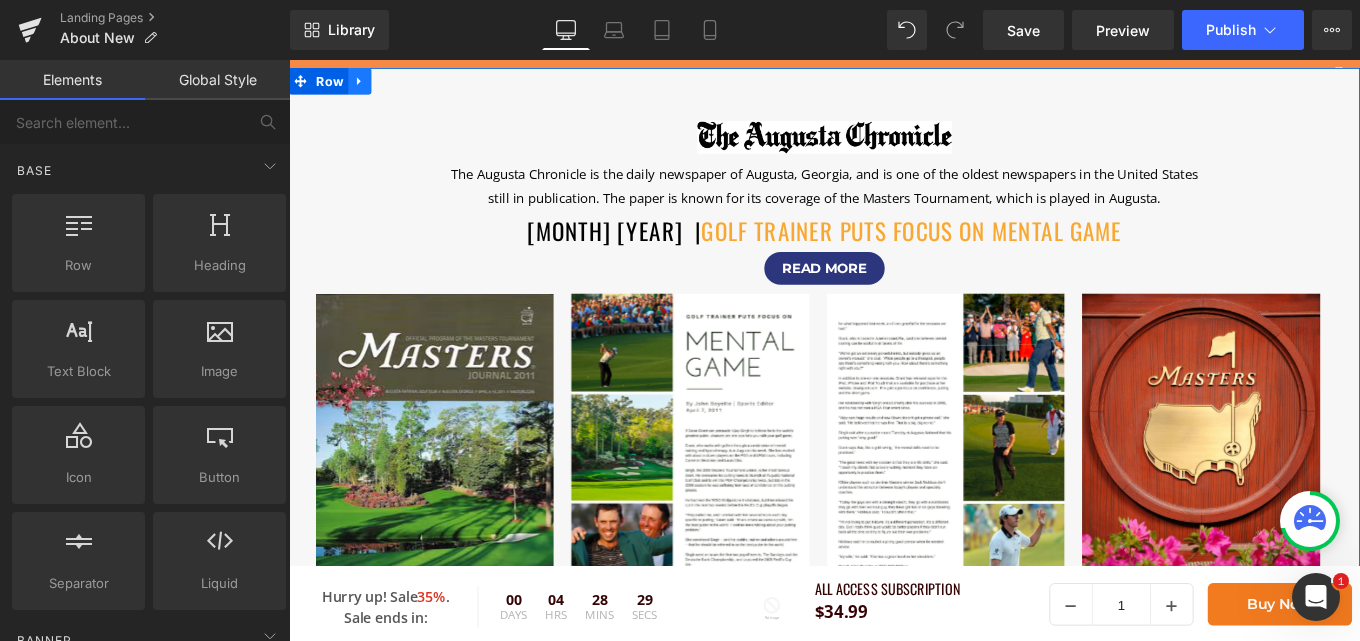 click 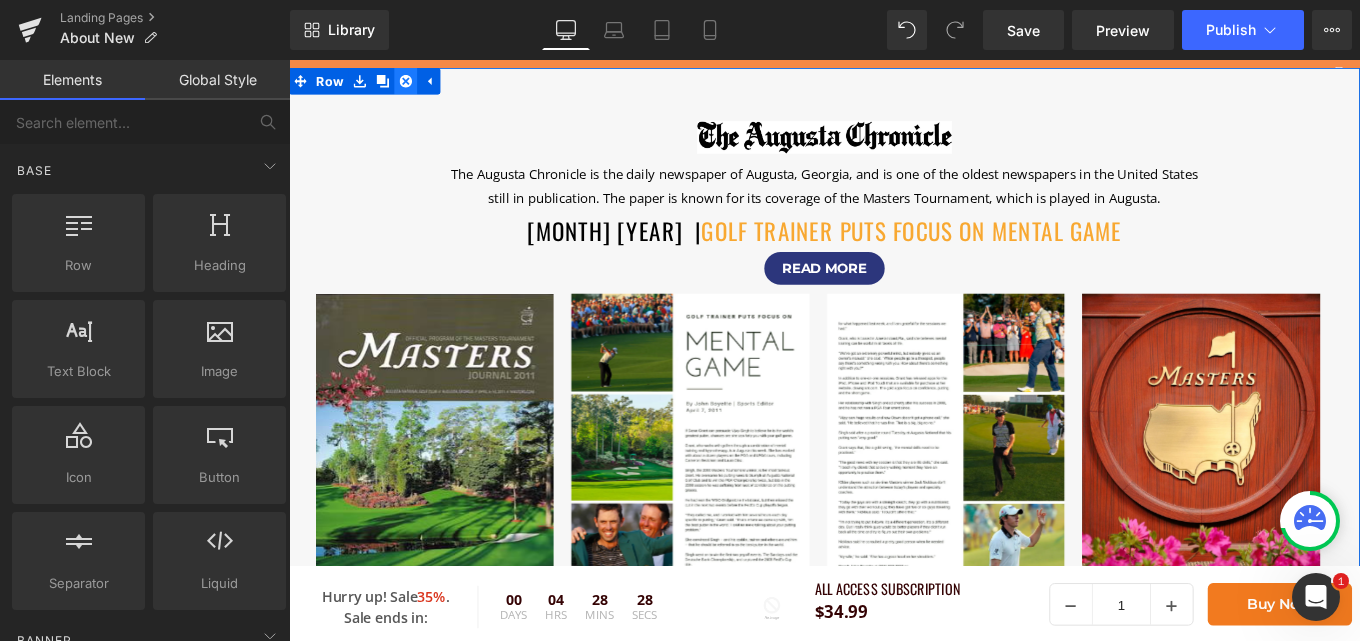 click at bounding box center (421, 84) 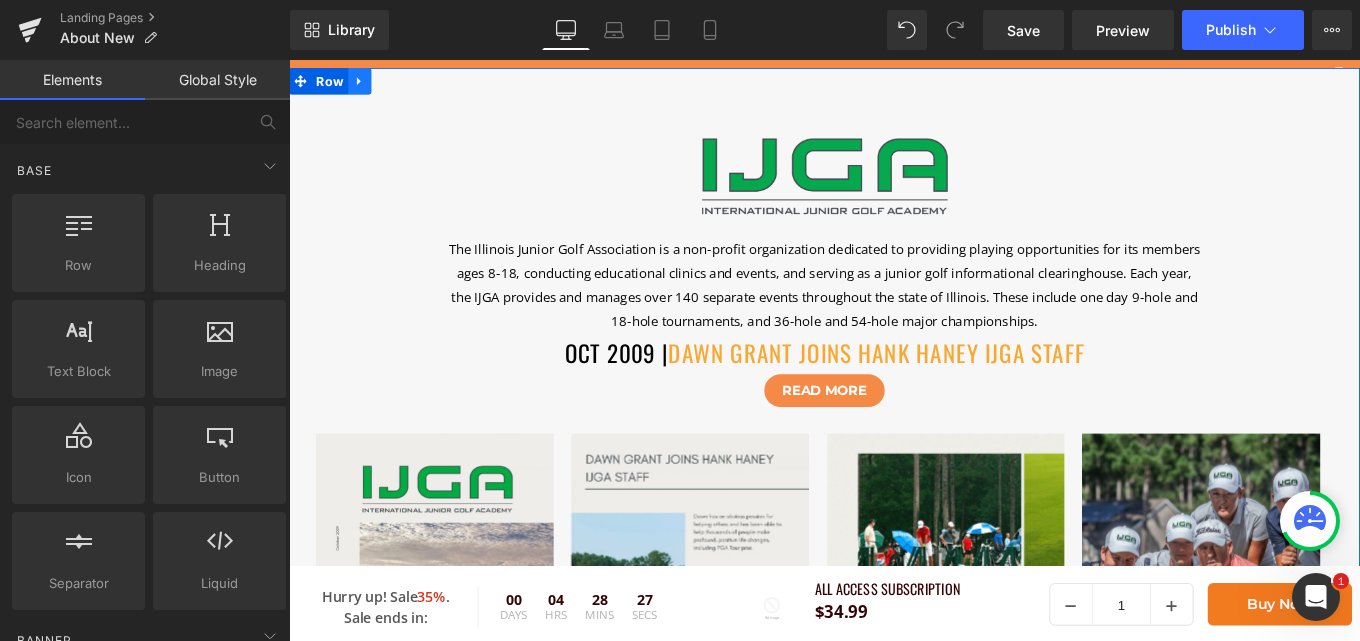 click at bounding box center (369, 84) 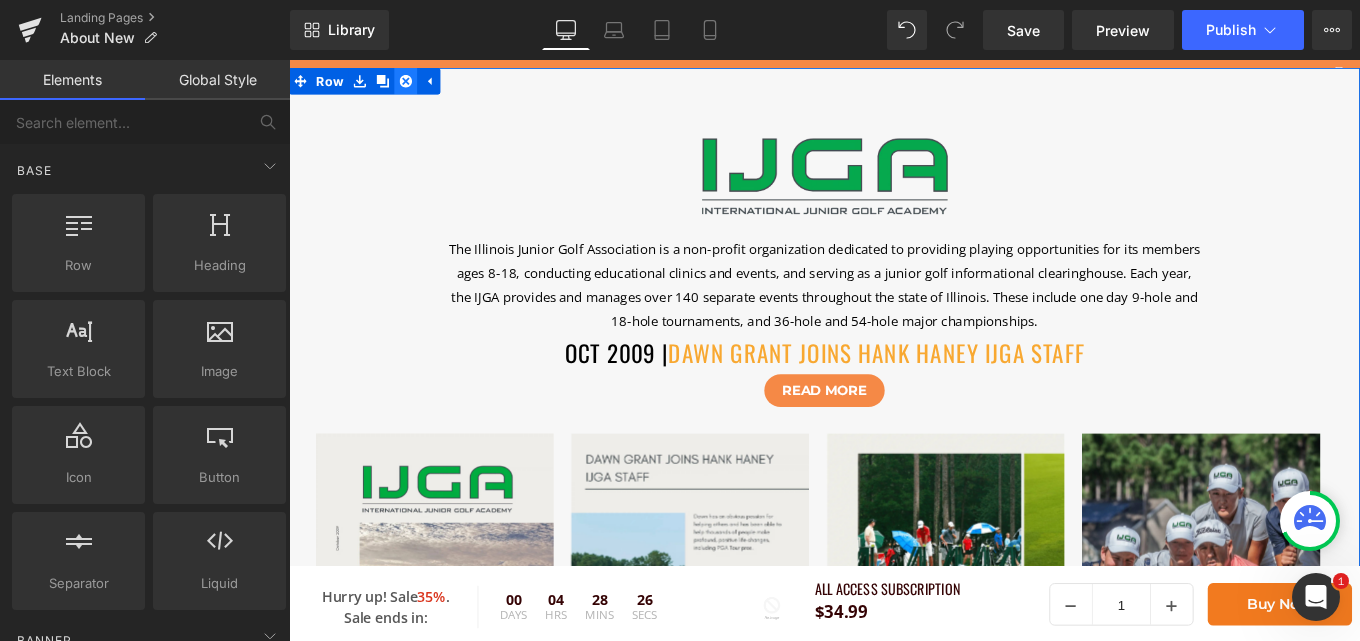 click 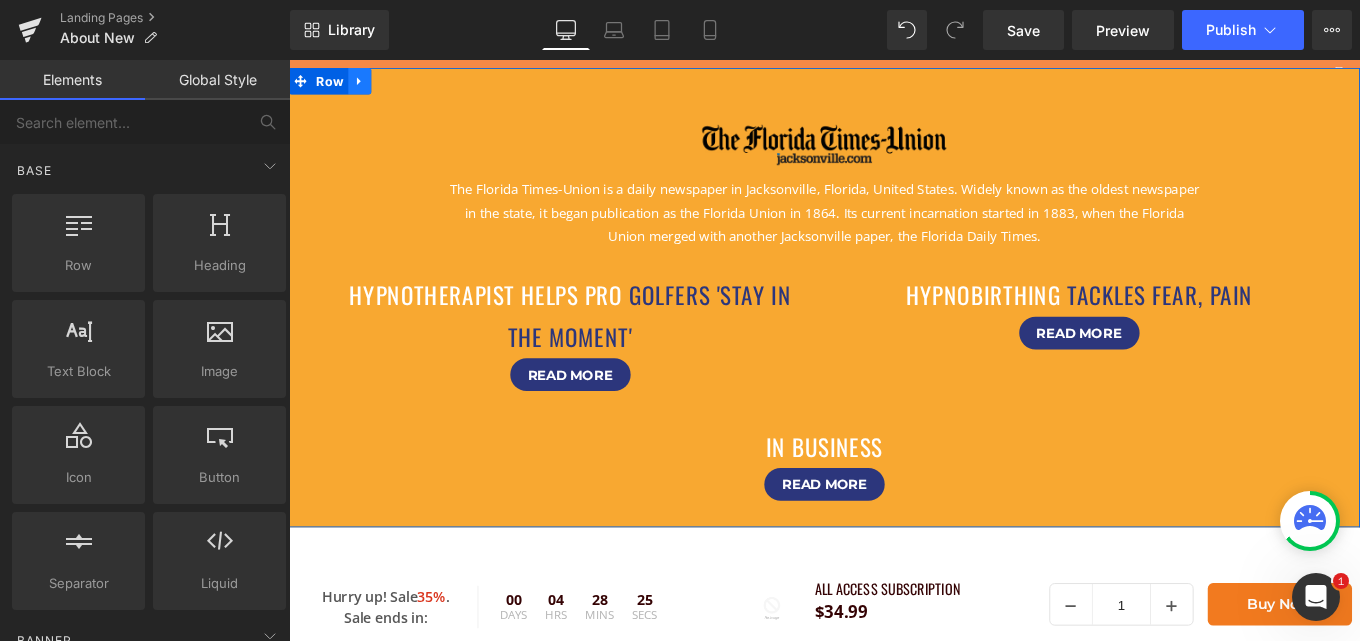 click at bounding box center (369, 84) 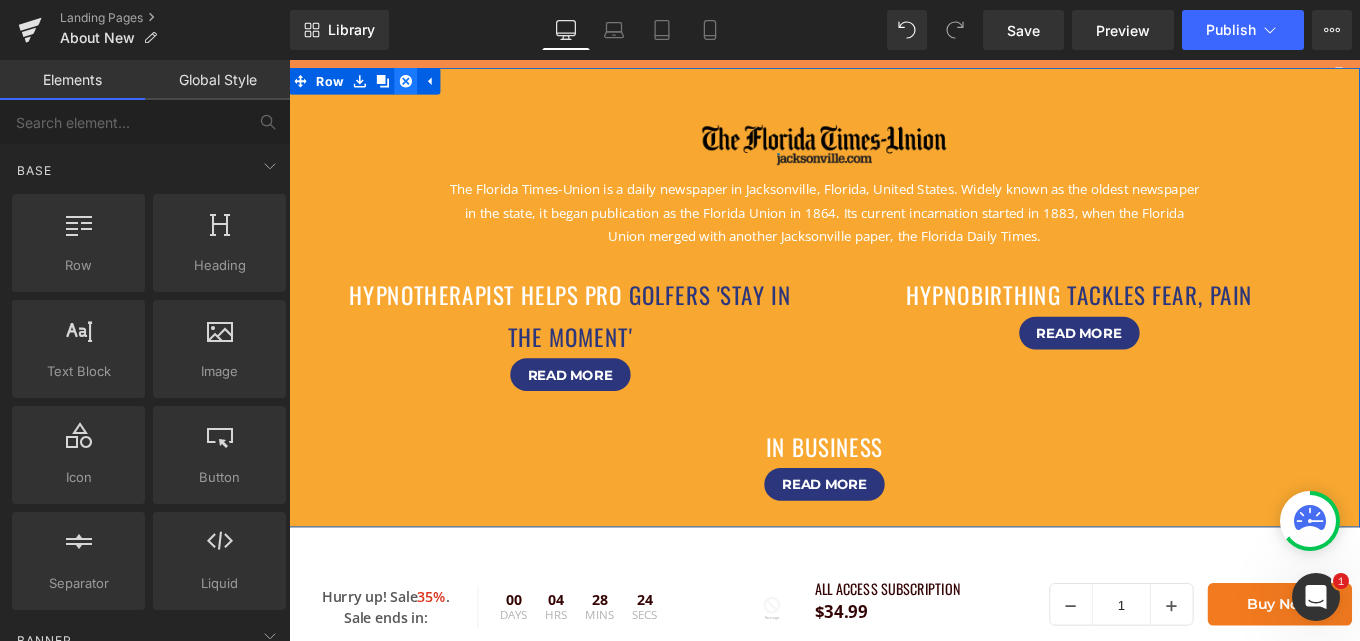 click at bounding box center (421, 84) 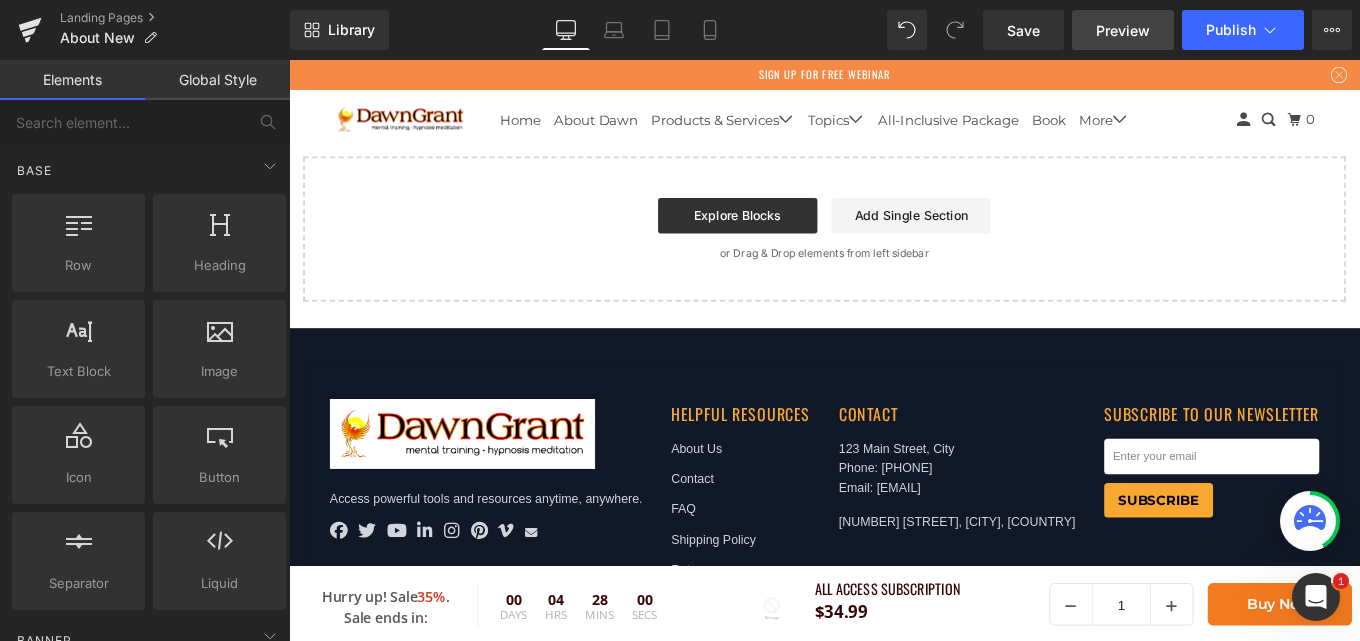 click on "Preview" at bounding box center [1123, 30] 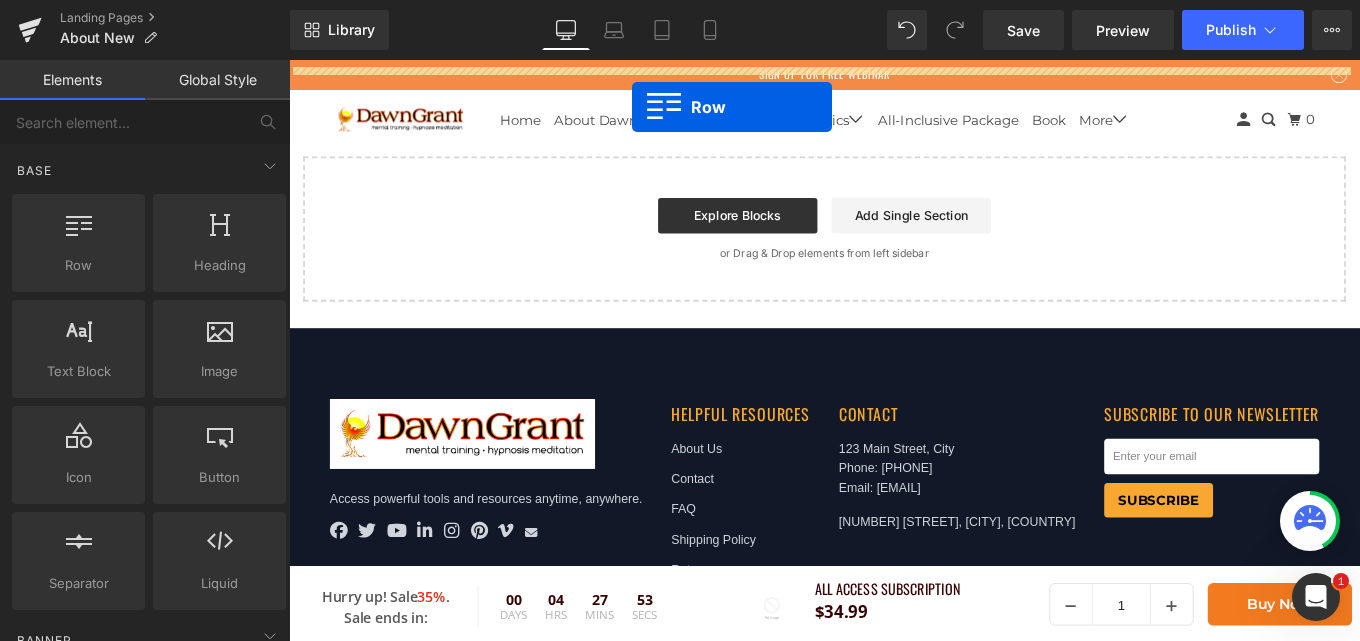 drag, startPoint x: 347, startPoint y: 243, endPoint x: 677, endPoint y: 113, distance: 354.68295 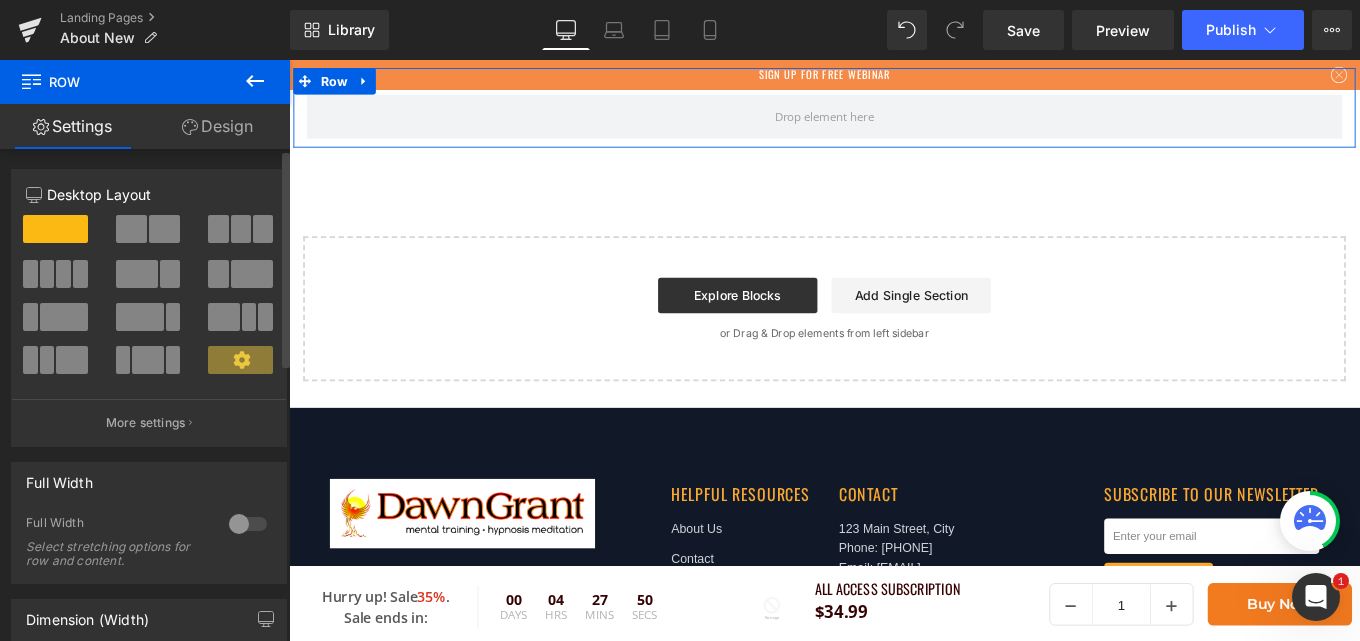 click at bounding box center [248, 524] 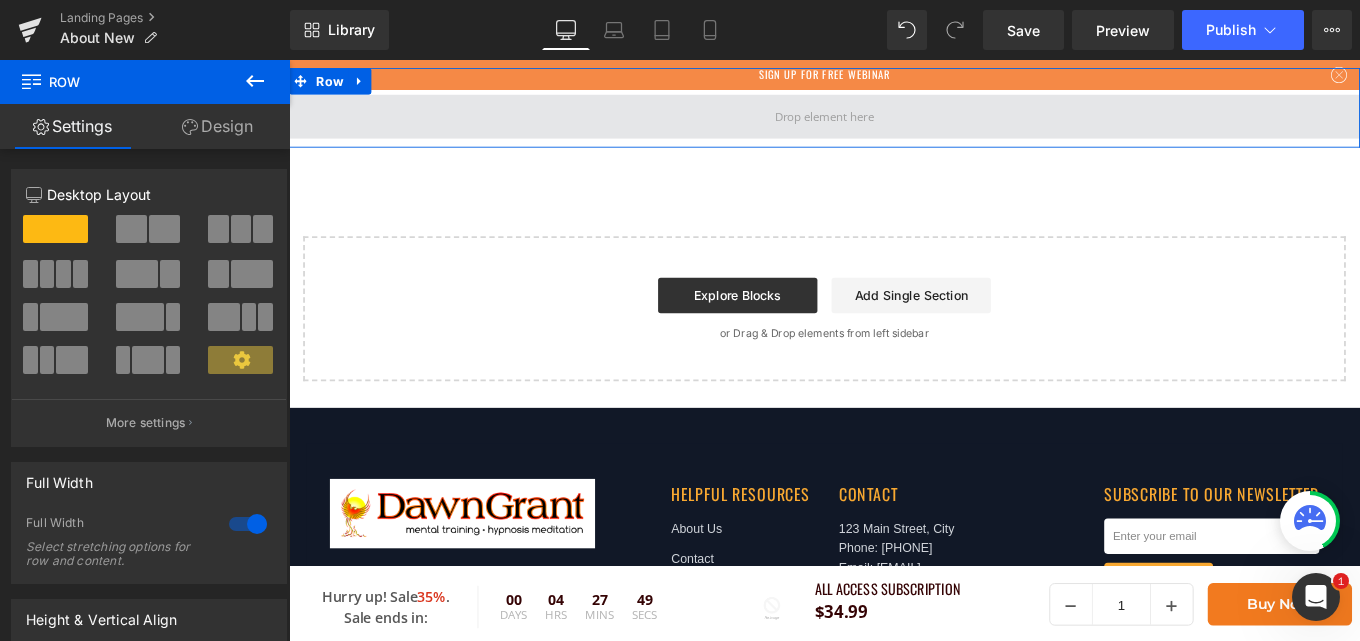 click at bounding box center [894, 123] 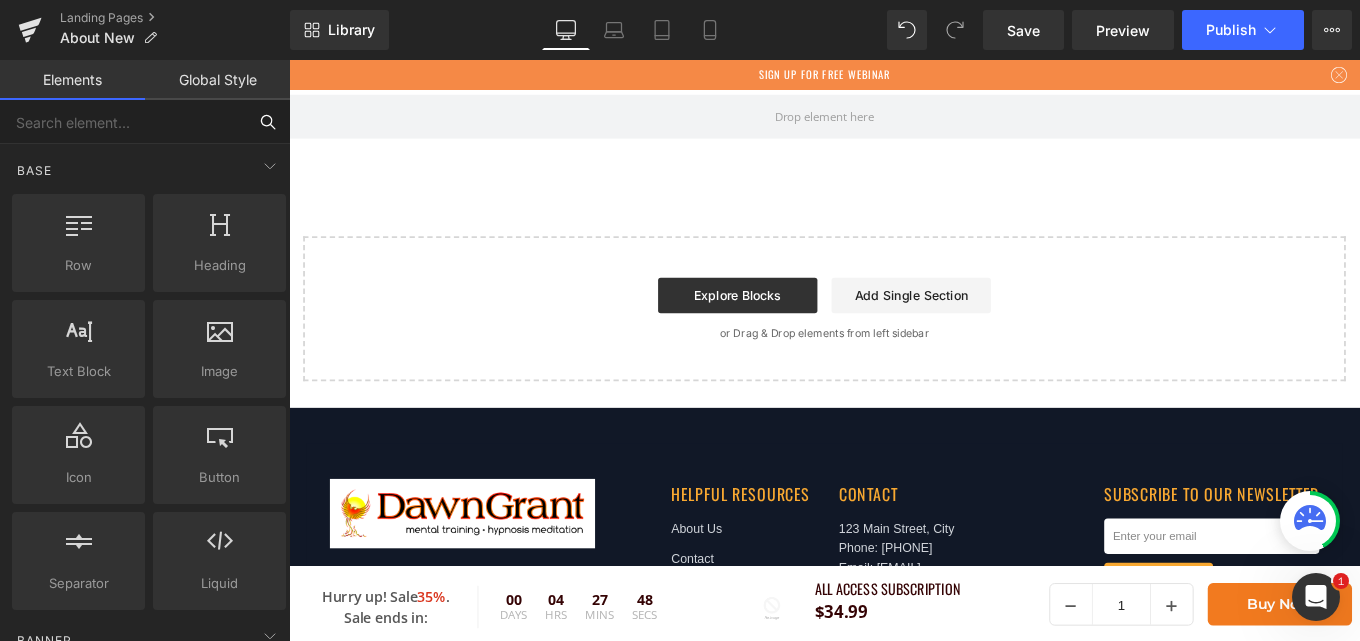 click at bounding box center (123, 122) 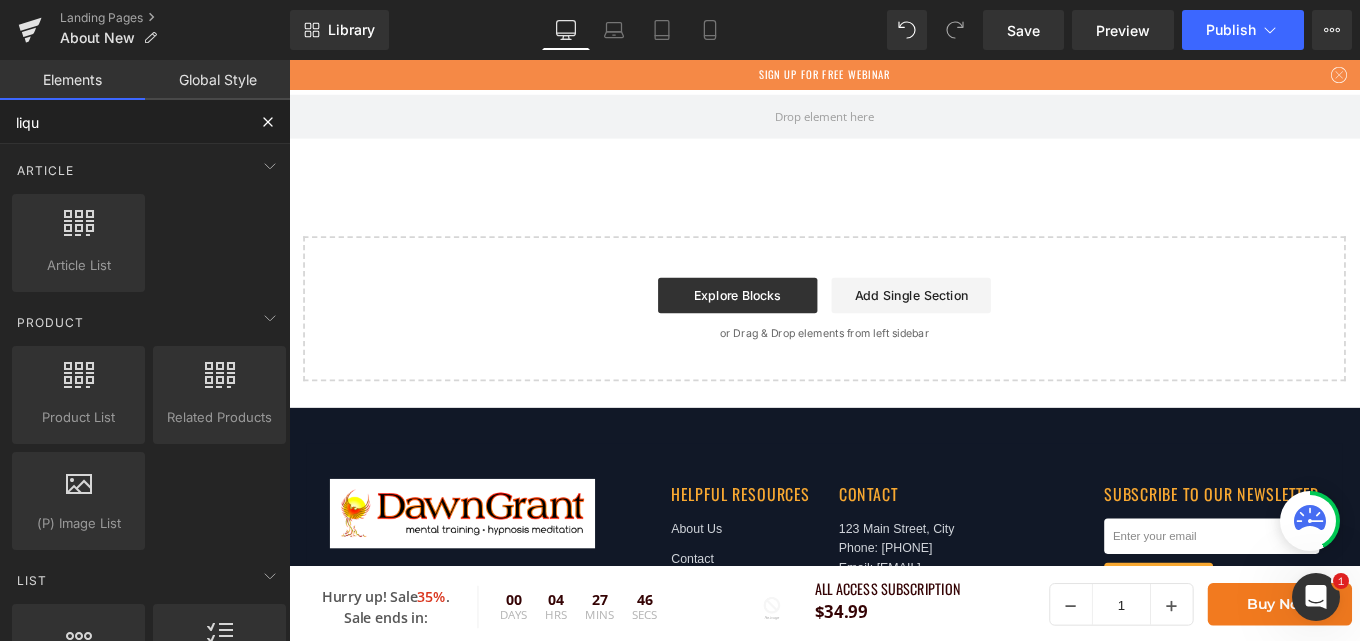 type on "liqui" 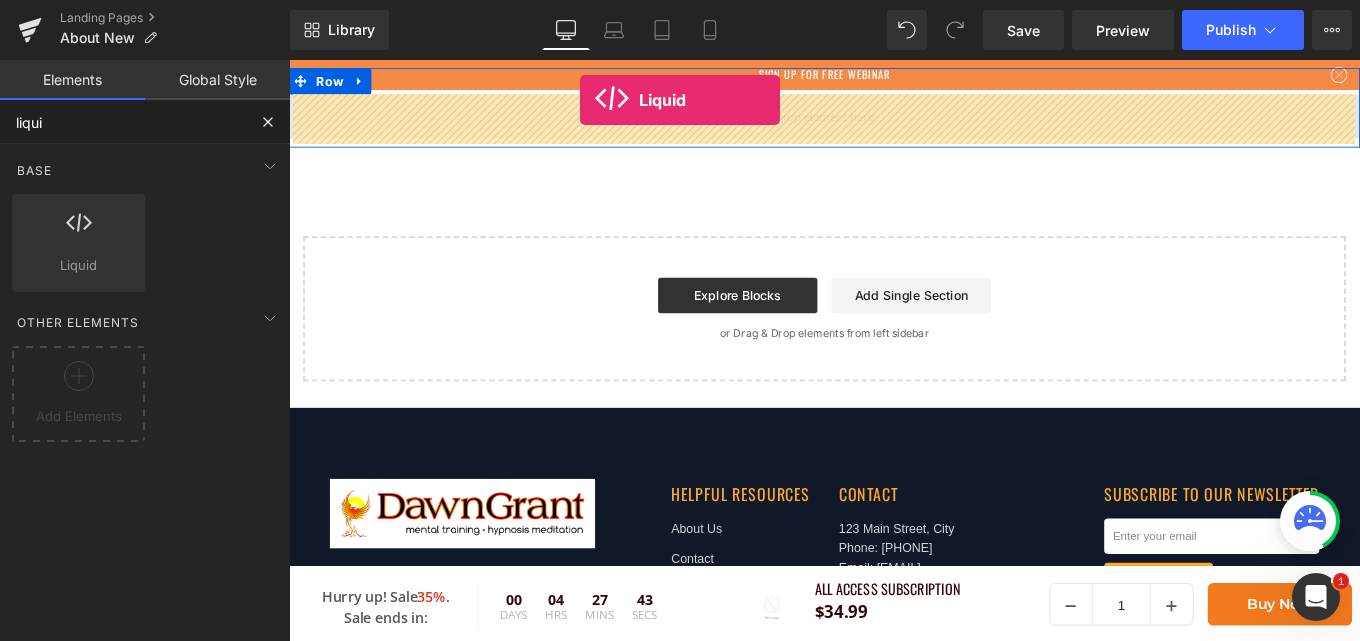 drag, startPoint x: 362, startPoint y: 314, endPoint x: 618, endPoint y: 105, distance: 330.47995 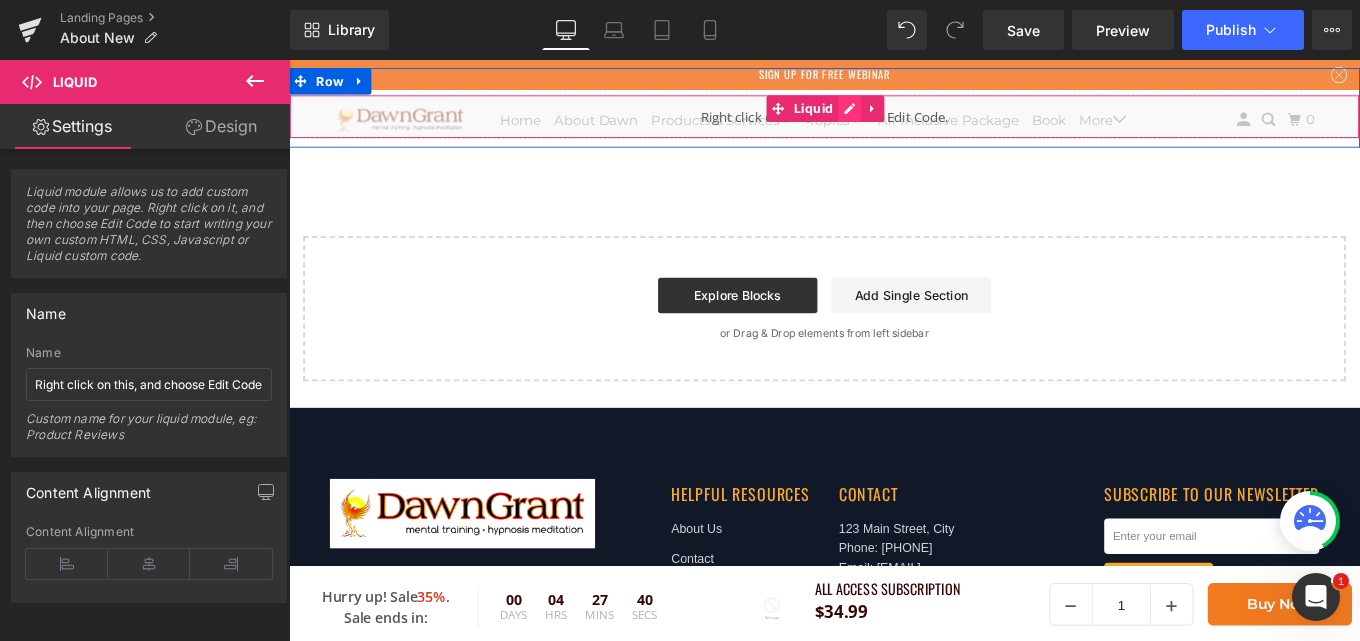 click on "Liquid" at bounding box center [894, 124] 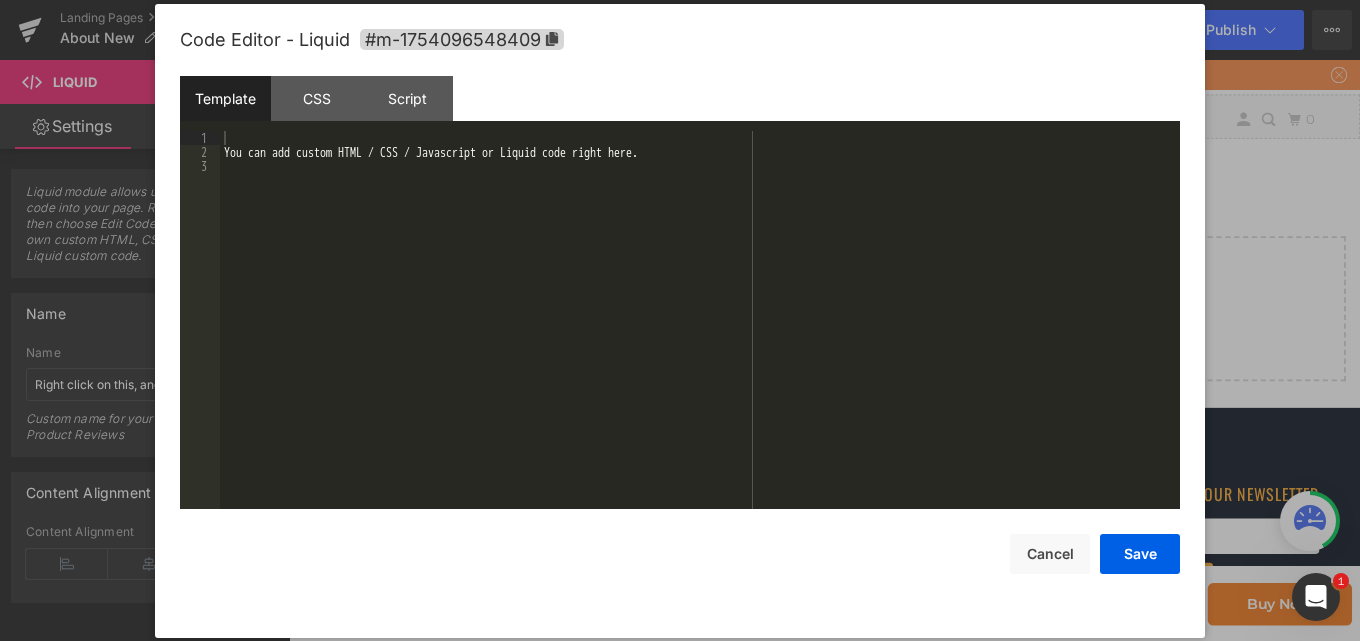 click on "You can add custom HTML / CSS / Javascript or Liquid code right here." at bounding box center [700, 334] 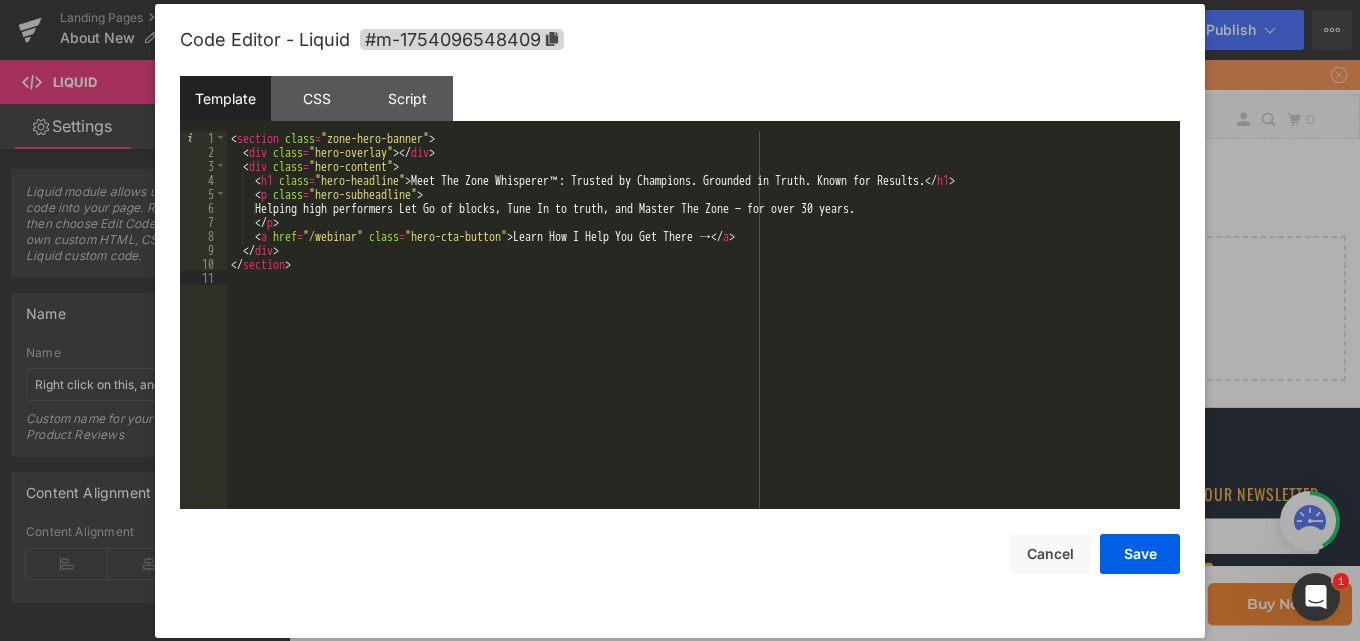 paste 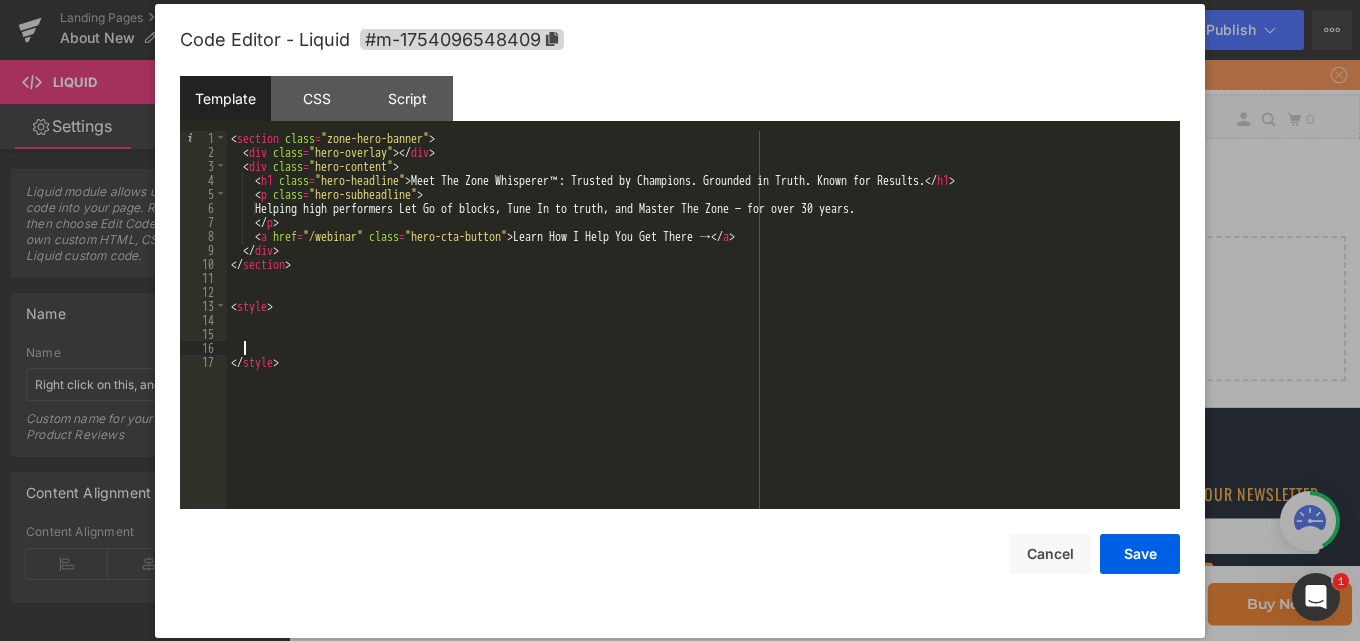 type 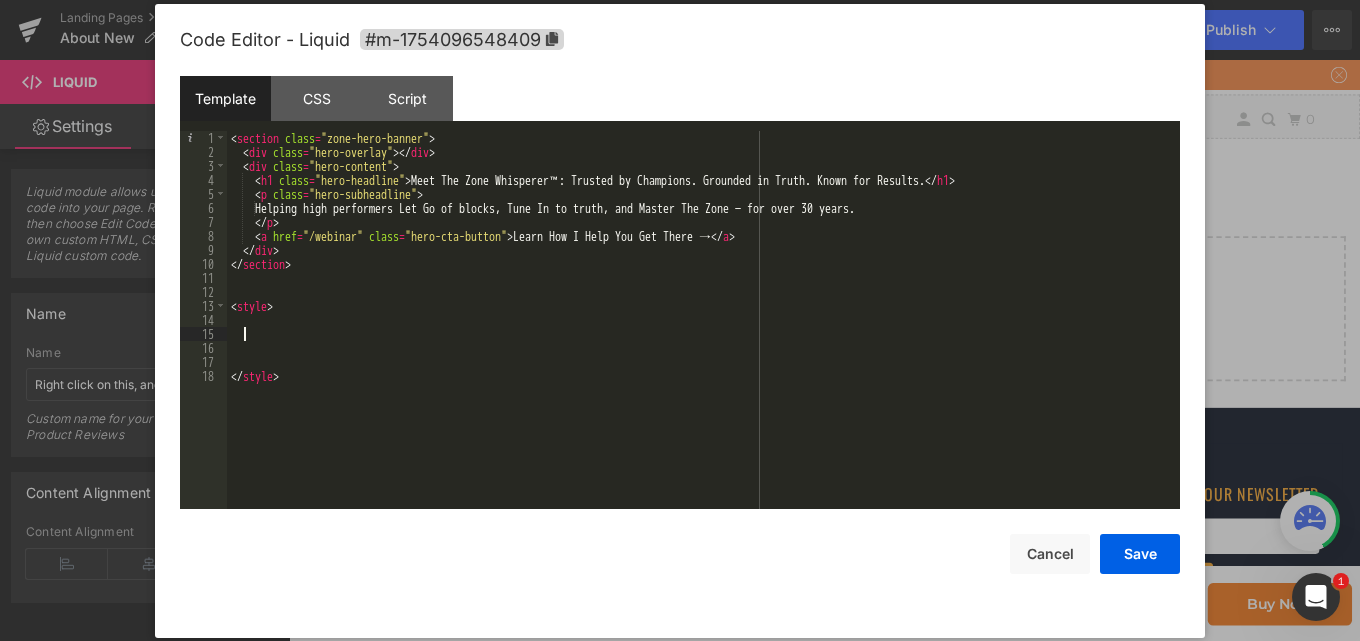 scroll, scrollTop: 1092, scrollLeft: 0, axis: vertical 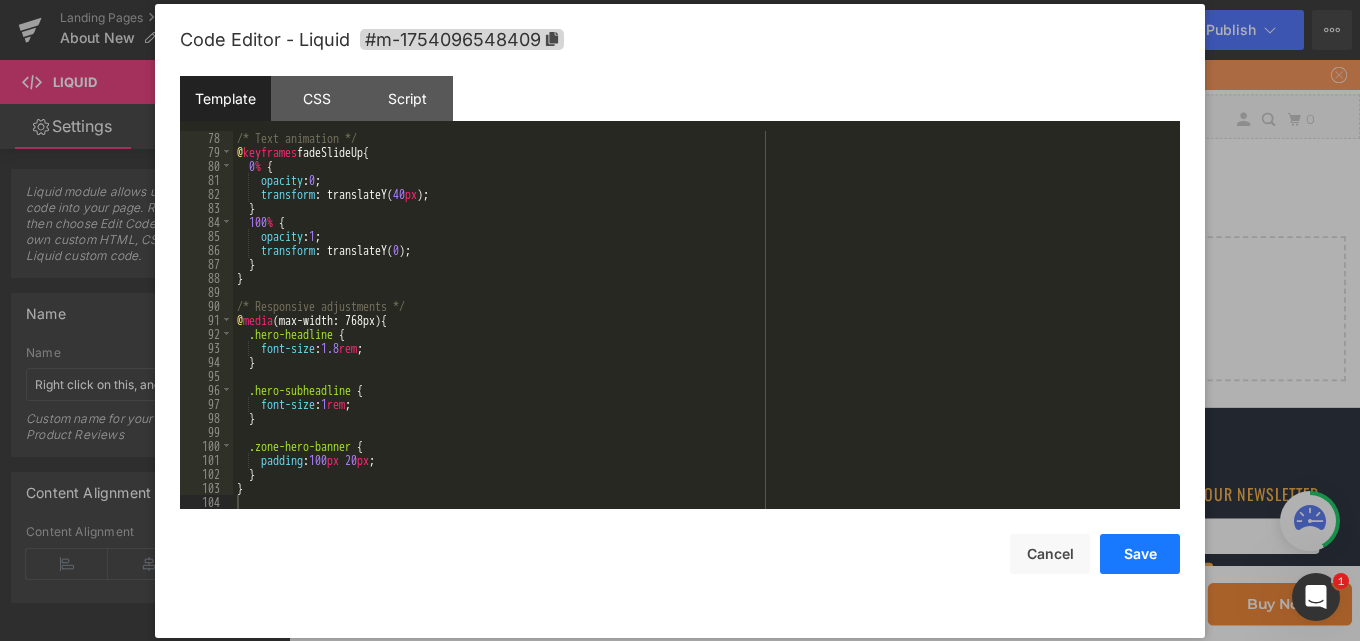 click on "Save" at bounding box center (1140, 554) 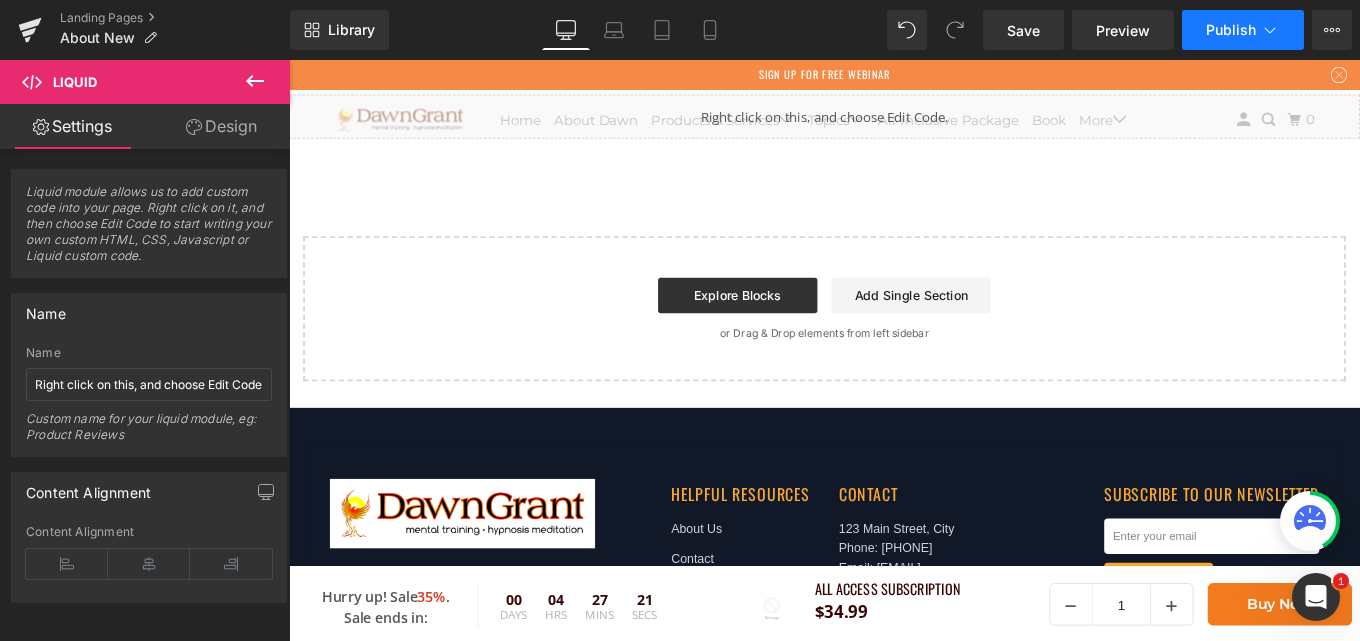 click on "Publish" at bounding box center [1231, 30] 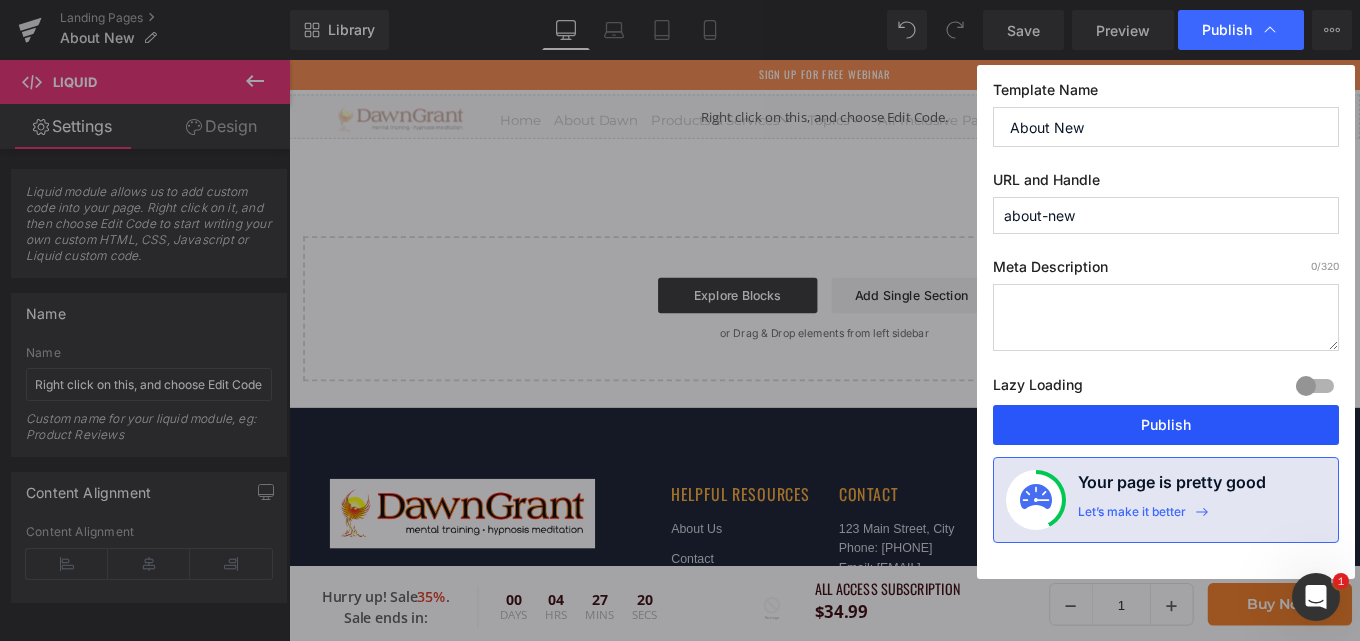 drag, startPoint x: 1157, startPoint y: 425, endPoint x: 874, endPoint y: 378, distance: 286.87628 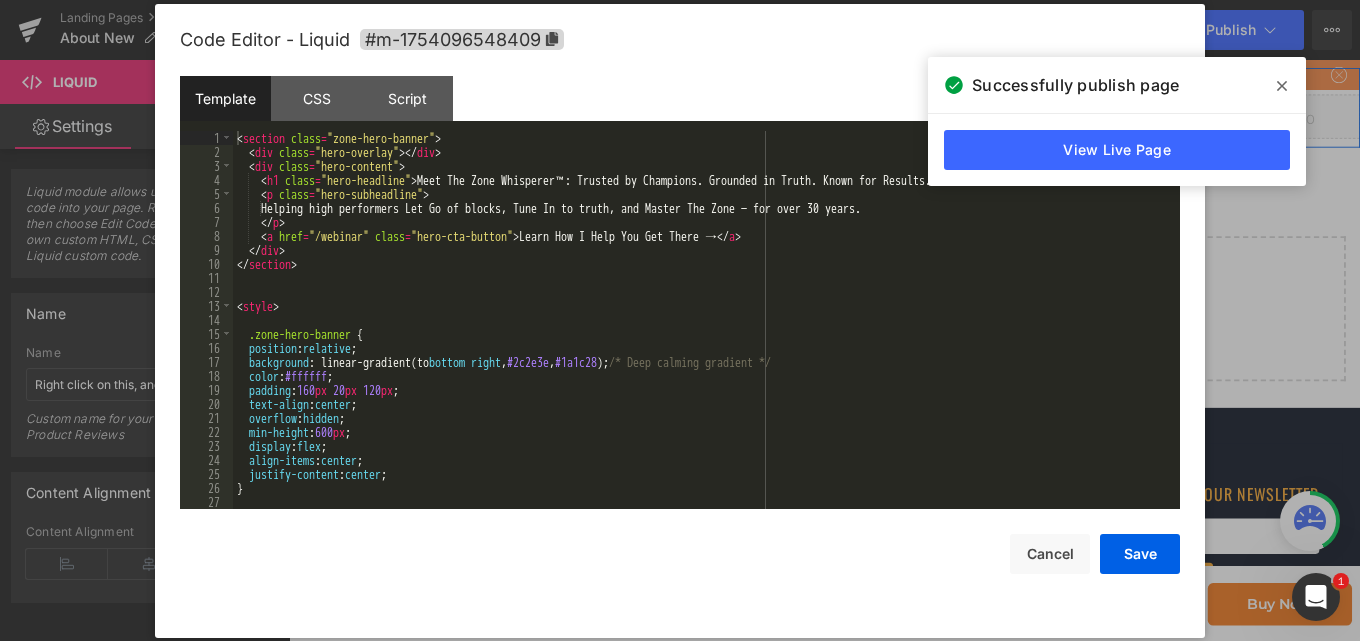click on "Liquid" at bounding box center (894, 124) 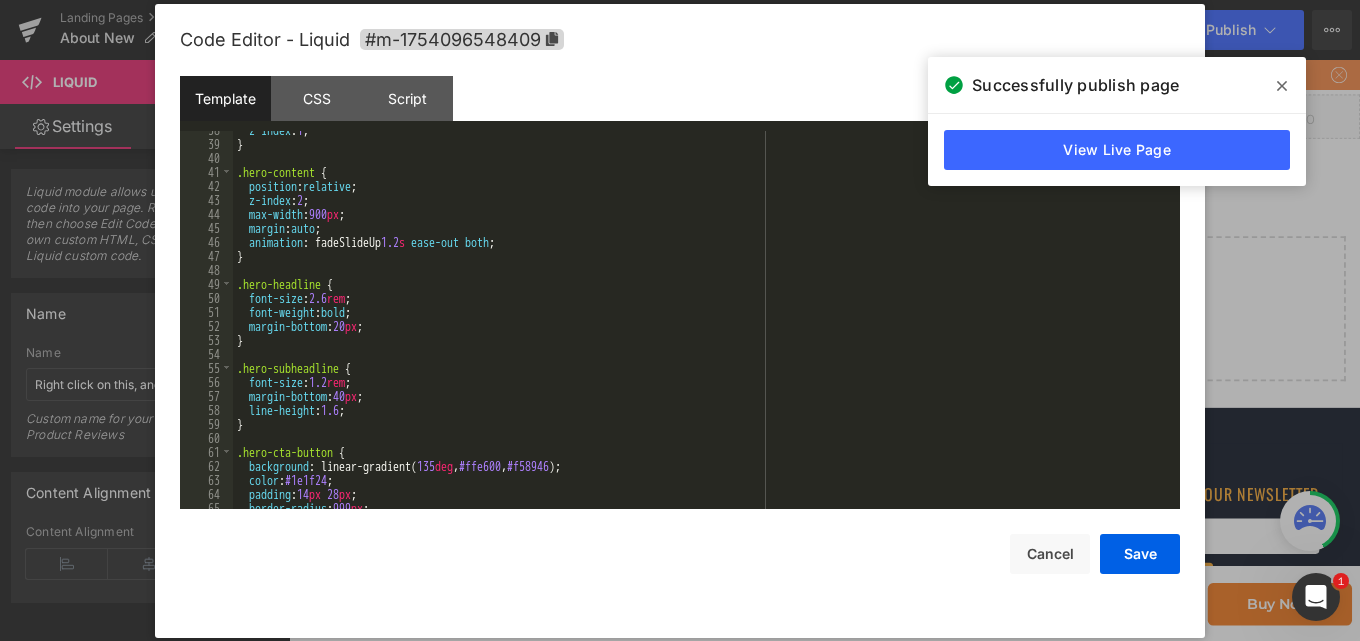 scroll, scrollTop: 600, scrollLeft: 0, axis: vertical 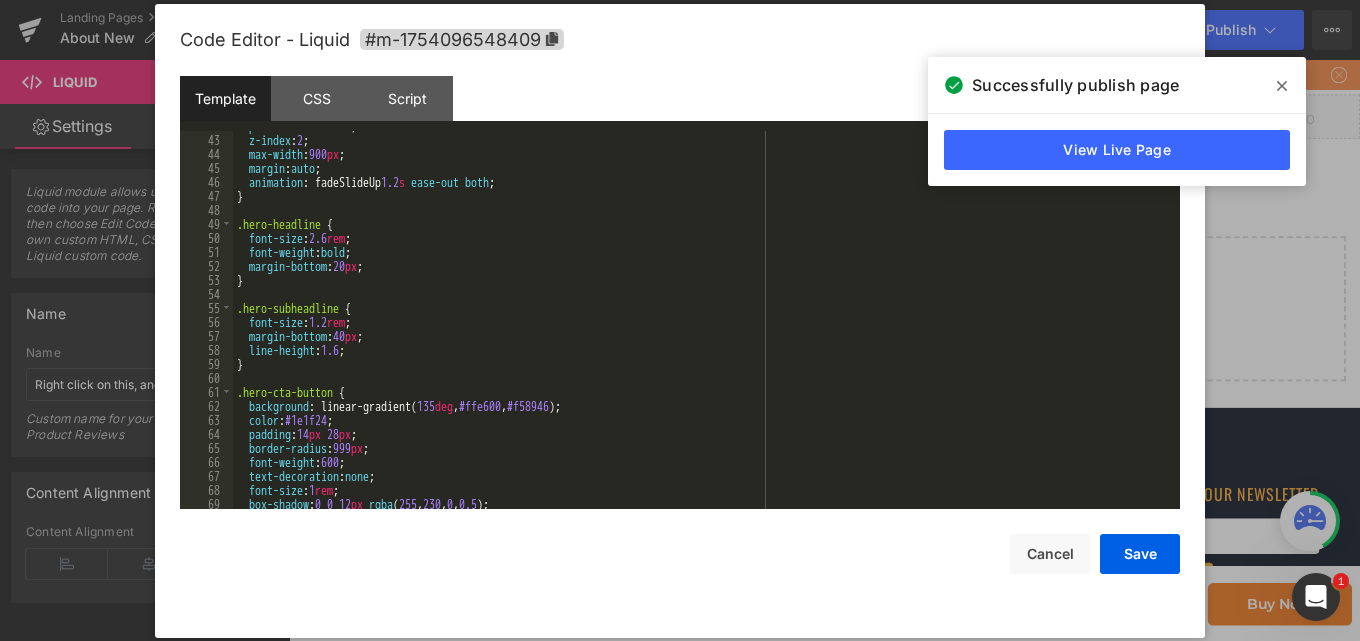 click on "position :  relative ;    z-index :  2 ;    max-width :  900 px ;    margin :  auto ;    animation : fadeSlideUp  1.2 s   ease-out   both ; } .hero-headline   {    font-size :  2.6 rem ;    font-weight :  bold ;    margin-bottom :  20 px ; } .hero-subheadline   {    font-size :  1.2 rem ;    margin-bottom :  40 px ;    line-height :  1.6 ; } .hero-cta-button   {    background : linear-gradient( 135 deg ,  #ffe600 ,  #f58946 );    color :  #1e1f24 ;    padding :  14 px   28 px ;    border-radius :  999 px ;    font-weight :  600 ;    text-decoration :  none ;    font-size :  1 rem ;    box-shadow :  0   0   12 px   rgba ( 255 ,  230 ,  0 ,  0.5 );" at bounding box center [702, 322] 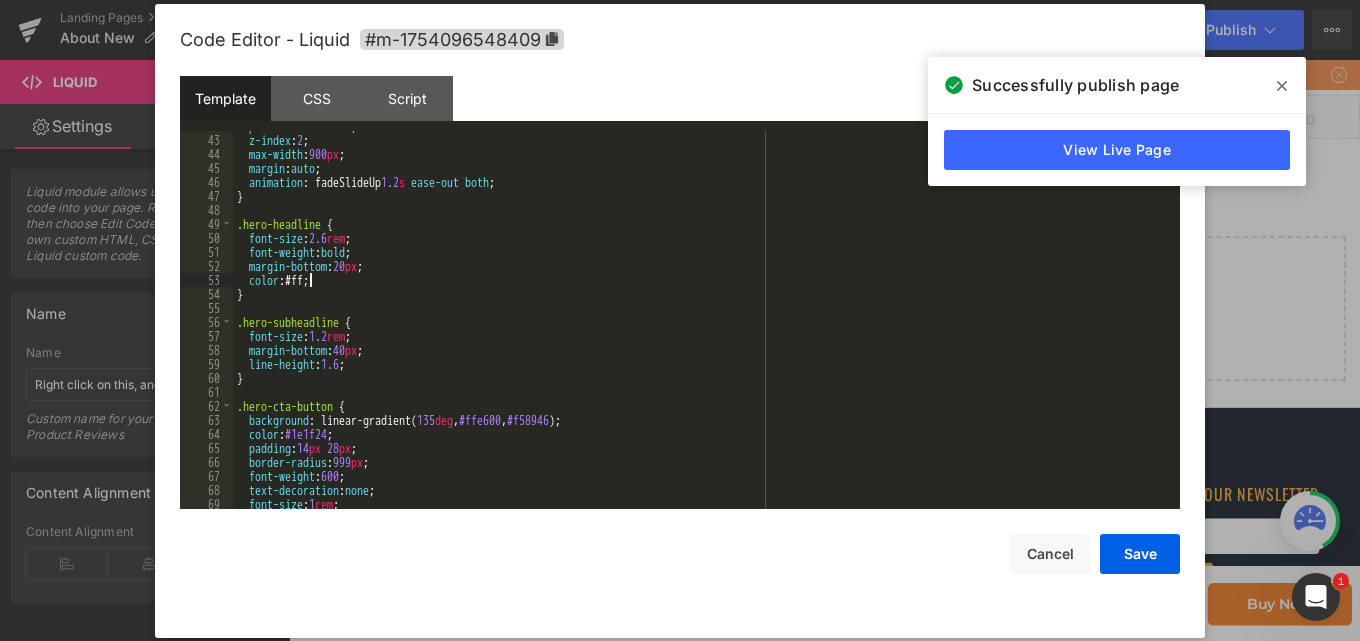 type 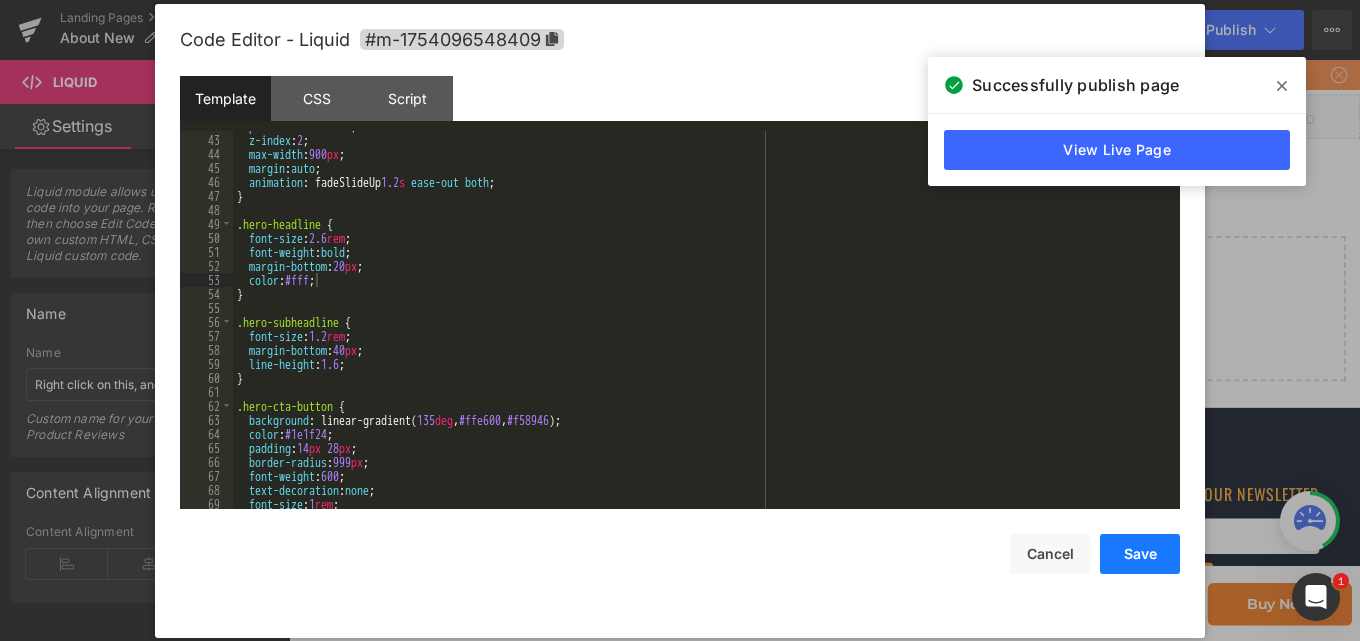 click on "Save" at bounding box center [1140, 554] 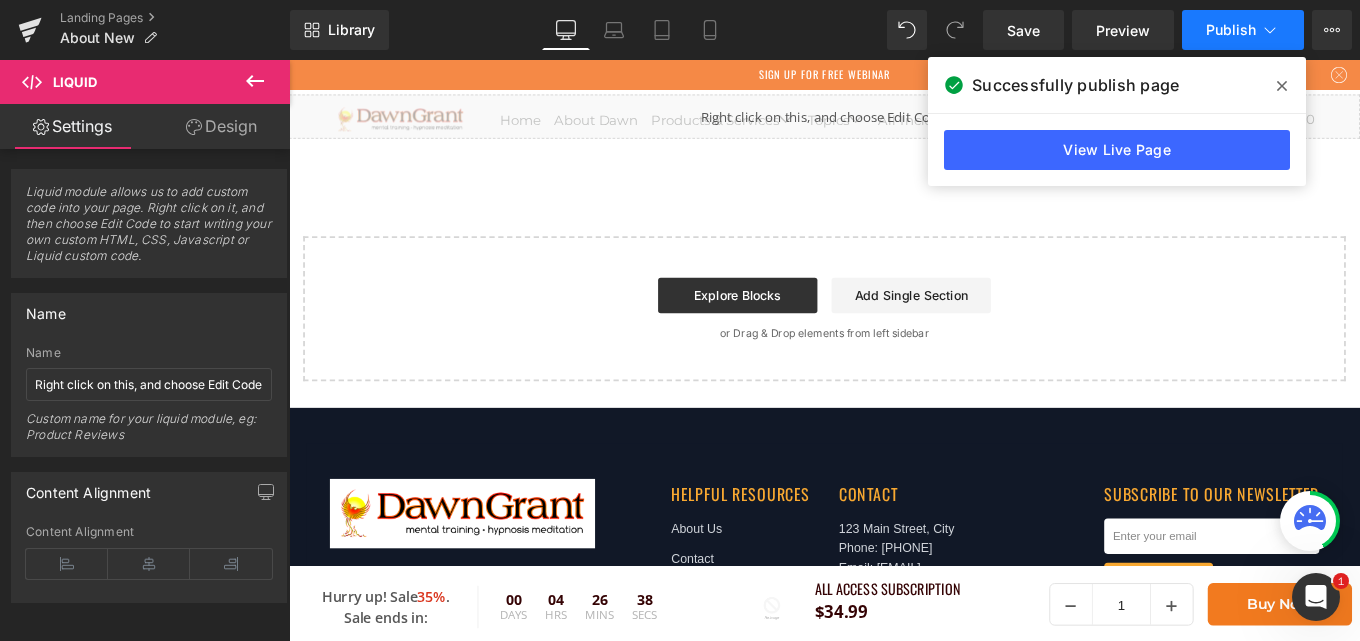 click on "Publish" at bounding box center [1231, 30] 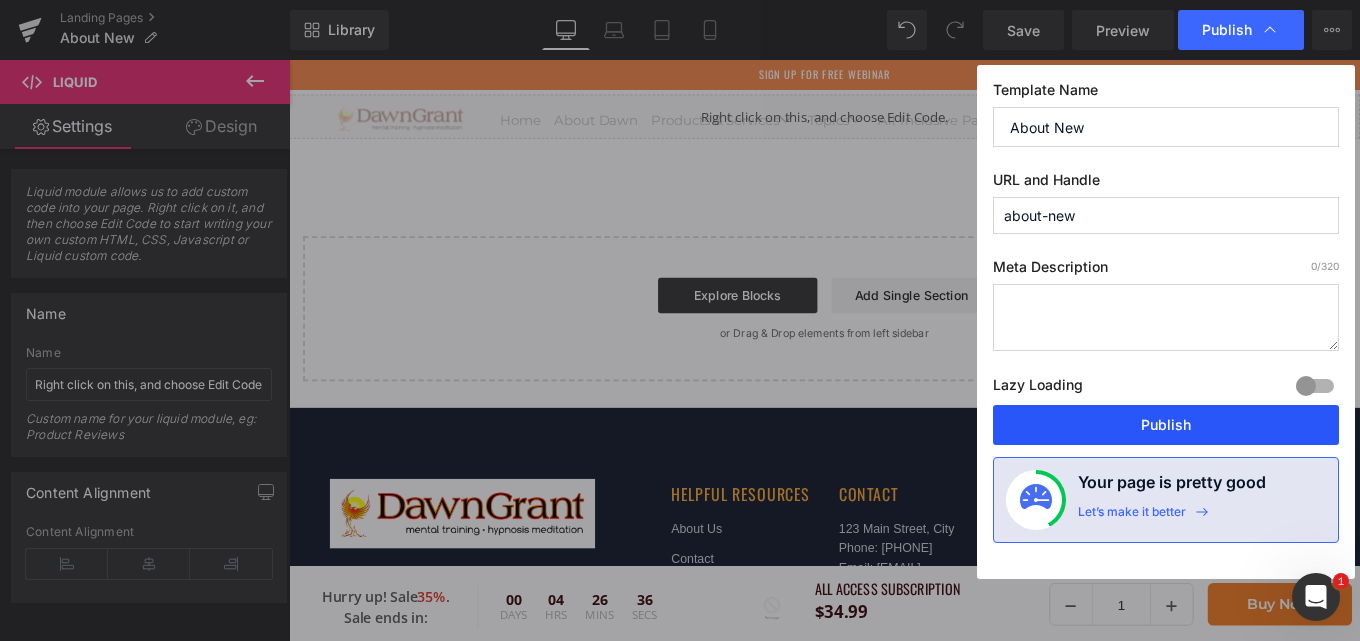 click on "Publish" at bounding box center [1166, 425] 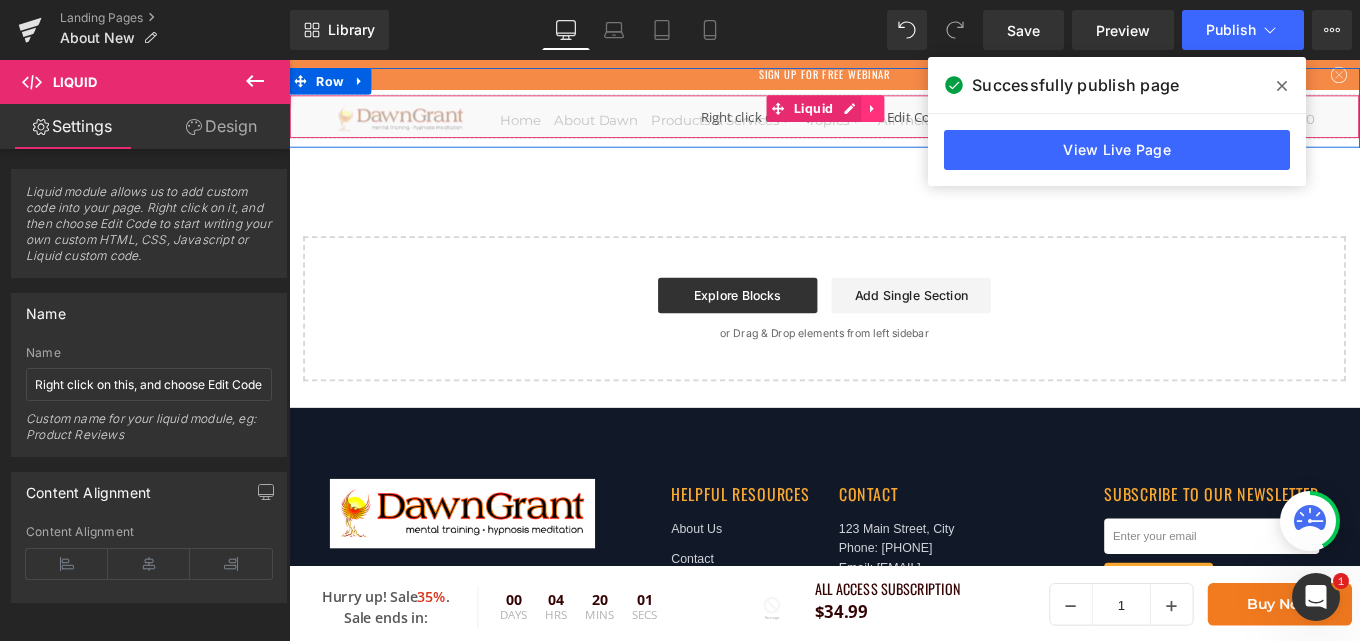 click at bounding box center [948, 115] 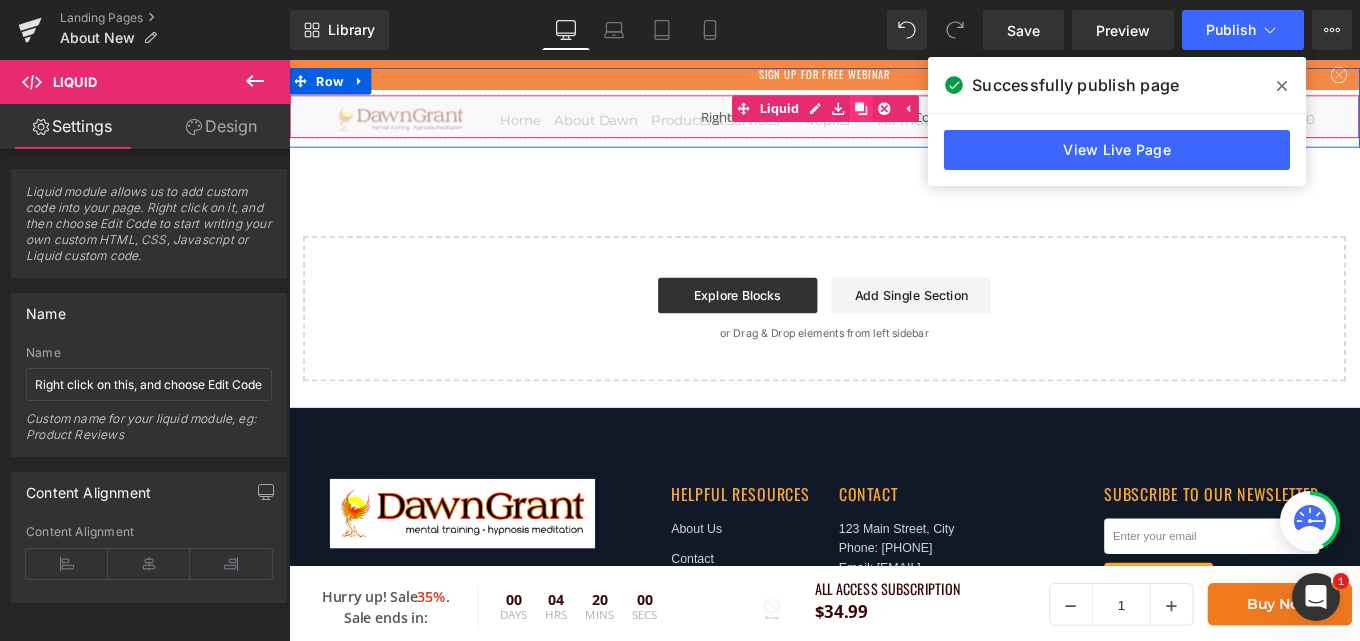click 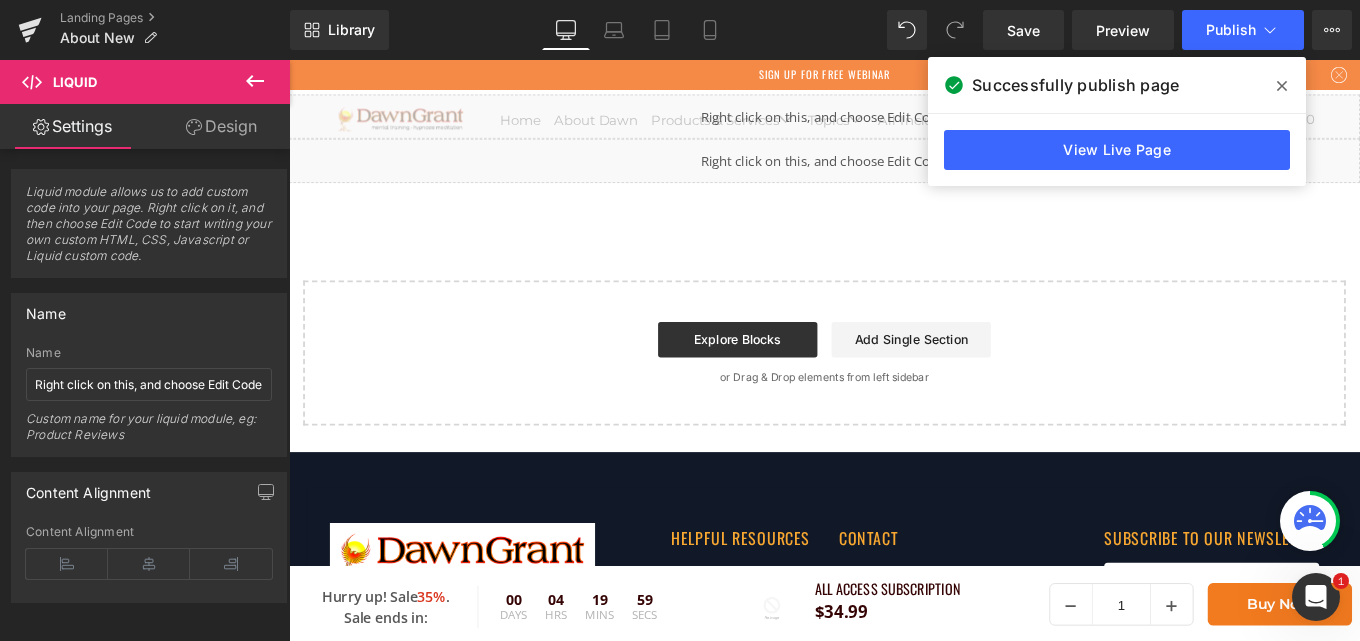 drag, startPoint x: 1285, startPoint y: 88, endPoint x: 972, endPoint y: 98, distance: 313.1597 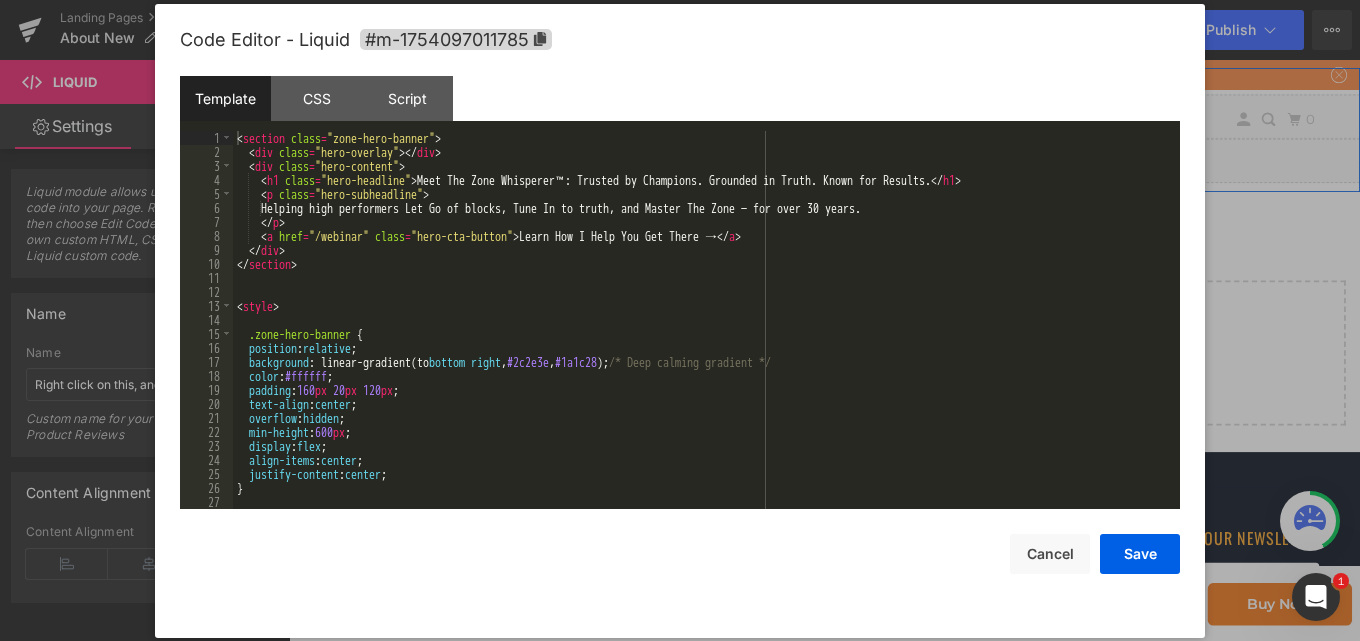 click on "Liquid" at bounding box center [894, 174] 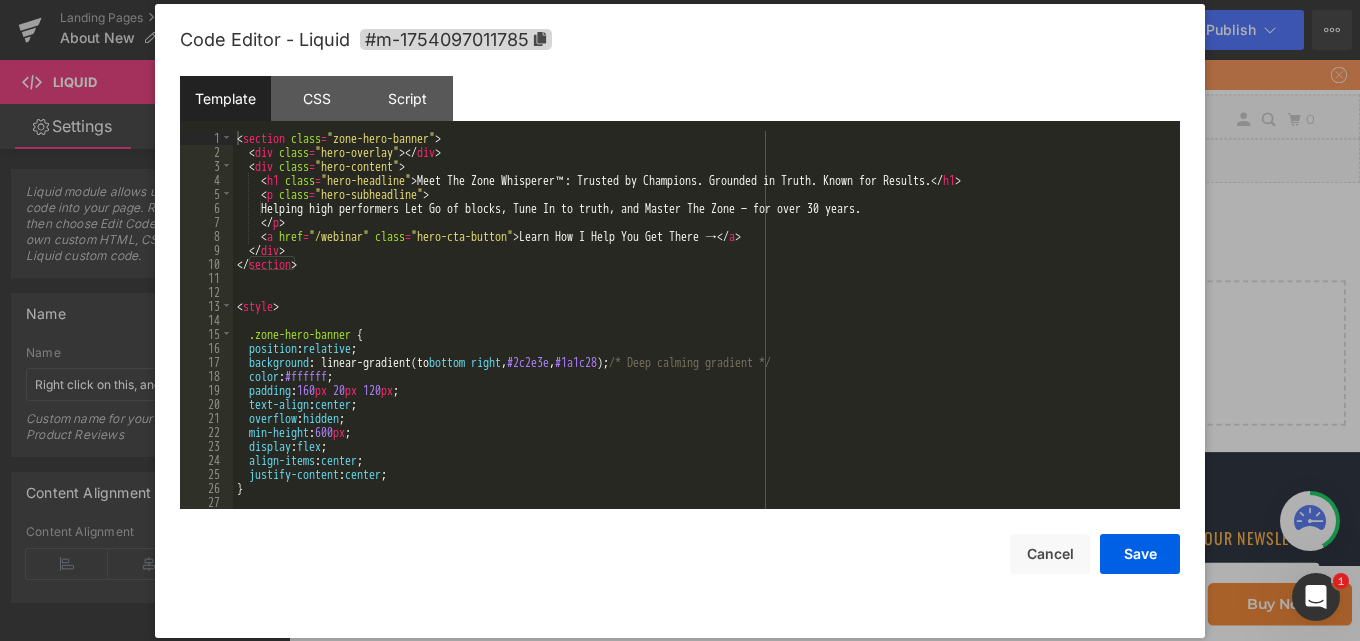 click on "< section   class = "zone-hero-banner" >    < div   class = "hero-overlay" > </ div >    < div   class = "hero-content" >       < h1   class = "hero-headline" > Meet The Zone Whisperer™: Trusted by Champions. Grounded in Truth. Known for Results. </ h1 >       < p   class = "hero-subheadline" >         Helping high performers Let Go of blocks, Tune In to truth, and Master The Zone — for over 30 years.       </ p >       < a   href = "/webinar"   class = "hero-cta-button" > Learn How I Help You Get There → </ a >    </ div > </ section > < style >       .zone-hero-banner   {    position :  relative ;    background : linear-gradient(to  bottom   right ,  #2c2e3e ,  #1a1c28 );  /* Deep calming gradient */    color :  #ffffff ;    padding :  160 px   20 px   120 px ;    text-align :  center ;    overflow :  hidden ;    min-height :  600 px ;    display :  flex ;    align-items :  center ;    justify-content :  center ; } .hero-overlay   {" at bounding box center [702, 334] 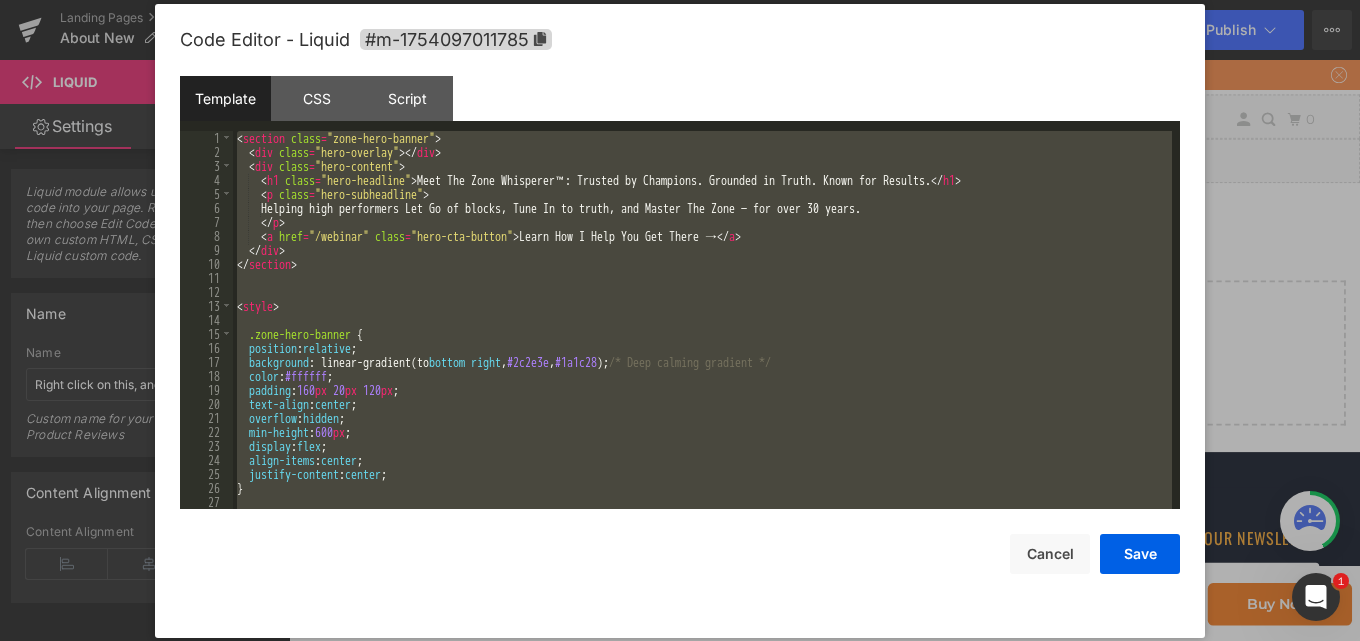paste 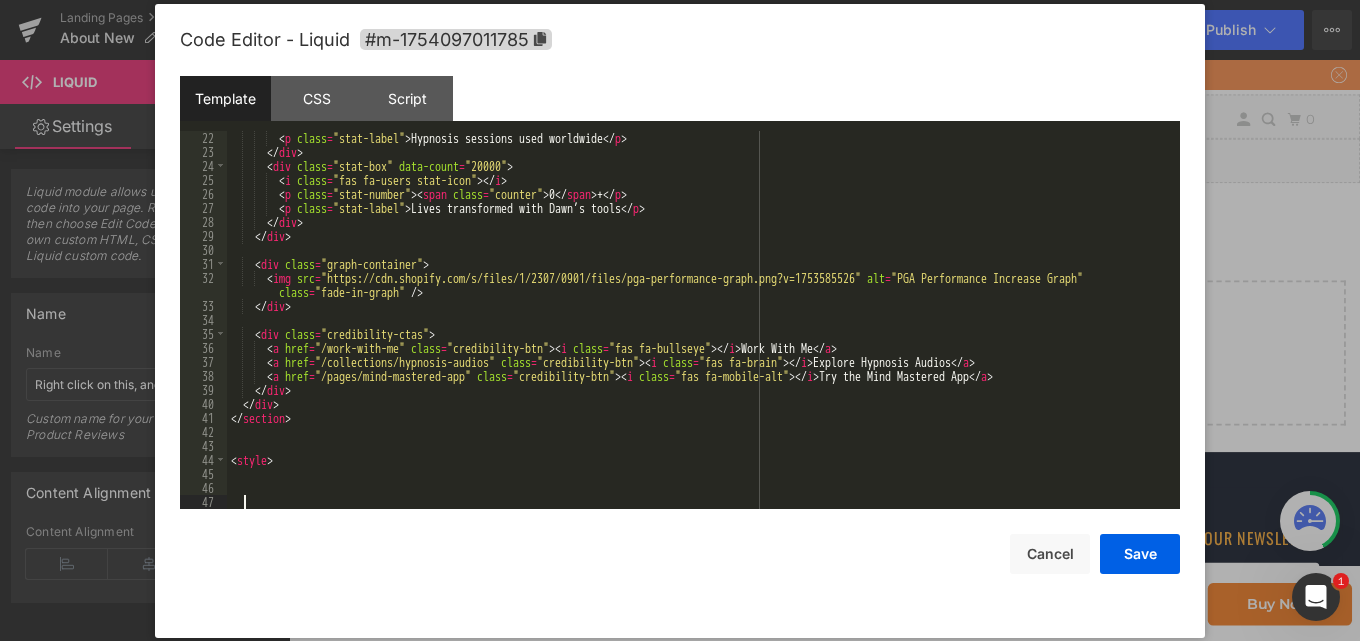 scroll, scrollTop: 294, scrollLeft: 0, axis: vertical 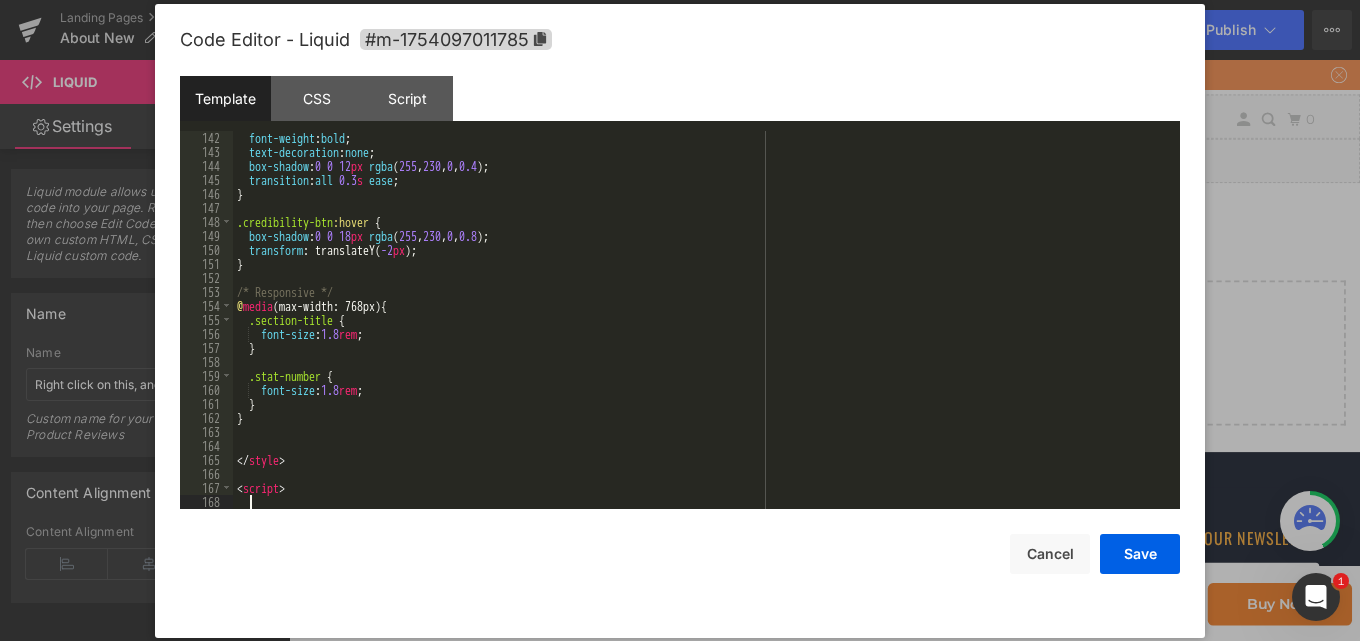 type 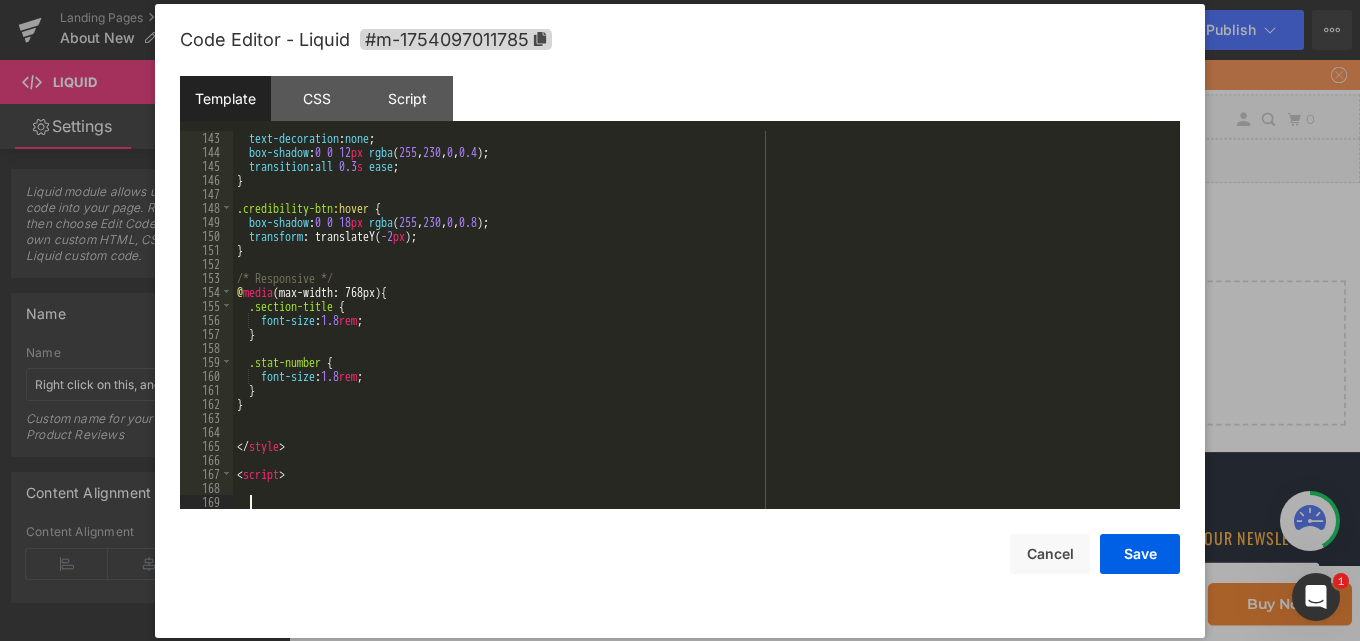 scroll, scrollTop: 2016, scrollLeft: 0, axis: vertical 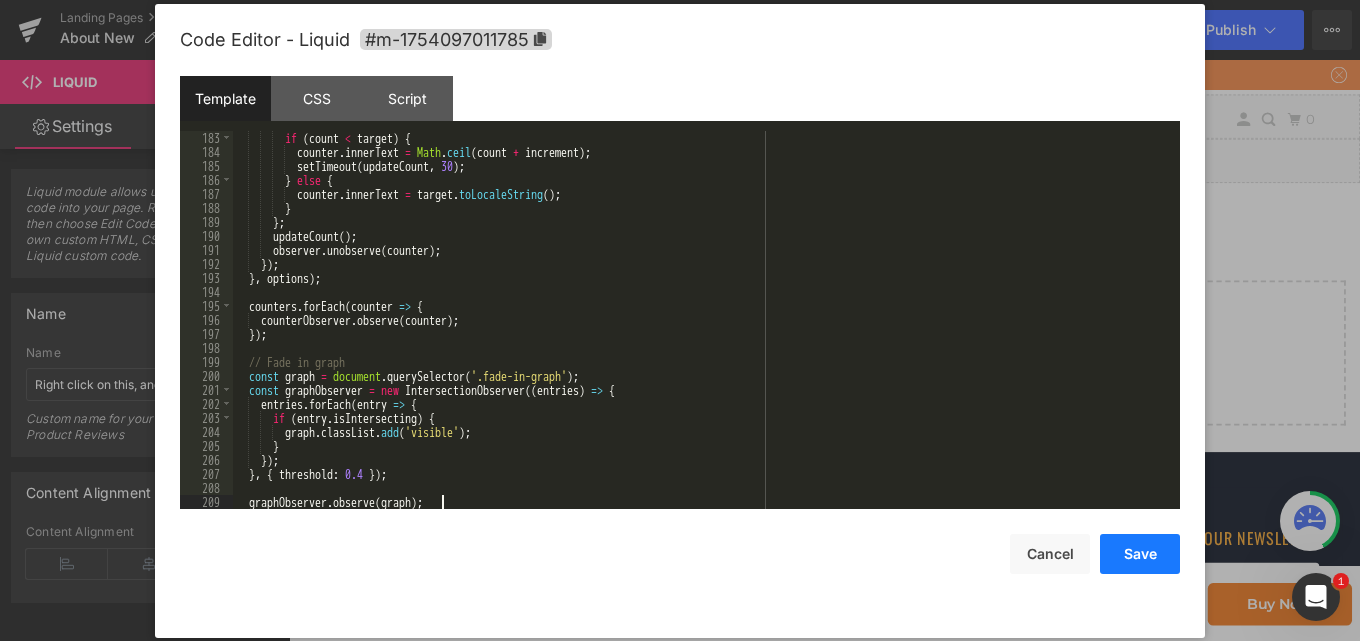 click on "Save" at bounding box center (1140, 554) 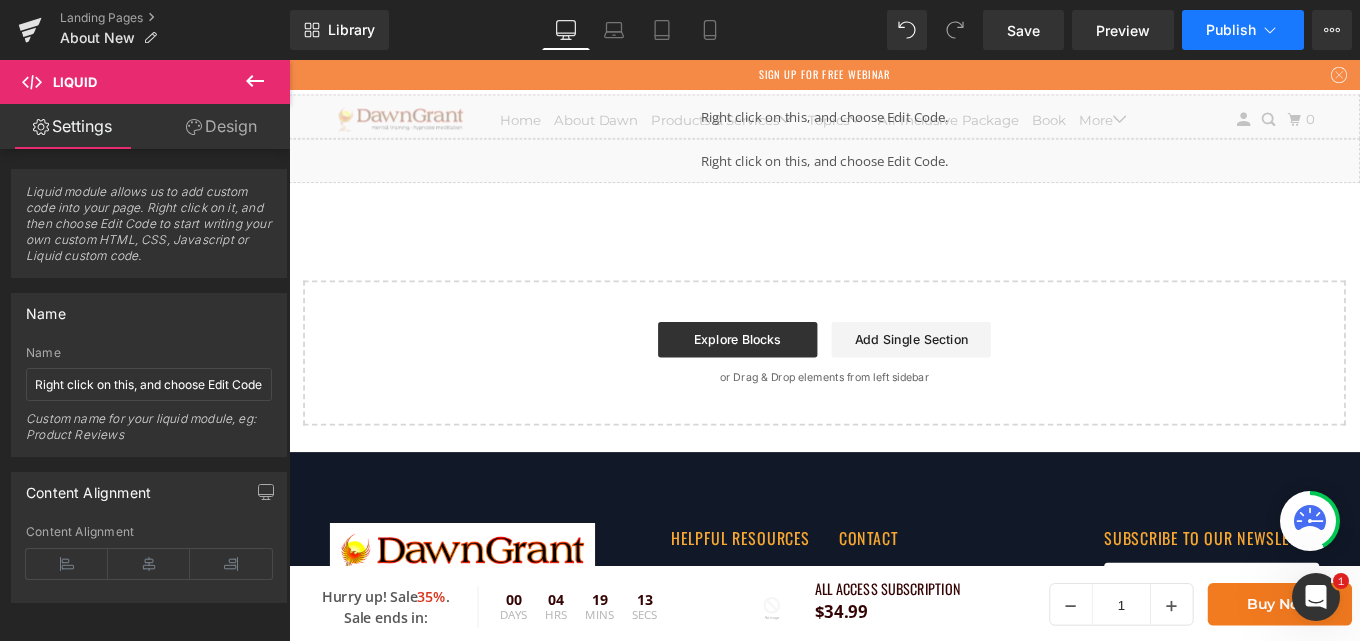 click on "Publish" at bounding box center [1231, 30] 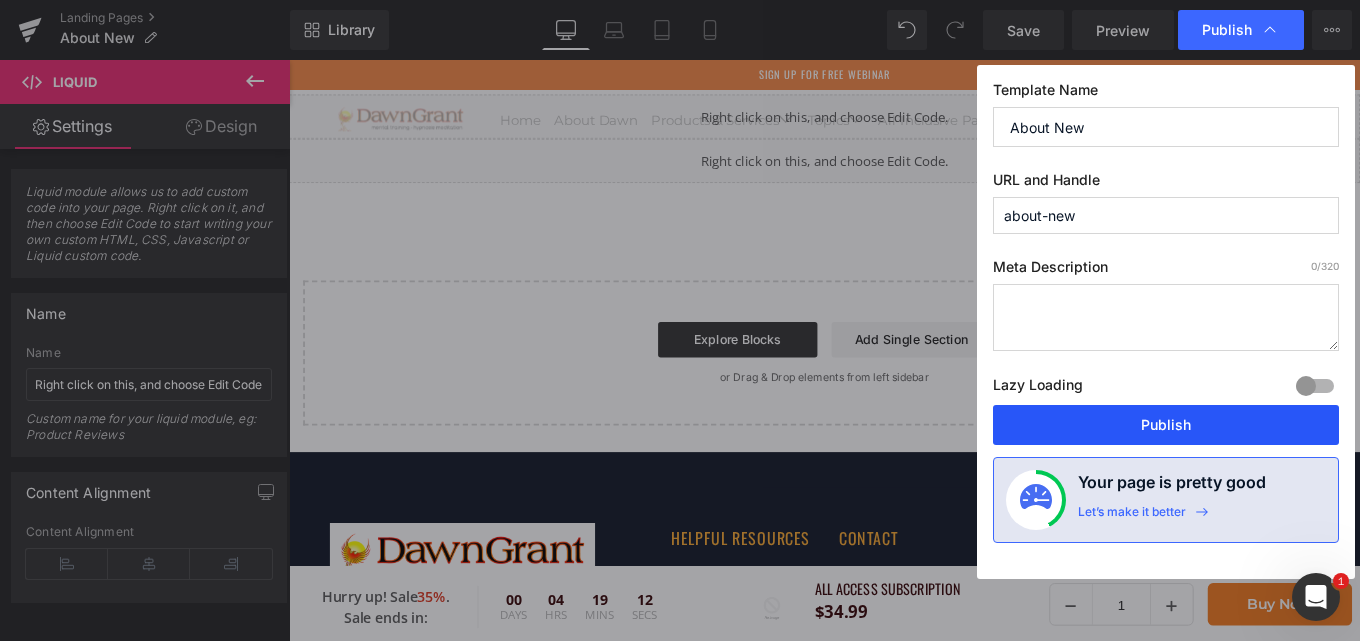 click on "Publish" at bounding box center [1166, 425] 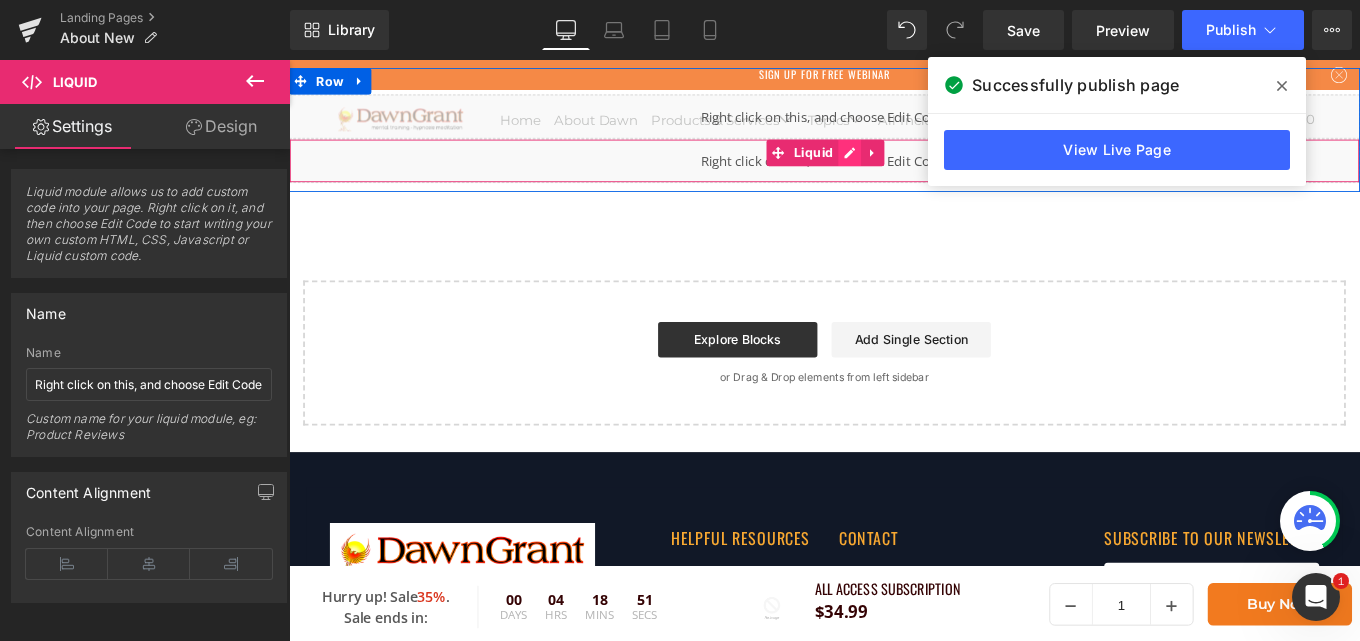 click on "Liquid" at bounding box center [894, 174] 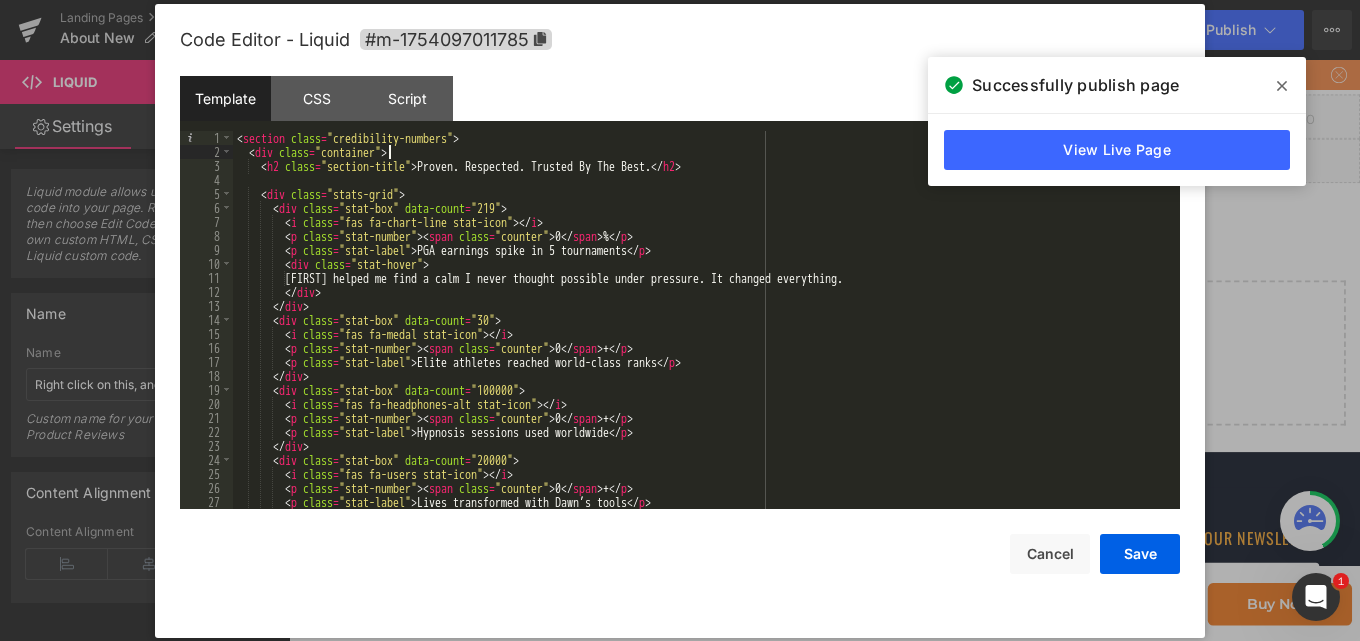click on "< section   class = "credibility-numbers" >    < div   class = "container" >       < h2   class = "section-title" > Proven. Respected. Trusted By The Best. </ h2 >       < div   class = "stats-grid" >          < div   class = "stat-box"   data-count = "219" >             < i   class = "fas fa-chart-line stat-icon" > </ i >             < p   class = "stat-number" > < span   class = "counter" > 0 </ span > % </ p >             < p   class = "stat-label" > PGA earnings spike in 5 tournaments </ p >             < div   class = "stat-hover" >               “Dawn helped me find a calm I never thought possible under pressure. It changed everything.”             </ div >          </ div >          < div   class = "stat-box"   data-count = "30" >             < i   class = "fas fa-medal stat-icon" > </ i >             < p   class = "stat-number" > < span   class = "counter" > 0 </ span > + </ p >             < p   class = "stat-label" > Elite athletes reached world-class ranks </ p >          </ div >          <" at bounding box center (702, 334) 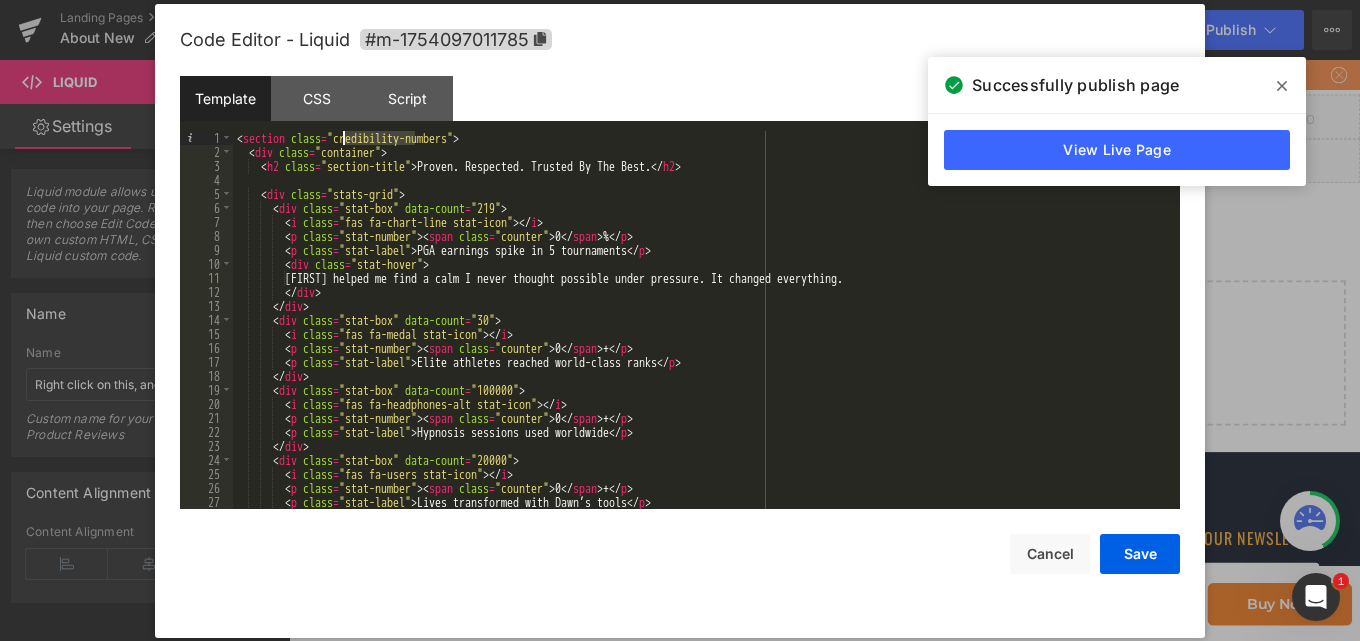 drag, startPoint x: 417, startPoint y: 138, endPoint x: 342, endPoint y: 139, distance: 75.00667 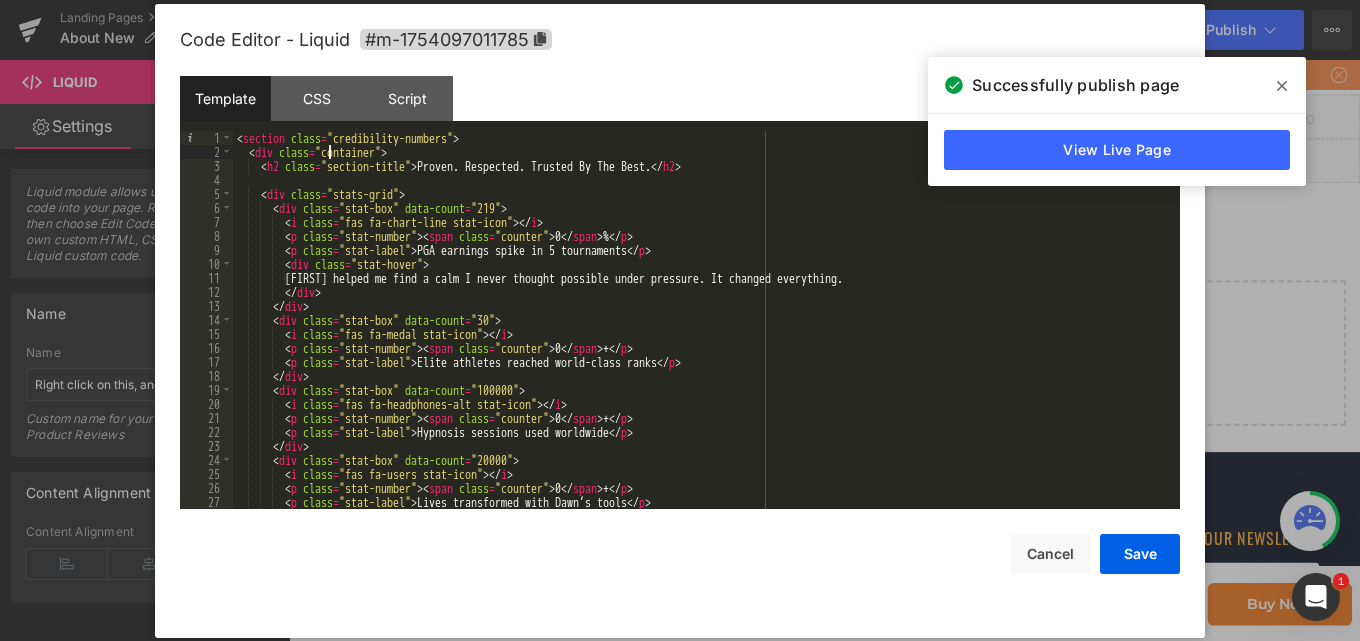 click on "< section   class = "credibility-numbers" >    < div   class = "container" >       < h2   class = "section-title" > Proven. Respected. Trusted By The Best. </ h2 >       < div   class = "stats-grid" >          < div   class = "stat-box"   data-count = "219" >             < i   class = "fas fa-chart-line stat-icon" > </ i >             < p   class = "stat-number" > < span   class = "counter" > 0 </ span > % </ p >             < p   class = "stat-label" > PGA earnings spike in 5 tournaments </ p >             < div   class = "stat-hover" >               “Dawn helped me find a calm I never thought possible under pressure. It changed everything.”             </ div >          </ div >          < div   class = "stat-box"   data-count = "30" >             < i   class = "fas fa-medal stat-icon" > </ i >             < p   class = "stat-number" > < span   class = "counter" > 0 </ span > + </ p >             < p   class = "stat-label" > Elite athletes reached world-class ranks </ p >          </ div >          <" at bounding box center [702, 334] 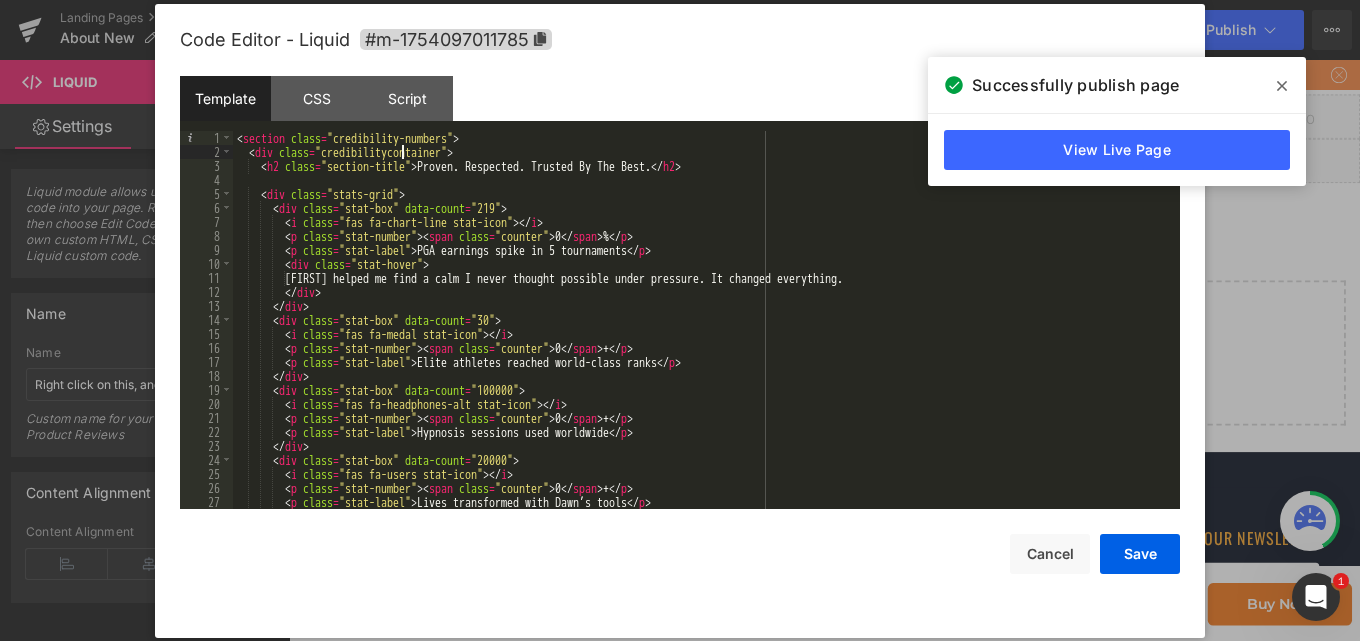 type 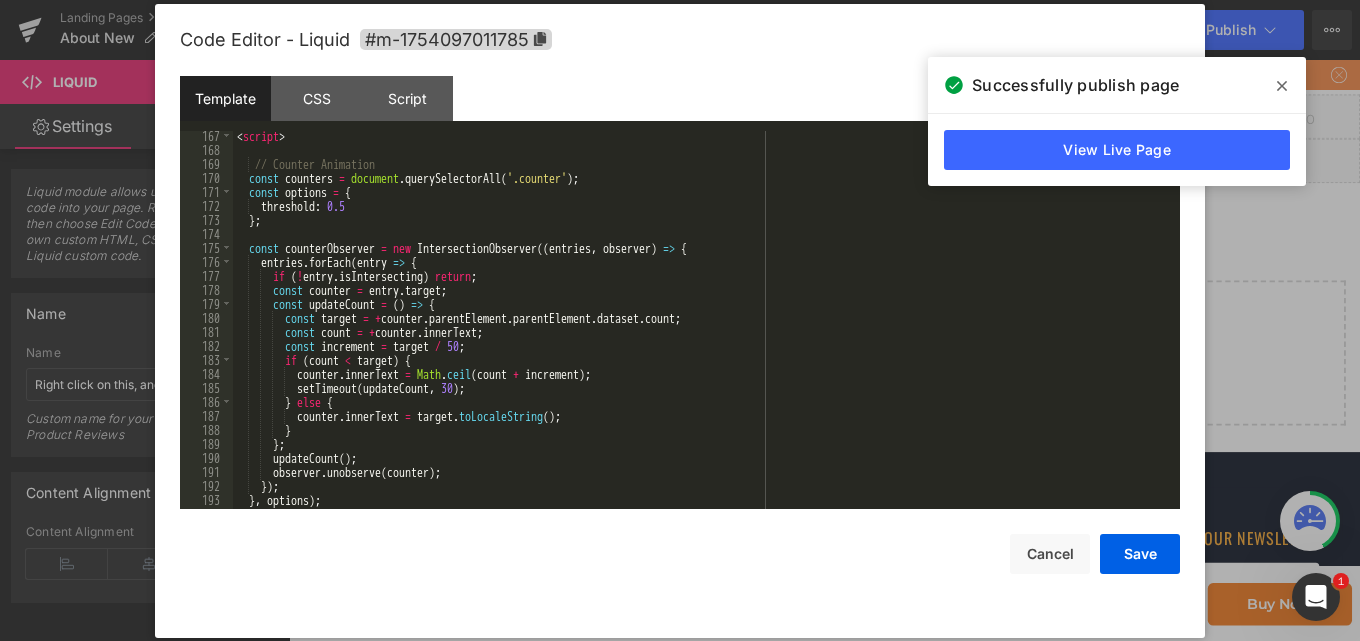 scroll, scrollTop: 2576, scrollLeft: 0, axis: vertical 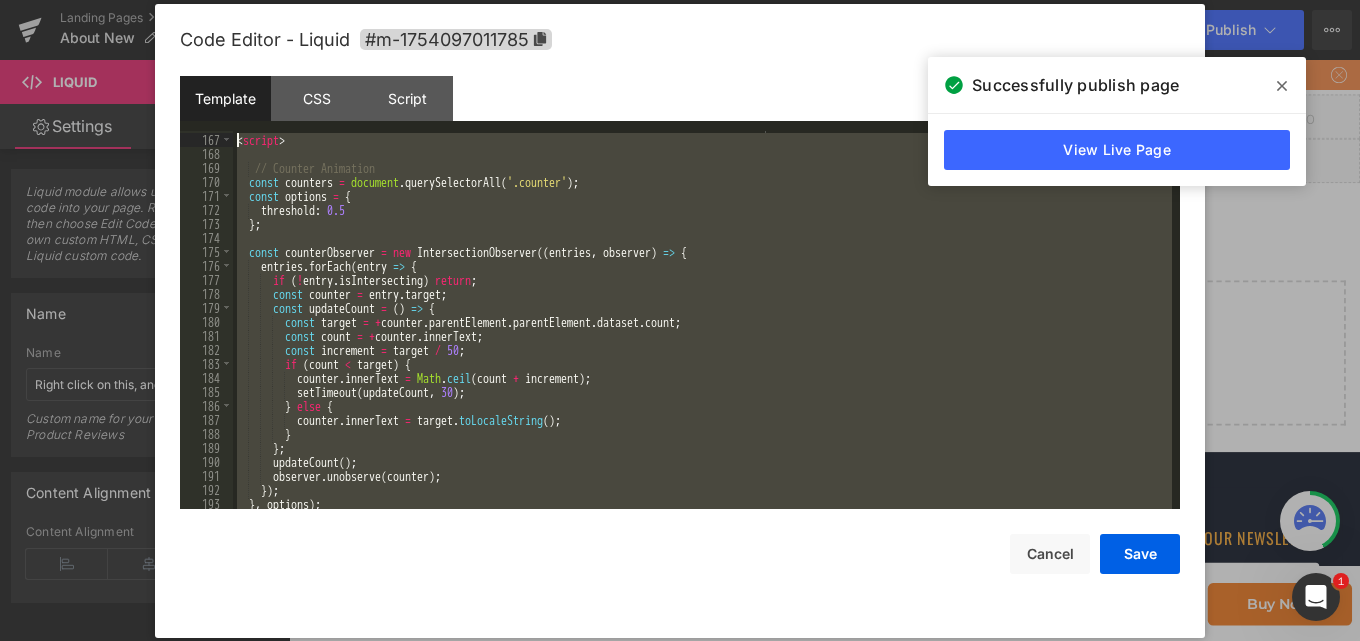 drag, startPoint x: 321, startPoint y: 501, endPoint x: 209, endPoint y: 135, distance: 382.75317 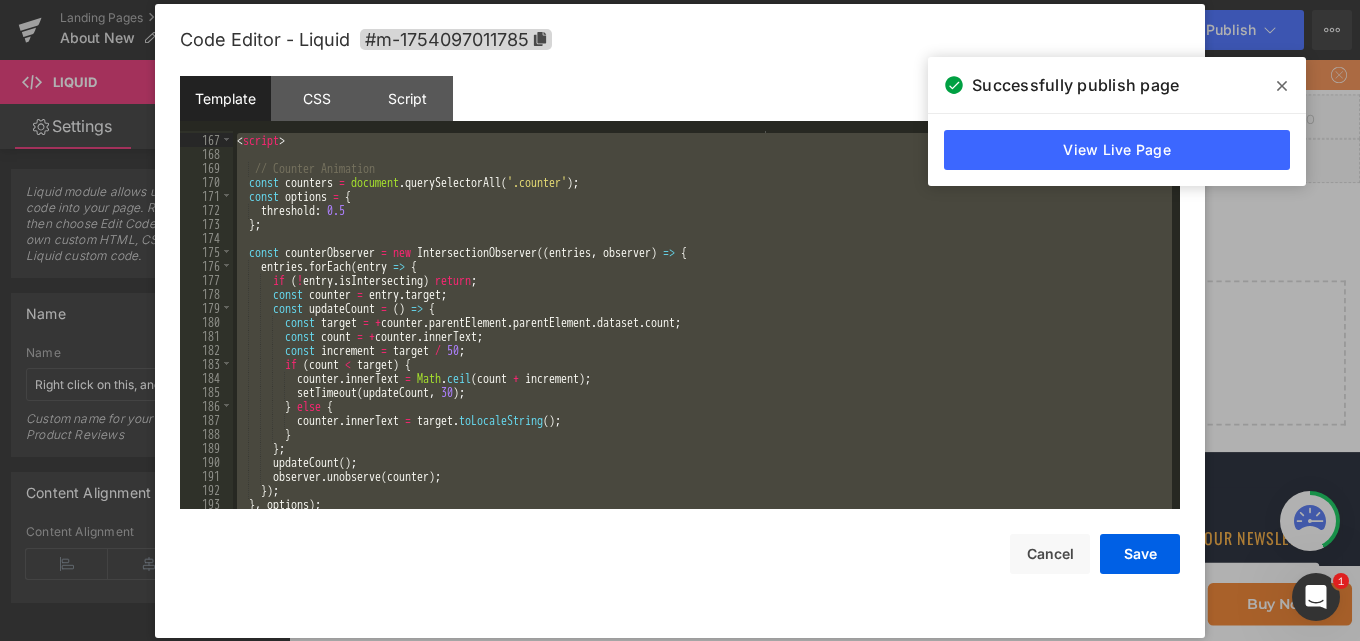 scroll, scrollTop: 1974, scrollLeft: 0, axis: vertical 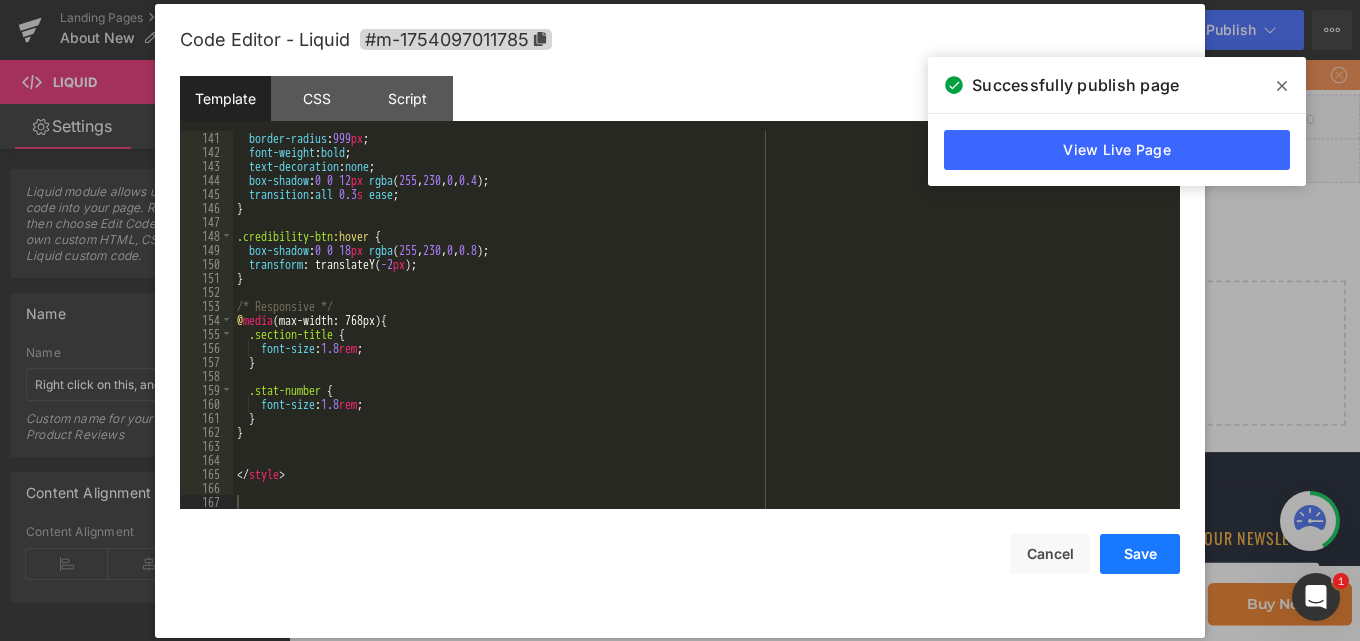 click on "Save" at bounding box center [1140, 554] 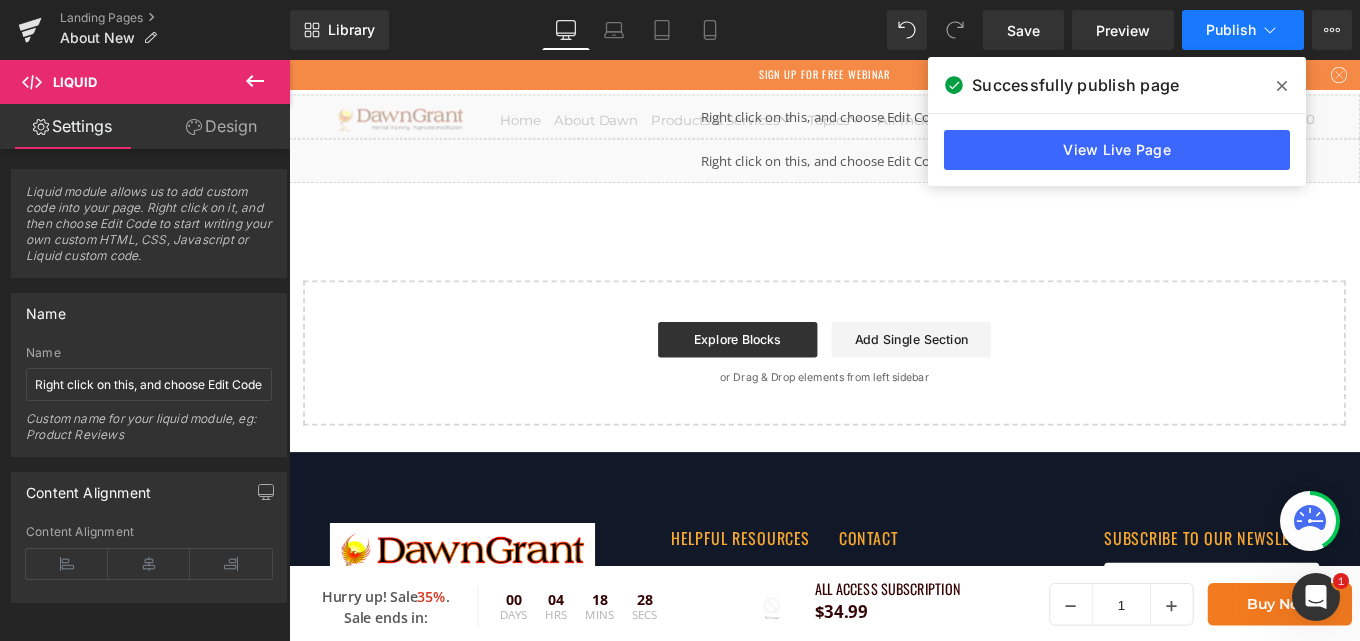 click on "Publish" at bounding box center (1243, 30) 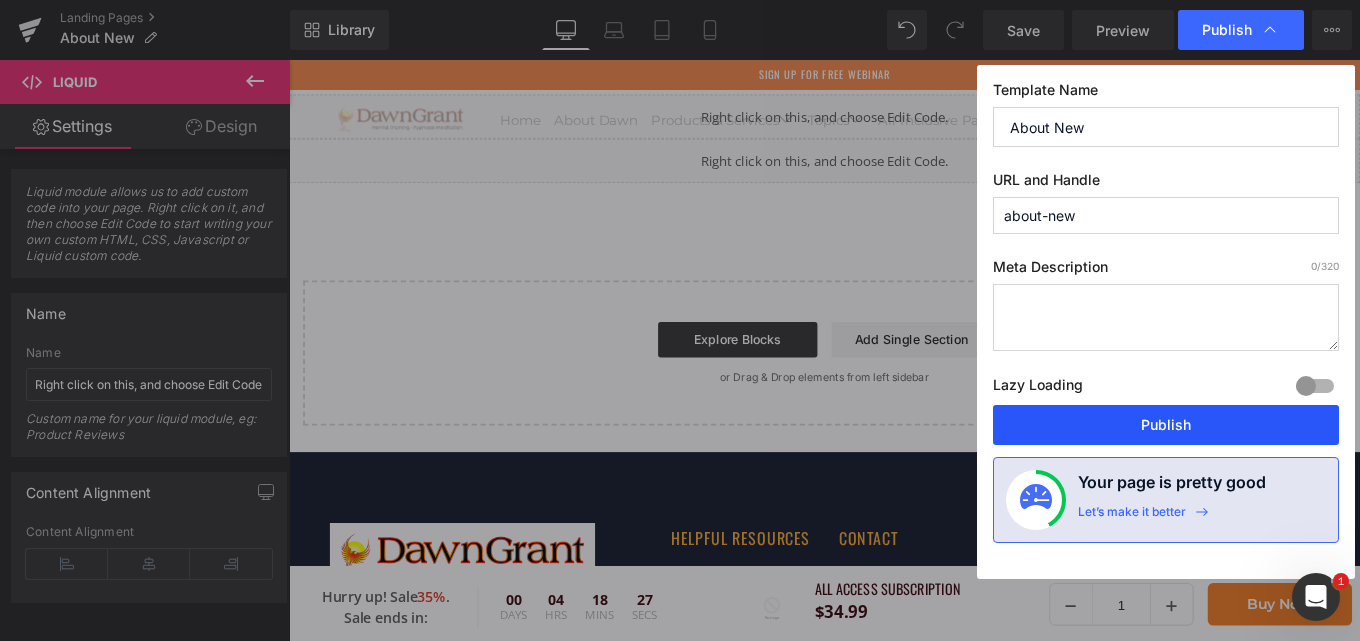 click on "Publish" at bounding box center [1166, 425] 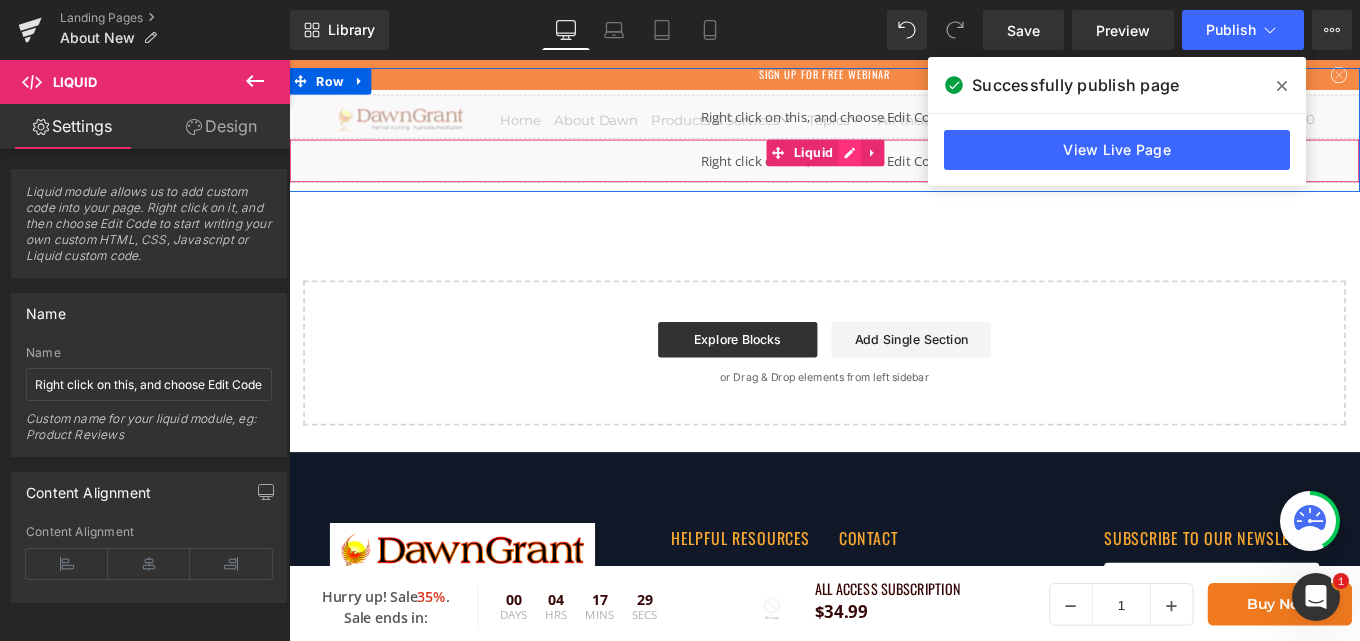 click on "Liquid" at bounding box center [894, 174] 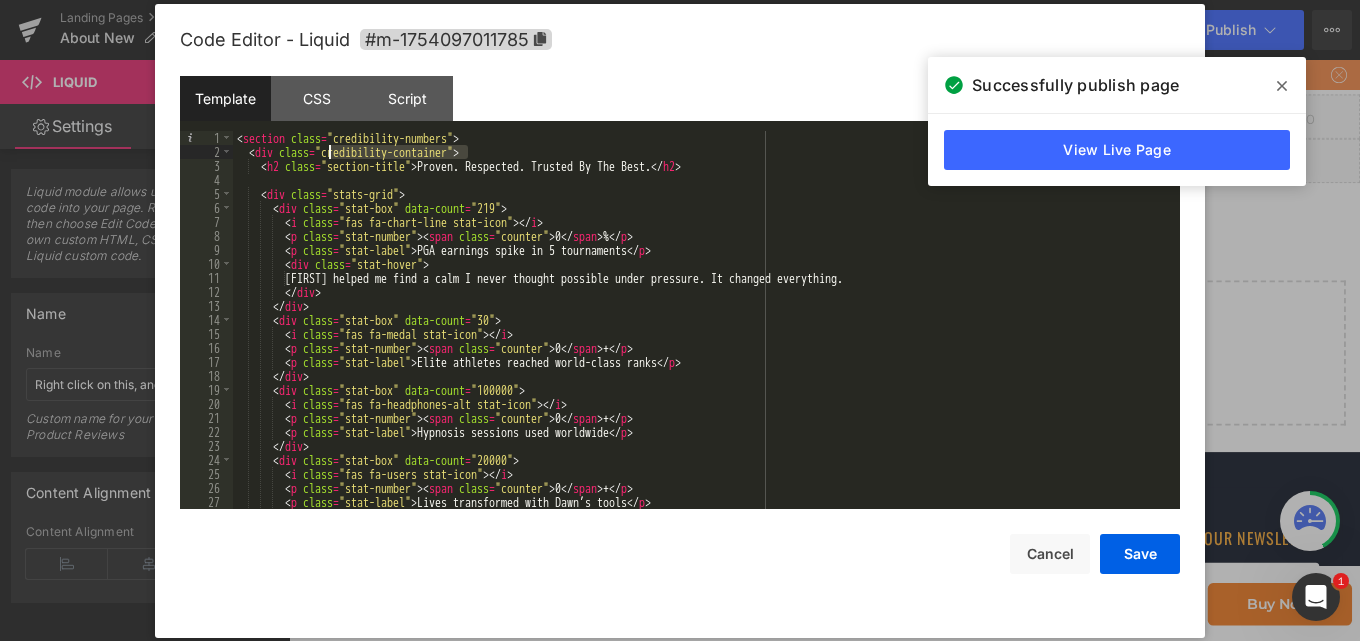 drag, startPoint x: 467, startPoint y: 148, endPoint x: 329, endPoint y: 151, distance: 138.03261 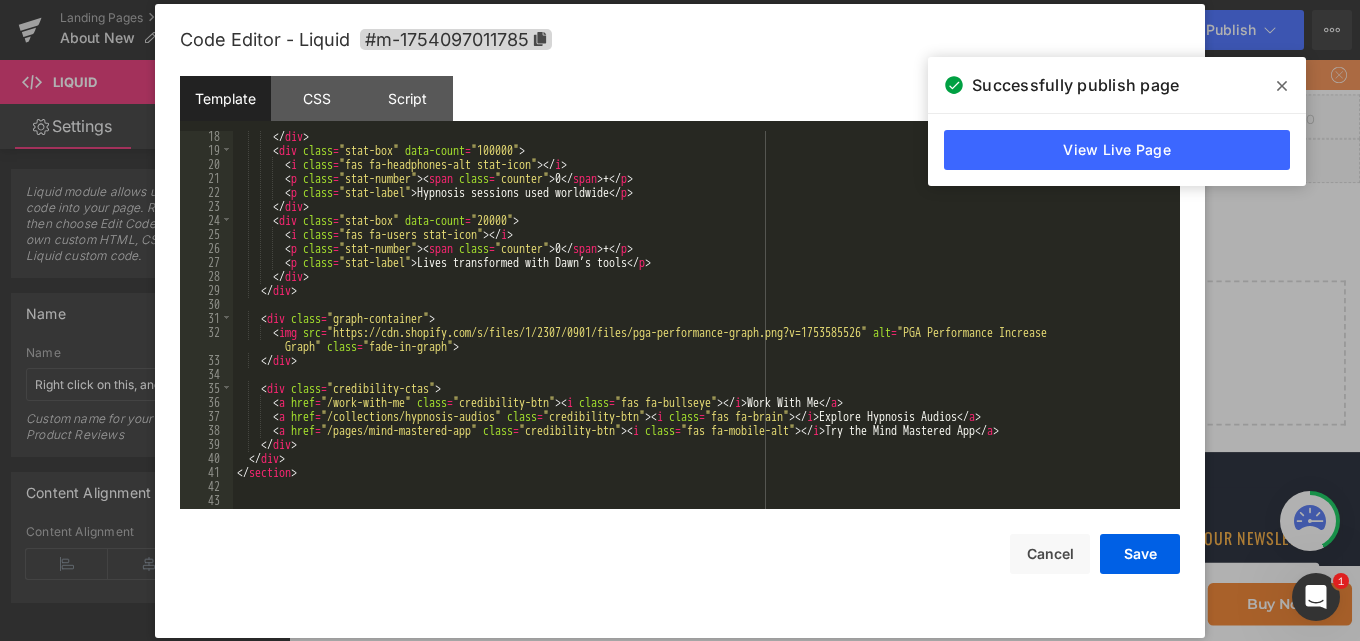 scroll, scrollTop: 480, scrollLeft: 0, axis: vertical 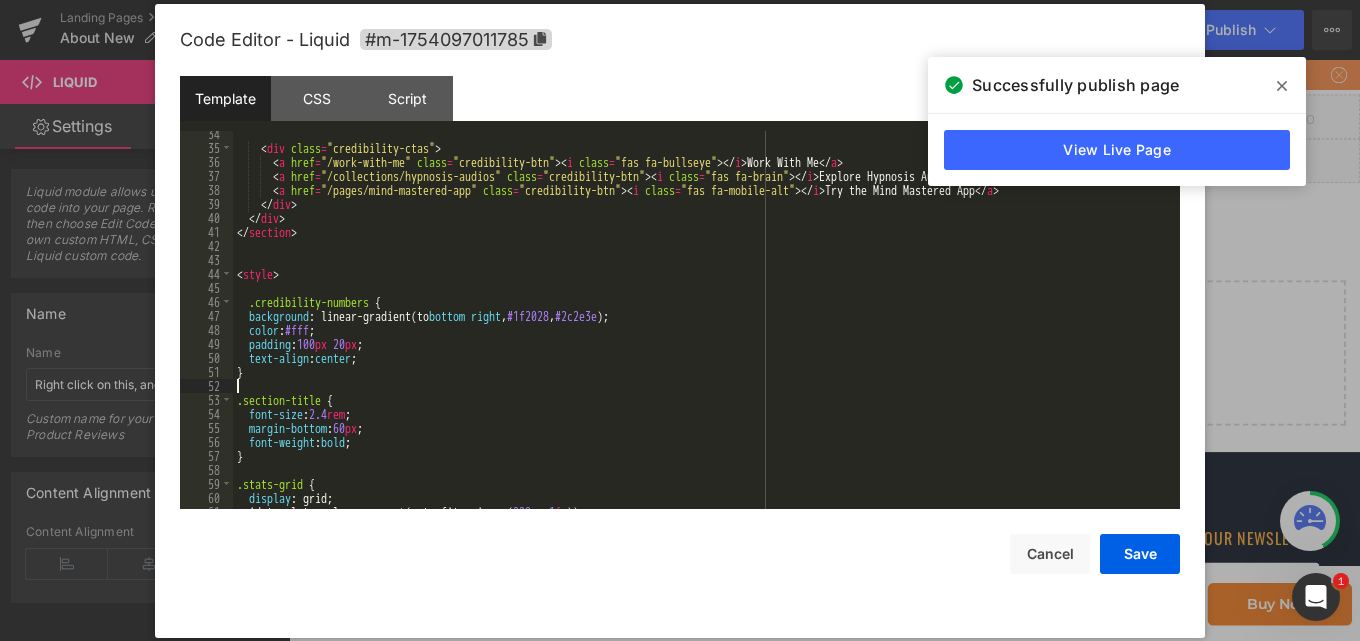 click on "< div   class = "credibility-ctas" >          < a   href = "/work-with-me"   class = "credibility-btn" > < i   class = "fas fa-bullseye" > </ i >  Work With Me </ a >          < a   href = "/collections/hypnosis-audios"   class = "credibility-btn" > < i   class = "fas fa-brain" > </ i >  Explore Hypnosis Audios </ a >          < a   href = "/pages/mind-mastered-app"   class = "credibility-btn" > < i   class = "fas fa-mobile-alt" > </ i >  Try the Mind Mastered App </ a >       </ div >    </ div > </ section > < style >       .credibility-numbers   {    background : linear-gradient(to  bottom   right ,  #1f2028 ,  #2c2e3e );    color :  #fff ;    padding :  100 px   20 px ;    text-align :  center ; } .section-title   {    font-size :  2.4 rem ;    margin-bottom :  60 px ;    font-weight :  bold ; } .stats-grid   {    display : grid;   grid-template-columns:  repeat (auto-fit, minmax( 220 px ,  1 fr ));" at bounding box center (702, 330) 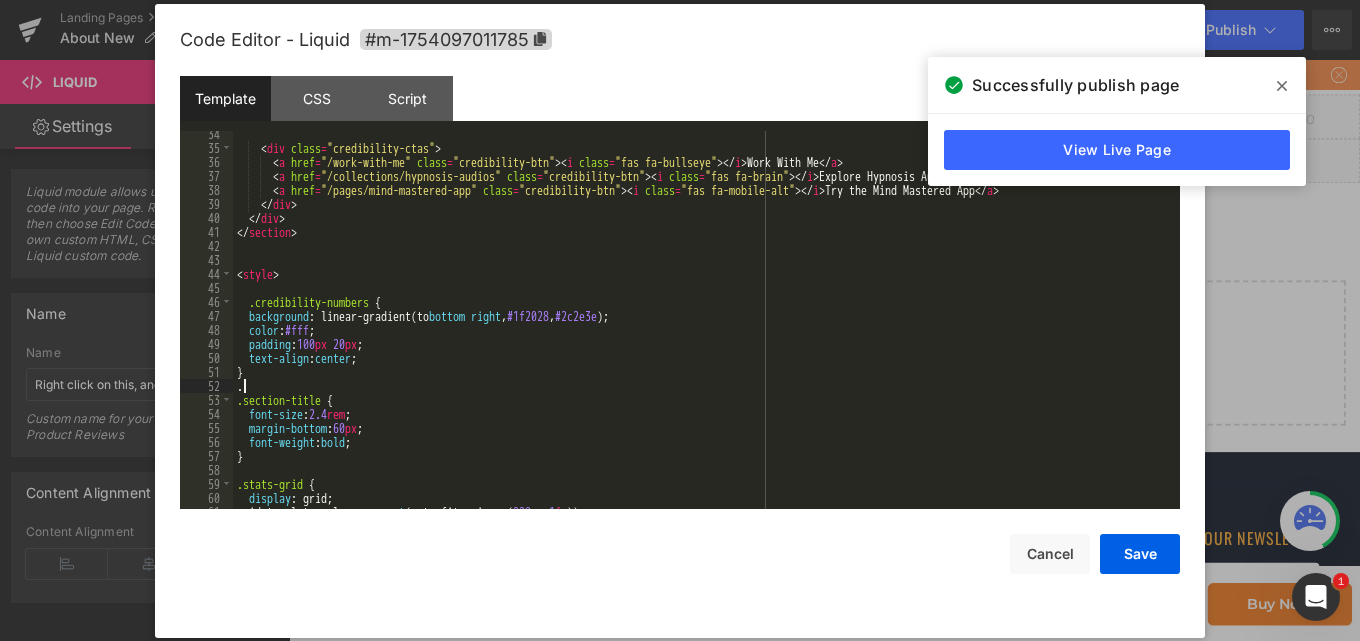 paste 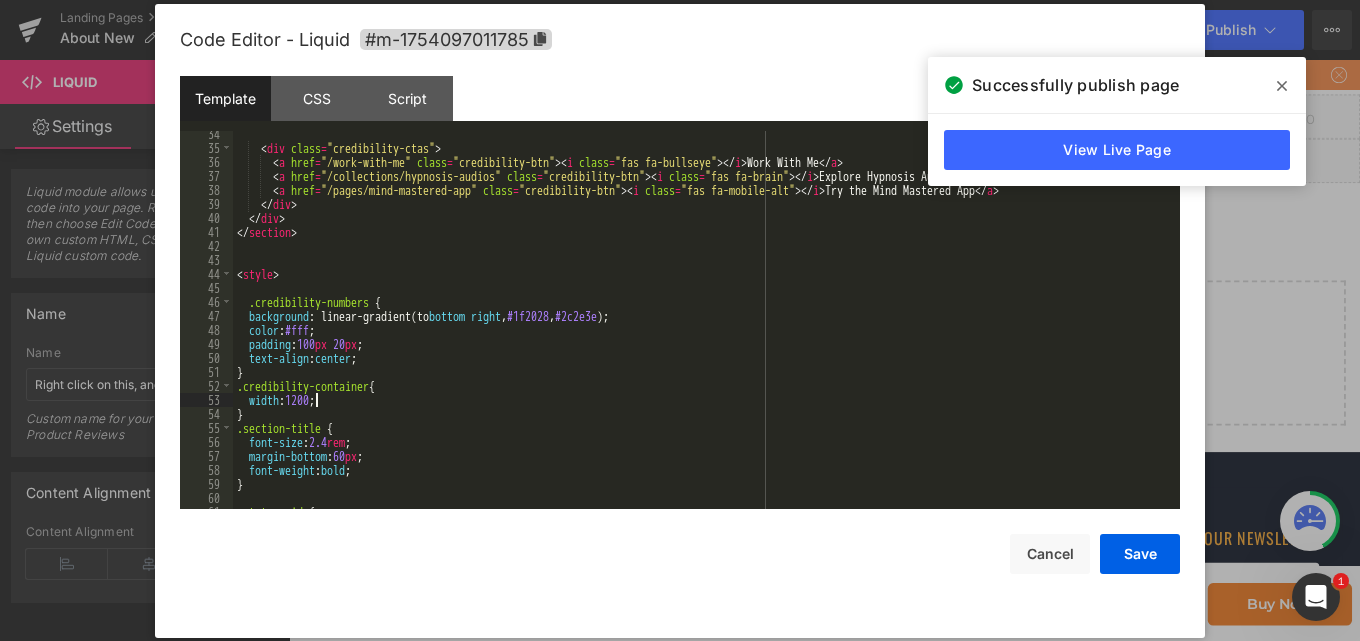 type 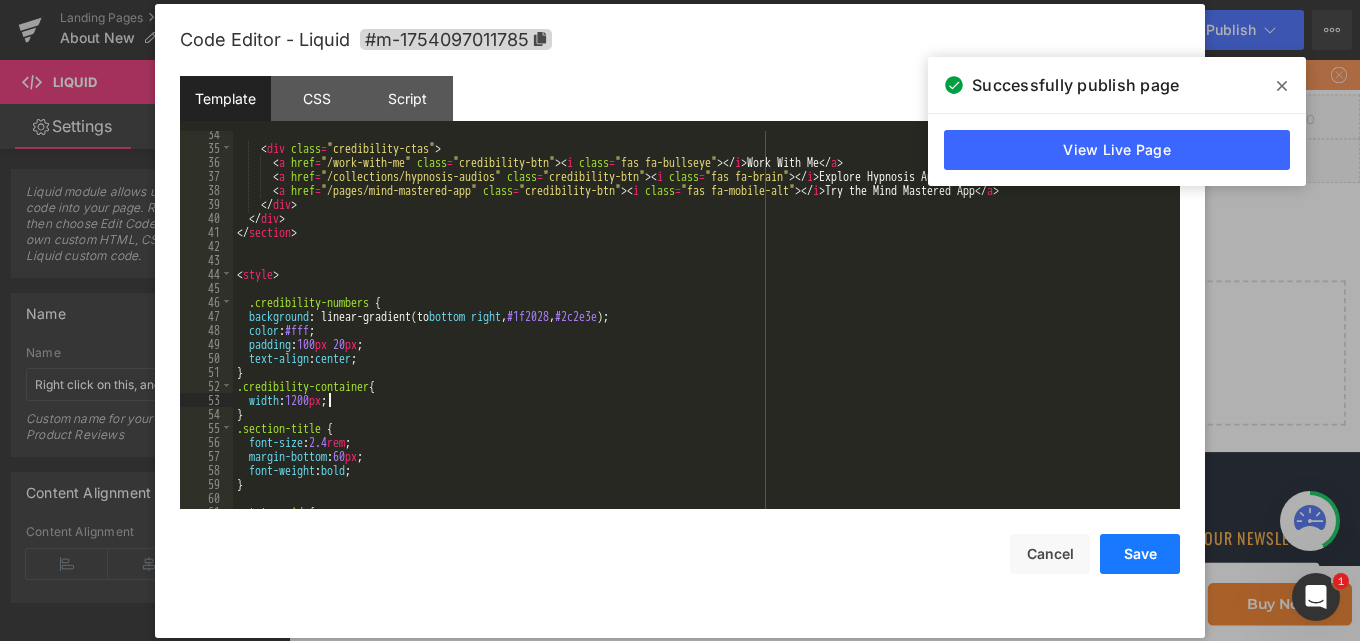 click on "Save" at bounding box center [1140, 554] 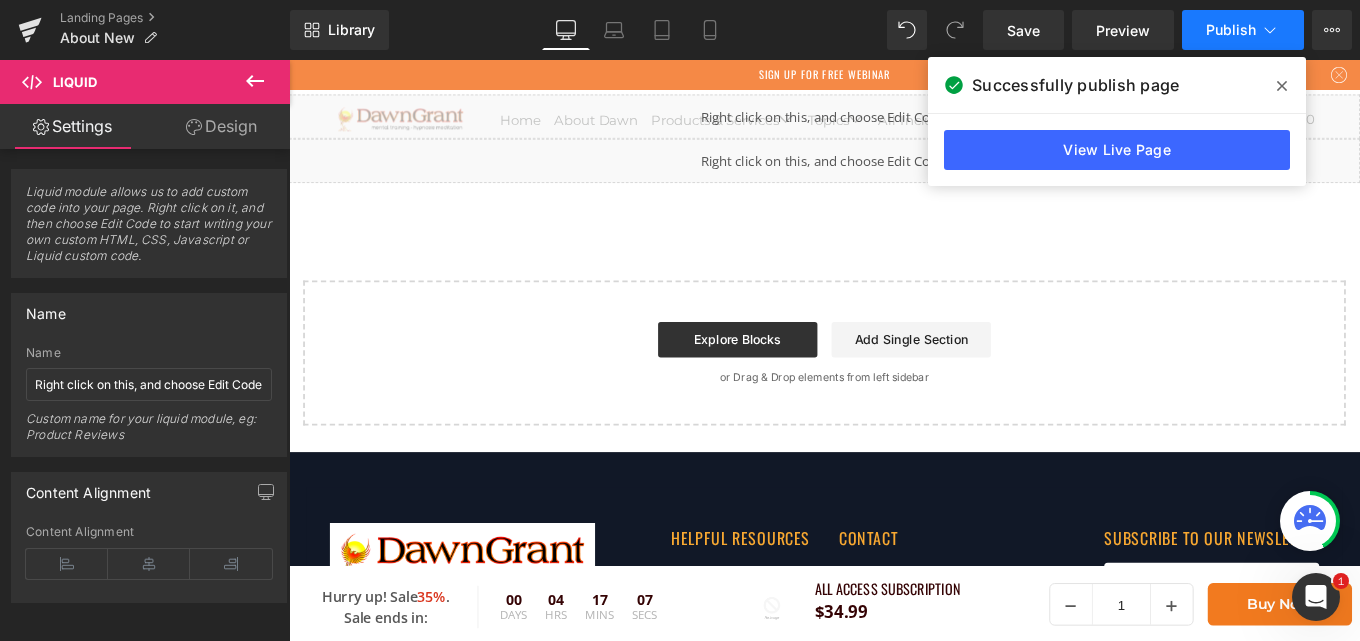click on "Publish" at bounding box center [1243, 30] 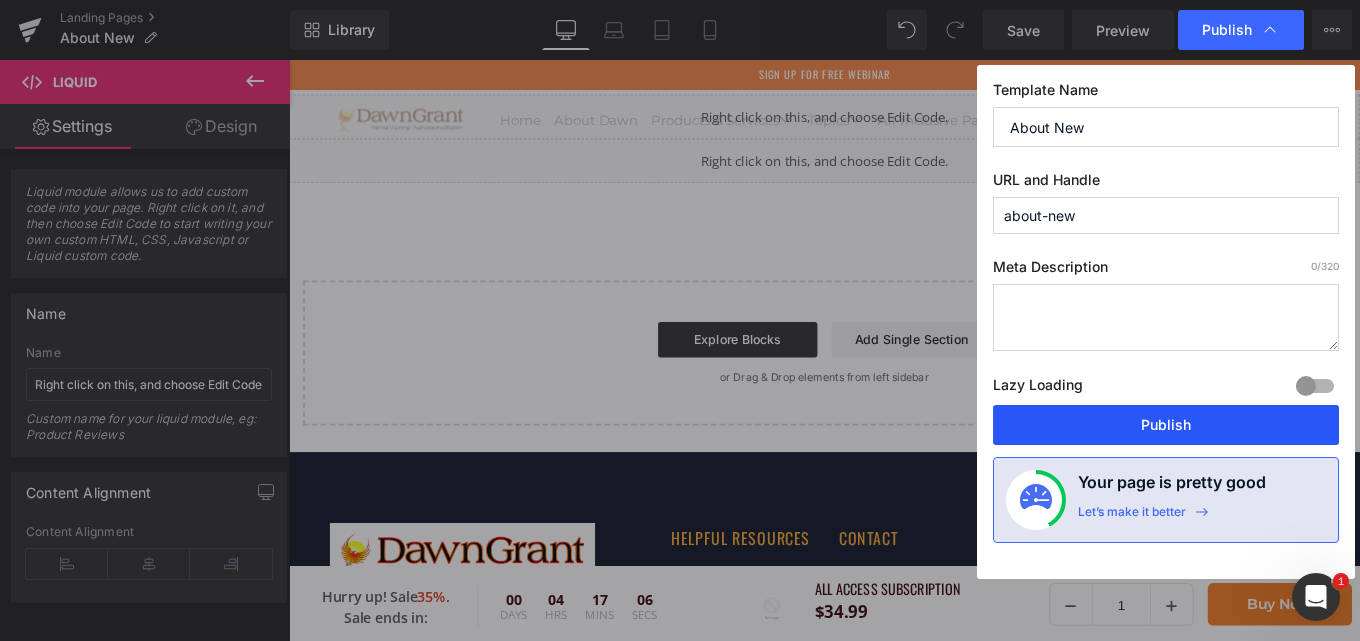 click on "Publish" at bounding box center [1166, 425] 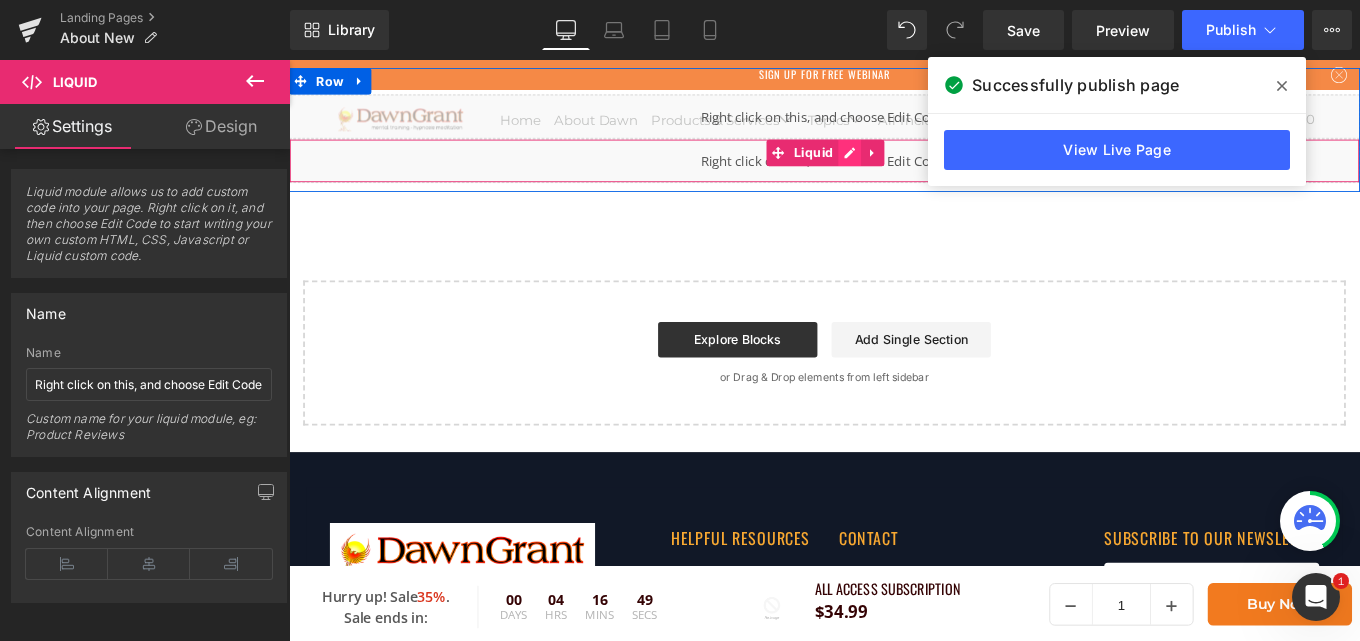 click on "Liquid" at bounding box center (894, 174) 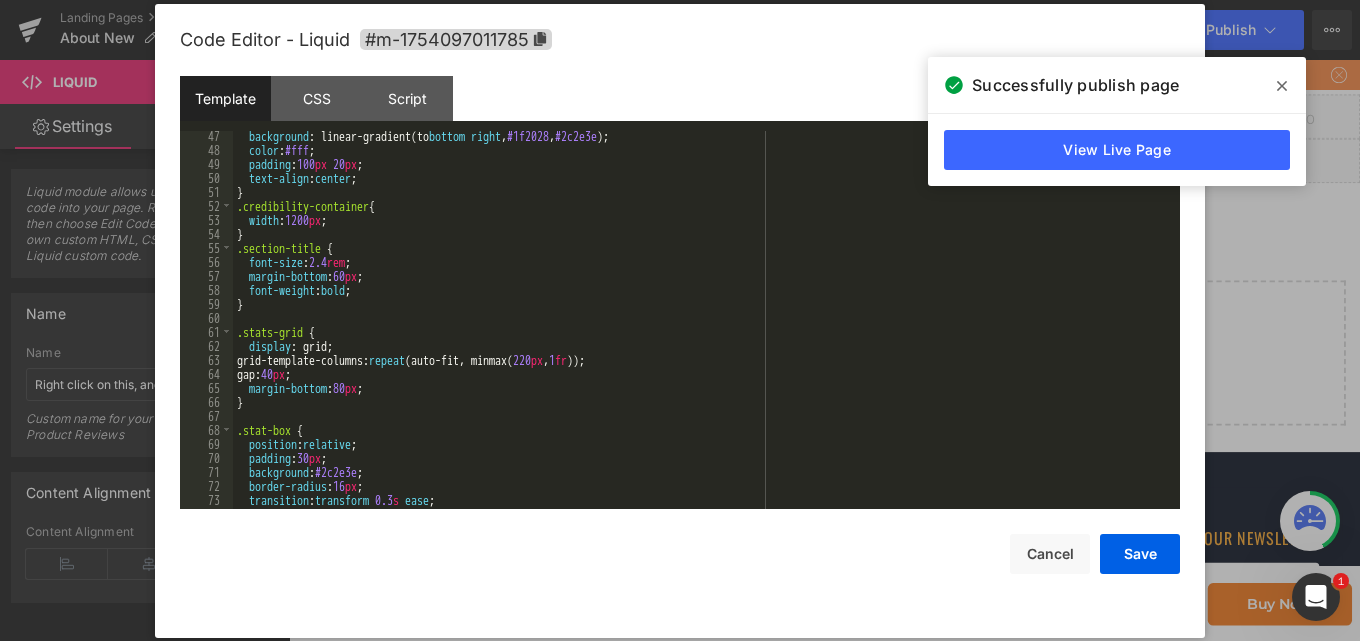 scroll, scrollTop: 600, scrollLeft: 0, axis: vertical 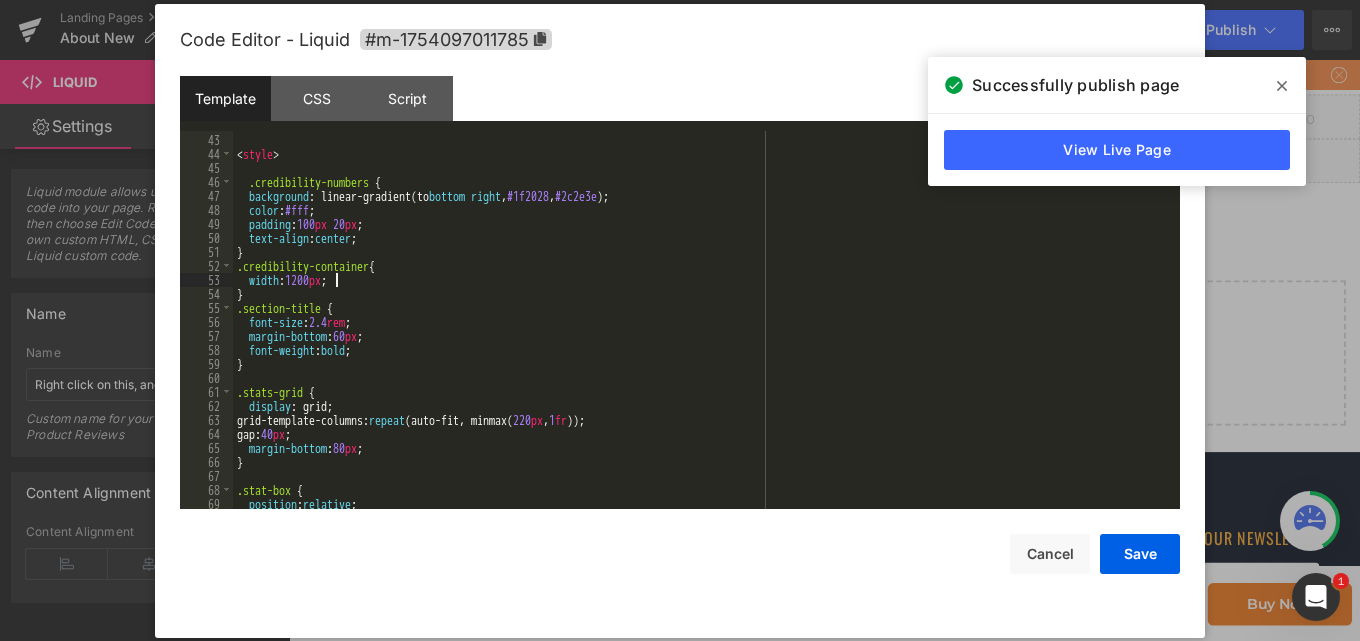 click on "< style >       .credibility-numbers   {    background : linear-gradient(to  bottom   right ,  #1f2028 ,  #2c2e3e );    color :  #fff ;    padding :  100 px   20 px ;    text-align :  center ; } .credibility-container {    width : 1200 px ; } .section-title   {    font-size :  2.4 rem ;    margin-bottom :  60 px ;    font-weight :  bold ; } .stats-grid   {    display : grid;   grid-template-columns:  repeat (auto-fit, minmax( 220 px ,  1 fr ));   gap:  40 px ;    margin-bottom :  80 px ; } .stat-box   {    position :  relative ;" at bounding box center (702, 322) 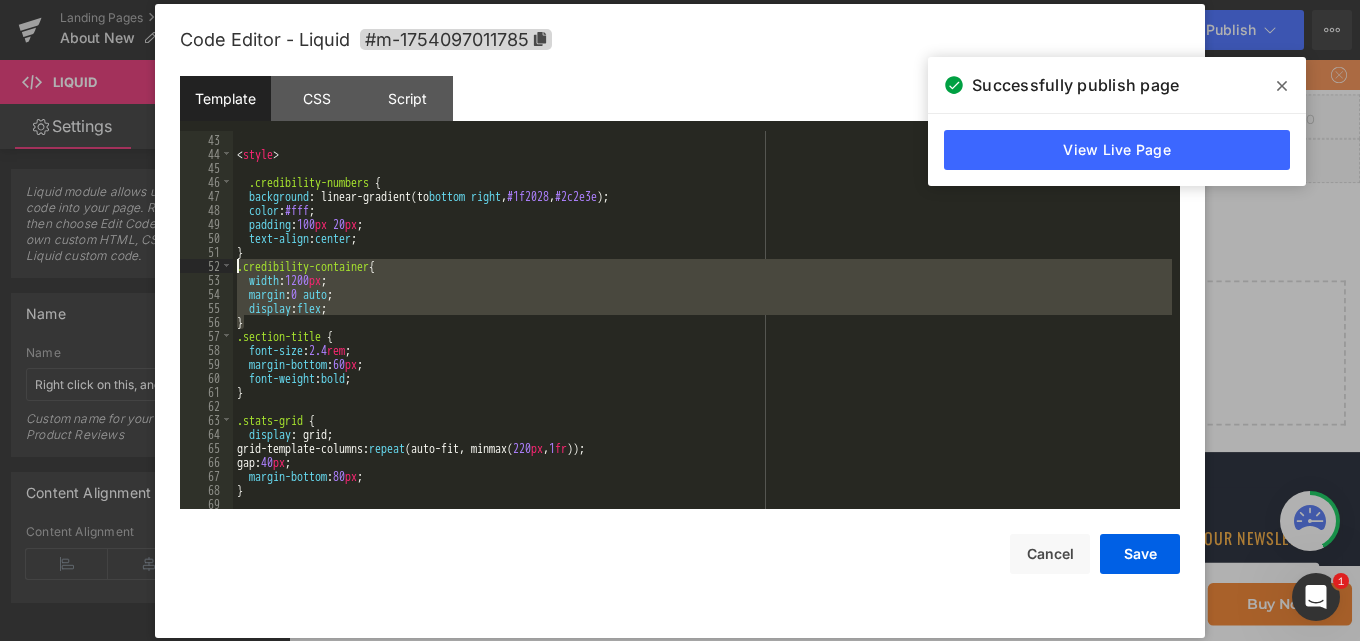 drag, startPoint x: 253, startPoint y: 321, endPoint x: 215, endPoint y: 266, distance: 66.85058 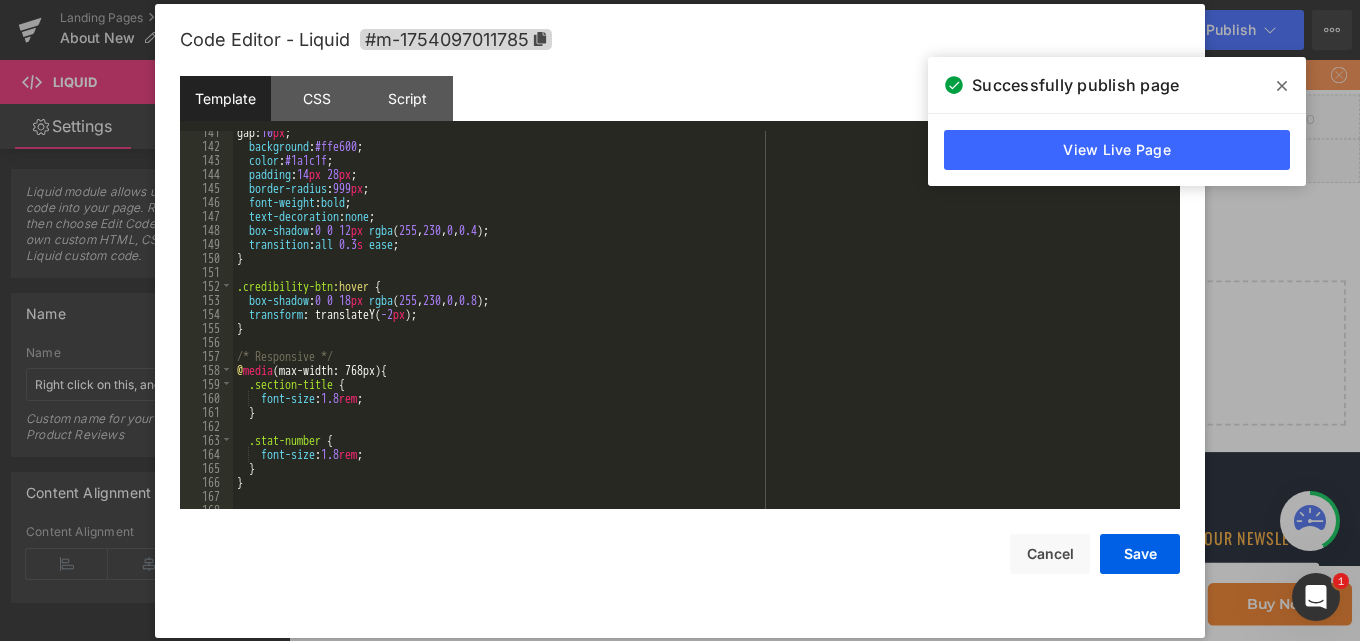 scroll, scrollTop: 2030, scrollLeft: 0, axis: vertical 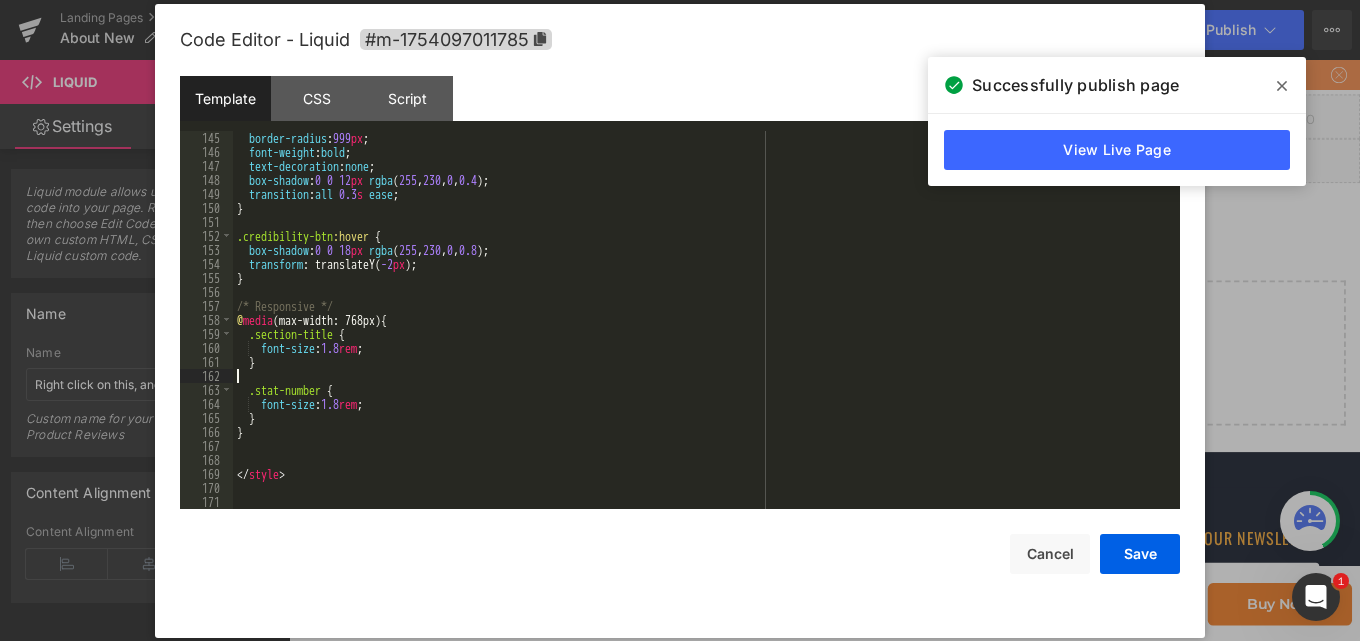 click on "border-radius :  999 px ;    font-weight :  bold ;    text-decoration :  none ;    box-shadow :  0   0   12 px   rgba ( 255 ,  230 ,  0 ,  0.4 );    transition :  all   0.3 s   ease ; } .credibility-btn :hover   {    box-shadow :  0   0   18 px   rgba ( 255 ,  230 ,  0 ,  0.8 );    transform : translateY( -2 px ); } /* Responsive */ @ media  (max-width: 768px)  {    .section-title   {       font-size :  1.8 rem ;    }    .stat-number   {       font-size :  1.8 rem ;    } }    </ style >" at bounding box center (702, 334) 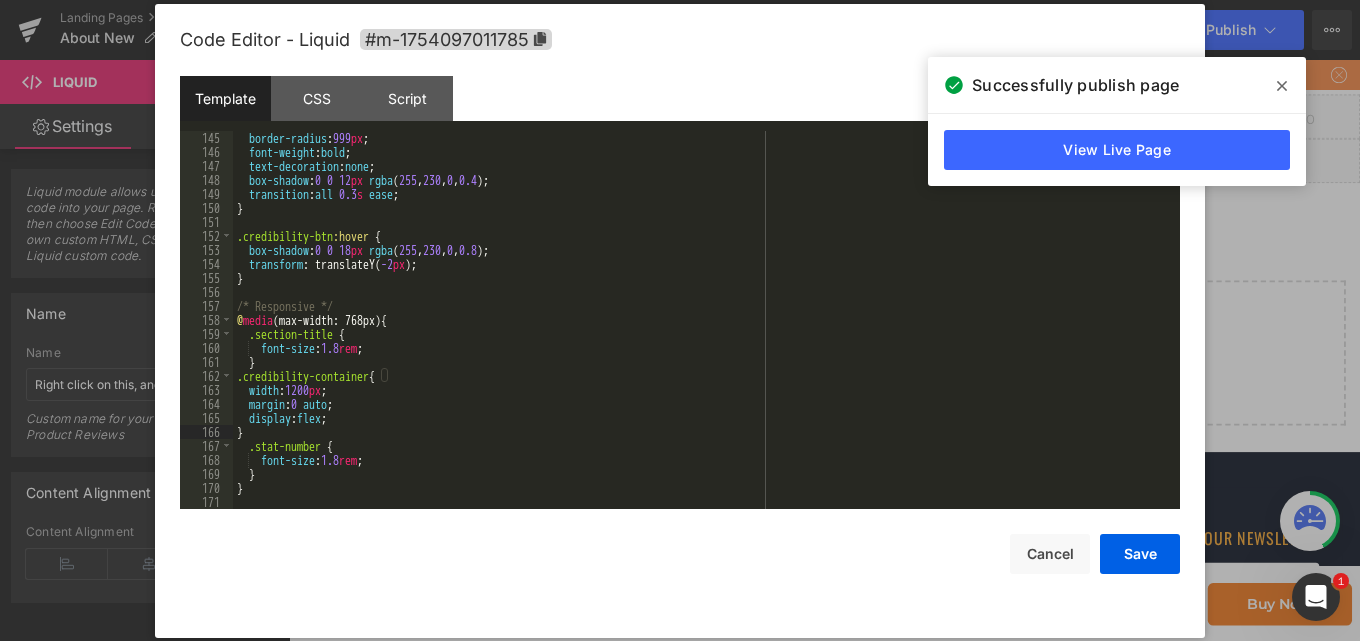 click on "border-radius :  999 px ;    font-weight :  bold ;    text-decoration :  none ;    box-shadow :  0   0   12 px   rgba ( 255 ,  230 ,  0 ,  0.4 );    transition :  all   0.3 s   ease ; } .credibility-btn :hover   {    box-shadow :  0   0   18 px   rgba ( 255 ,  230 ,  0 ,  0.8 );    transform : translateY( -2 px ); } /* Responsive */ @ media  (max-width: 768px)  {    .section-title   {       font-size :  1.8 rem ;    } .credibility-container {    width : 1200 px ;    margin : 0   auto ;    display : flex ; }    .stat-number   {       font-size :  1.8 rem ;    } }" at bounding box center (702, 334) 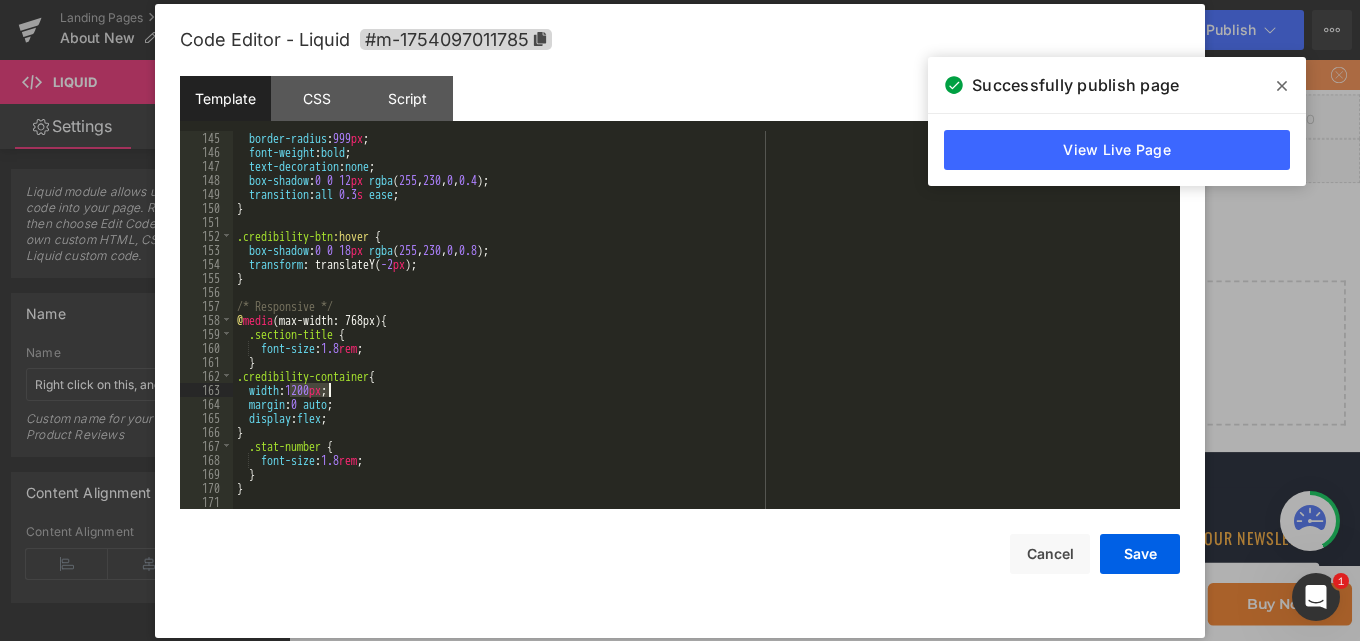 click on "border-radius :  999 px ;    font-weight :  bold ;    text-decoration :  none ;    box-shadow :  0   0   12 px   rgba ( 255 ,  230 ,  0 ,  0.4 );    transition :  all   0.3 s   ease ; } .credibility-btn :hover   {    box-shadow :  0   0   18 px   rgba ( 255 ,  230 ,  0 ,  0.8 );    transform : translateY( -2 px ); } /* Responsive */ @ media  (max-width: 768px)  {    .section-title   {       font-size :  1.8 rem ;    } .credibility-container {    width : 1200 px ;    margin : 0   auto ;    display : flex ; }    .stat-number   {       font-size :  1.8 rem ;    } }" at bounding box center [702, 334] 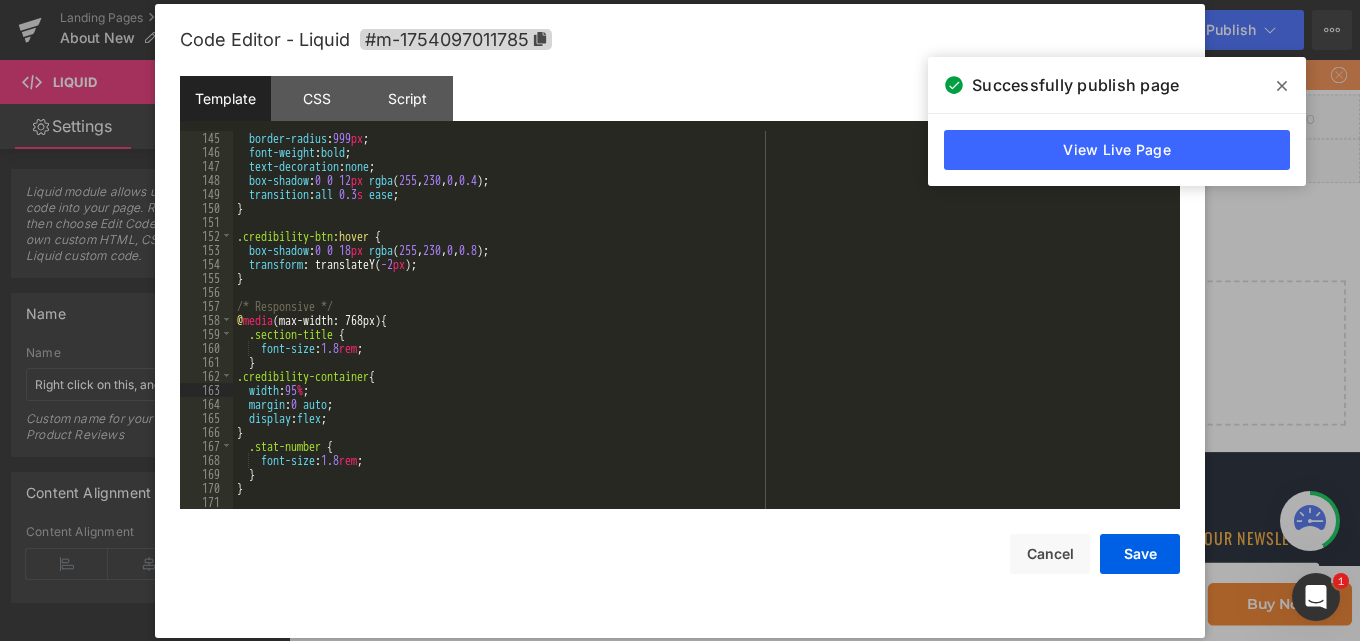 click on "border-radius :  999 px ;    font-weight :  bold ;    text-decoration :  none ;    box-shadow :  0   0   12 px   rgba ( 255 ,  230 ,  0 ,  0.4 );    transition :  all   0.3 s   ease ; } .credibility-btn :hover   {    box-shadow :  0   0   18 px   rgba ( 255 ,  230 ,  0 ,  0.8 );    transform : translateY( -2 px ); } /* Responsive */ @ media  (max-width: 768px)  {    .section-title   {       font-size :  1.8 rem ;    } .credibility-container {    width : 95 % ;    margin : 0   auto ;    display : flex ; }    .stat-number   {       font-size :  1.8 rem ;    } }" at bounding box center [702, 334] 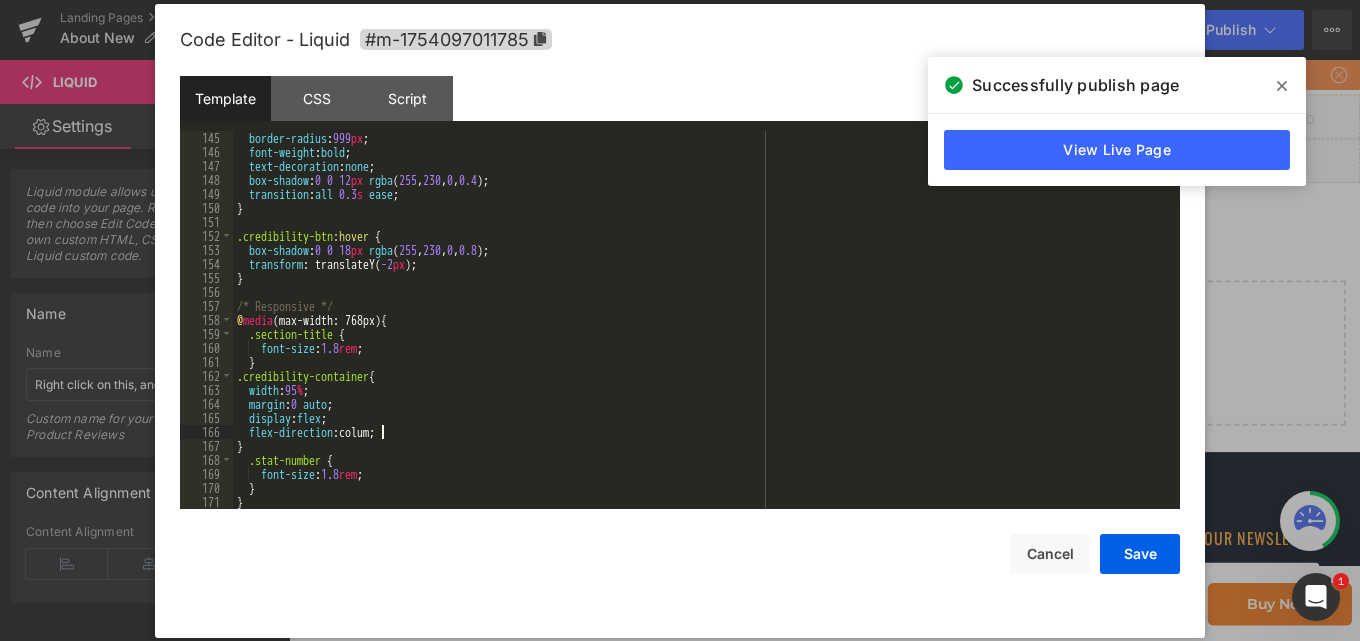 type 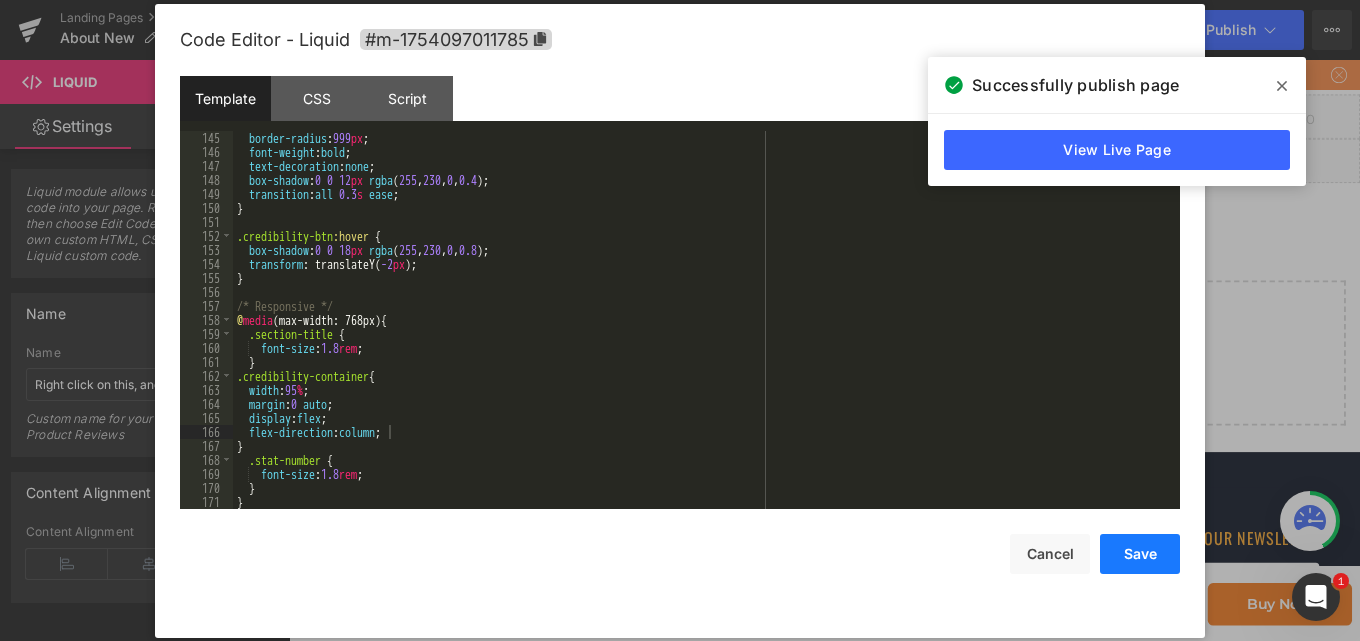 click on "Save" at bounding box center (1140, 554) 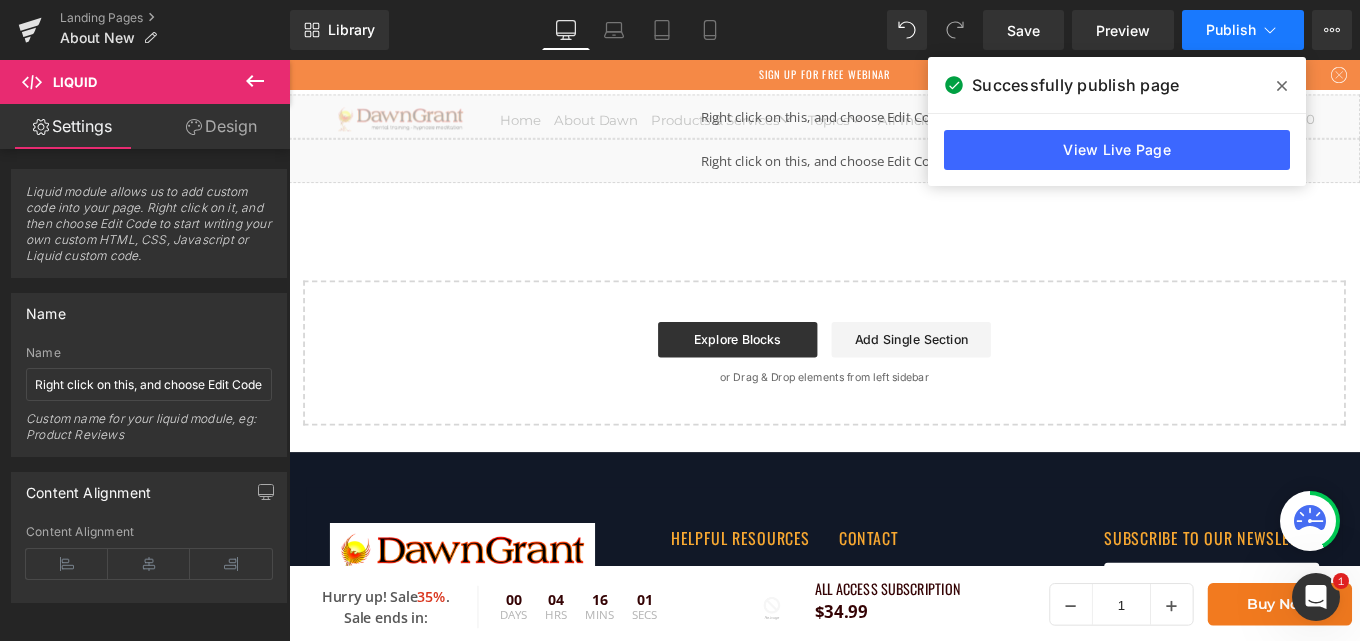 click on "Publish" at bounding box center [1231, 30] 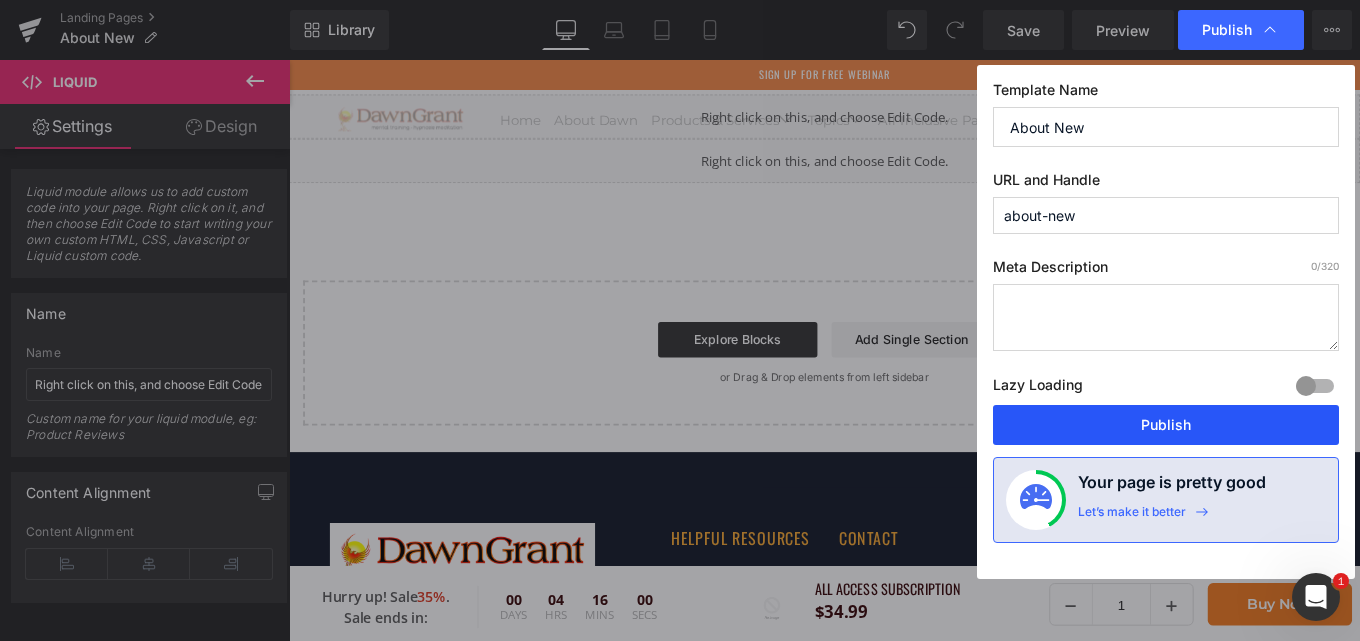 click on "Publish" at bounding box center (1166, 425) 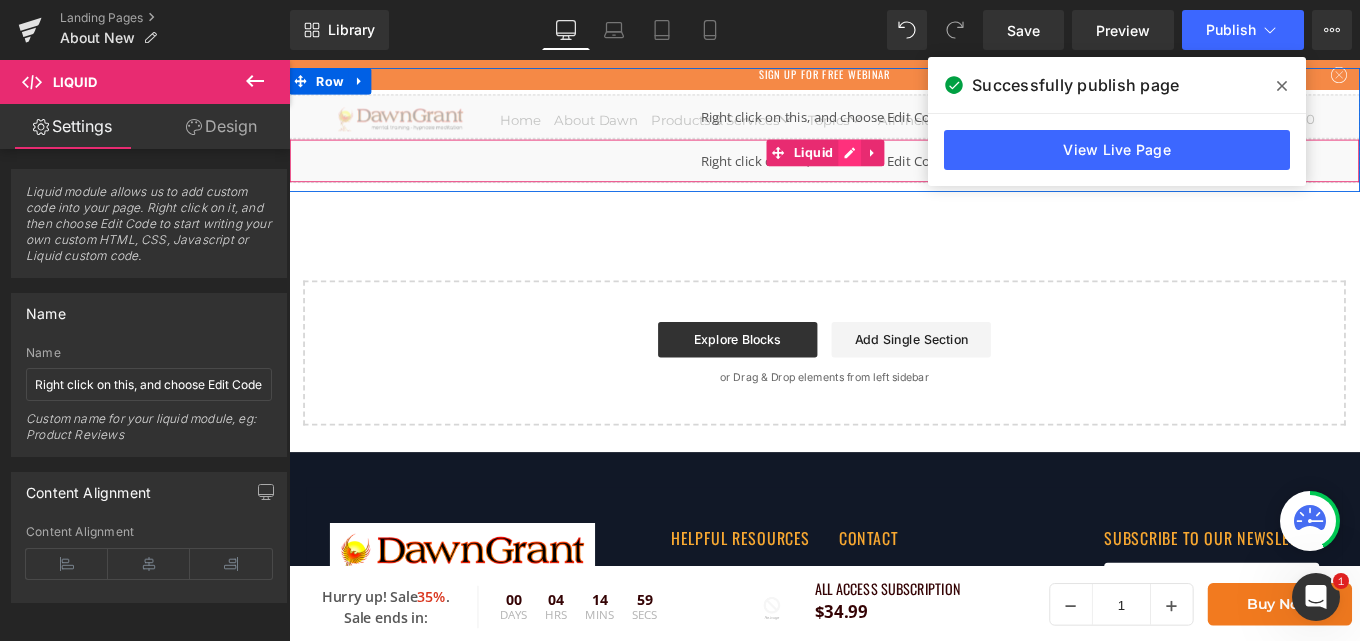 click on "Liquid" at bounding box center (894, 174) 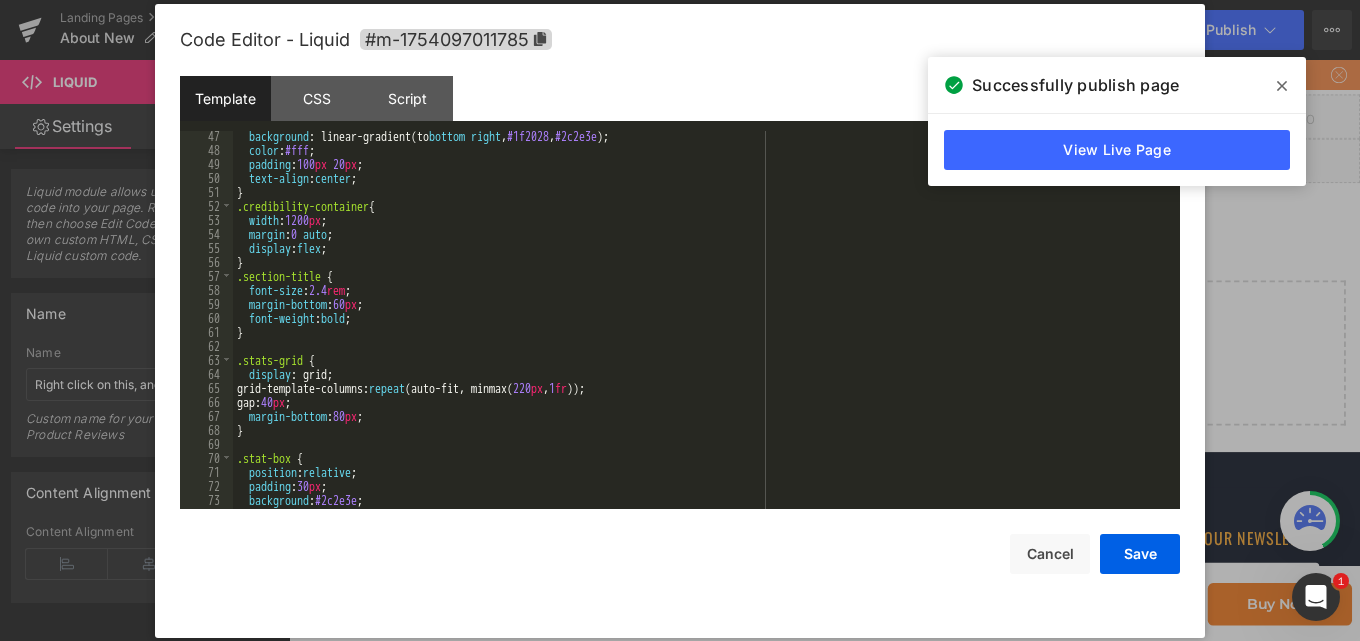 scroll, scrollTop: 600, scrollLeft: 0, axis: vertical 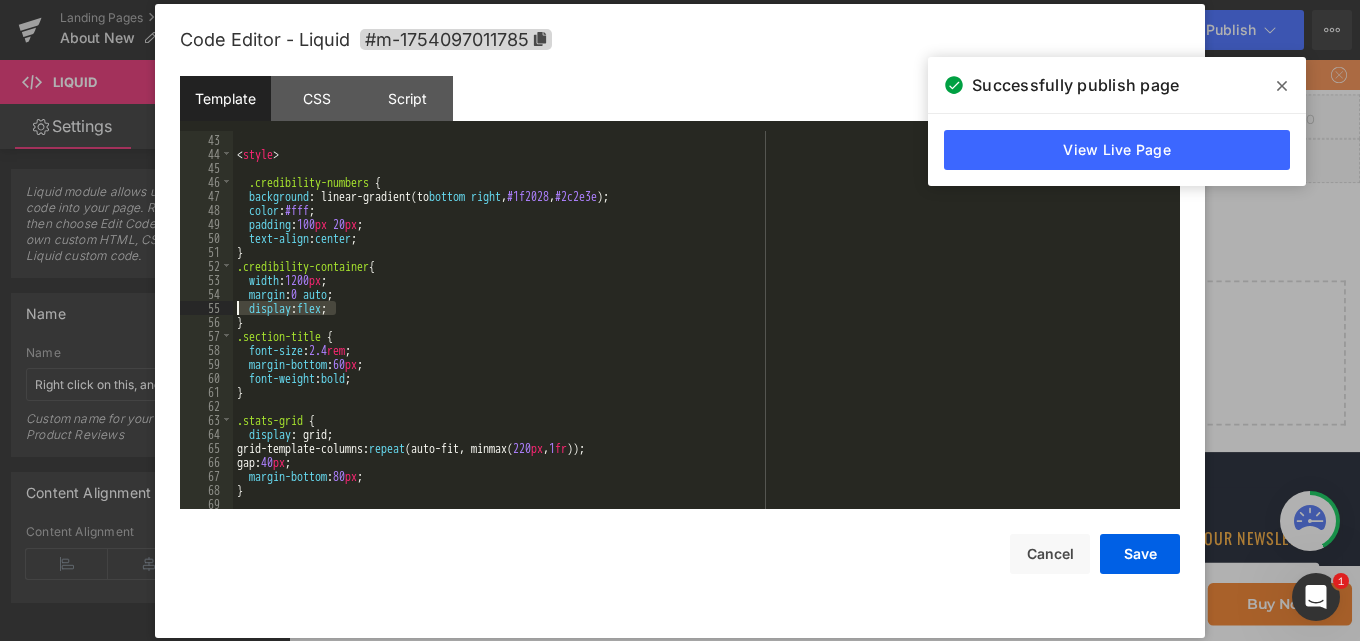 drag, startPoint x: 349, startPoint y: 309, endPoint x: 208, endPoint y: 308, distance: 141.00354 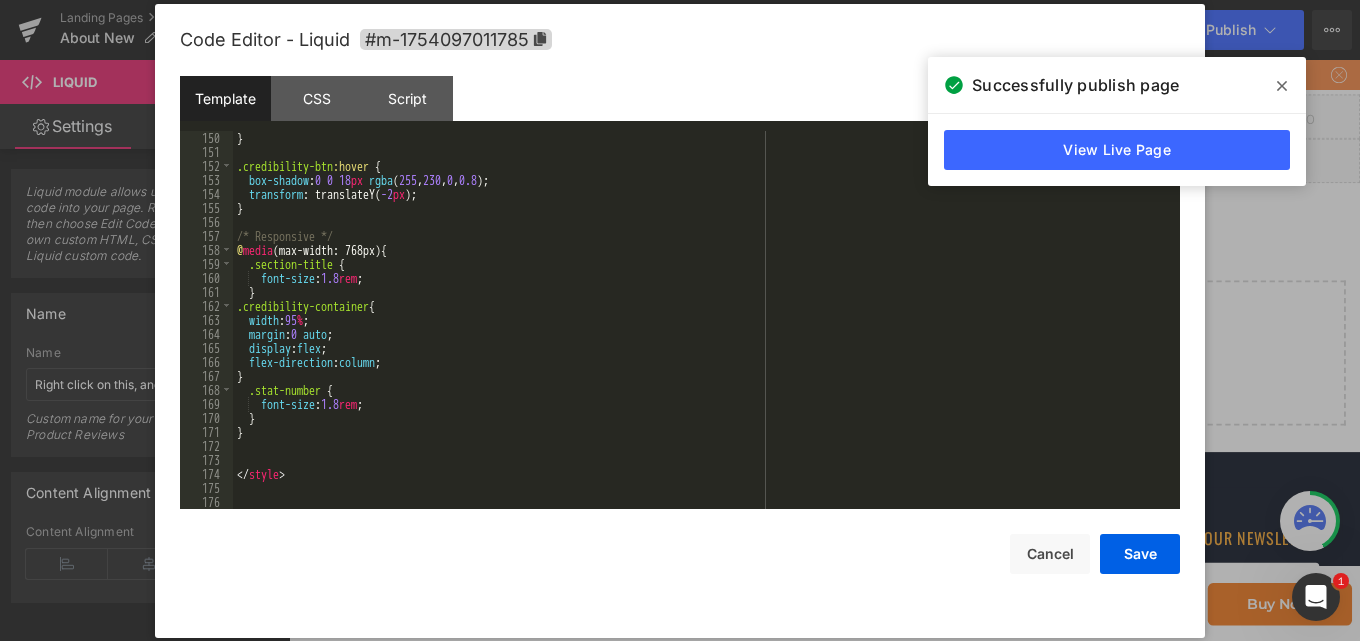 scroll, scrollTop: 2100, scrollLeft: 0, axis: vertical 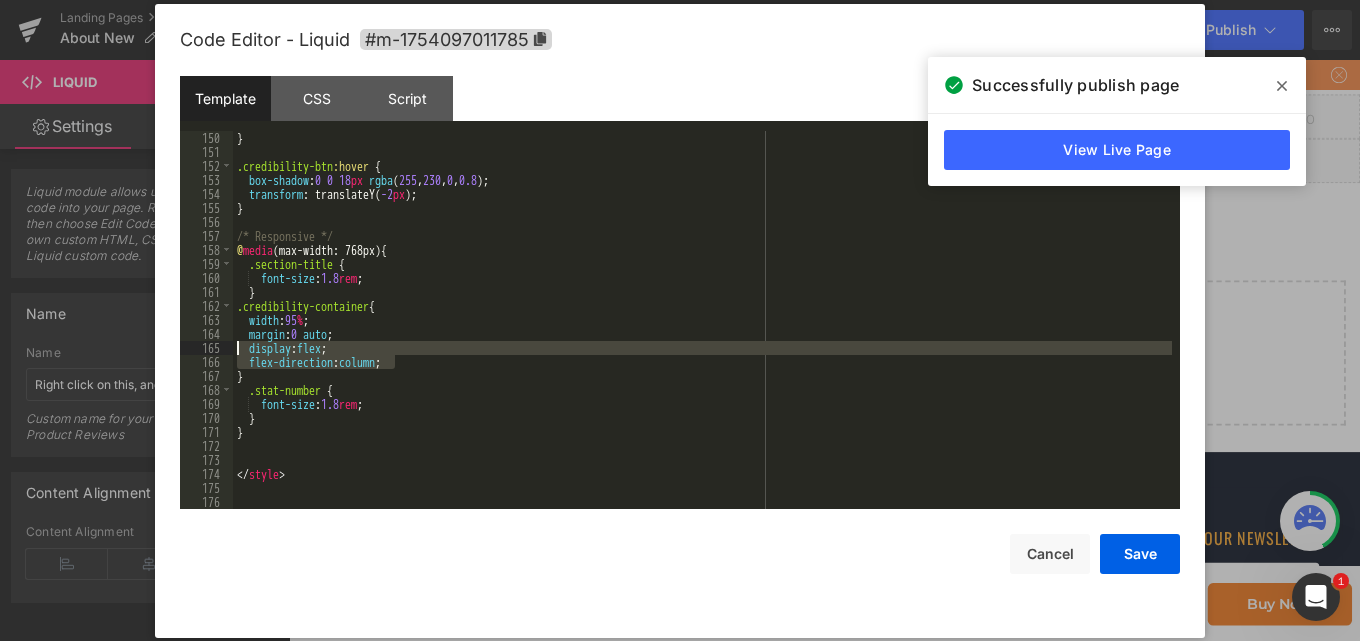 drag, startPoint x: 407, startPoint y: 360, endPoint x: 221, endPoint y: 344, distance: 186.6869 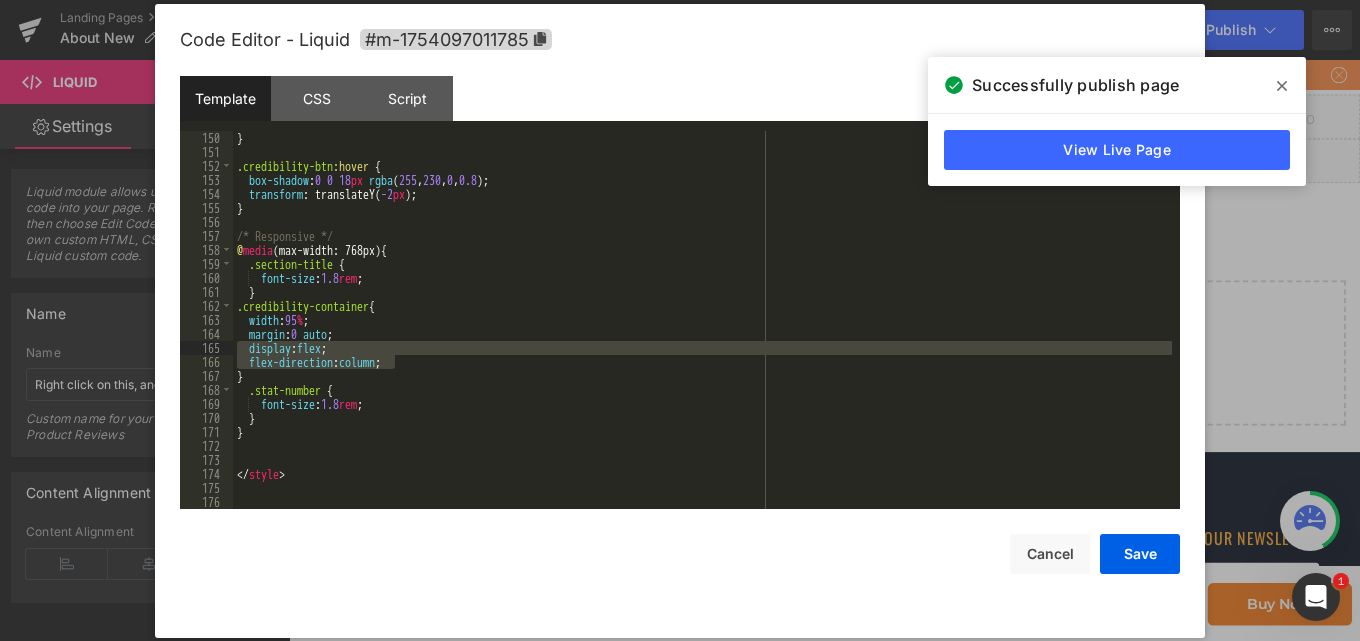 scroll, scrollTop: 2086, scrollLeft: 0, axis: vertical 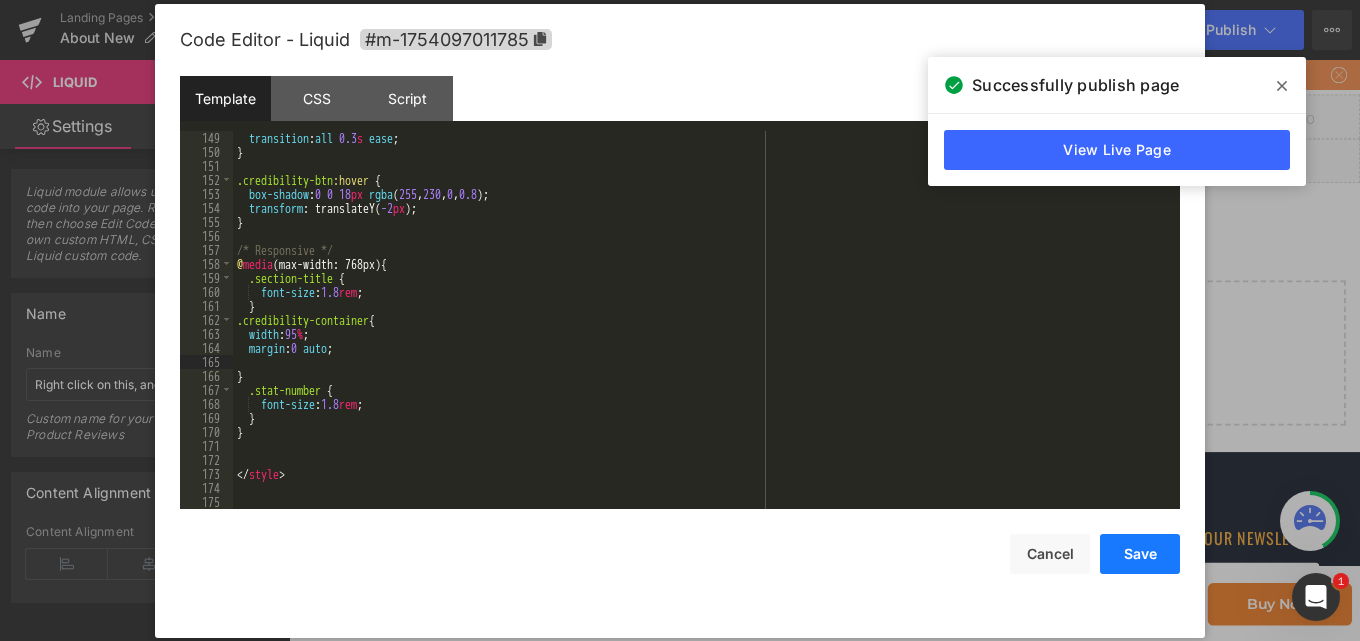 click on "Save" at bounding box center [1140, 554] 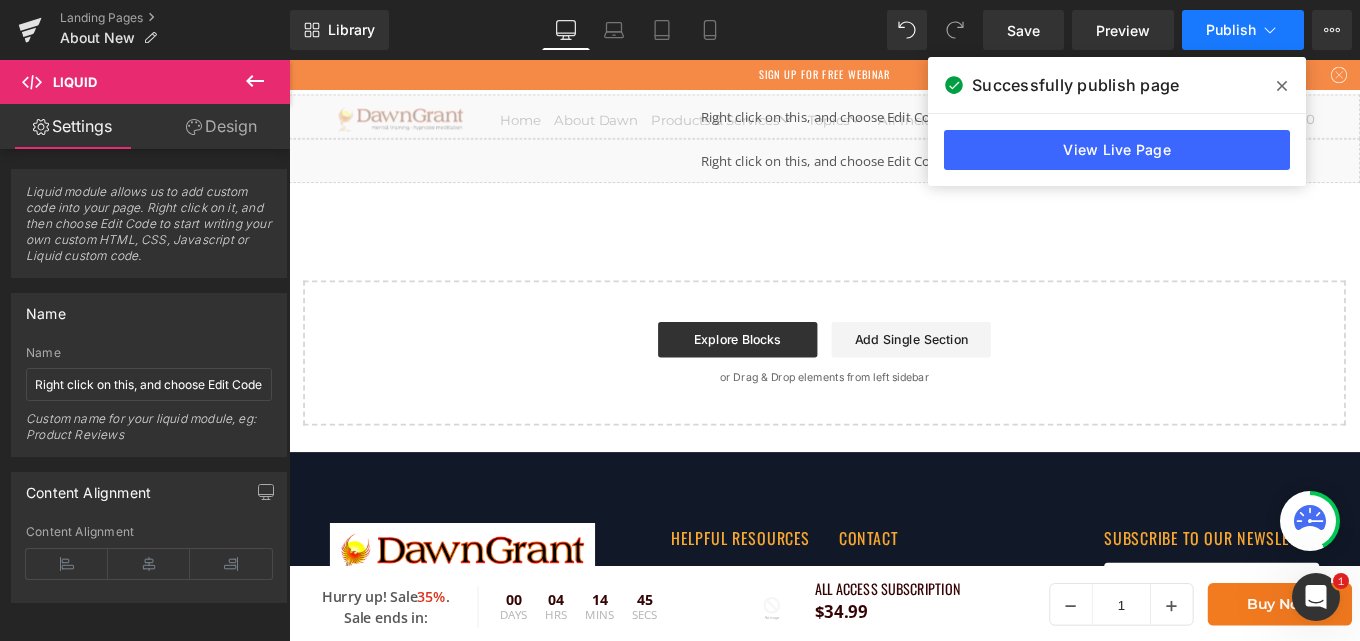 click on "Publish" at bounding box center [1243, 30] 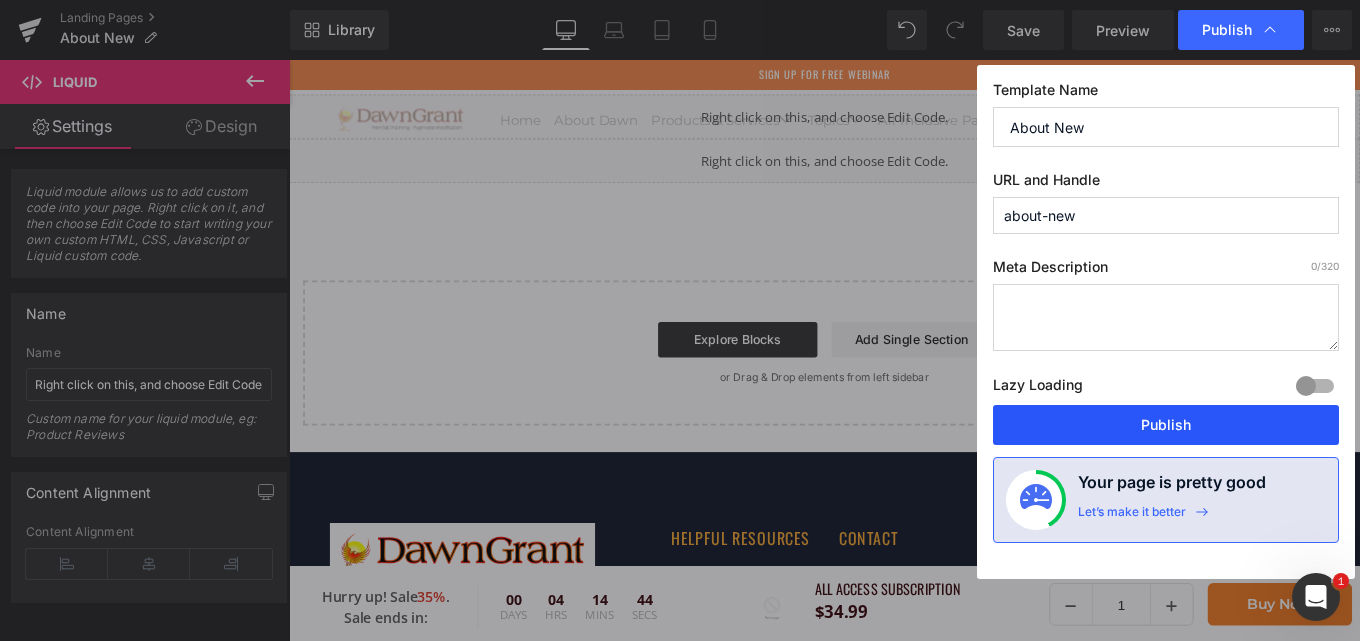 click on "Publish" at bounding box center [1166, 425] 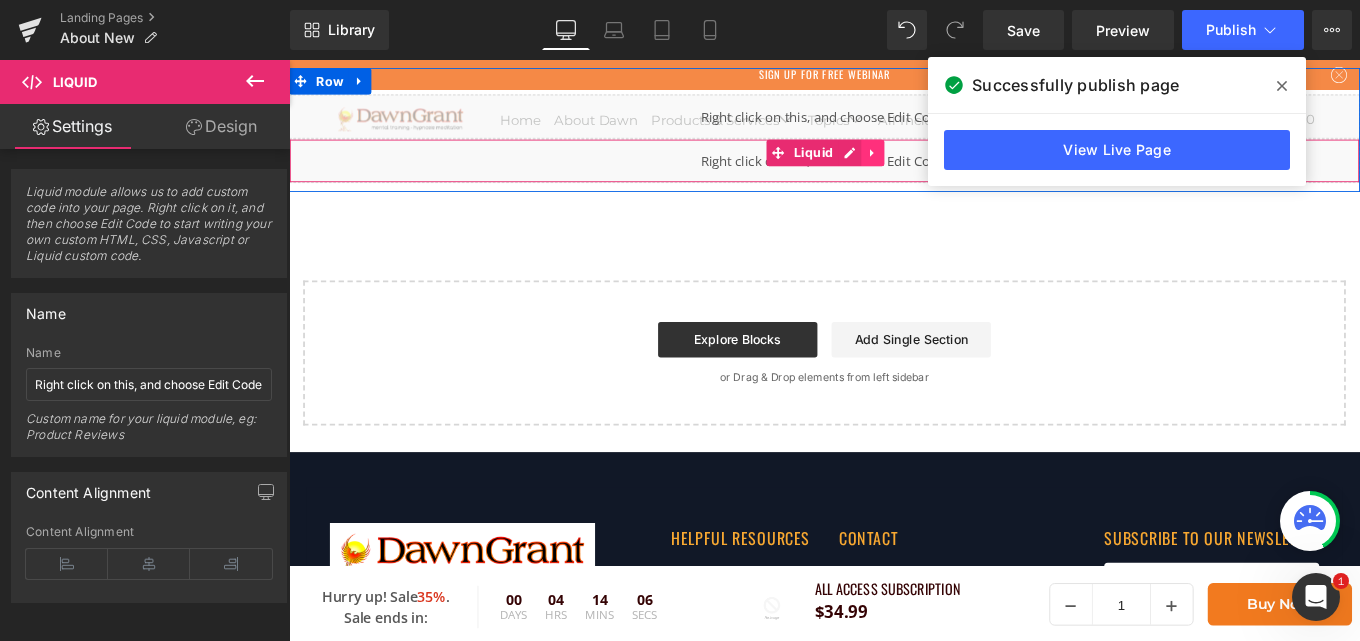 click 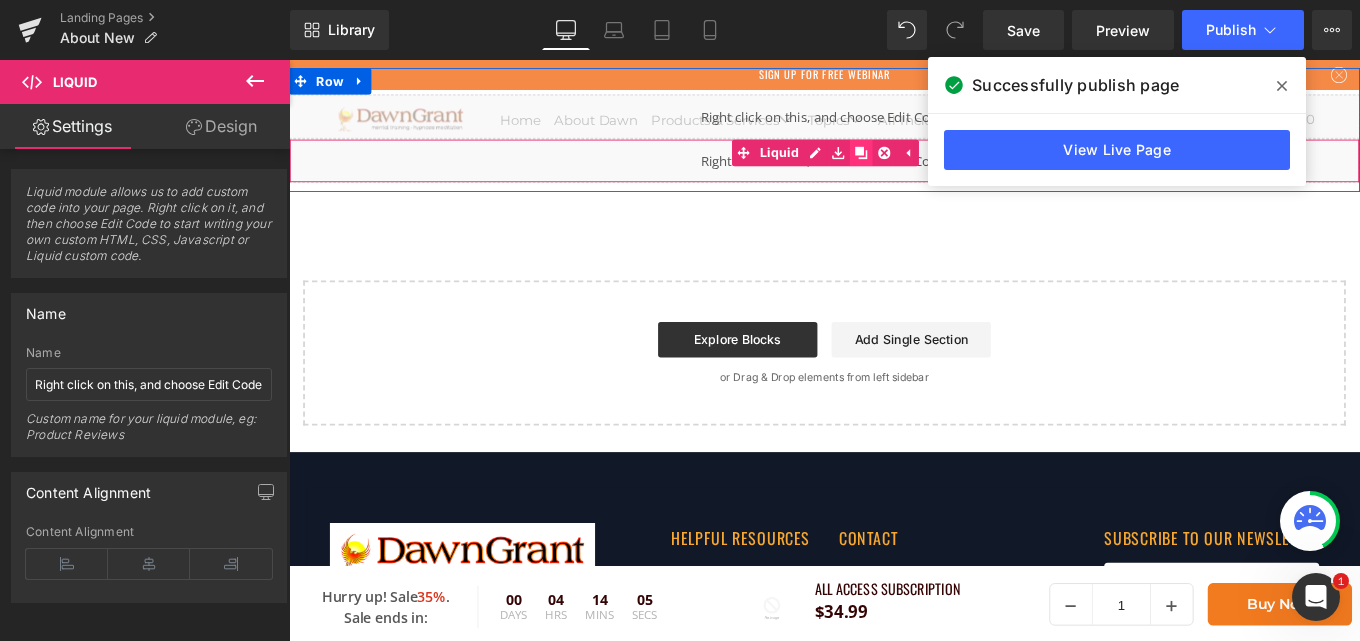 click 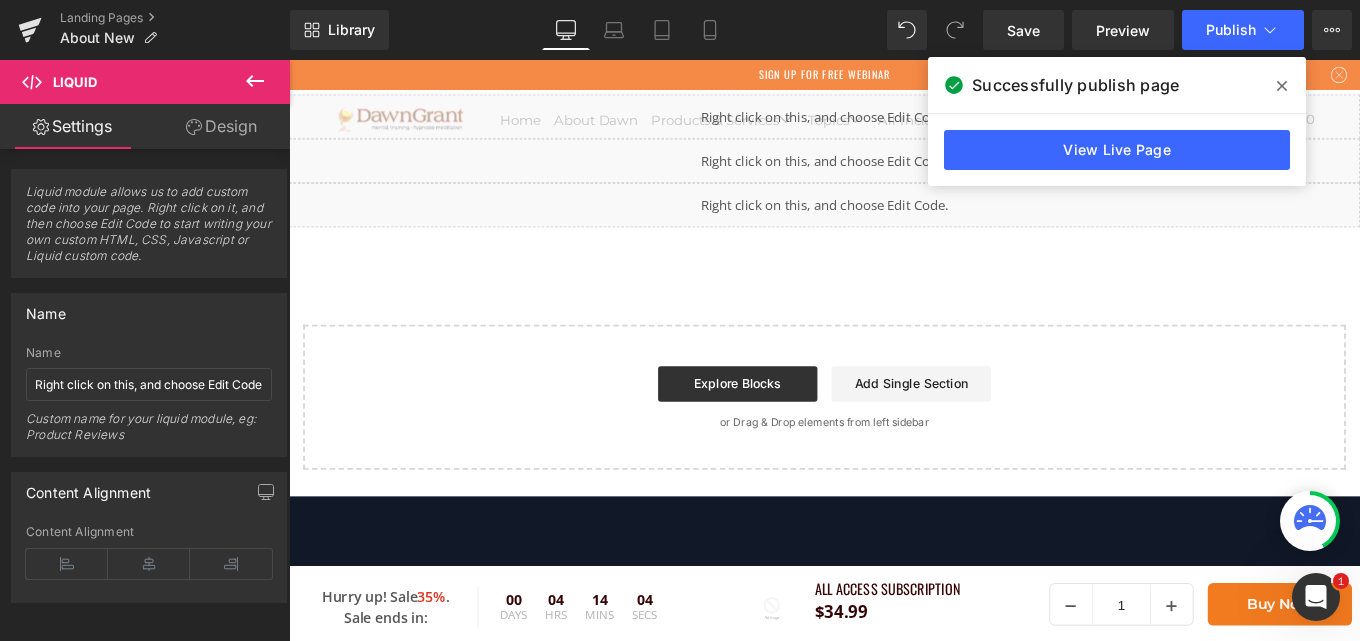 click 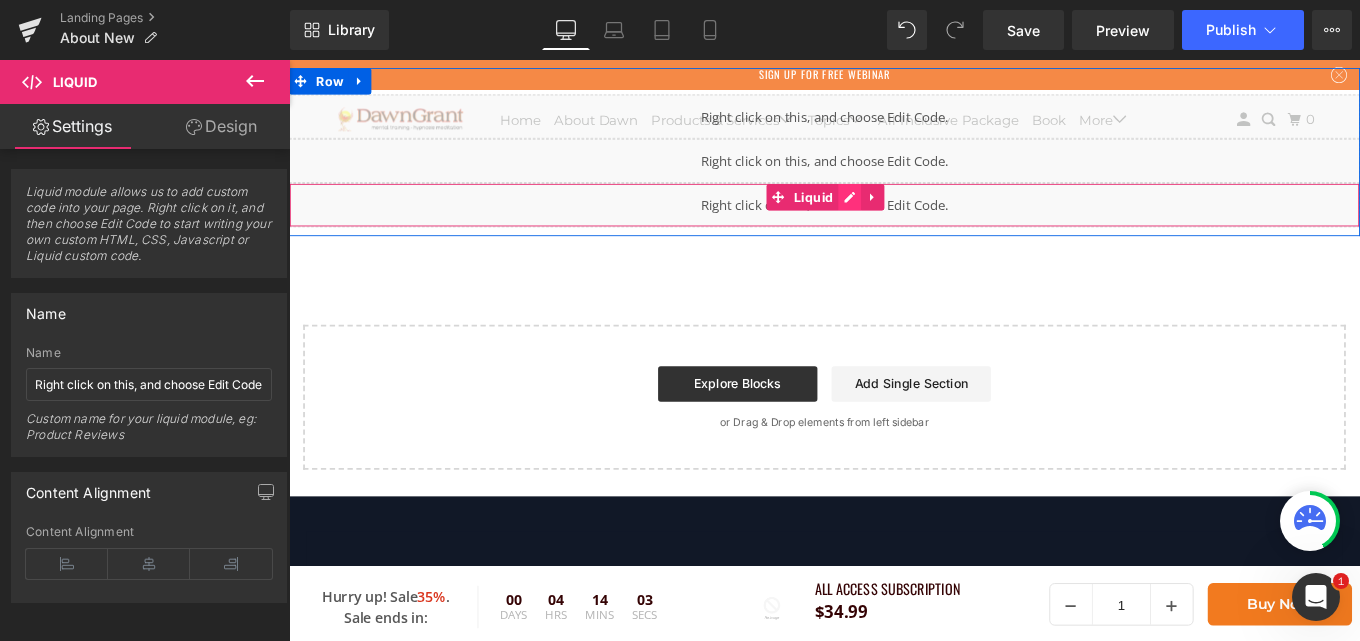 click on "Liquid" at bounding box center (894, 224) 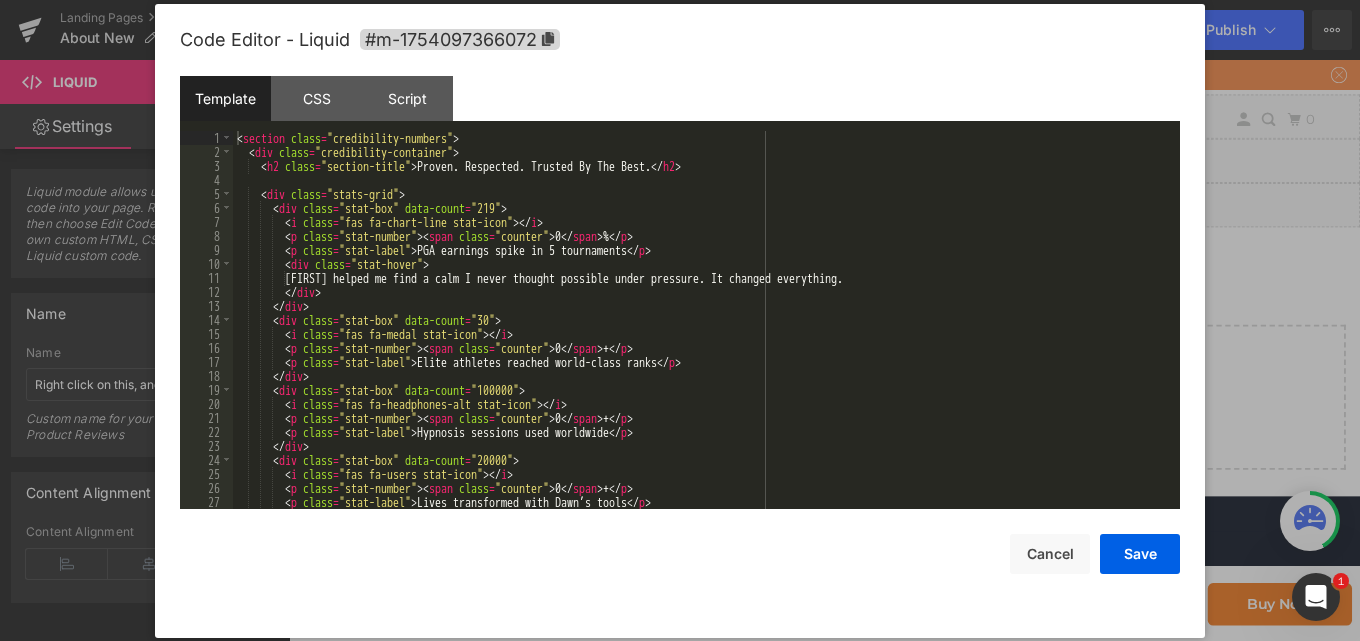 click on "< section   class = "credibility-numbers" >    < div   class = "credibility-container" >       < h2   class = "section-title" > Proven. Respected. Trusted By The Best. </ h2 >       < div   class = "stats-grid" >          < div   class = "stat-box"   data-count = "219" >             < i   class = "fas fa-chart-line stat-icon" > </ i >             < p   class = "stat-number" > < span   class = "counter" > 0 </ span > % </ p >             < p   class = "stat-label" > PGA earnings spike in 5 tournaments </ p >             < div   class = "stat-hover" >               “Dawn helped me find a calm I never thought possible under pressure. It changed everything.”             </ div >          </ div >          < div   class = "stat-box"   data-count = "30" >             < i   class = "fas fa-medal stat-icon" > </ i >             < p   class = "stat-number" > < span   class = "counter" > 0 </ span > + </ p >             < p   class = "stat-label" > Elite athletes reached world-class ranks </ p >          </ div > <" at bounding box center (702, 334) 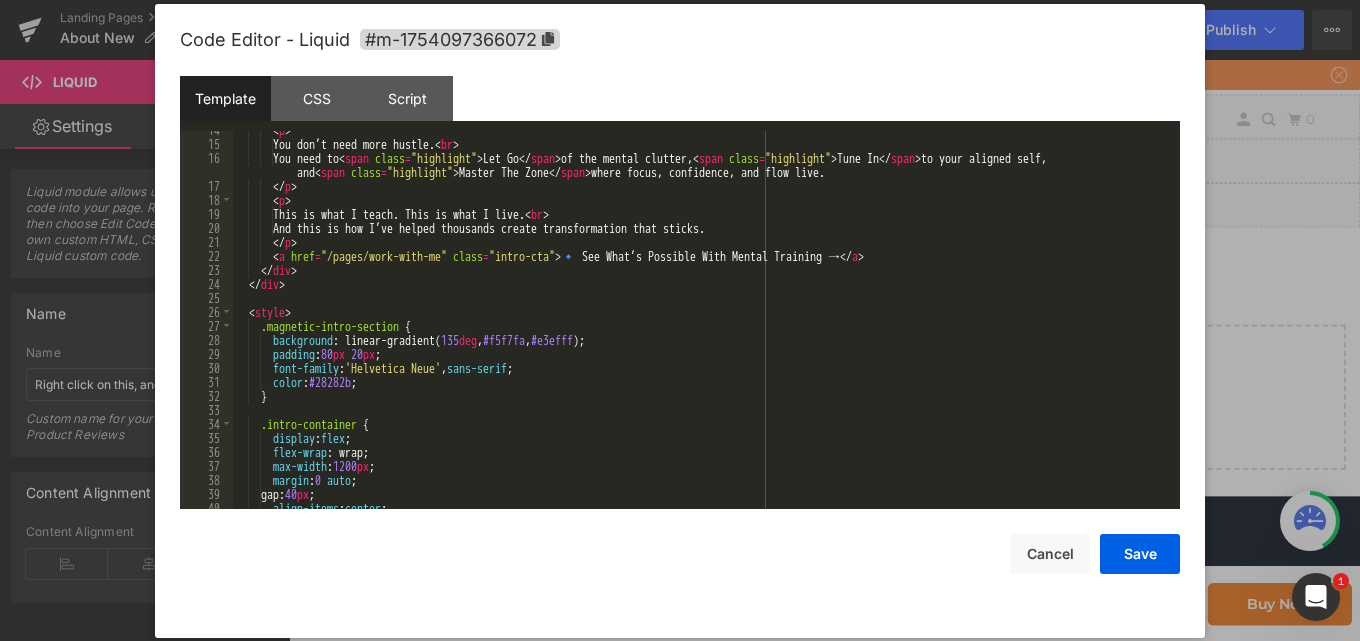 scroll, scrollTop: 0, scrollLeft: 0, axis: both 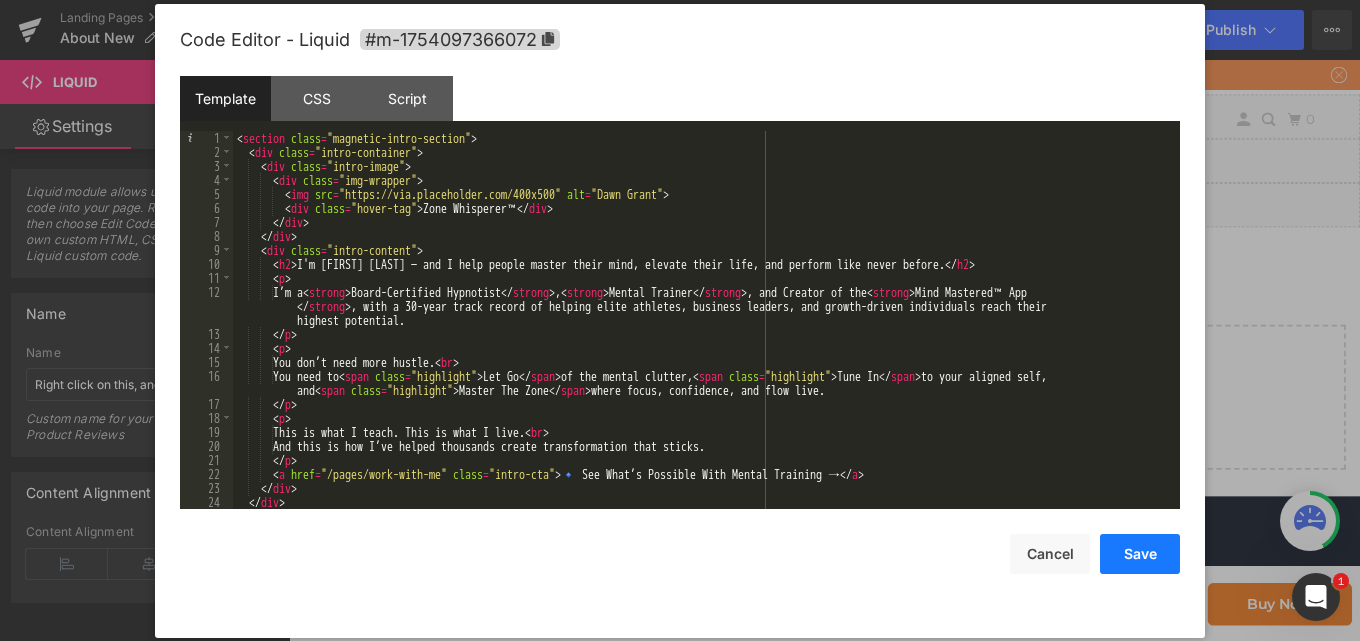 click on "Save" at bounding box center (1140, 554) 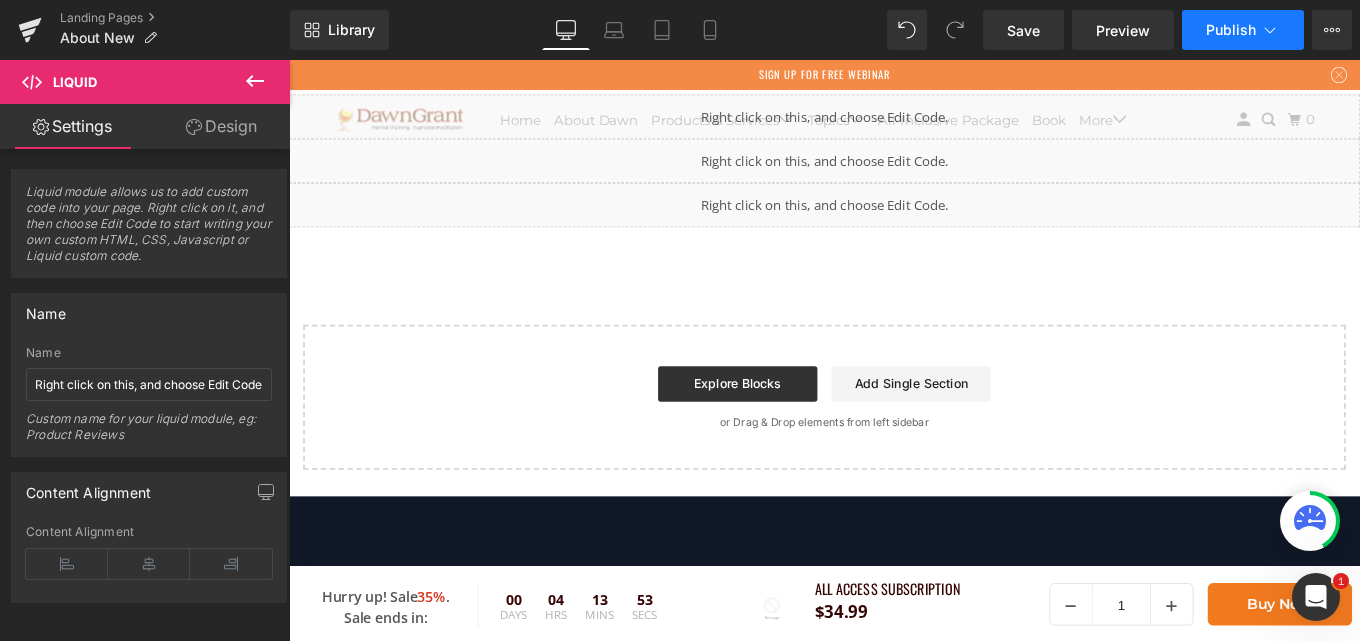 click on "Publish" at bounding box center (1243, 30) 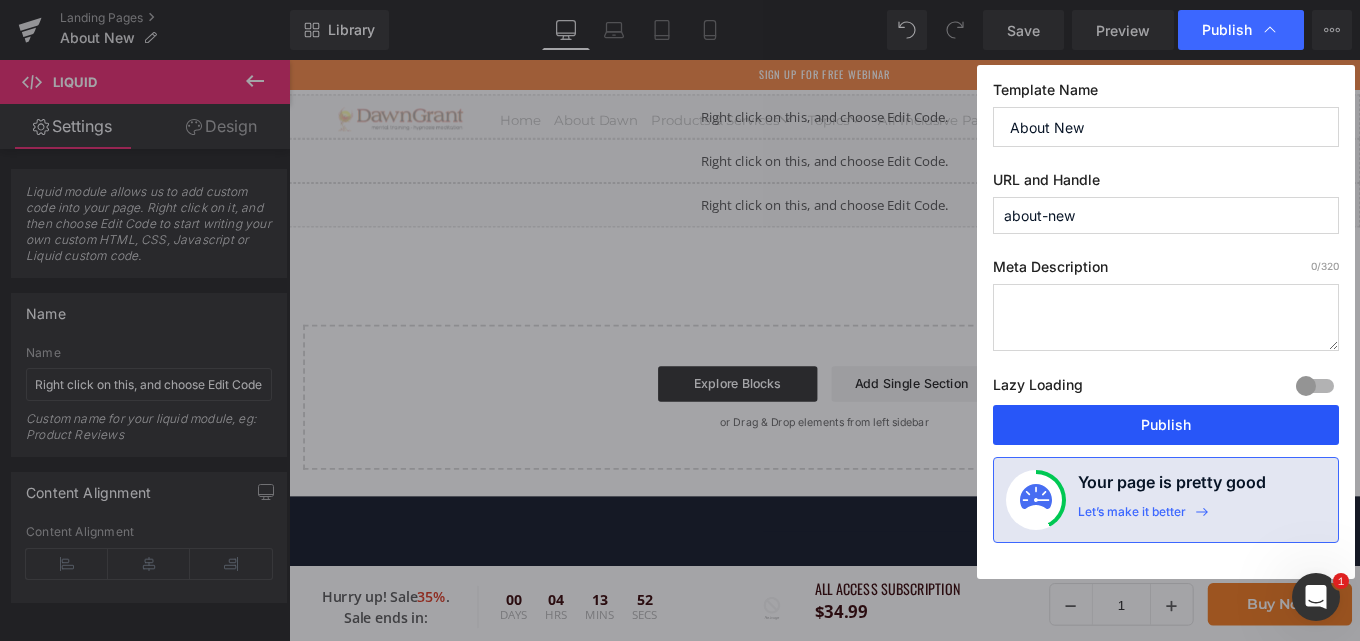 click on "Publish" at bounding box center [1166, 425] 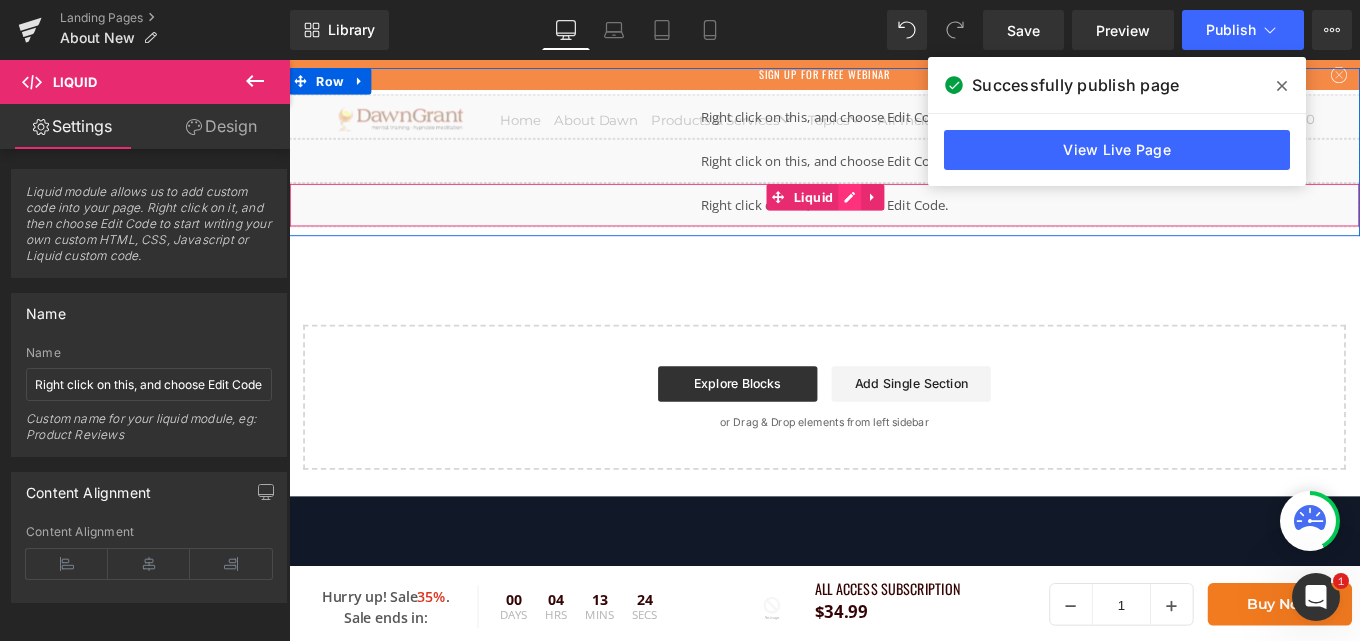 click on "Liquid" at bounding box center [894, 224] 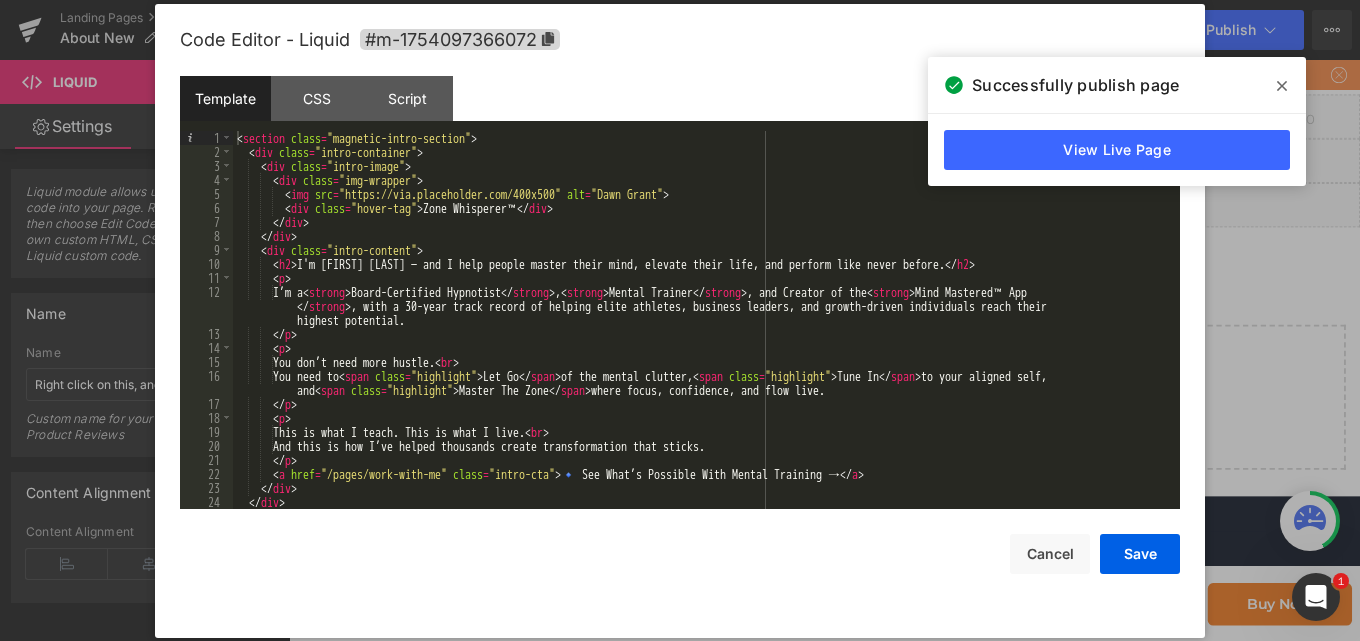 scroll, scrollTop: 0, scrollLeft: 0, axis: both 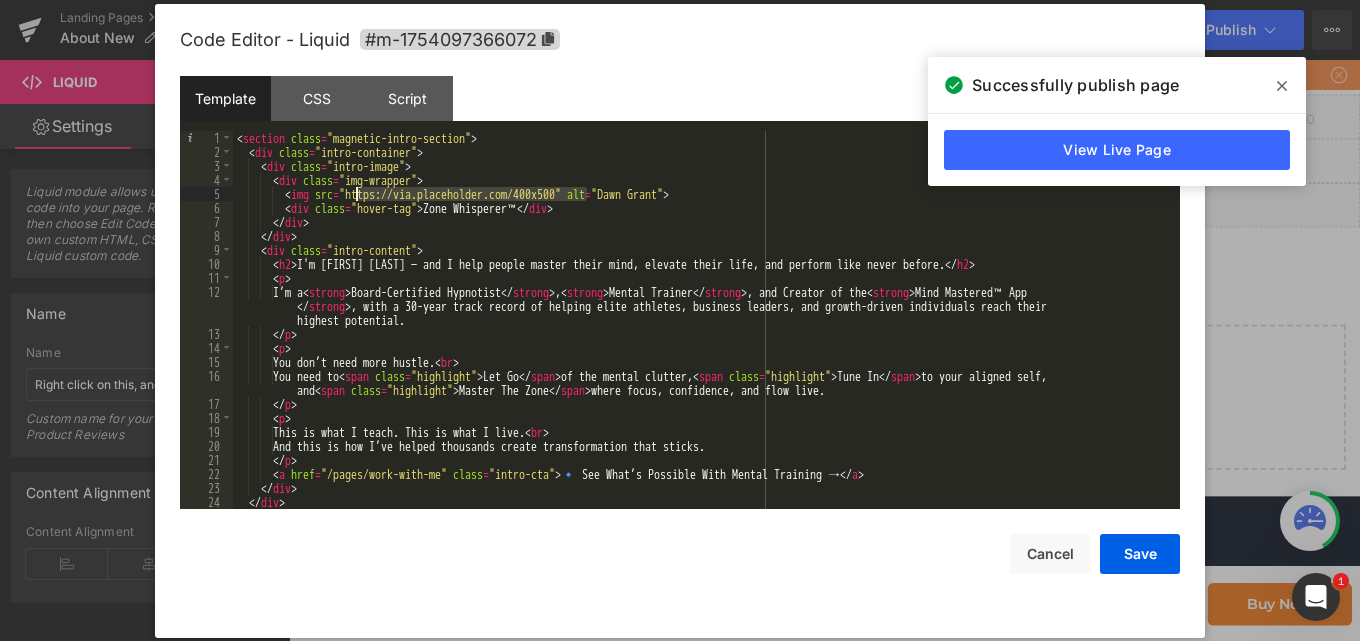 drag, startPoint x: 587, startPoint y: 195, endPoint x: 356, endPoint y: 190, distance: 231.05411 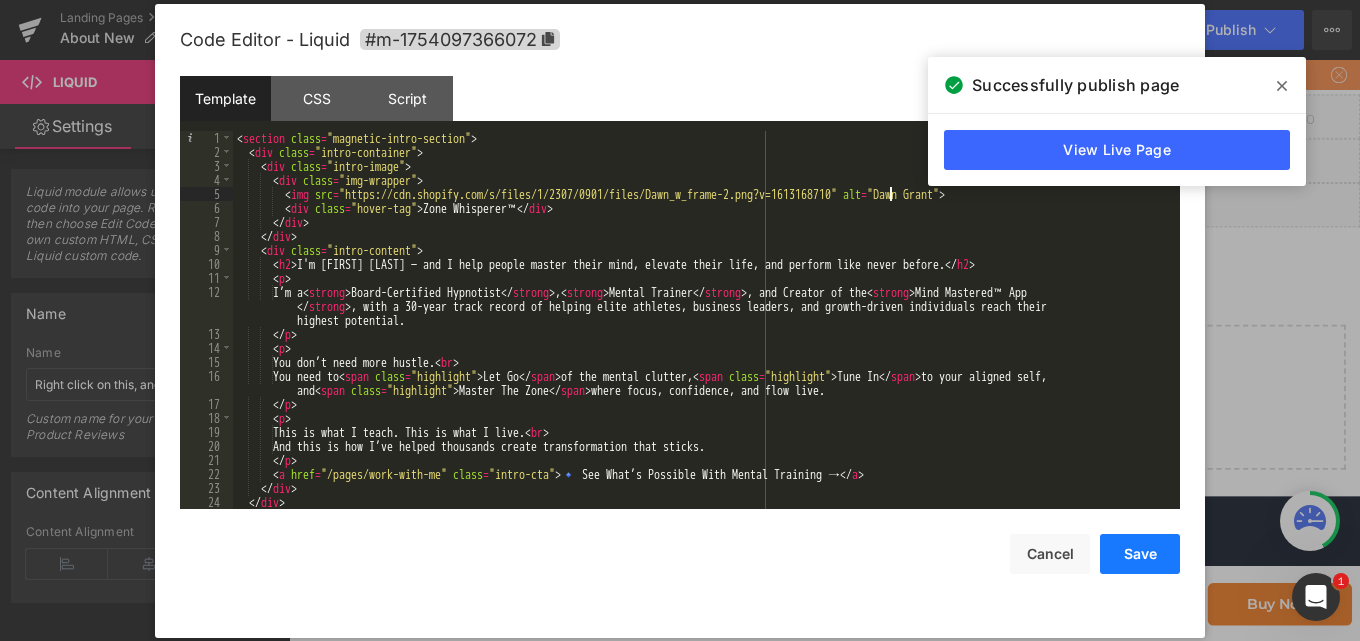 click on "Save" at bounding box center [1140, 554] 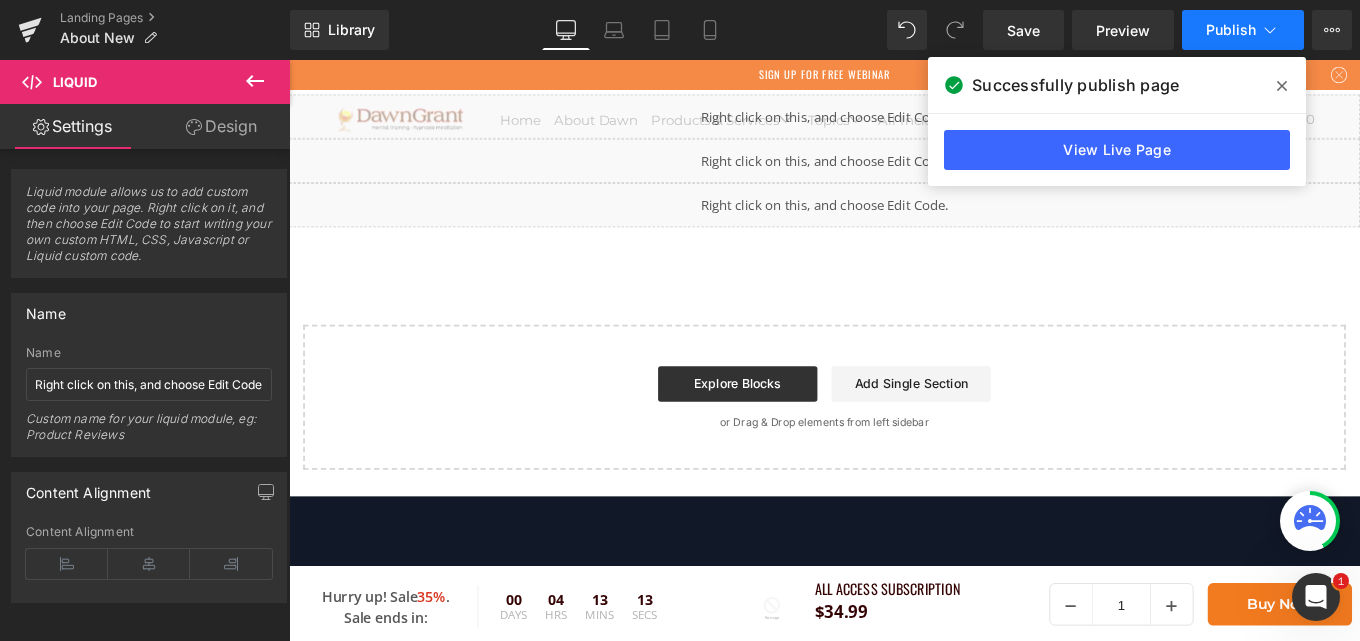 click on "Publish" at bounding box center [1243, 30] 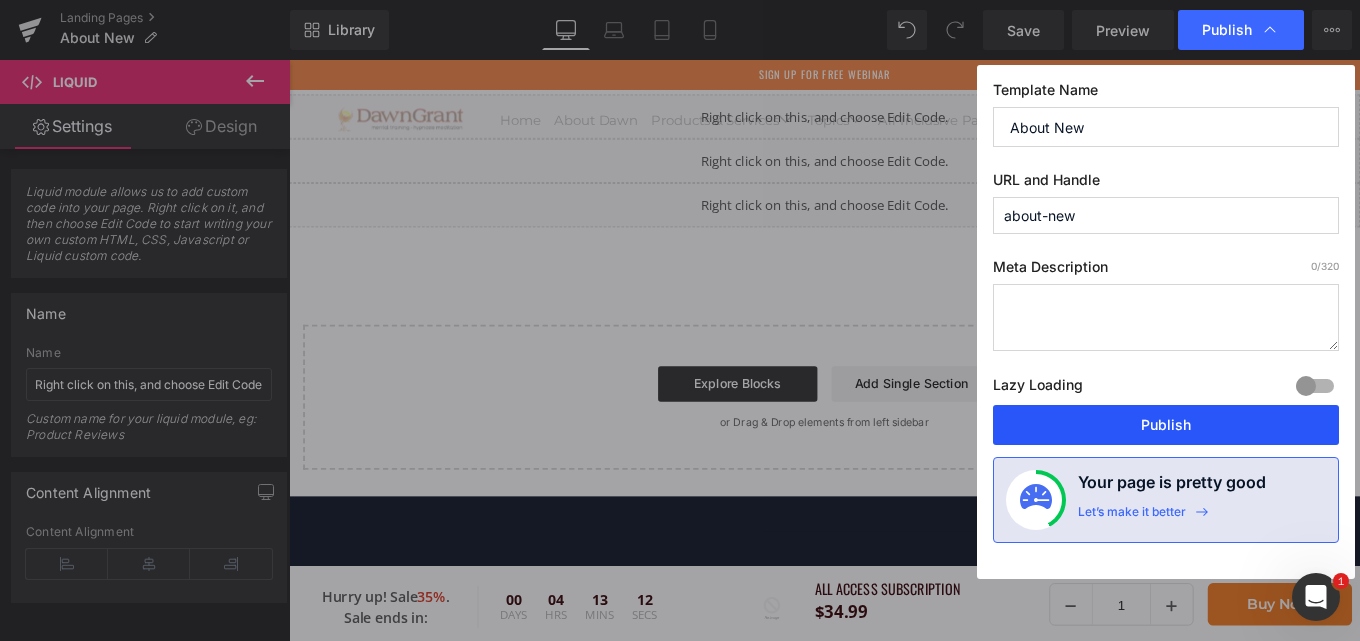 click on "Publish" at bounding box center (1166, 425) 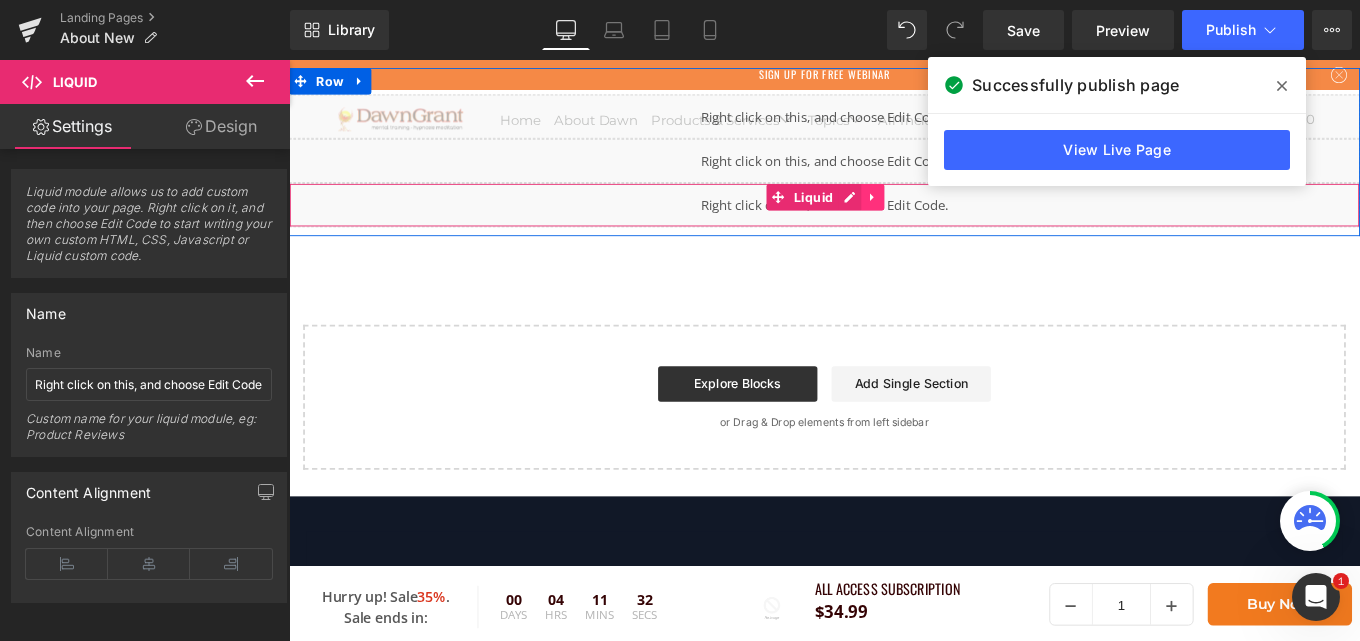 click at bounding box center (948, 215) 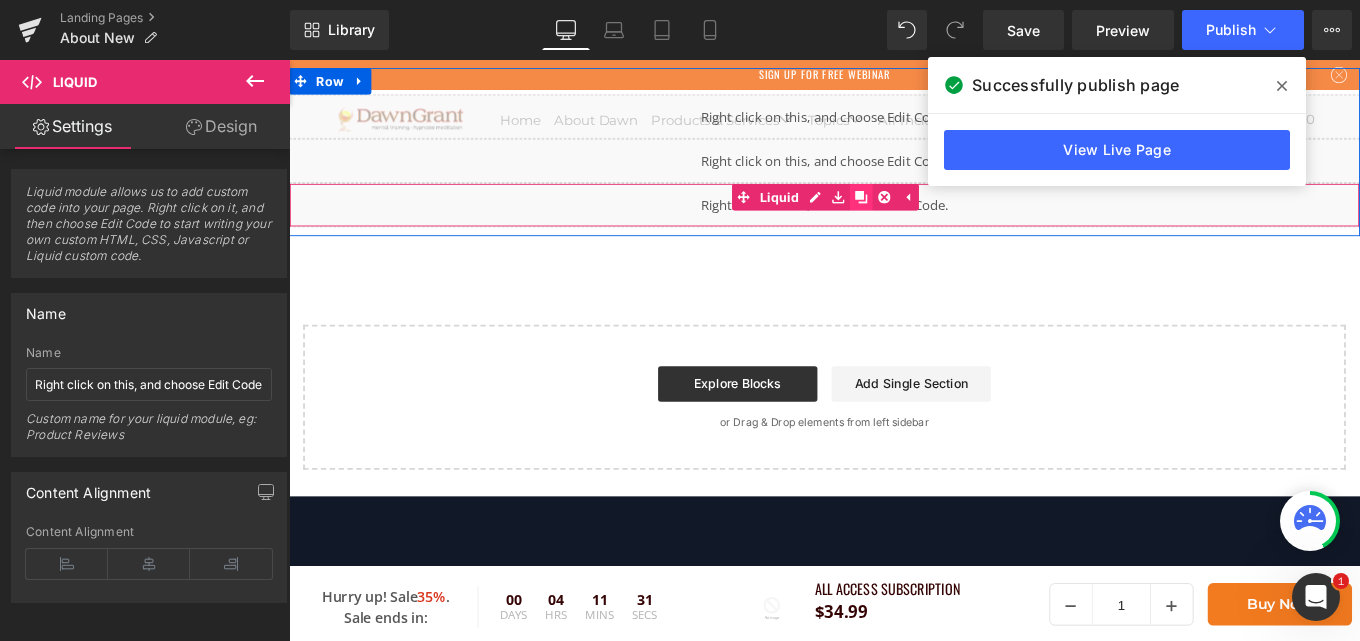 click 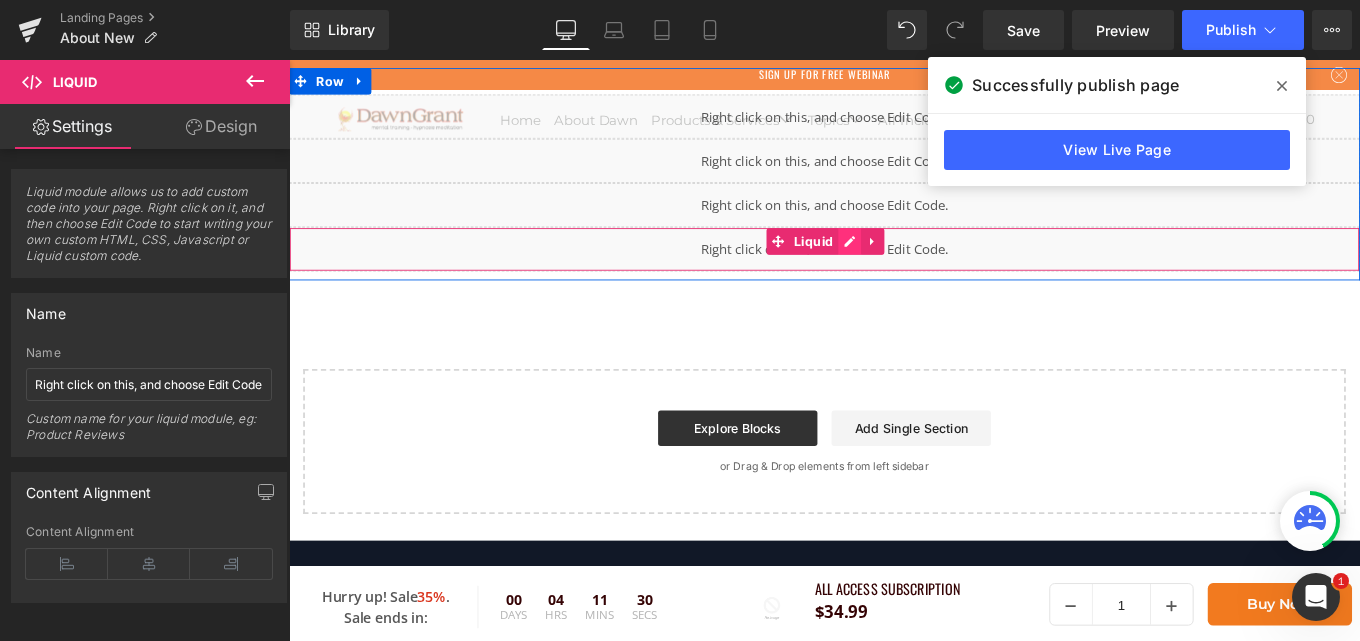 click on "Liquid" at bounding box center [894, 274] 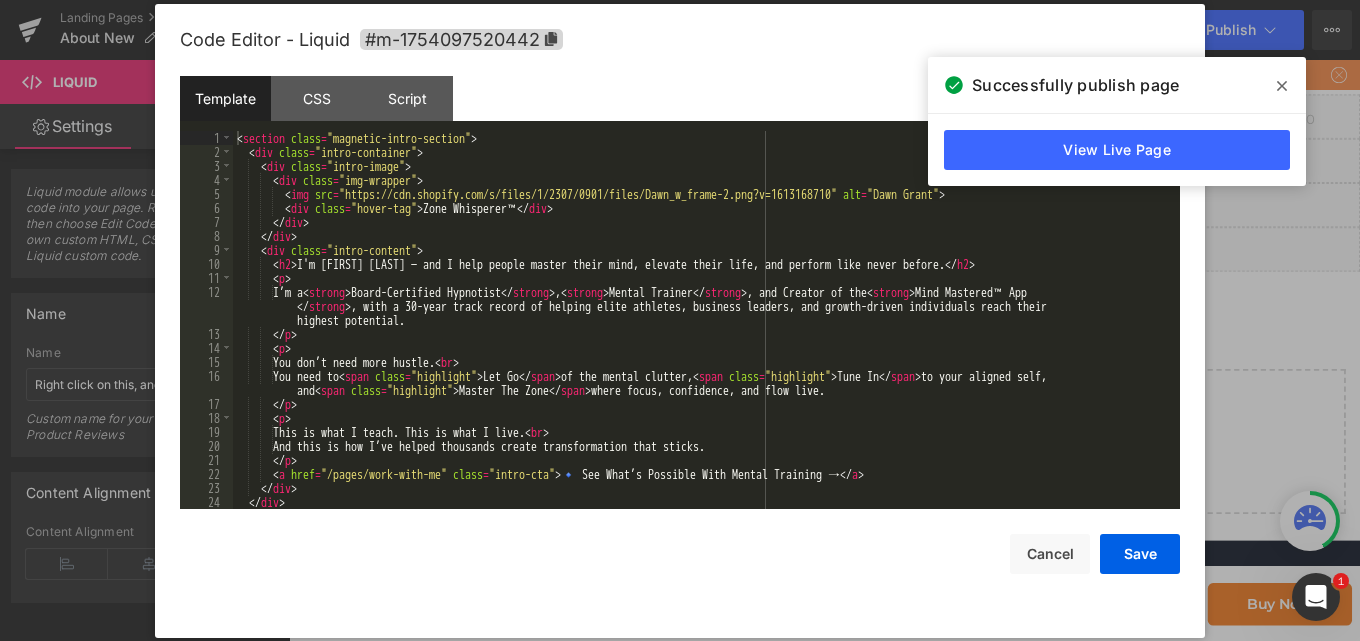 click on "I'm [FIRST] [LAST] — and I help people master their mind, elevate their life, and perform like never before.
I’m a  < strong > Board-Certified Hypnotist </ strong > ,  < strong > Mental Trainer </ strong > , and Creator of the  < strong > Mind Mastered™ App            </ strong > , with a 30-year track record of helping elite athletes, business leaders, and growth-driven individuals reach their             highest potential.          </ p >          < p >            You don’t need more hustle. < br >    <" at bounding box center (702, 334) 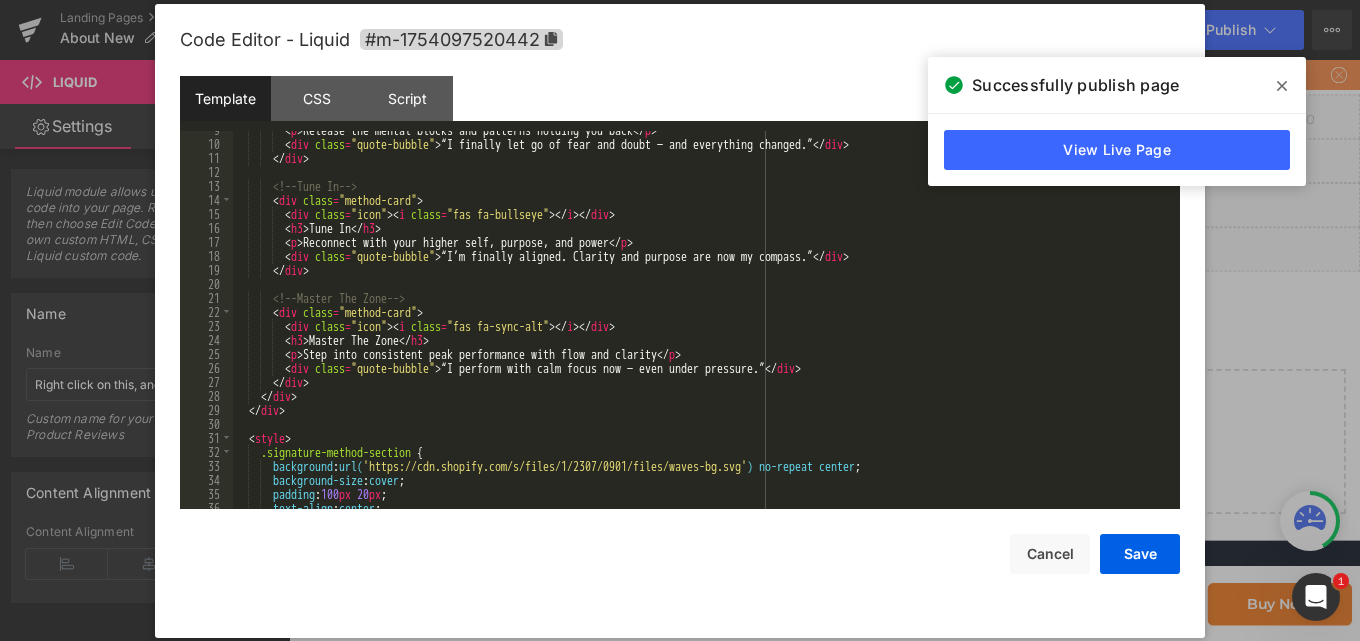 scroll, scrollTop: 180, scrollLeft: 0, axis: vertical 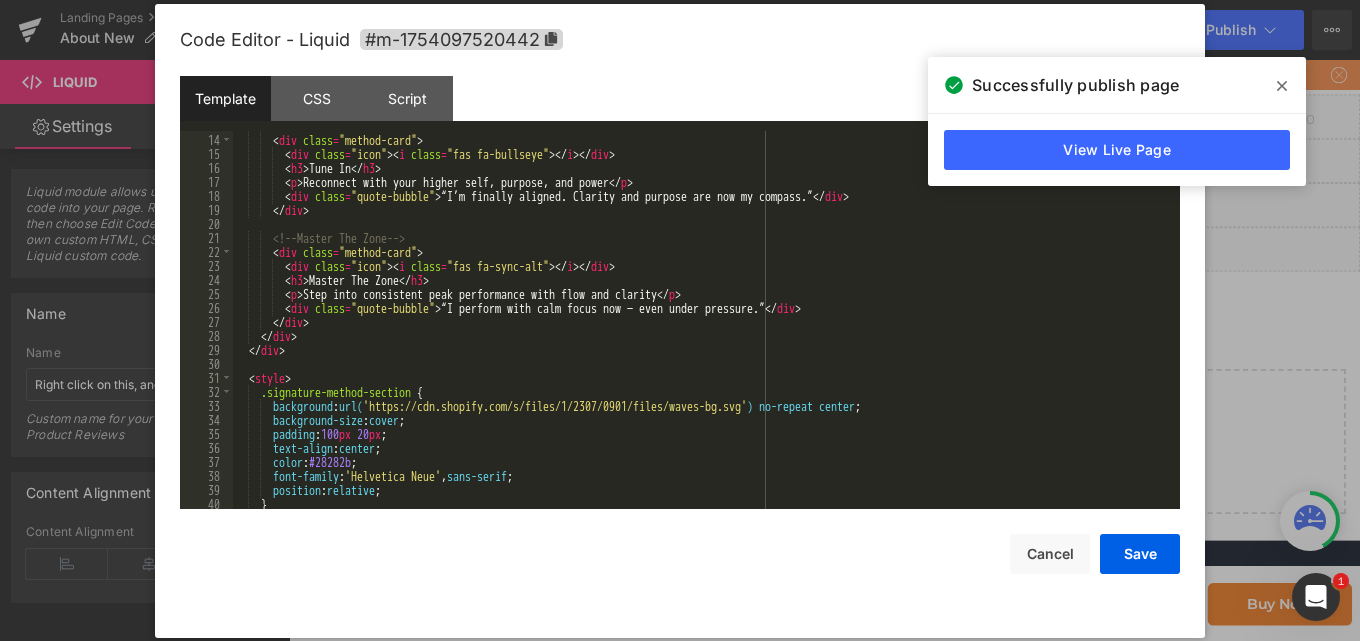 click on "<!--  Tune In  -->          < div   class = "method-card" >             < div   class = "icon" > < i   class = "fas fa-bullseye" > </ i > </ div >             < h3 > Tune In </ h3 >             < p > Reconnect with your higher self, purpose, and power </ p >             < div   class = "quote-bubble" > “I’m finally aligned. Clarity and purpose are now my compass.” </ div >          </ div >          <!--  Master The Zone  -->          < div   class = "method-card" >             < div   class = "icon" > < i   class = "fas fa-sync-alt" > </ i > </ div >             < h3 > Master The Zone </ h3 >             < p > Step into consistent peak performance with flow and clarity </ p >             < div   class = "quote-bubble" > “I perform with calm focus now — even under pressure.” </ div >          </ div >       </ div >    </ div >    < style >       .signature-method-section   {          background :  url( 'https://cdn.shopify.com/s/files/1/2307/0901/files/waves-bg.svg' )   no-repeat   ;" at bounding box center (702, 322) 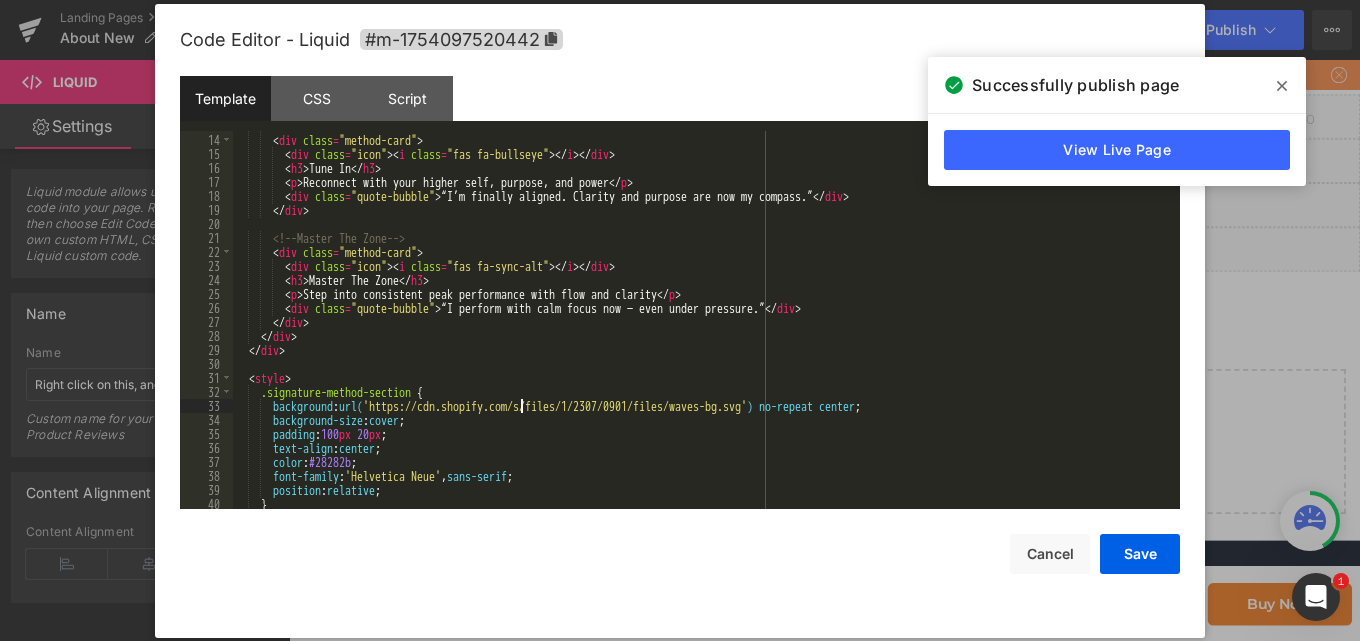click on "<!--  Tune In  -->          < div   class = "method-card" >             < div   class = "icon" > < i   class = "fas fa-bullseye" > </ i > </ div >             < h3 > Tune In </ h3 >             < p > Reconnect with your higher self, purpose, and power </ p >             < div   class = "quote-bubble" > “I’m finally aligned. Clarity and purpose are now my compass.” </ div >          </ div >          <!--  Master The Zone  -->          < div   class = "method-card" >             < div   class = "icon" > < i   class = "fas fa-sync-alt" > </ i > </ div >             < h3 > Master The Zone </ h3 >             < p > Step into consistent peak performance with flow and clarity </ p >             < div   class = "quote-bubble" > “I perform with calm focus now — even under pressure.” </ div >          </ div >       </ div >    </ div >    < style >       .signature-method-section   {          background :  url( 'https://cdn.shopify.com/s/files/1/2307/0901/files/waves-bg.svg' )   no-repeat   ;" at bounding box center [702, 322] 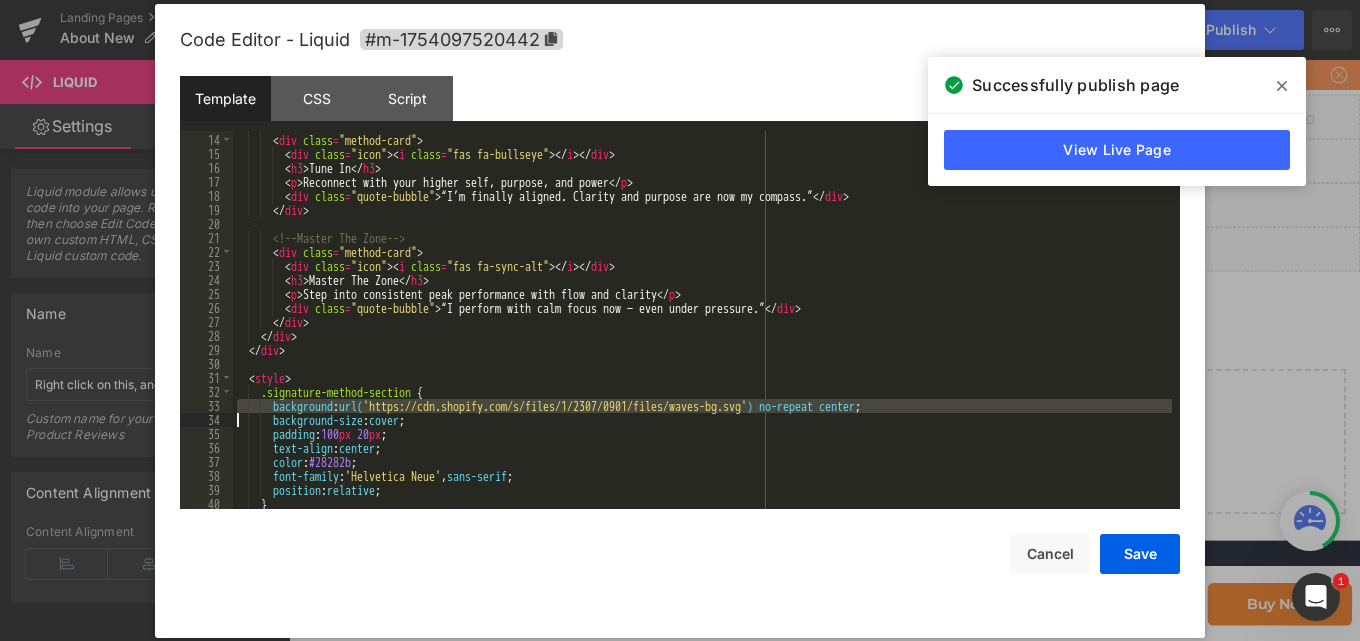 click on "<!--  Tune In  -->          < div   class = "method-card" >             < div   class = "icon" > < i   class = "fas fa-bullseye" > </ i > </ div >             < h3 > Tune In </ h3 >             < p > Reconnect with your higher self, purpose, and power </ p >             < div   class = "quote-bubble" > “I’m finally aligned. Clarity and purpose are now my compass.” </ div >          </ div >          <!--  Master The Zone  -->          < div   class = "method-card" >             < div   class = "icon" > < i   class = "fas fa-sync-alt" > </ i > </ div >             < h3 > Master The Zone </ h3 >             < p > Step into consistent peak performance with flow and clarity </ p >             < div   class = "quote-bubble" > “I perform with calm focus now — even under pressure.” </ div >          </ div >       </ div >    </ div >    < style >       .signature-method-section   {          background :  url( 'https://cdn.shopify.com/s/files/1/2307/0901/files/waves-bg.svg' )   no-repeat   ;" at bounding box center (702, 322) 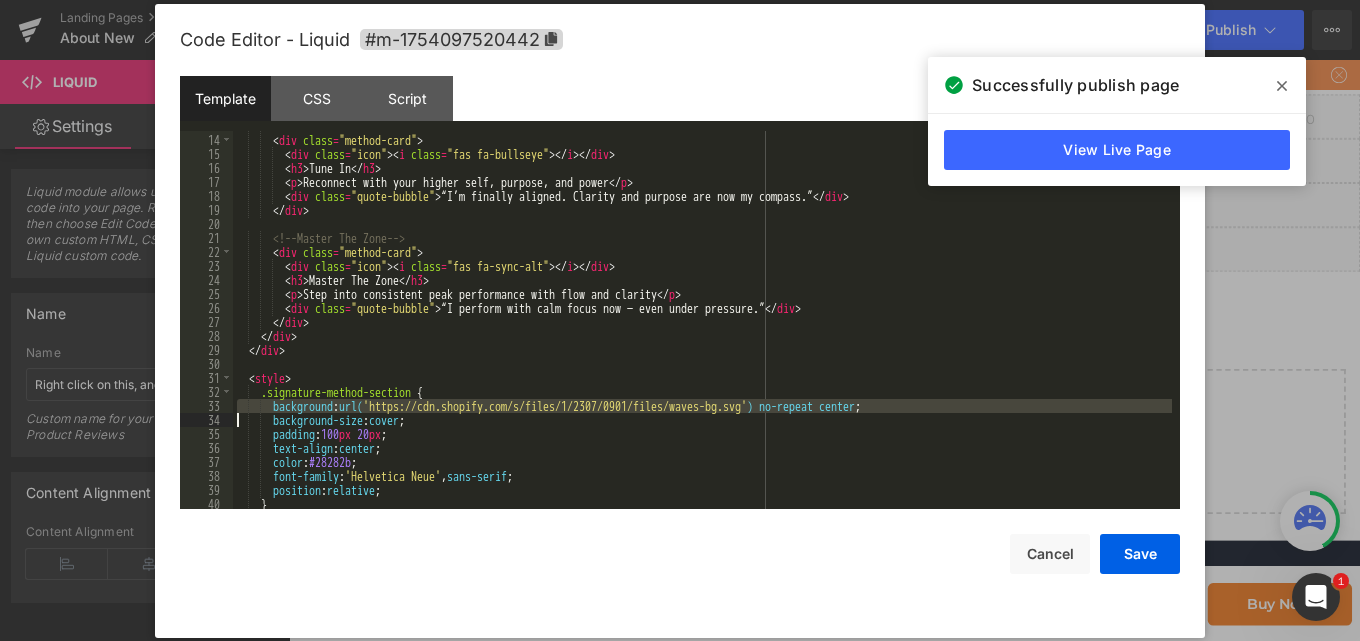 click on "<!--  Tune In  -->          < div   class = "method-card" >             < div   class = "icon" > < i   class = "fas fa-bullseye" > </ i > </ div >             < h3 > Tune In </ h3 >             < p > Reconnect with your higher self, purpose, and power </ p >             < div   class = "quote-bubble" > “I’m finally aligned. Clarity and purpose are now my compass.” </ div >          </ div >          <!--  Master The Zone  -->          < div   class = "method-card" >             < div   class = "icon" > < i   class = "fas fa-sync-alt" > </ i > </ div >             < h3 > Master The Zone </ h3 >             < p > Step into consistent peak performance with flow and clarity </ p >             < div   class = "quote-bubble" > “I perform with calm focus now — even under pressure.” </ div >          </ div >       </ div >    </ div >    < style >       .signature-method-section   {          background :  url( 'https://cdn.shopify.com/s/files/1/2307/0901/files/waves-bg.svg' )   no-repeat   ;" at bounding box center [702, 320] 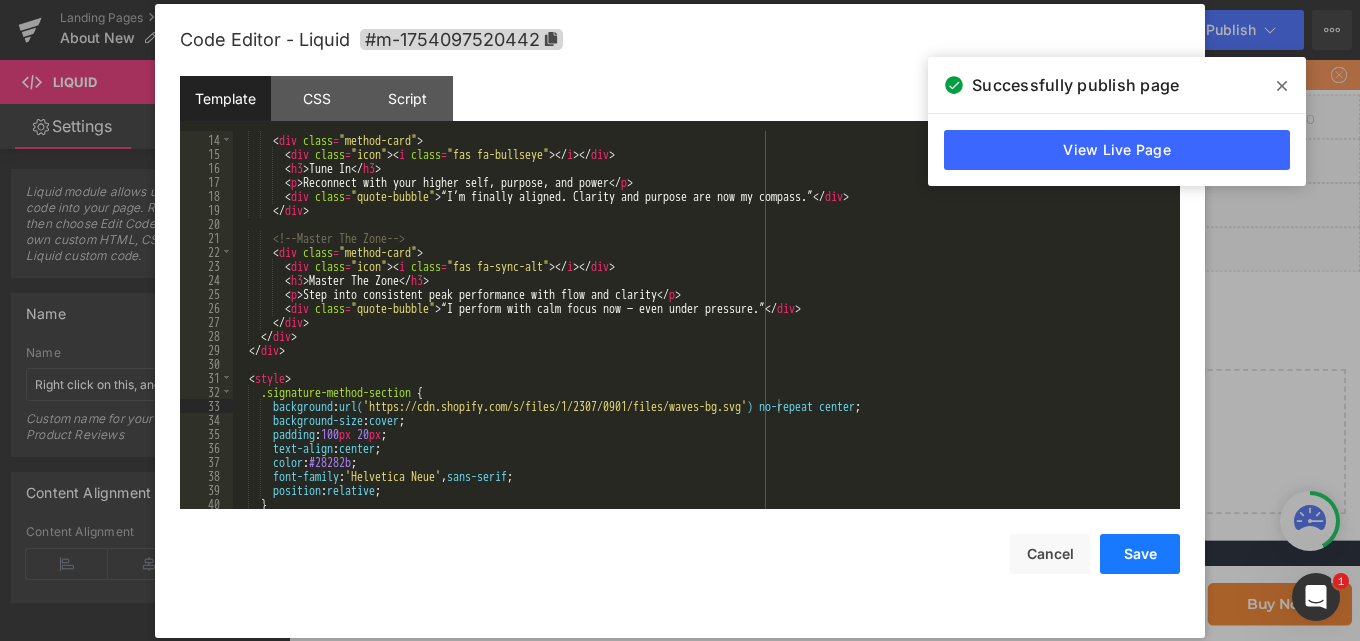 click on "Save" at bounding box center [1140, 554] 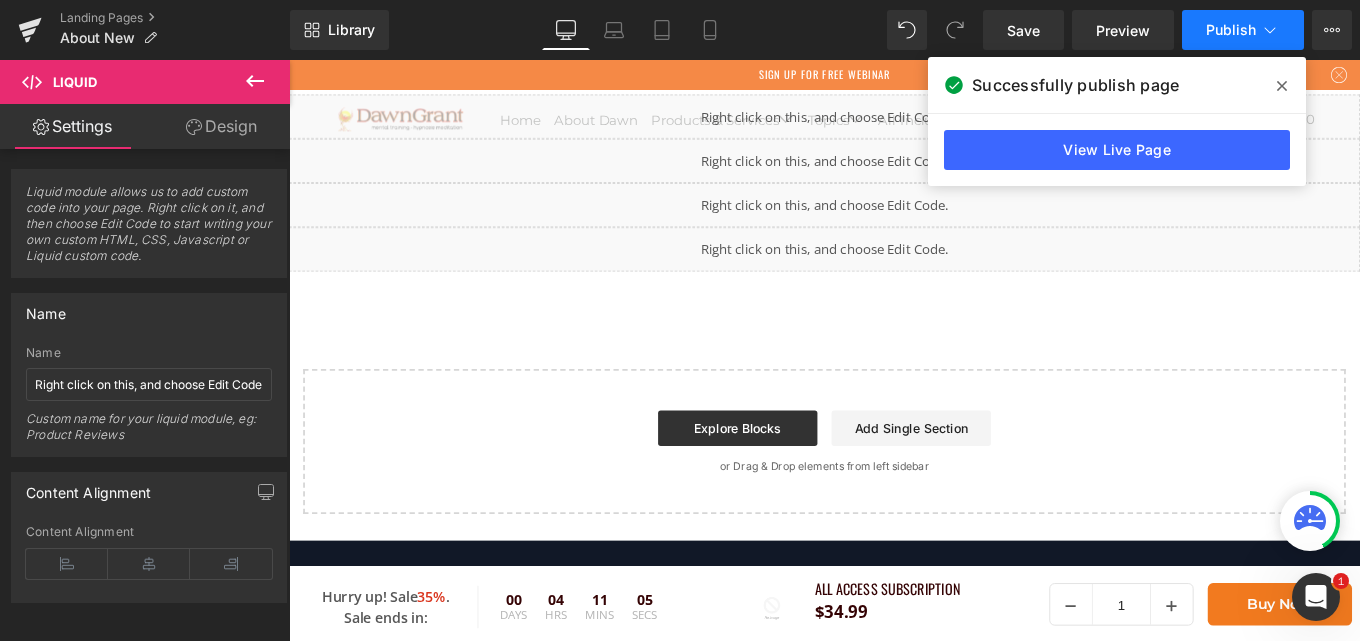 click on "Publish" at bounding box center (1231, 30) 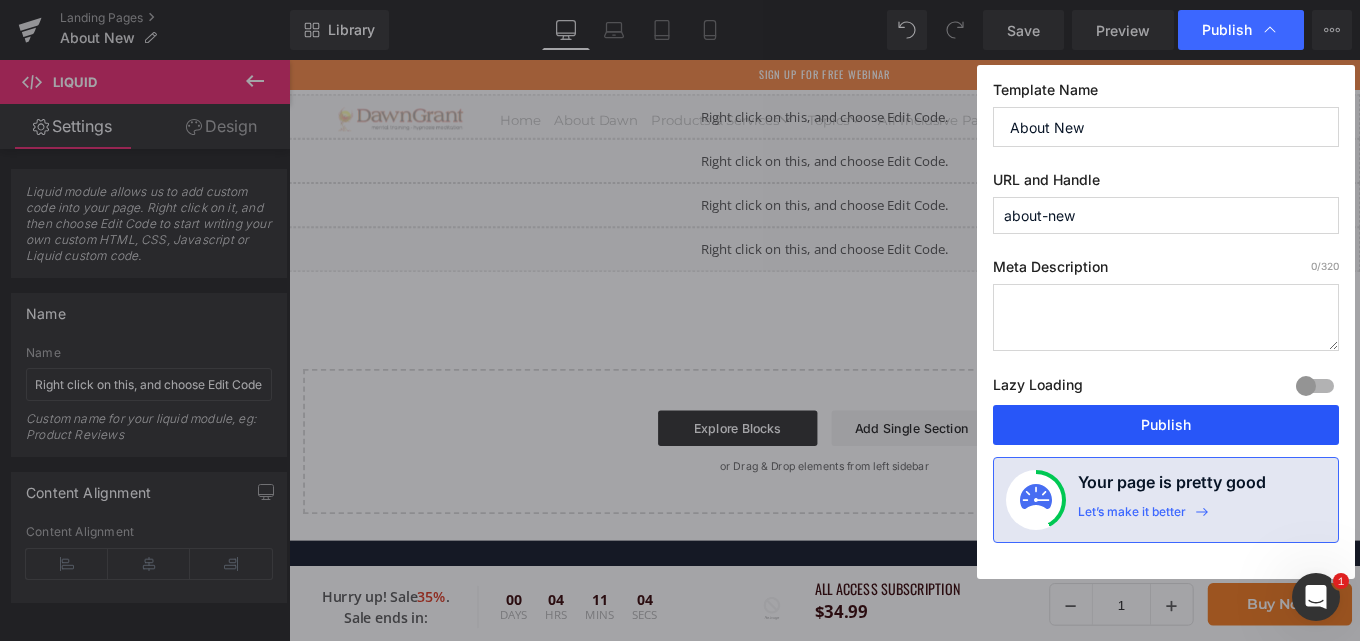 click on "Publish" at bounding box center [1166, 425] 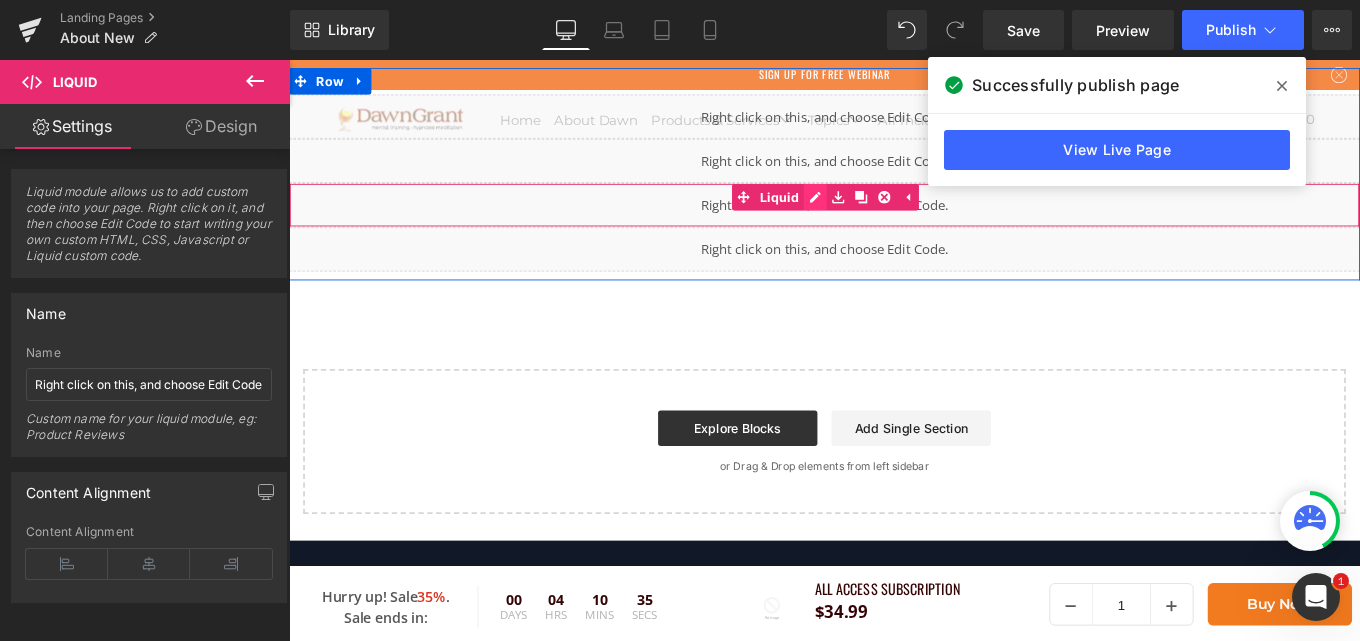 click on "Liquid" at bounding box center (894, 224) 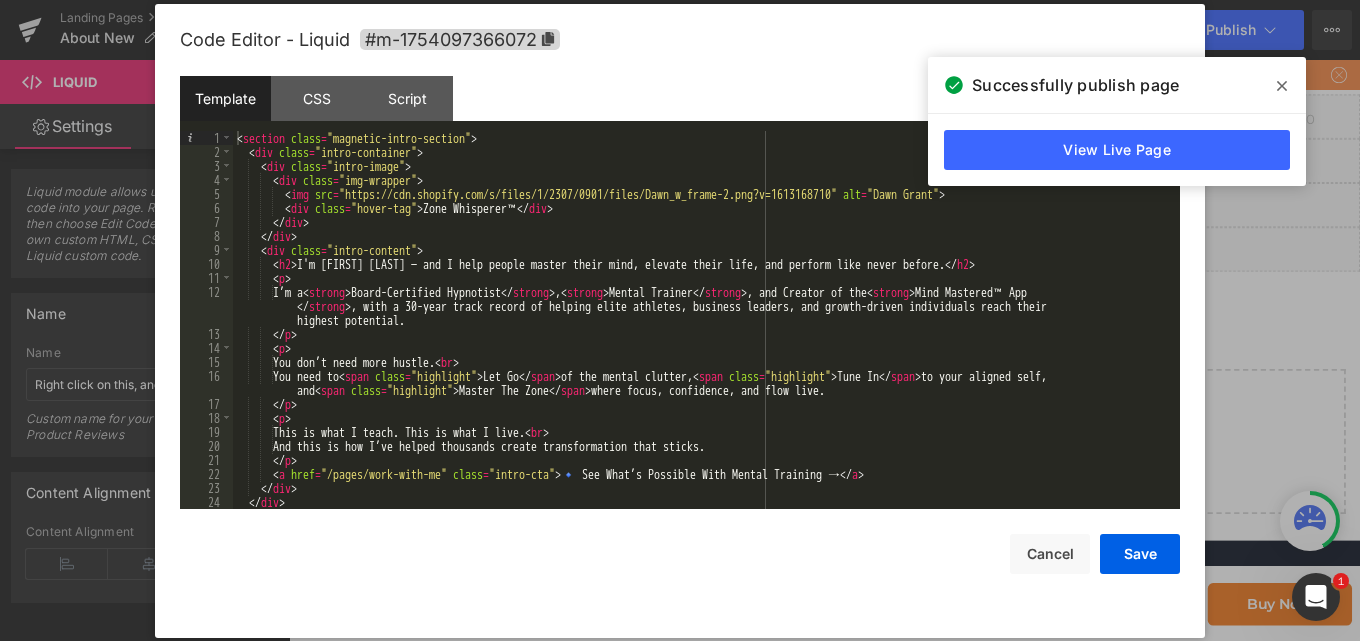 click 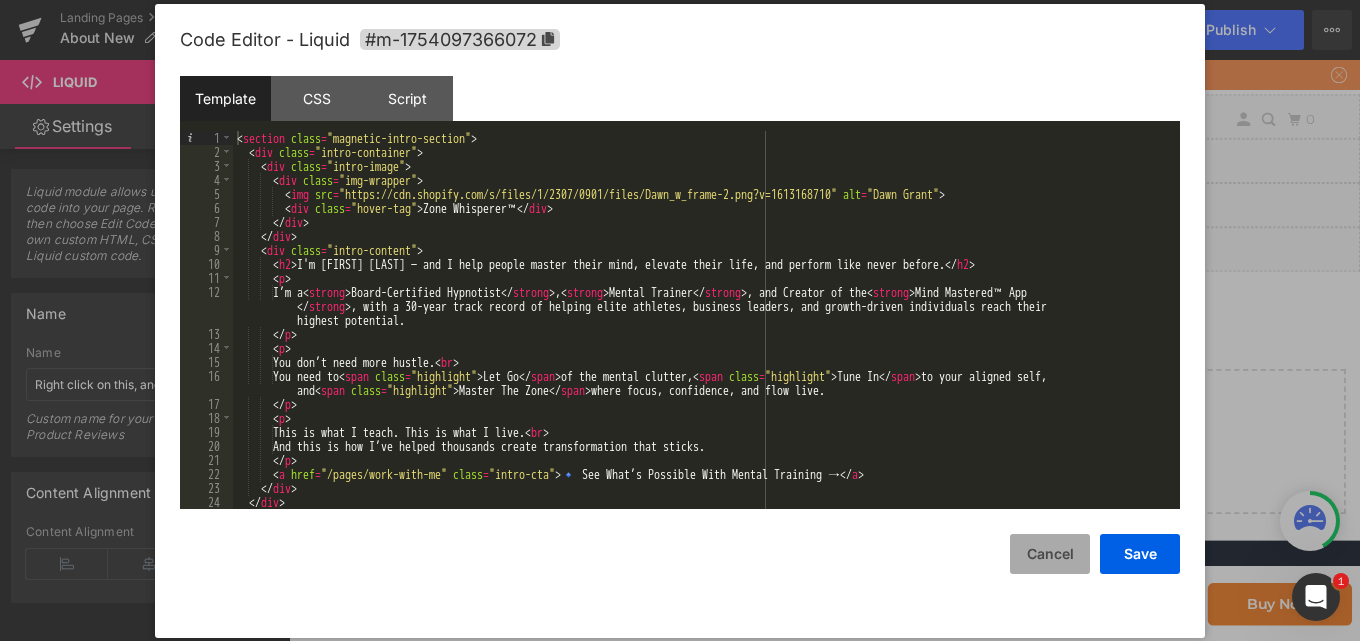 click on "Cancel" at bounding box center (1050, 554) 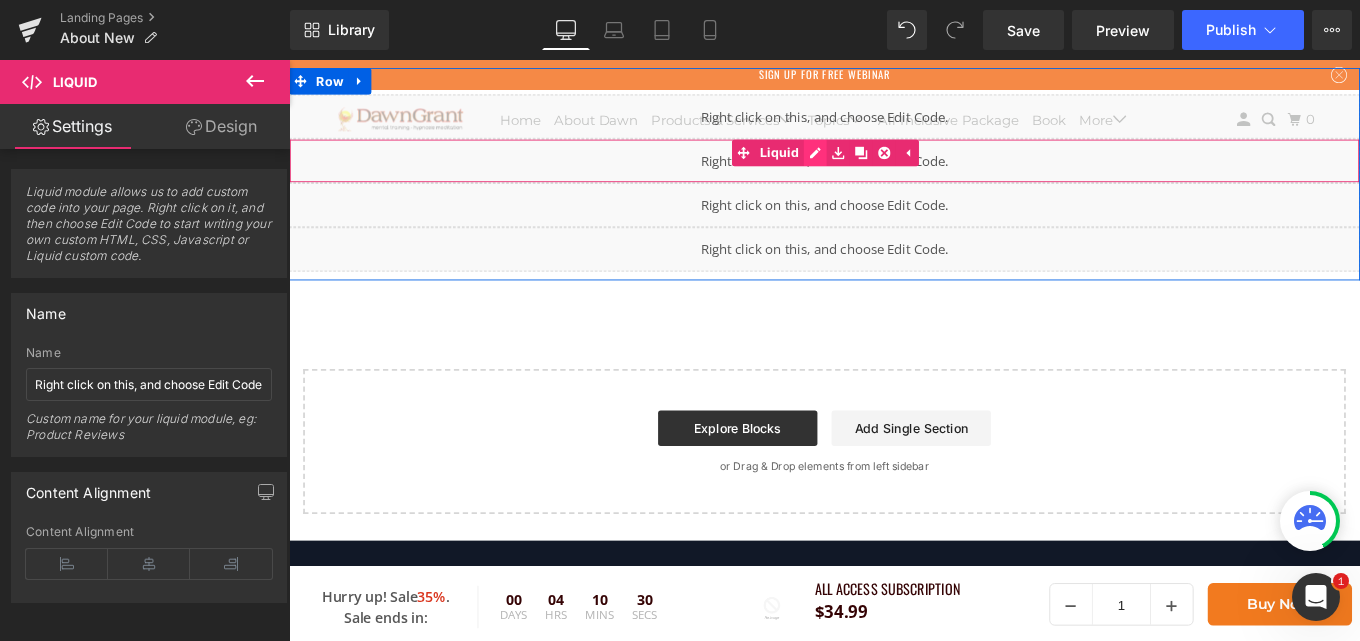click on "Liquid" at bounding box center (894, 174) 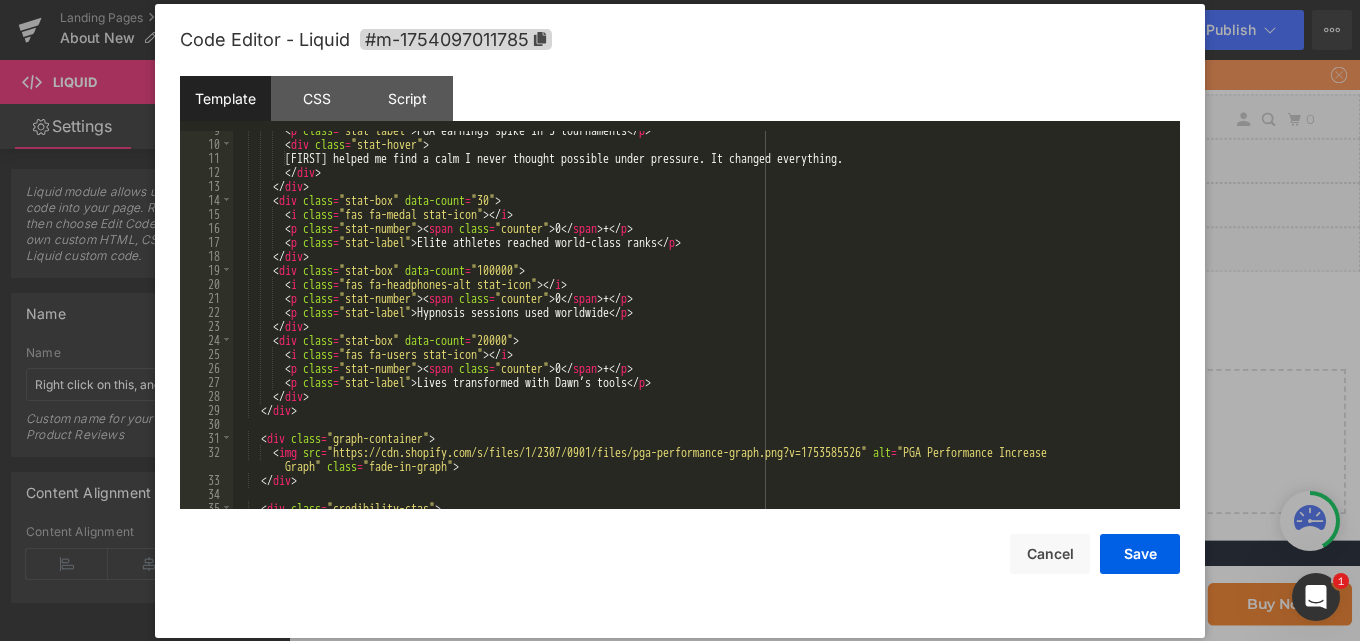 scroll, scrollTop: 0, scrollLeft: 0, axis: both 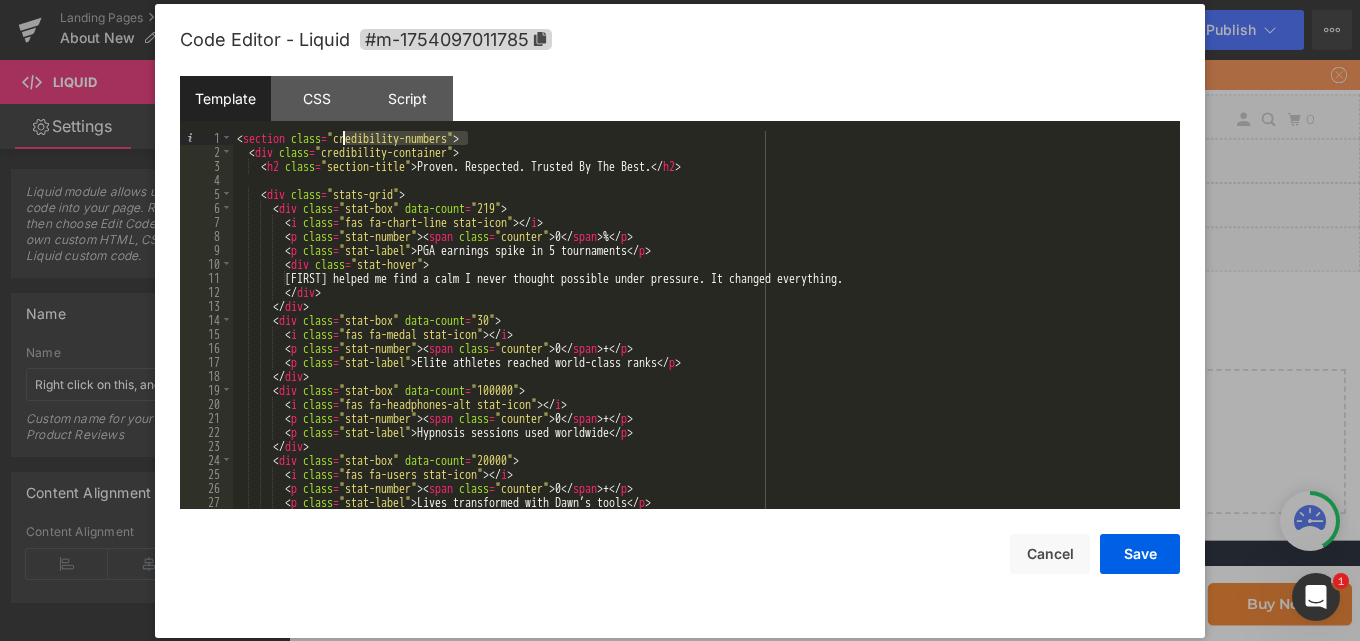 drag, startPoint x: 466, startPoint y: 137, endPoint x: 344, endPoint y: 135, distance: 122.016396 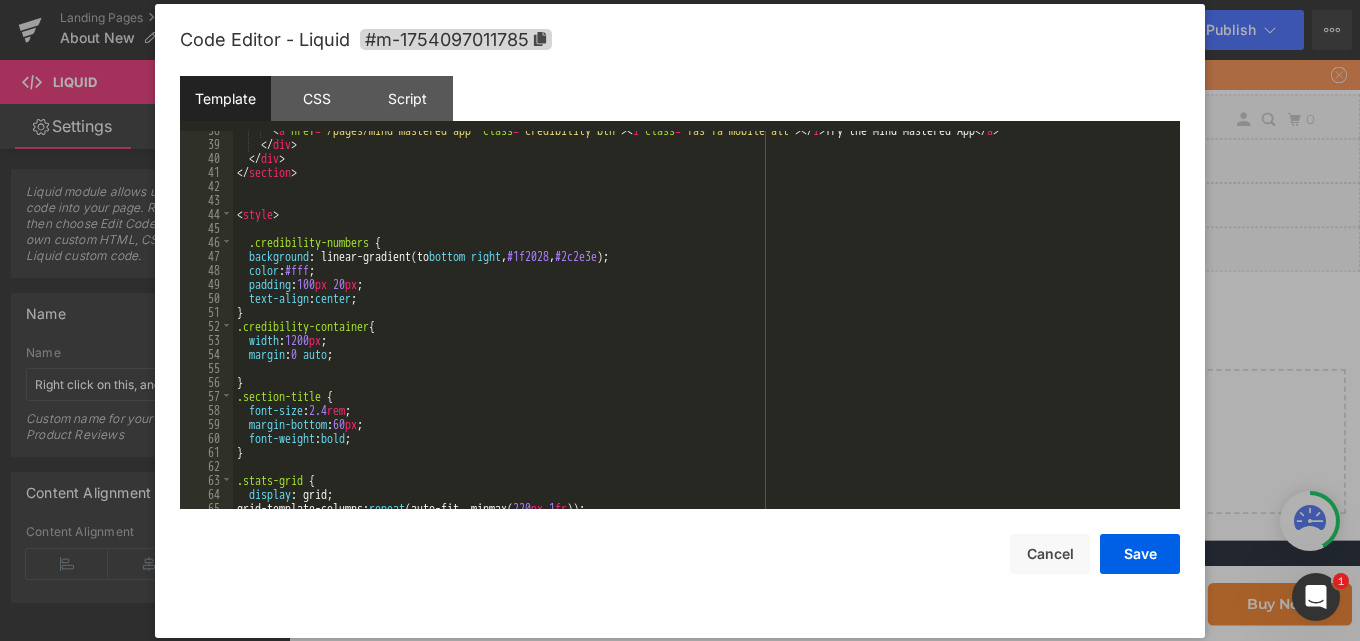 scroll, scrollTop: 600, scrollLeft: 0, axis: vertical 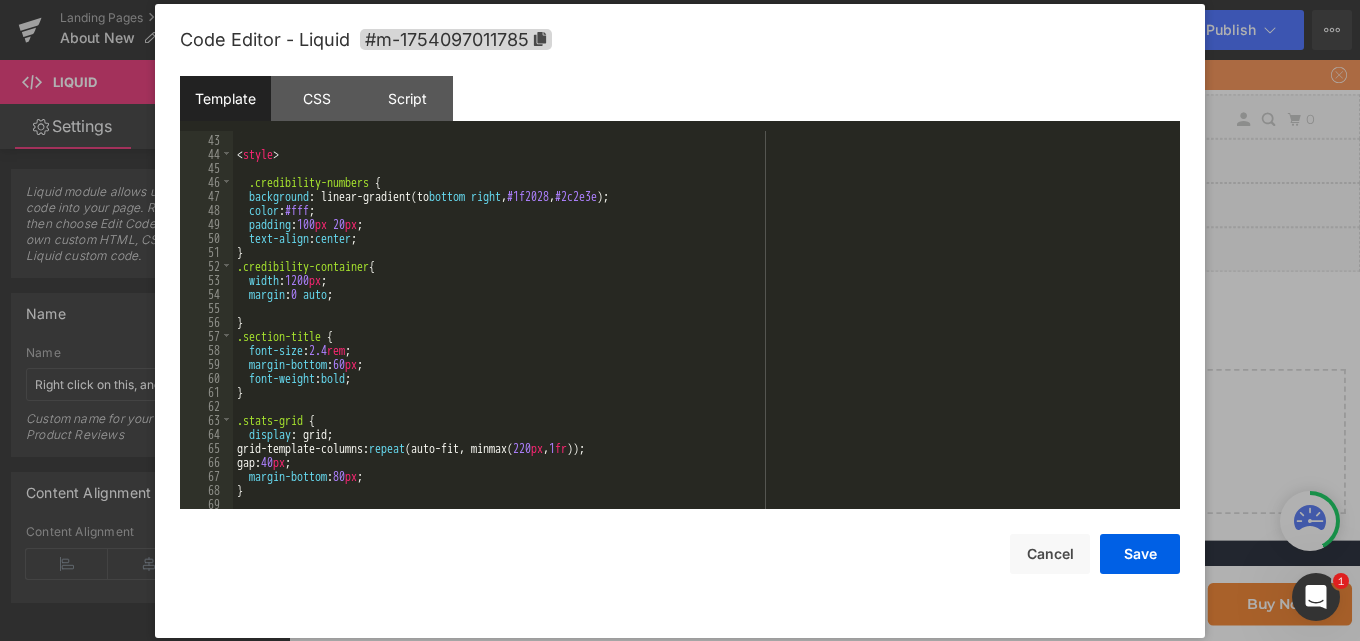 click on "< style >       .credibility-numbers   {    background : linear-gradient(to  bottom   right ,  #1f2028 ,  #2c2e3e );    color :  #fff ;    padding :  100 px   20 px ;    text-align :  center ; } .credibility-container {    width : 1200 px ;    margin : 0   auto ; } .section-title   {    font-size :  2.4 rem ;    margin-bottom :  60 px ;    font-weight :  bold ; } .stats-grid   {    display : grid;   grid-template-columns:  repeat (auto-fit, minmax( 220 px ,  1 fr ));   gap:  40 px ;    margin-bottom :  80 px ; }" at bounding box center [702, 322] 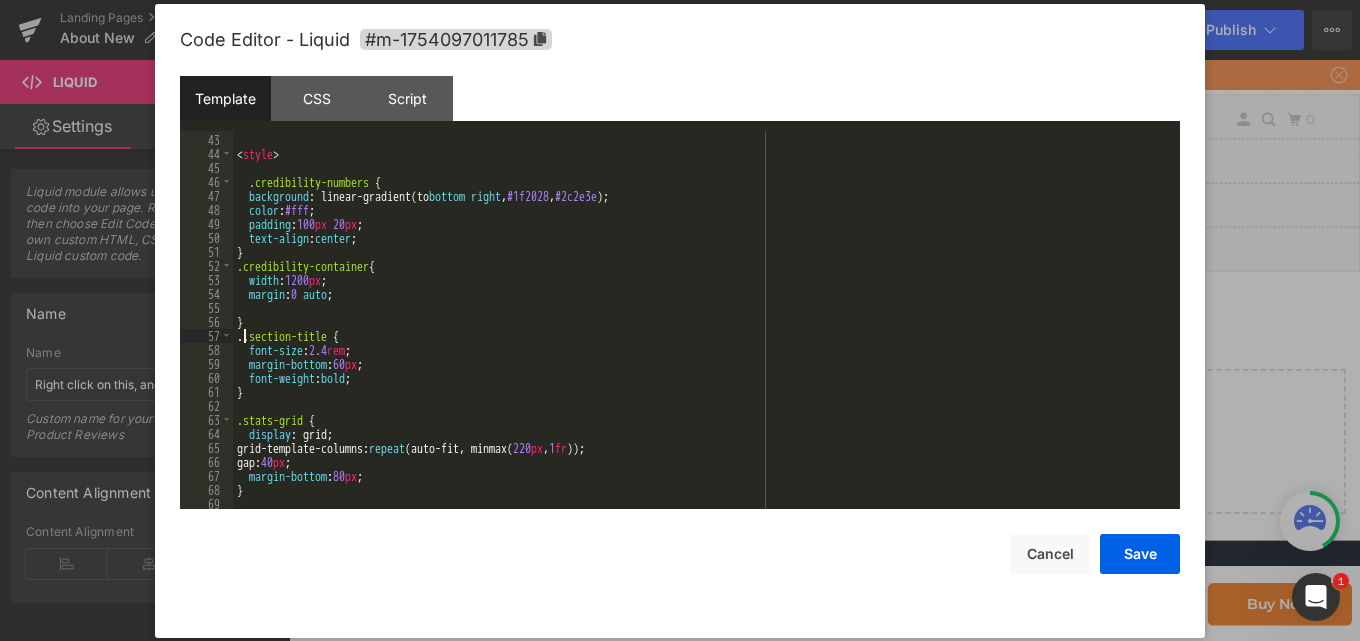 paste 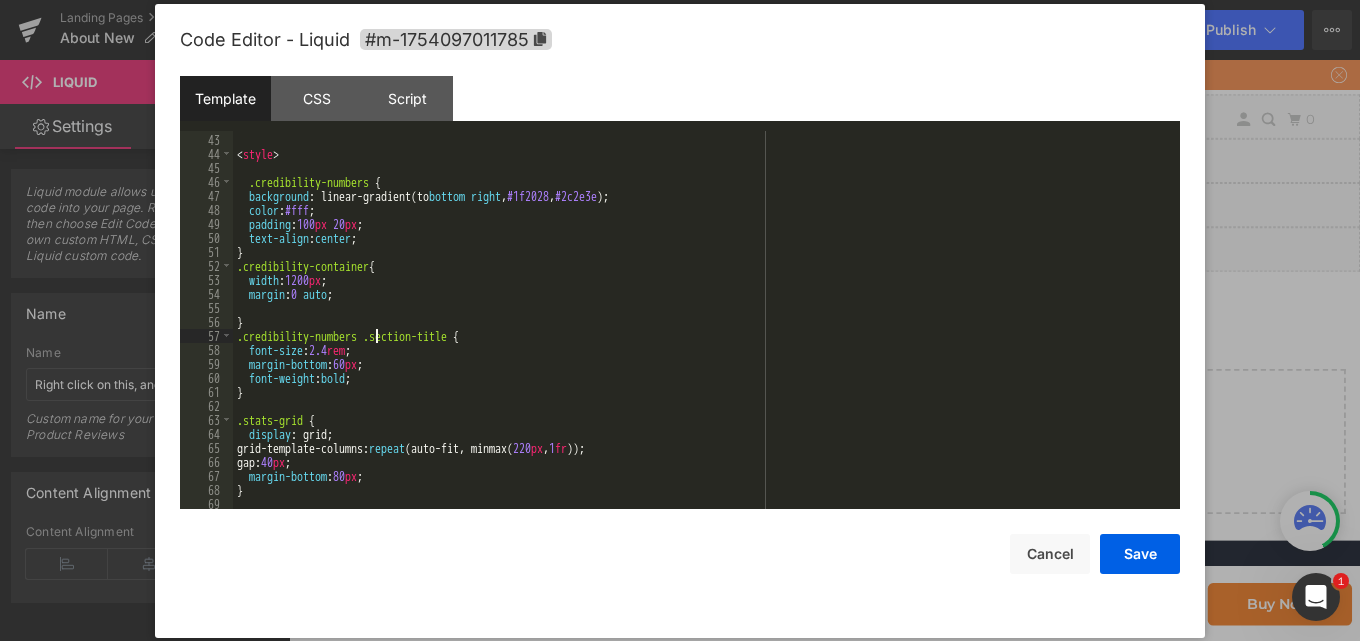 click on "< style >       .credibility-numbers   {    background : linear-gradient(to  bottom   right ,  #1f2028 ,  #2c2e3e );    color :  #fff ;    padding :  100 px   20 px ;    text-align :  center ; } .credibility-container {    width : 1200 px ;    margin : 0   auto ; } .credibility-numbers   .section-title   {    font-size :  2.4 rem ;    margin-bottom :  60 px ;    font-weight :  bold ; } .stats-grid   {    display : grid;   grid-template-columns:  repeat (auto-fit, minmax( 220 px ,  1 fr ));   gap:  40 px ;    margin-bottom :  80 px ; }" at bounding box center [702, 322] 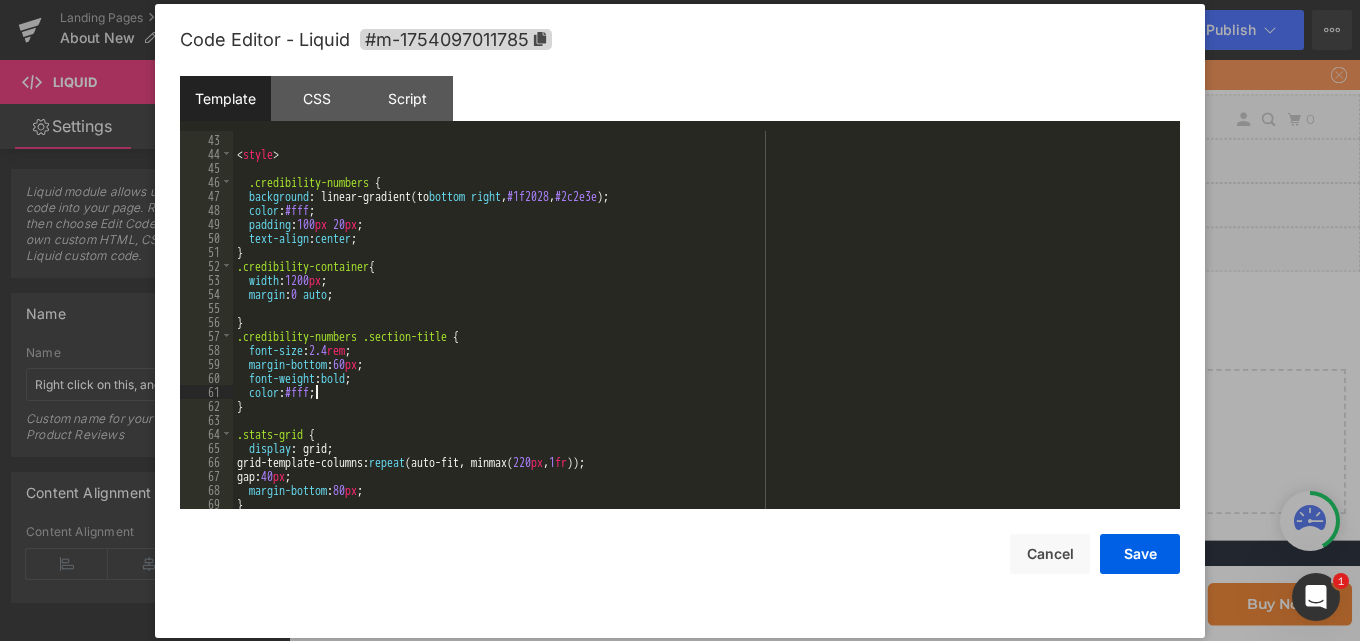 type 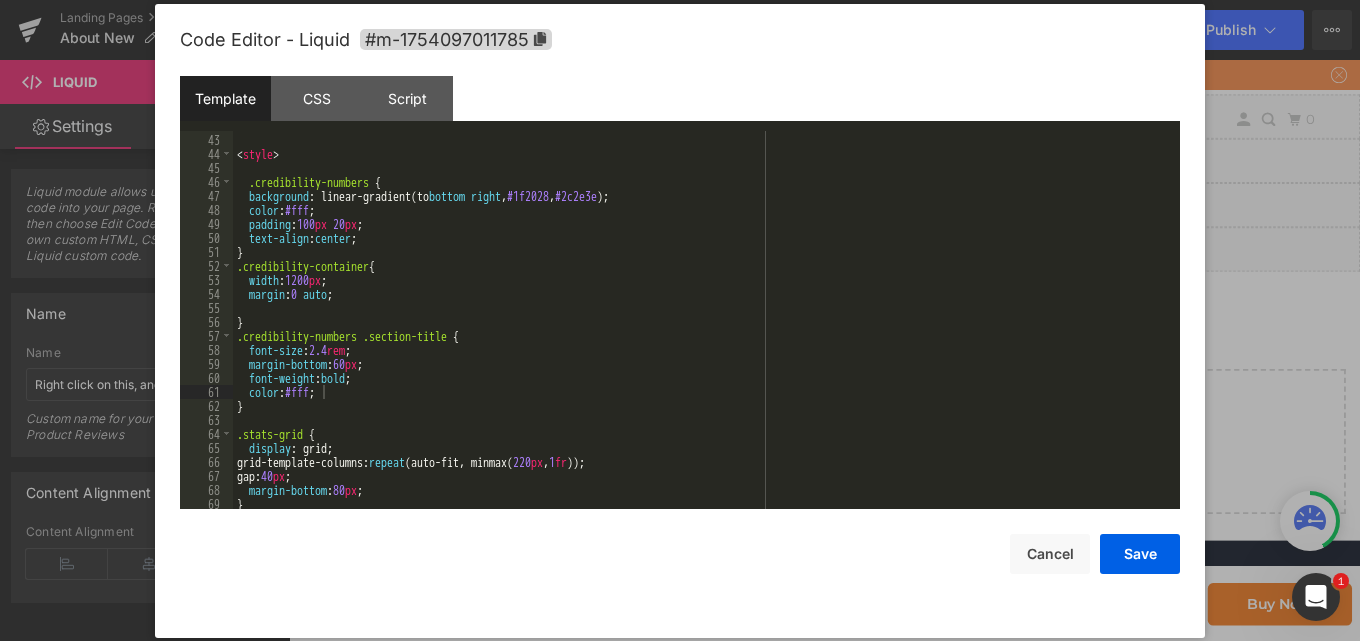 click on "Code Editor - Liquid #m-1754097011785 Template CSS Script Data 42 43 44 45 46 47 48 49 50 51 52 53 54 55 56 57 58 59 60 61 62 63 64 65 66 67 68 69 70 < style >       .credibility-numbers   {    background : linear-gradient(to  bottom   right ,  #1f2028 ,  #2c2e3e );    color :  #fff ;    padding :  100 px   20 px ;    text-align :  center ; } .credibility-container {    width : 1200 px ;    margin : 0   auto ; } .credibility-numbers   .section-title   {    font-size :  2.4 rem ;    margin-bottom :  60 px ;    font-weight :  bold ;    color : #fff ; } .stats-grid   {    display : grid;   grid-template-columns:  repeat (auto-fit, minmax( 220 px ,  1 fr ));   gap:  40 px ;    margin-bottom :  80 px ; } XXXXXXXXXXXXXXXXXXXXXXXXXXXXXXXXXXXXXXXXXXXXXXXXXX #m-1754097011785{
} (function( jQuery ){
// var $module = jQuery('#m-1754097011785').children('.module');
// You can add custom Javascript code right here.
})( window.GemQuery || jQuery ); {
"items": []
} Save Cancel" at bounding box center [680, 321] 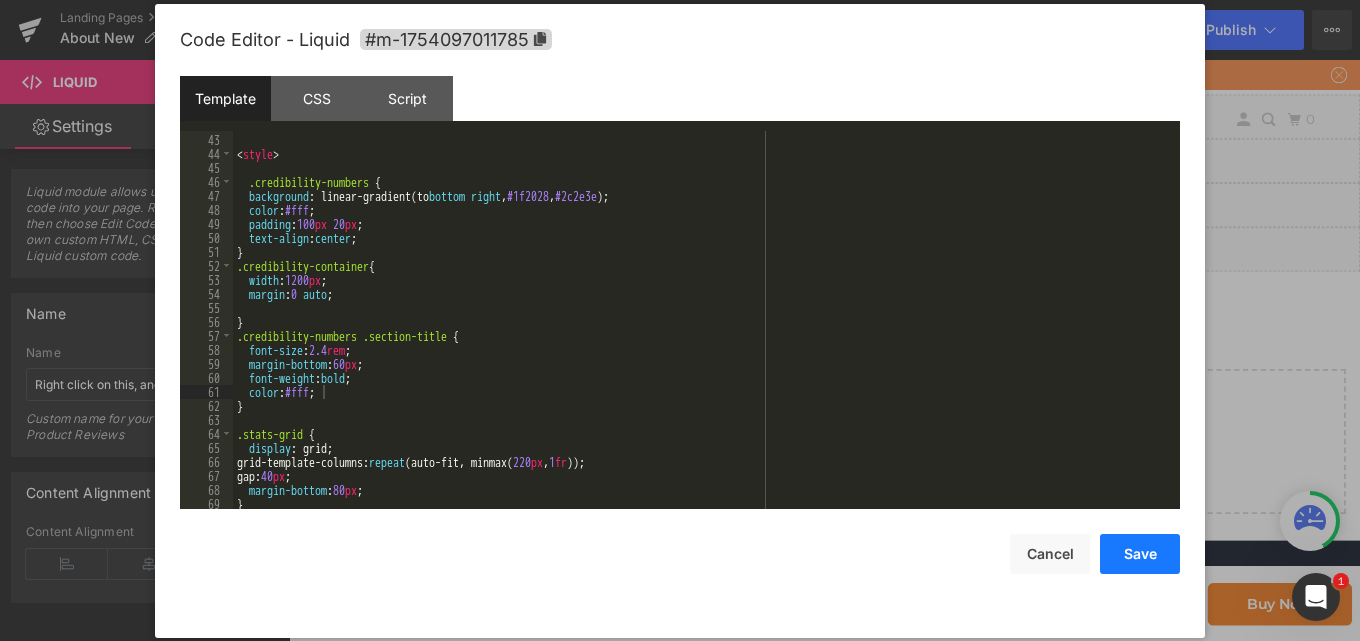 click on "Save" at bounding box center (1140, 554) 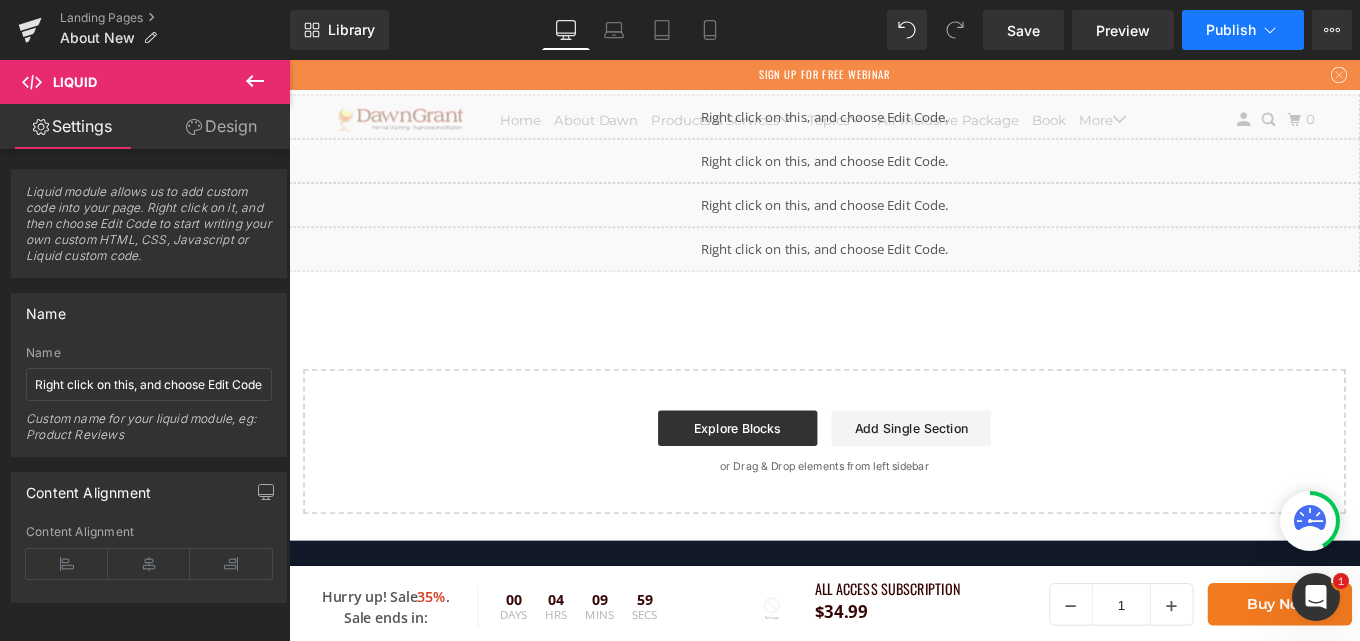 click on "Publish" at bounding box center [1231, 30] 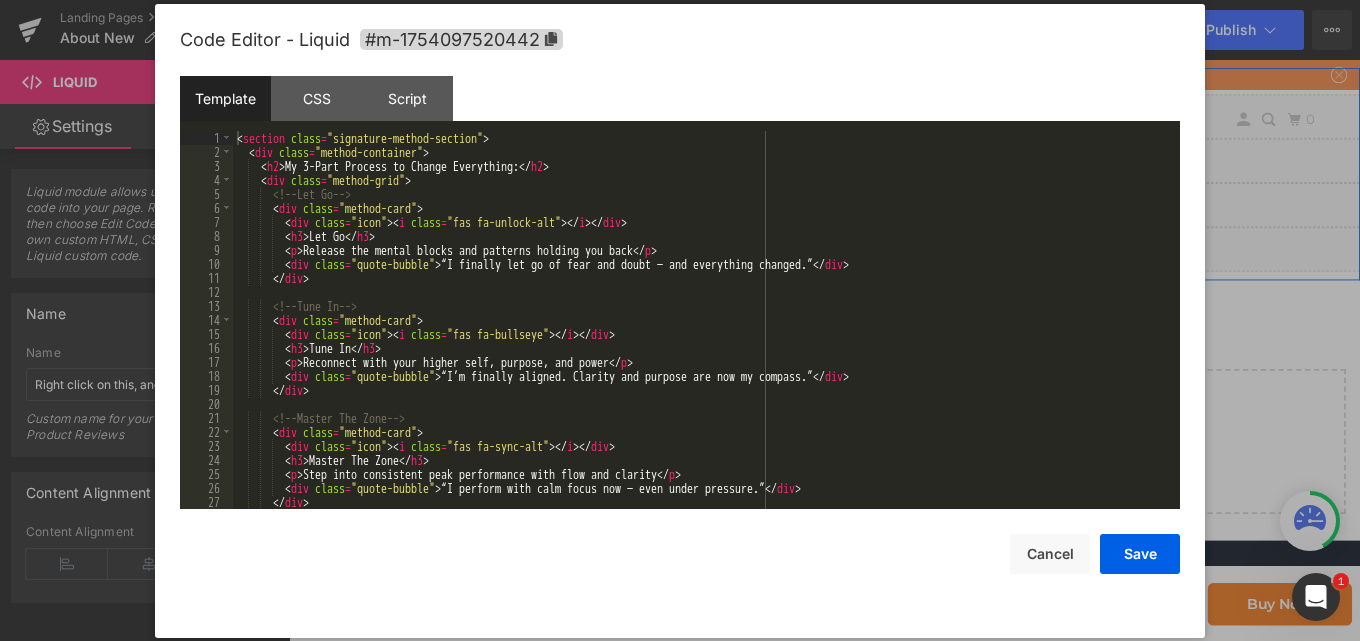 click on "Liquid" at bounding box center (894, 274) 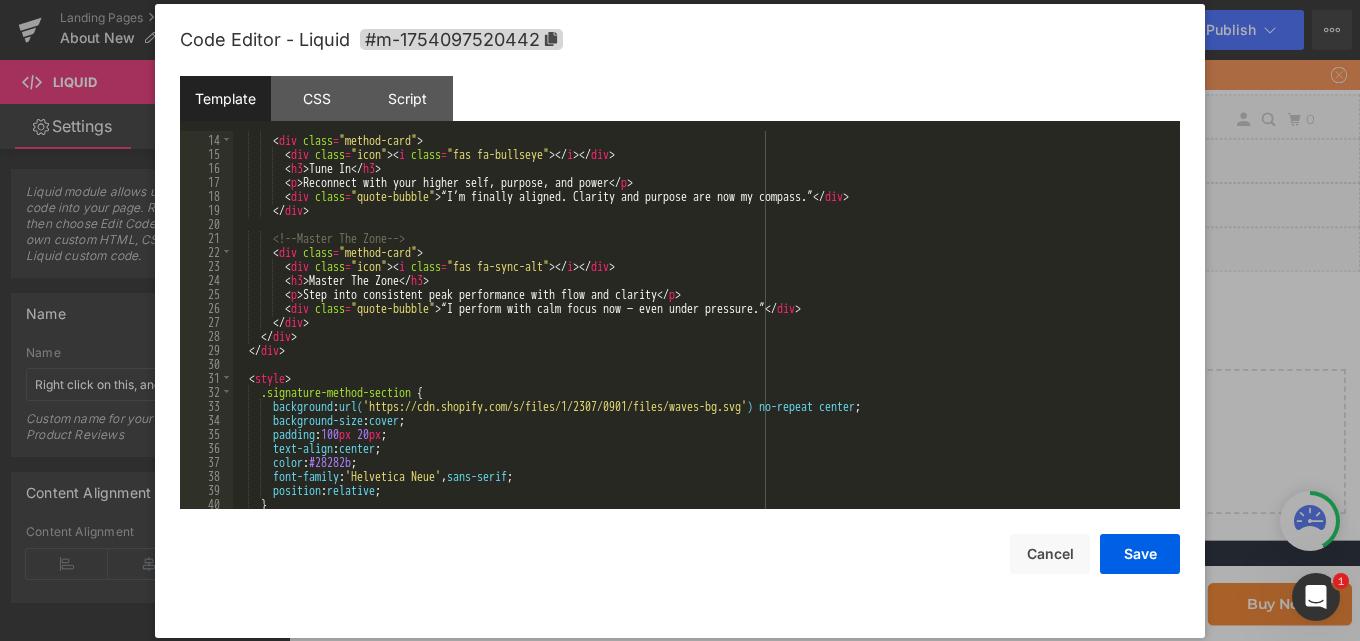 scroll, scrollTop: 240, scrollLeft: 0, axis: vertical 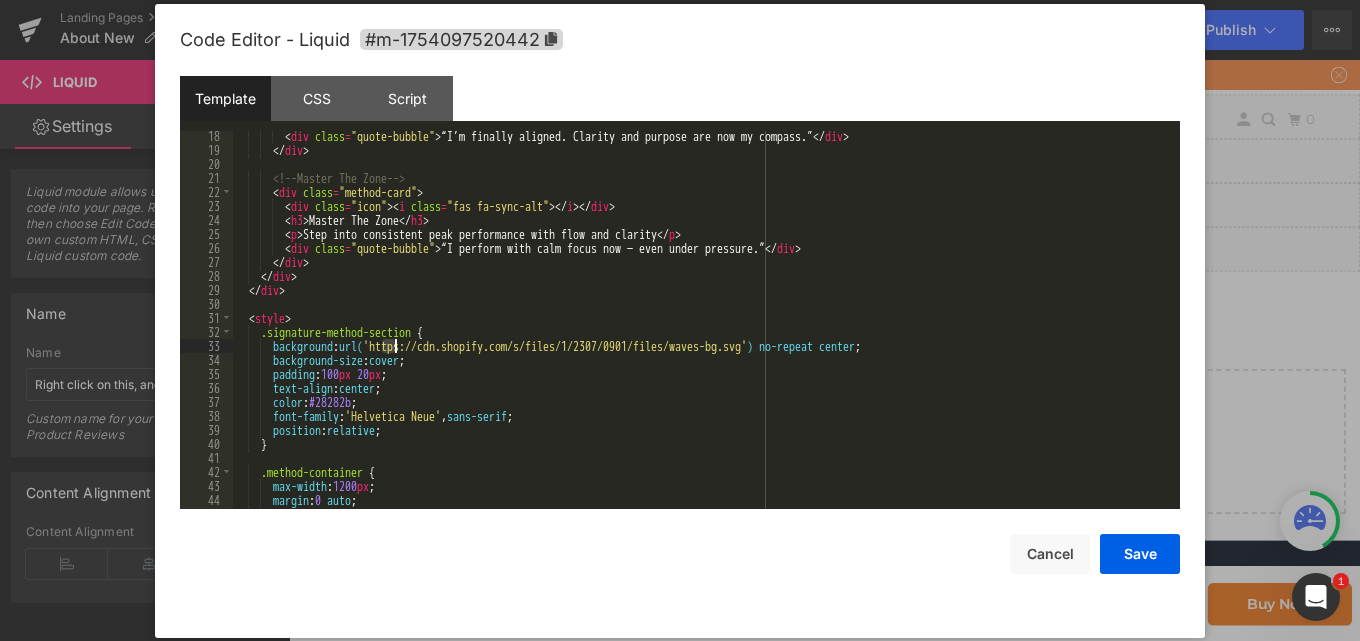 drag, startPoint x: 384, startPoint y: 345, endPoint x: 394, endPoint y: 344, distance: 10.049875 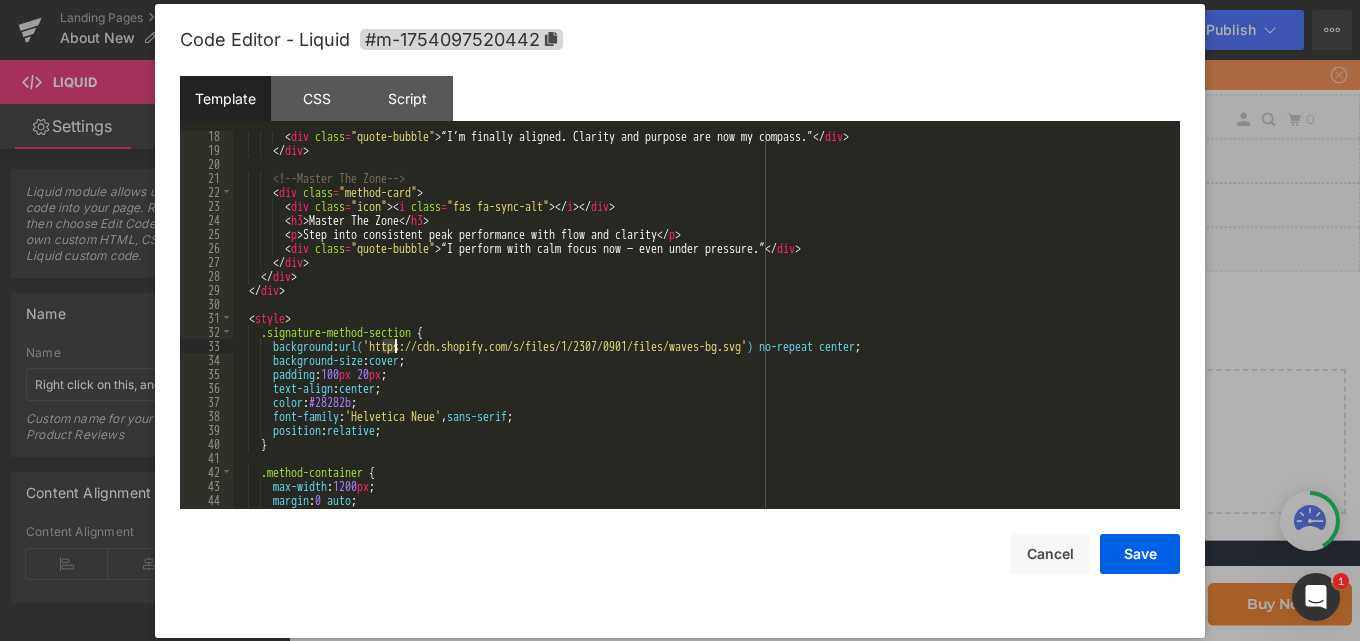 click on "< div   class = "quote-bubble" > “I’m finally aligned. Clarity and purpose are now my compass.” </ div >          </ div >          <!--  Master The Zone  -->          < div   class = "method-card" >             < div   class = "icon" > < i   class = "fas fa-sync-alt" > </ i > </ div >             < h3 > Master The Zone </ h3 >             < p > Step into consistent peak performance with flow and clarity </ p >             < div   class = "quote-bubble" > “I perform with calm focus now — even under pressure.” </ div >          </ div >       </ div >    </ div >    < style >       .signature-method-section   {          background :  url( 'https://cdn.shopify.com/s/files/1/2307/0901/files/waves-bg.svg' )   no-repeat   center ;          background-size :  cover ;          padding :  100 px   20 px ;          text-align :  center ;          color :  #28282b ;          font-family :  ' Helvetica Neue ' ,  sans-serif ;          position :  relative ;       }       .method-container   {    ;" at bounding box center (702, 320) 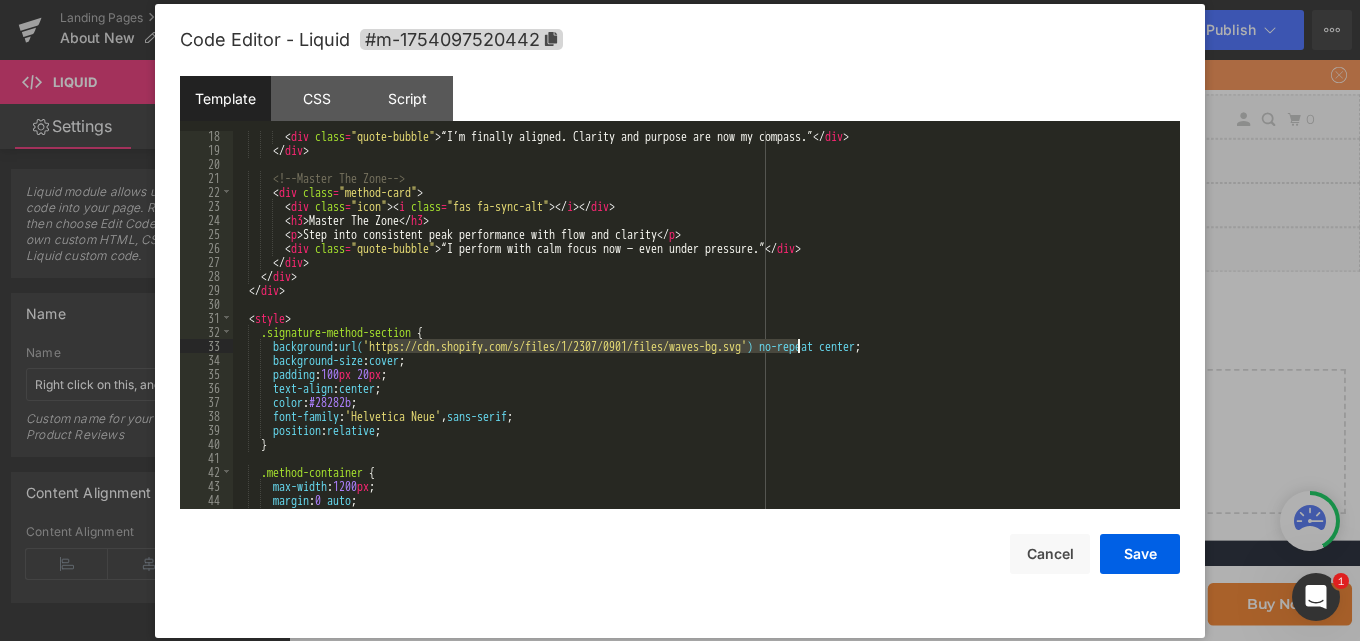 drag, startPoint x: 387, startPoint y: 345, endPoint x: 797, endPoint y: 346, distance: 410.00122 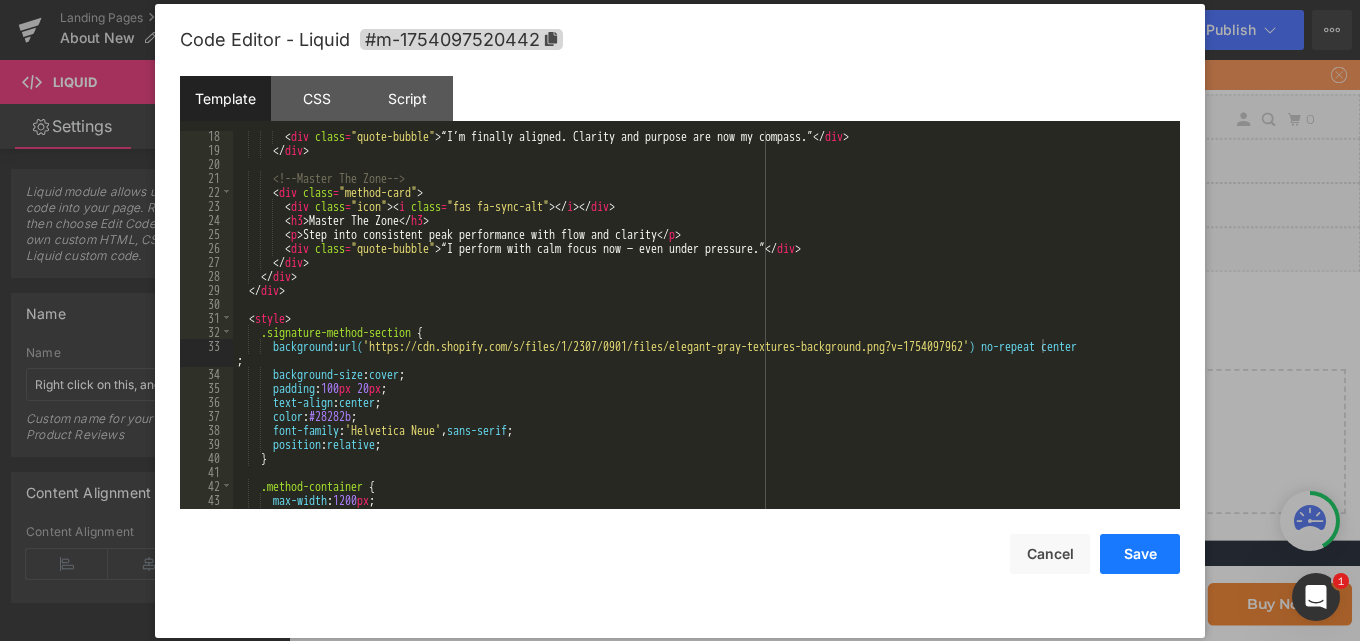 click on "Save" at bounding box center [1140, 554] 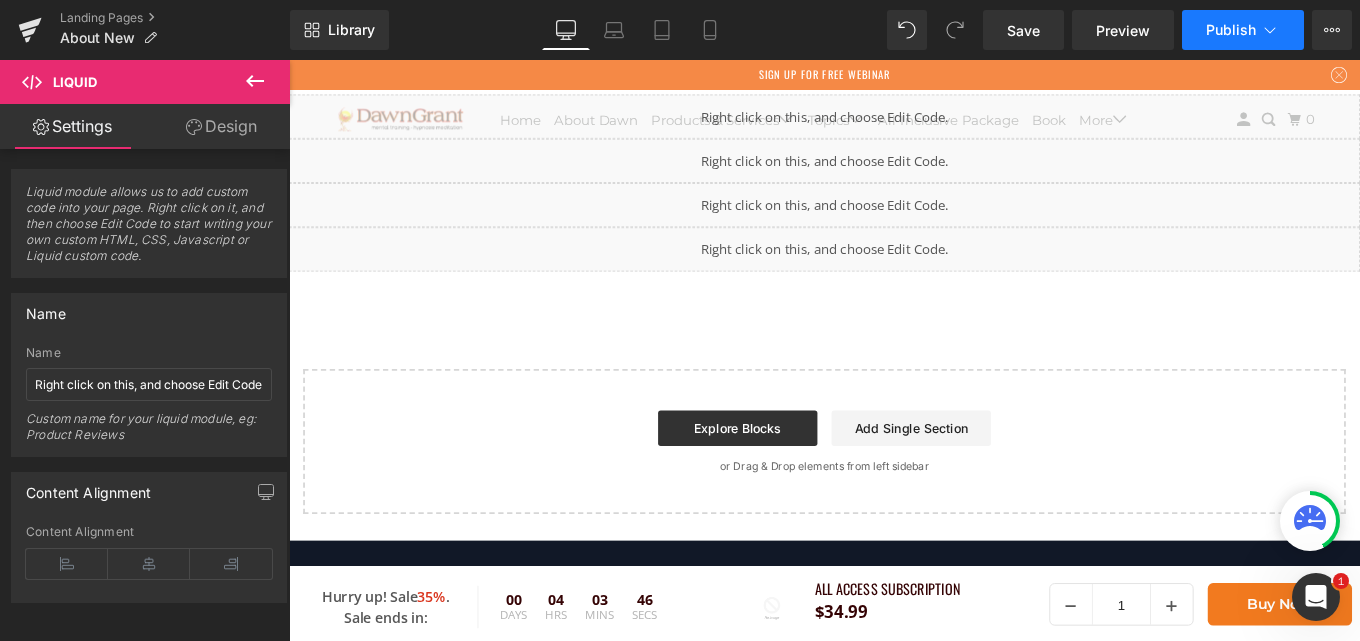 click on "Publish" at bounding box center (1231, 30) 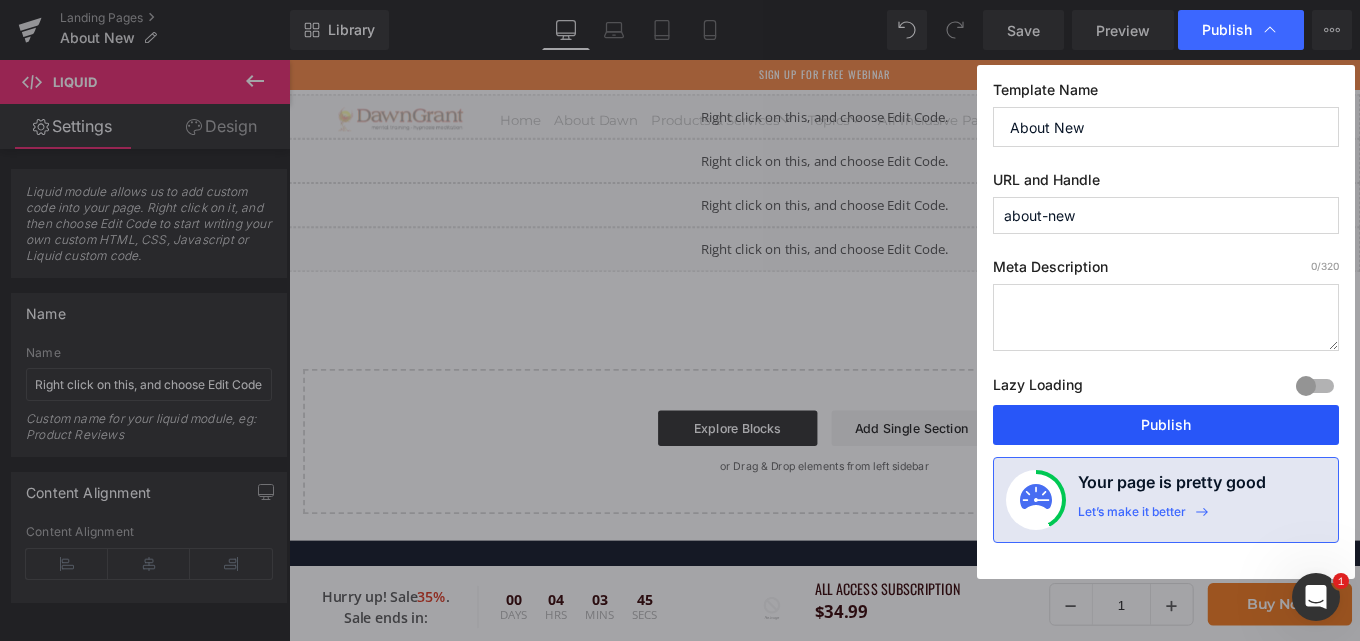 click on "Publish" at bounding box center (1166, 425) 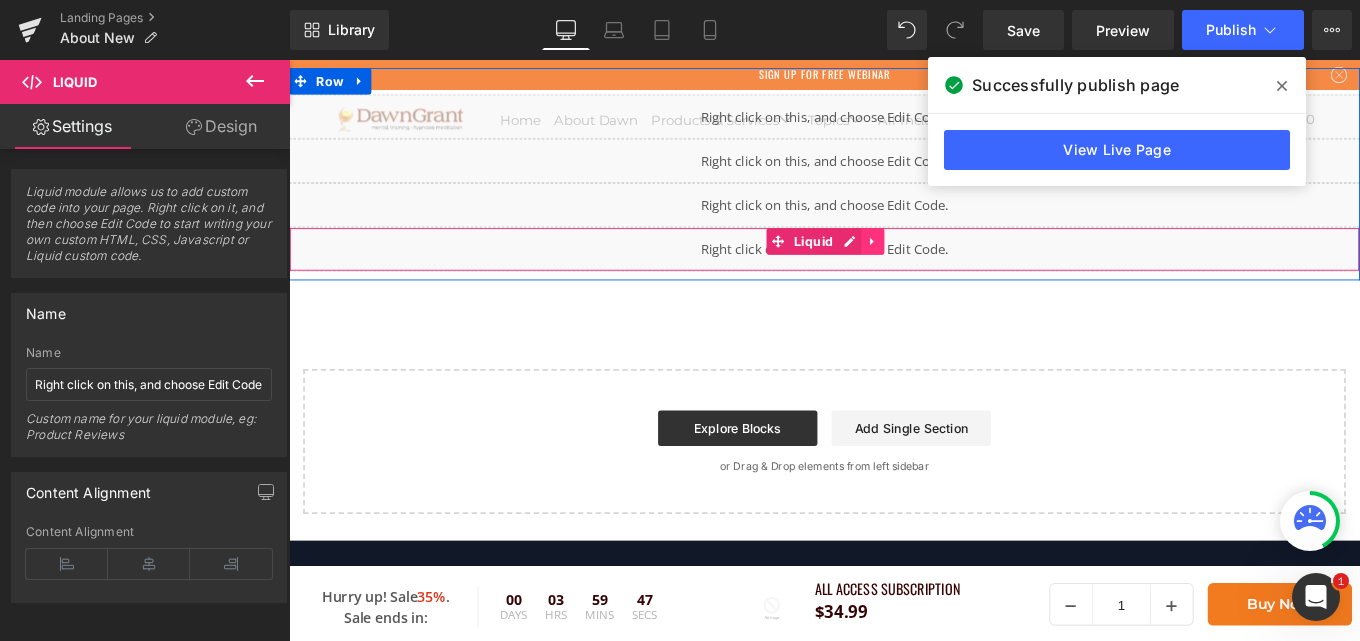 click at bounding box center [948, 265] 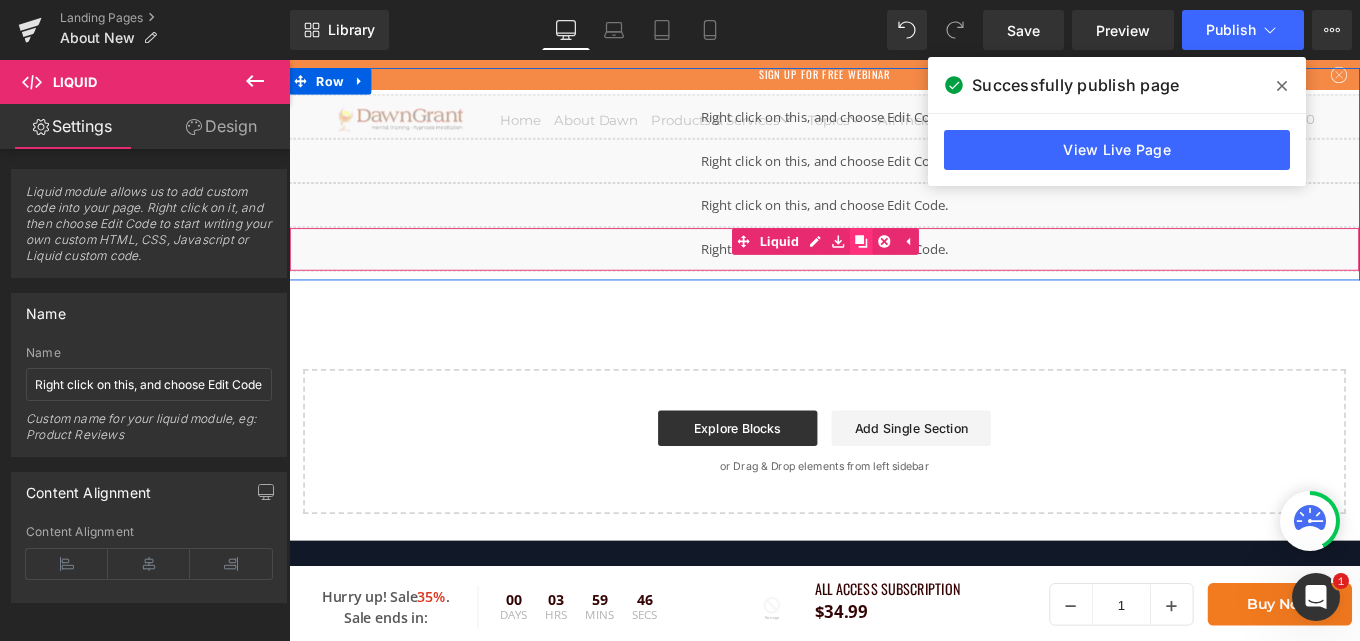 click 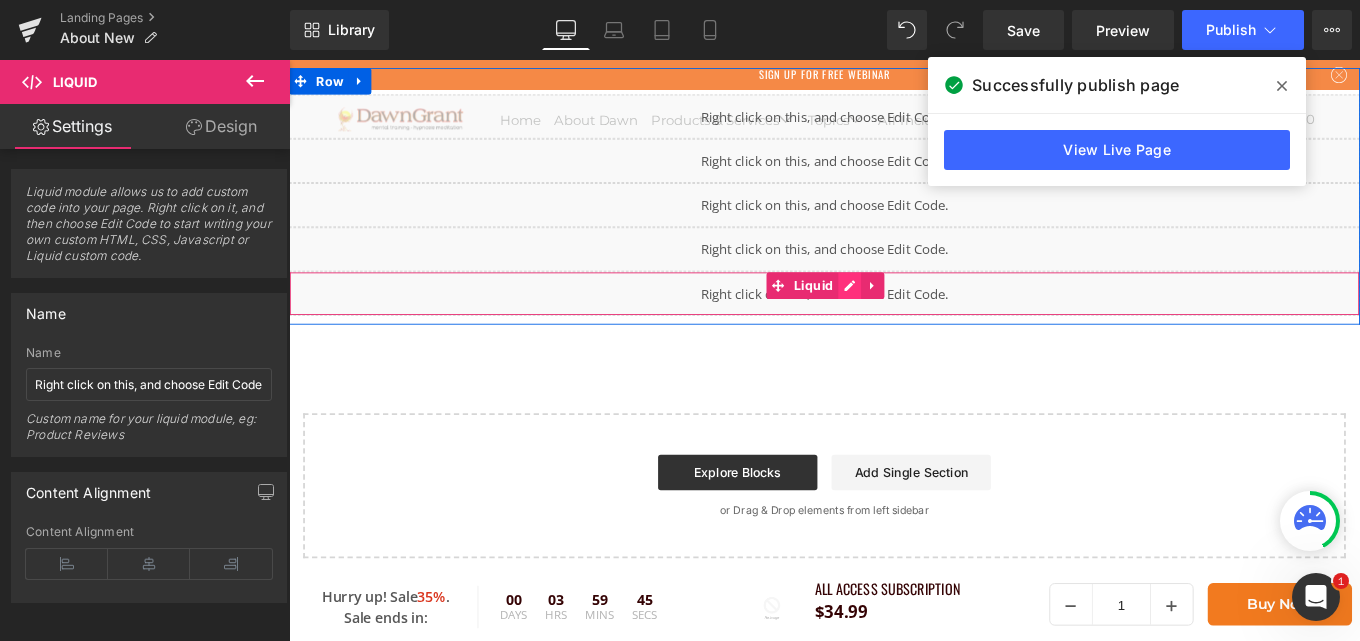 click on "Liquid" at bounding box center [894, 324] 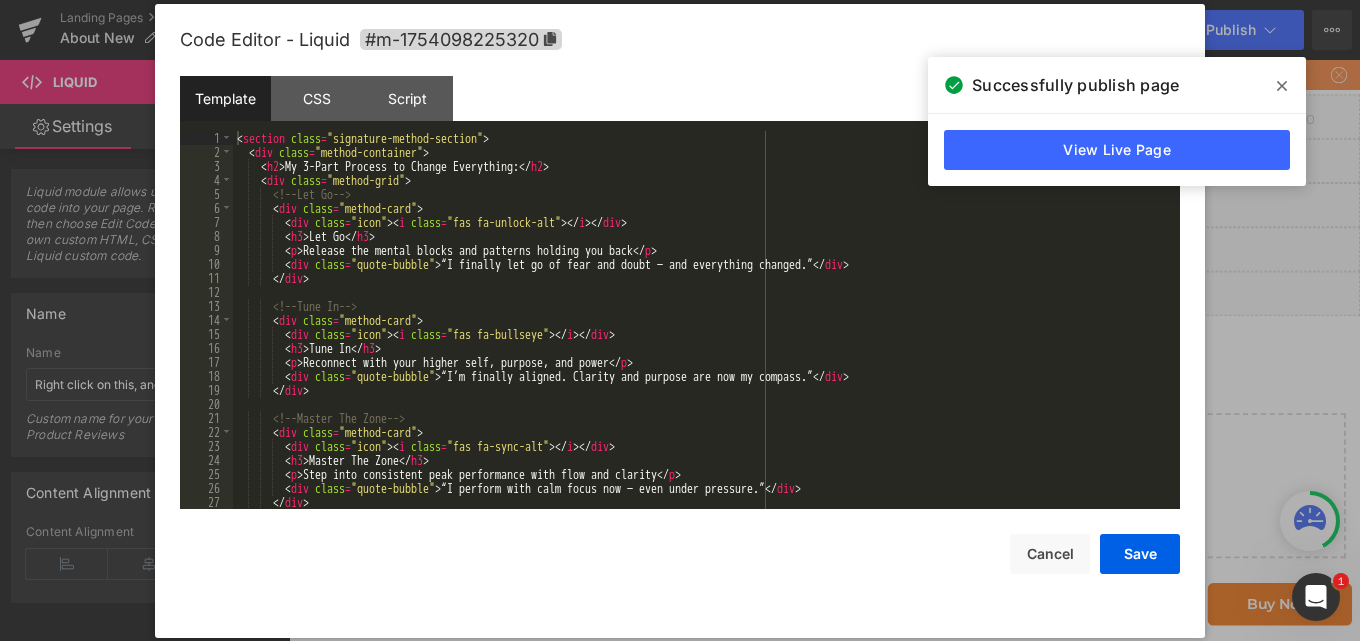 click on "My 3-Part Process to Change Everything: </ h2 >       < div   class = "method-grid" >          <!--  Let Go  -->          < div   class = "method-card" >             < div   class = "icon" > < i   class = "fas fa-unlock-alt" > </ i > </ div >             < h3 > Let Go </ h3 >             < p > Release the mental blocks and patterns holding you back </ p >             < div   class = "quote-bubble" > “I finally let go of fear and doubt — and everything changed.” </ div >          </ div >          <!--  Tune In  -->          < div   class = "method-card" >             < div   class = "icon" > < i   class = "fas fa-bullseye" > </ i > </ div >             < h3 > Tune In </ h3 >             < p > Reconnect with your higher self, purpose, and power </ p >             < div   class = "quote-bubble" > “I’m finally aligned. Clarity and purpose are now my compass.” </ div >          </ div >          <!--" at bounding box center (702, 334) 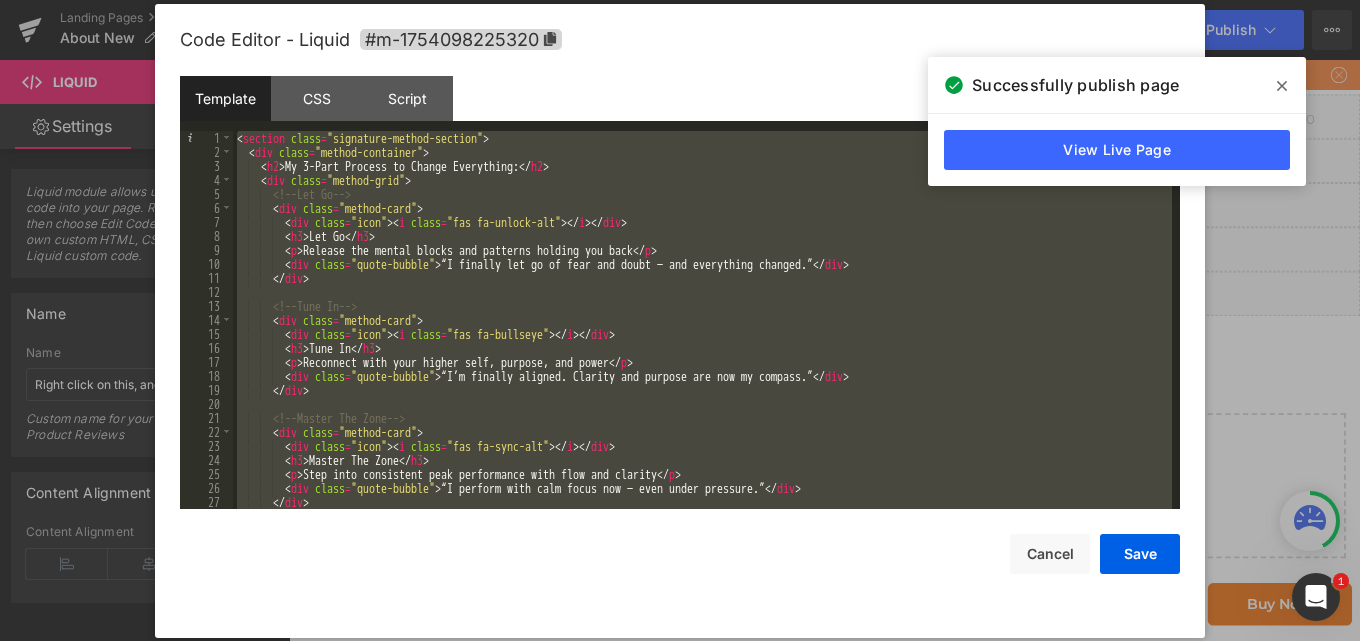 scroll, scrollTop: 1778, scrollLeft: 0, axis: vertical 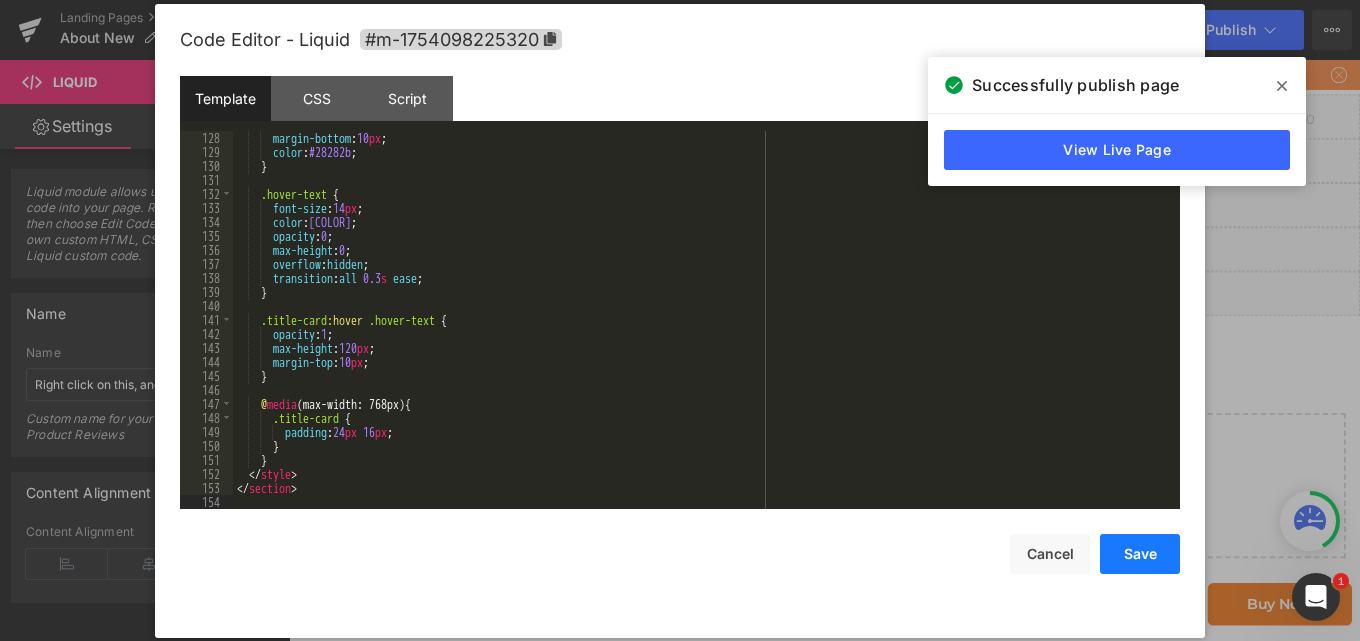 click on "Save" at bounding box center (1140, 554) 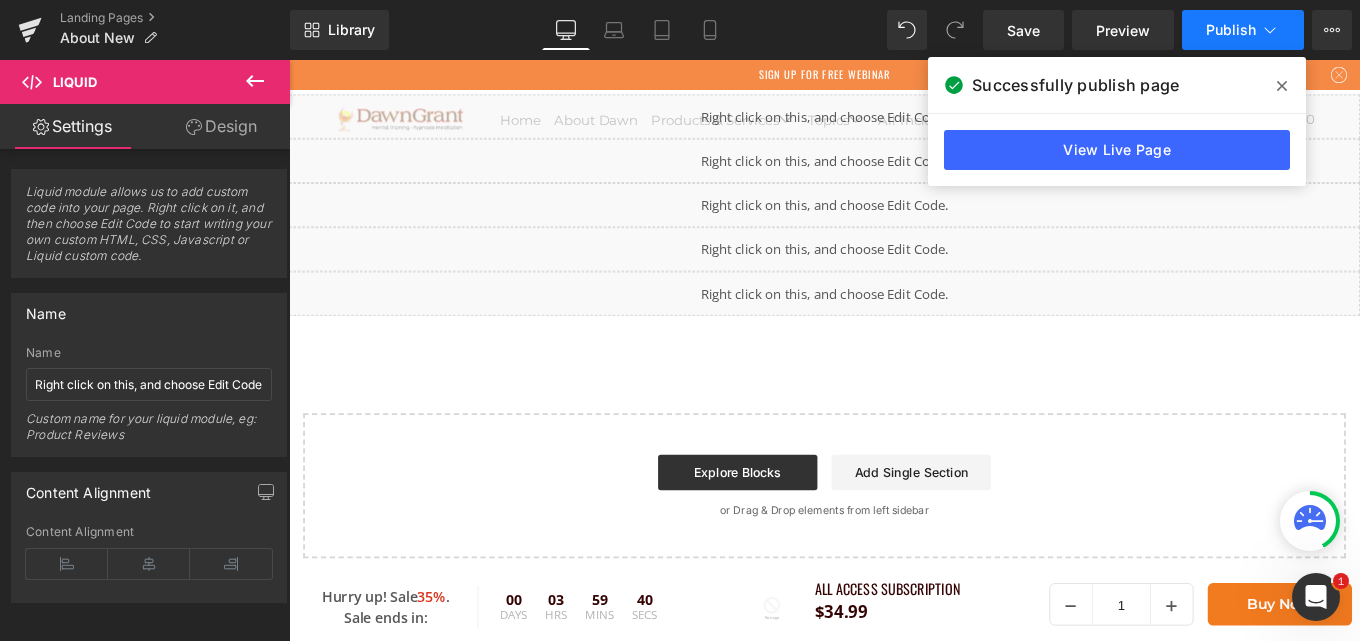 click on "Publish" at bounding box center (1231, 30) 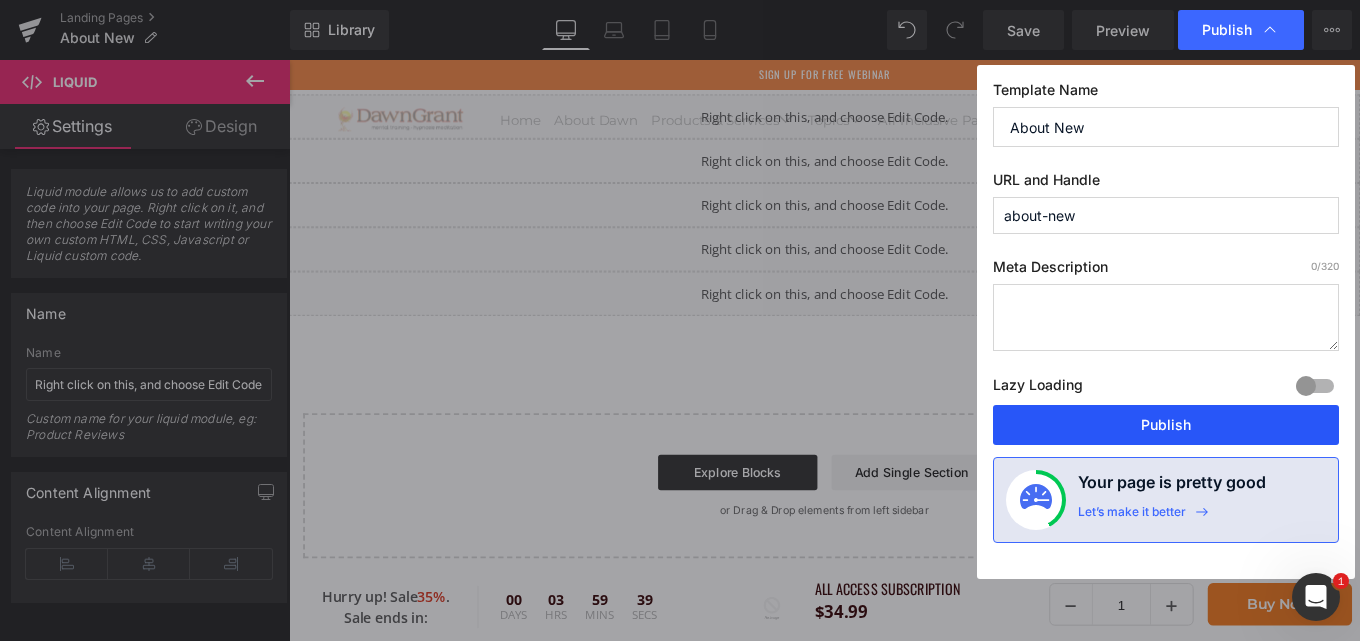 drag, startPoint x: 1154, startPoint y: 410, endPoint x: 950, endPoint y: 359, distance: 210.27838 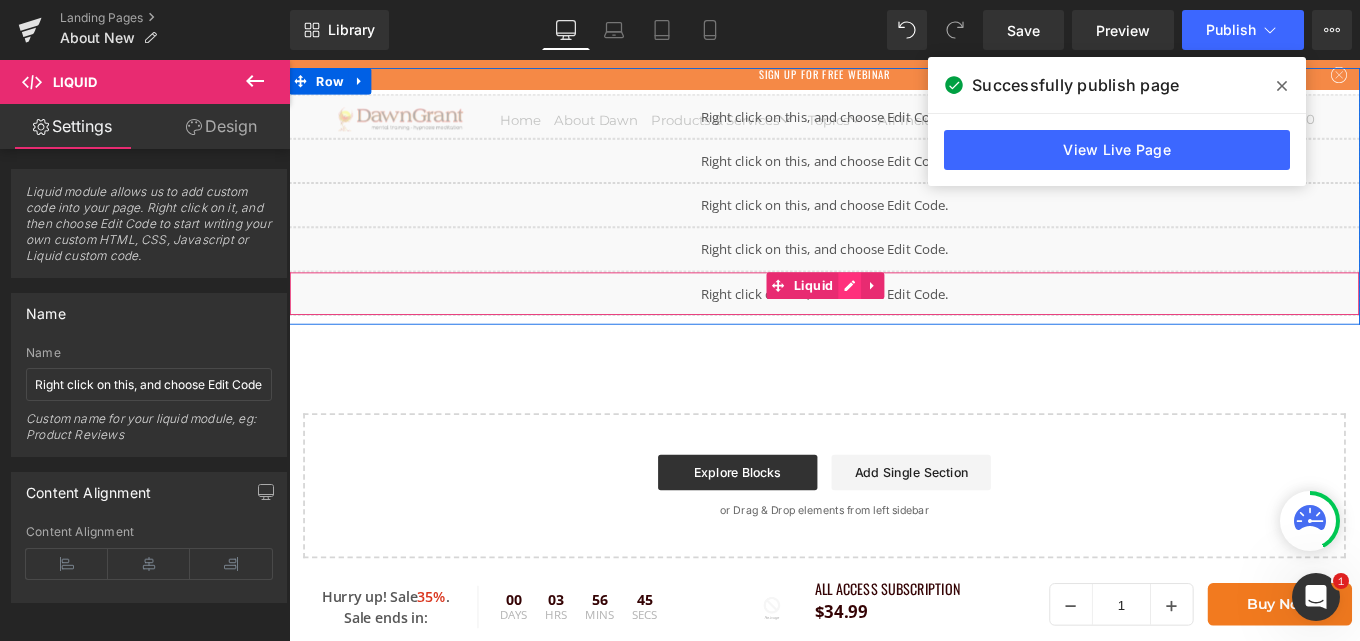 click on "Liquid" at bounding box center [894, 324] 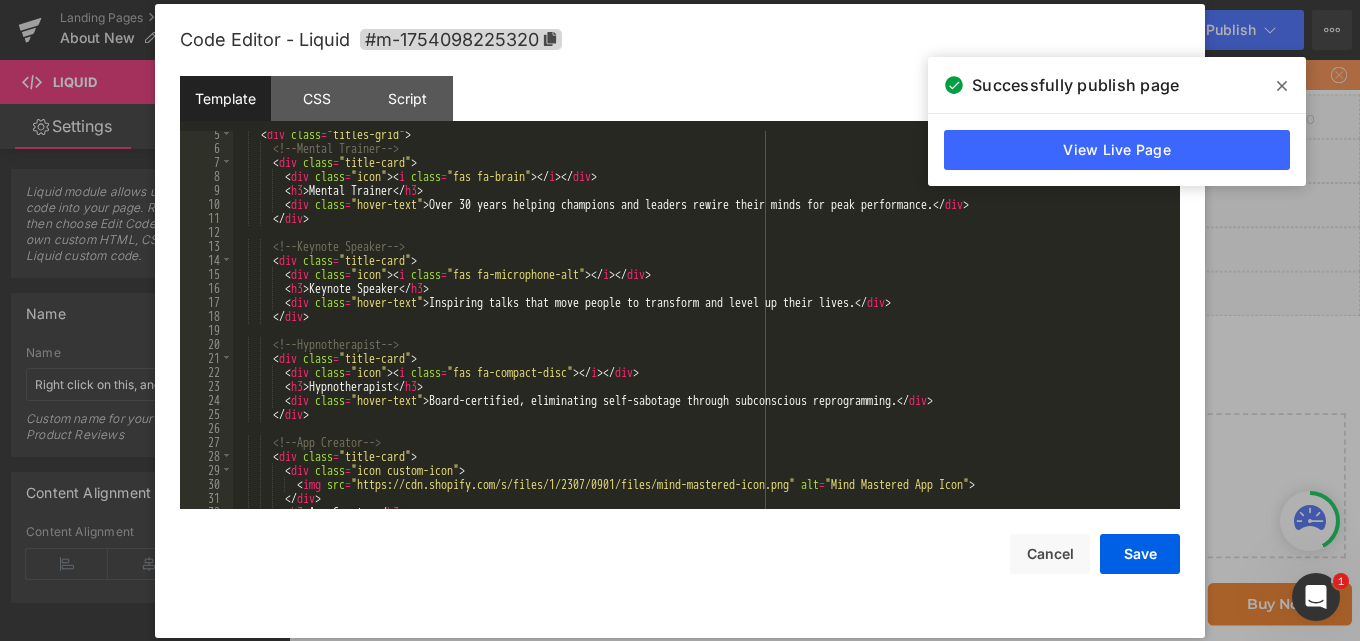 scroll, scrollTop: 240, scrollLeft: 0, axis: vertical 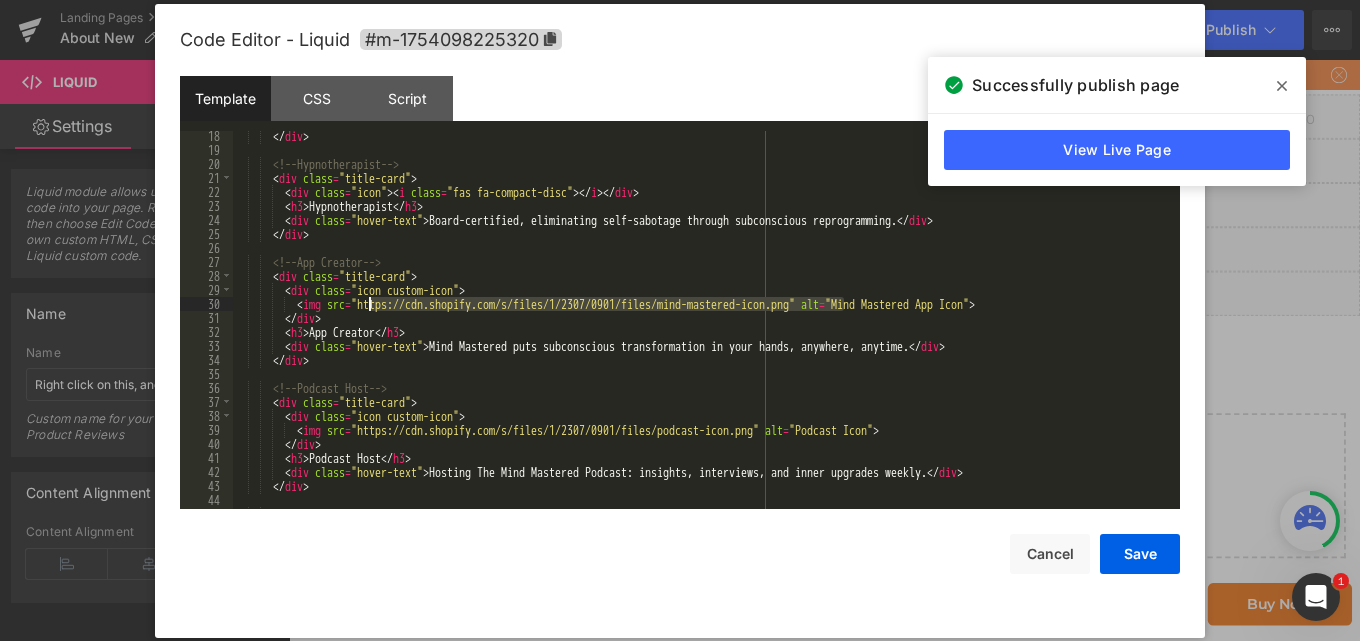 drag, startPoint x: 845, startPoint y: 303, endPoint x: 371, endPoint y: 306, distance: 474.0095 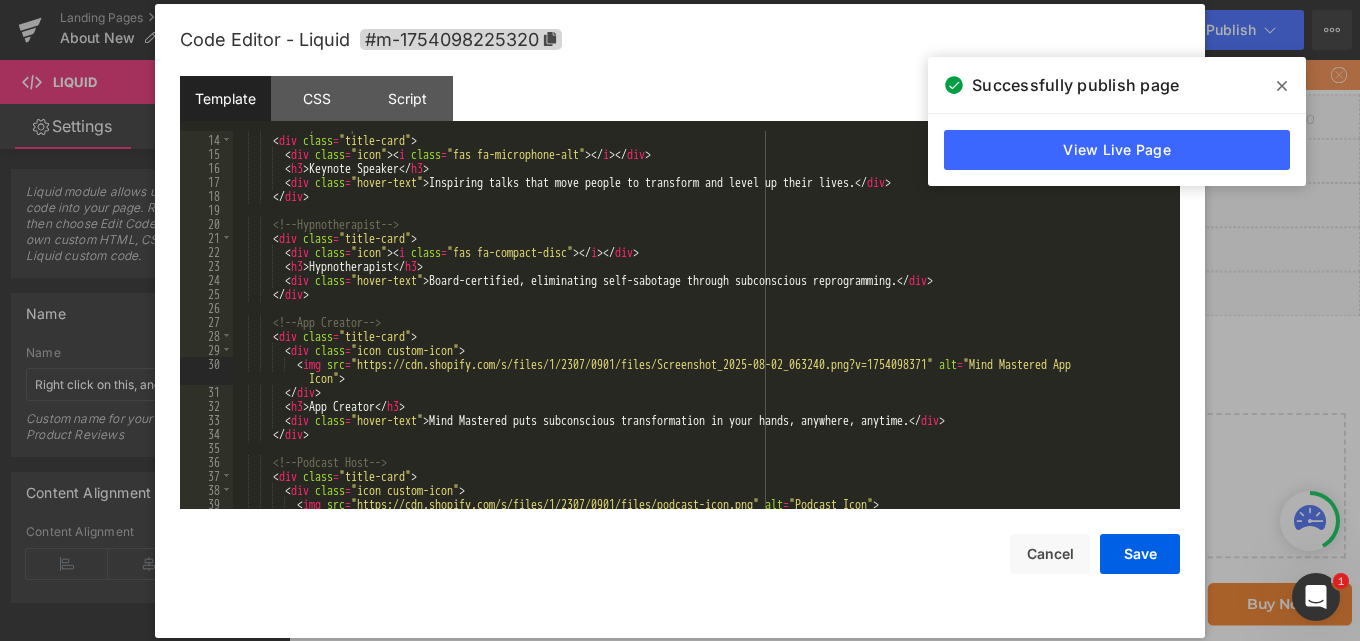 scroll, scrollTop: 120, scrollLeft: 0, axis: vertical 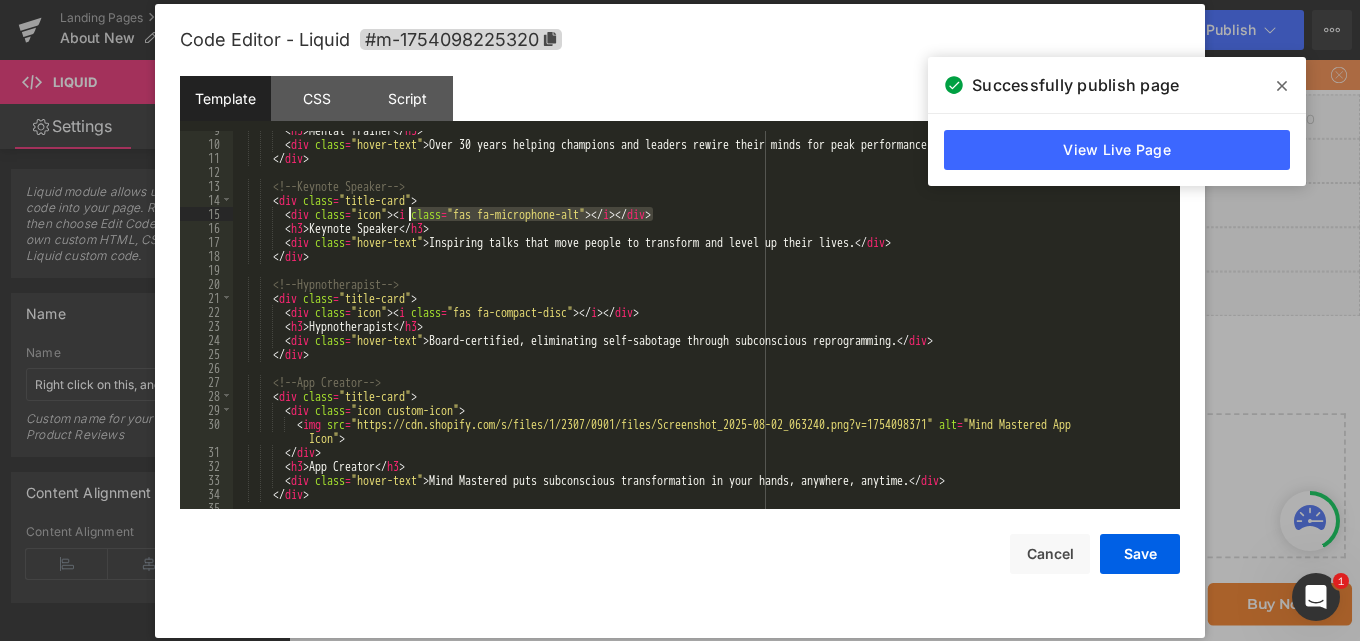 drag, startPoint x: 653, startPoint y: 208, endPoint x: 409, endPoint y: 214, distance: 244.07376 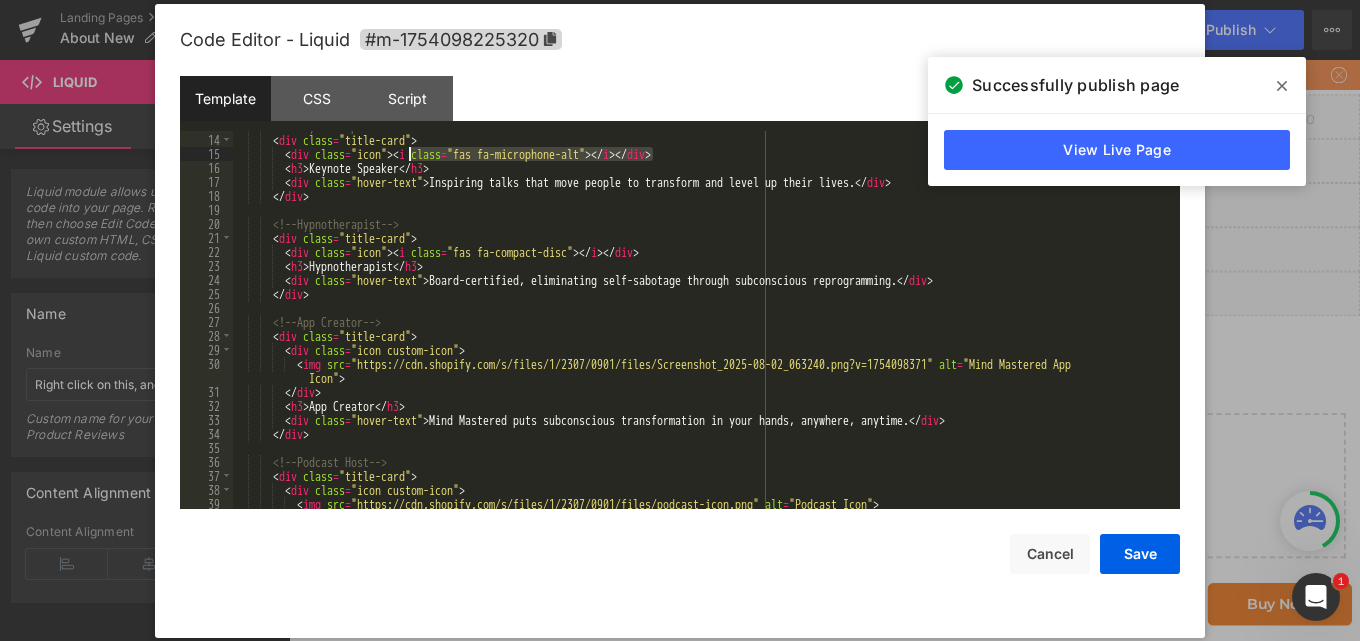 scroll, scrollTop: 180, scrollLeft: 0, axis: vertical 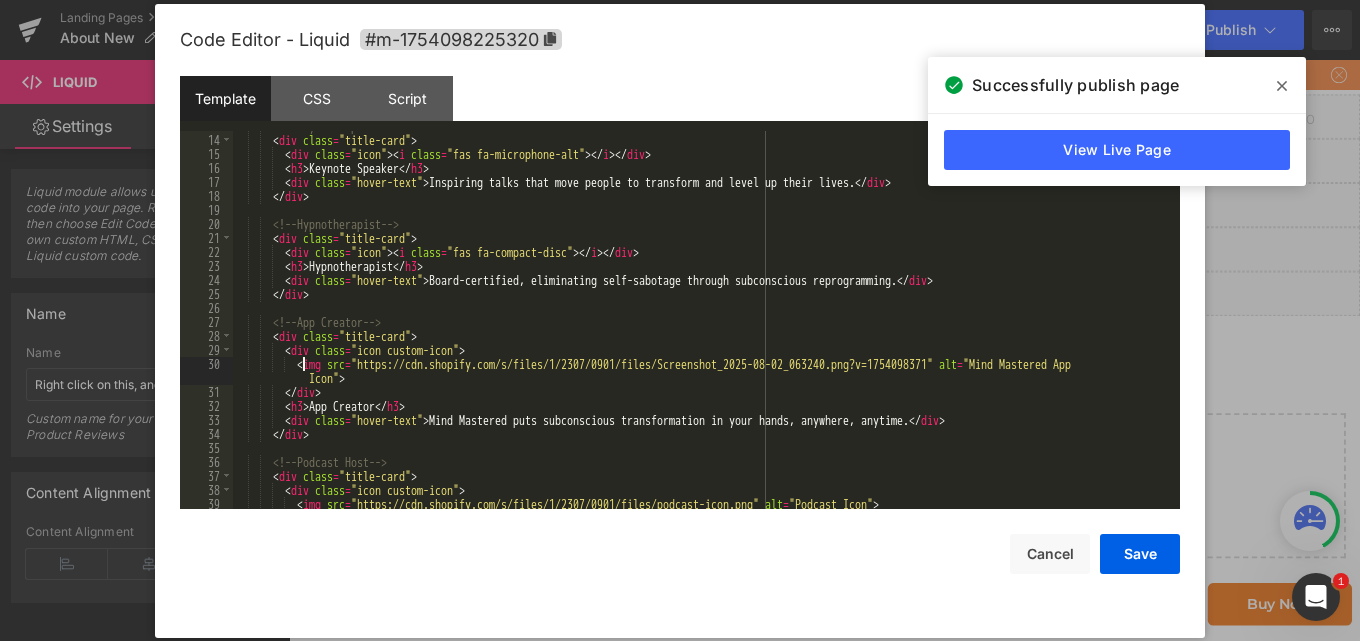 click on "<!--  Keynote Speaker  -->          < div   class = "title-card" >             < div   class = "icon" > < i   class = "fas fa-microphone-alt" > </ i > </ div >             < h3 > Keynote Speaker </ h3 >             < div   class = "hover-text" > Inspiring talks that move people to transform and level up their lives. </ div >          </ div >          <!--  Hypnotherapist  -->          < div   class = "title-card" >             < div   class = "icon" > < i   class = "fas fa-compact-disc" > </ i > </ div >             < h3 > Hypnotherapist </ h3 >             < div   class = "hover-text" > Board-certified, eliminating self-sabotage through subconscious reprogramming. </ div >          </ div >          <!--  App Creator  -->          < div   class = "title-card" >             < div   class = "icon custom-icon" >                < img   src = "https://cdn.shopify.com/s/files/1/2307/0901/files/Screenshot_2025-08-02_063240.png?v=1754098371"   alt = "Mind Mastered App               Icon" >    >" at bounding box center [702, 322] 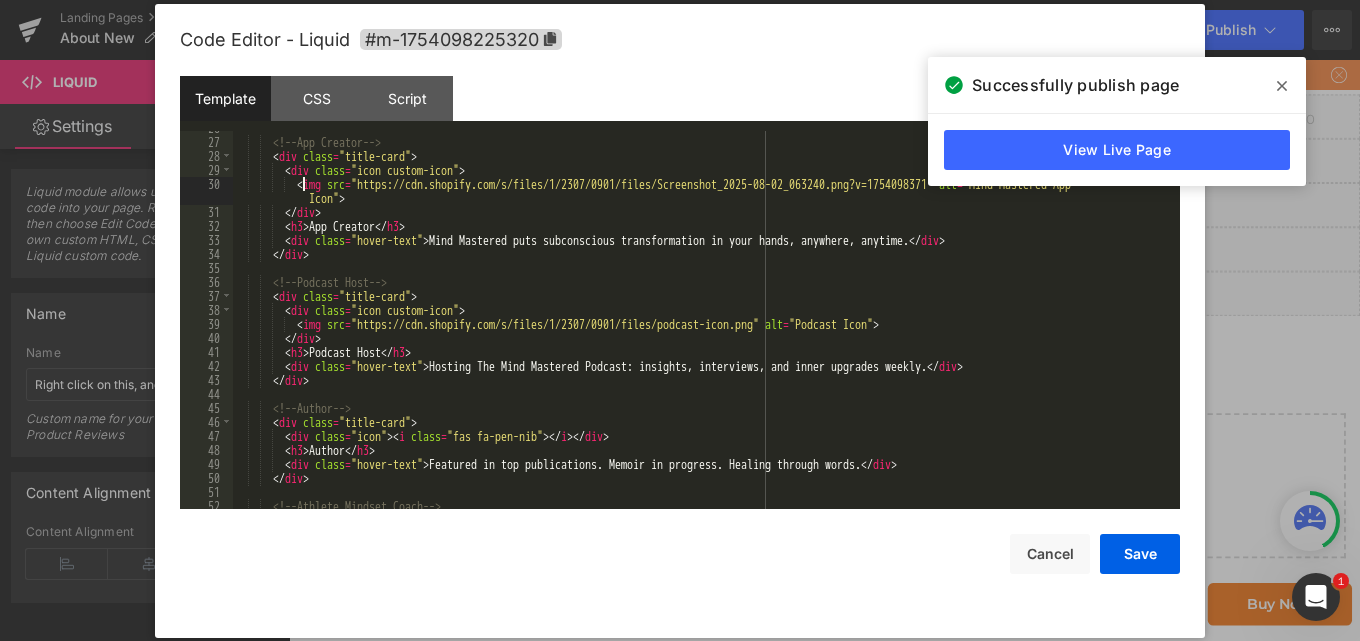 scroll, scrollTop: 360, scrollLeft: 0, axis: vertical 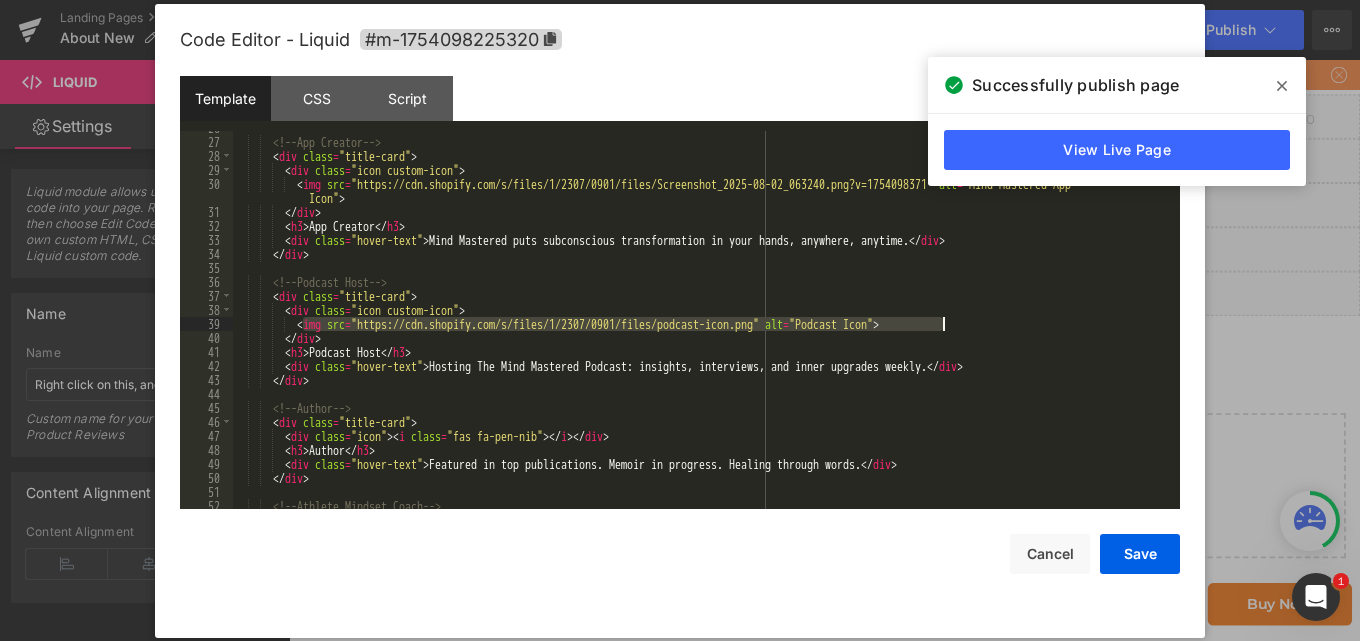 drag, startPoint x: 301, startPoint y: 320, endPoint x: 950, endPoint y: 328, distance: 649.0493 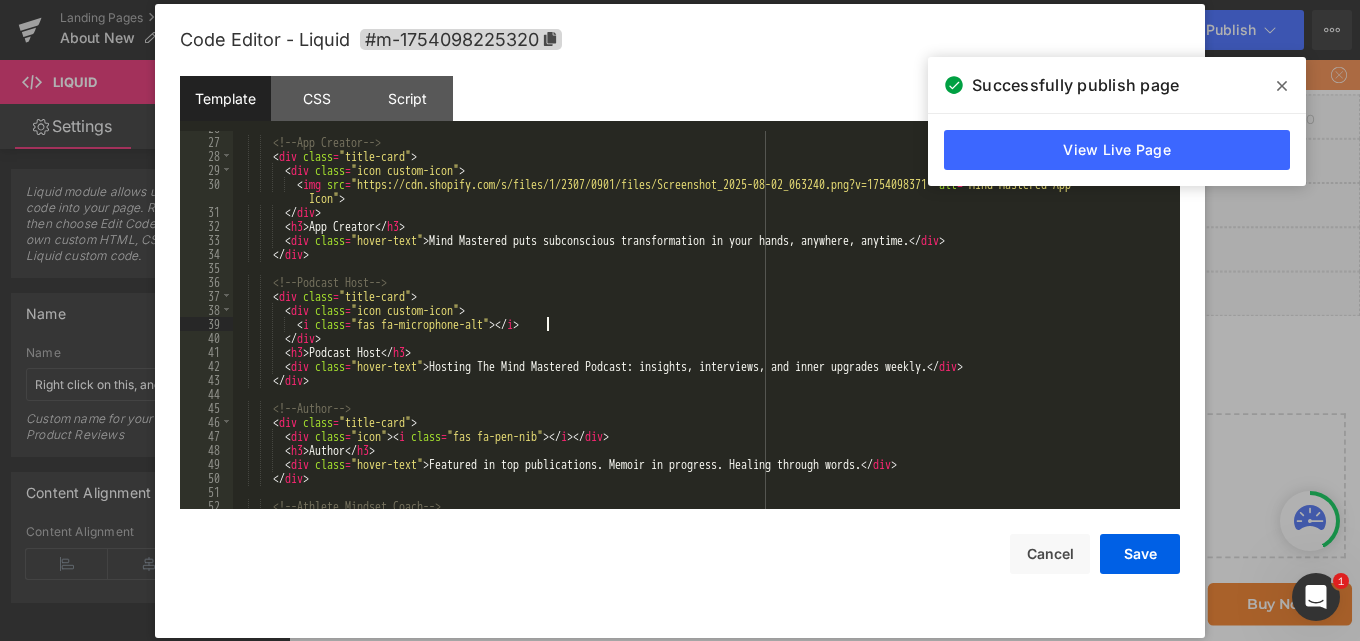 scroll, scrollTop: 360, scrollLeft: 0, axis: vertical 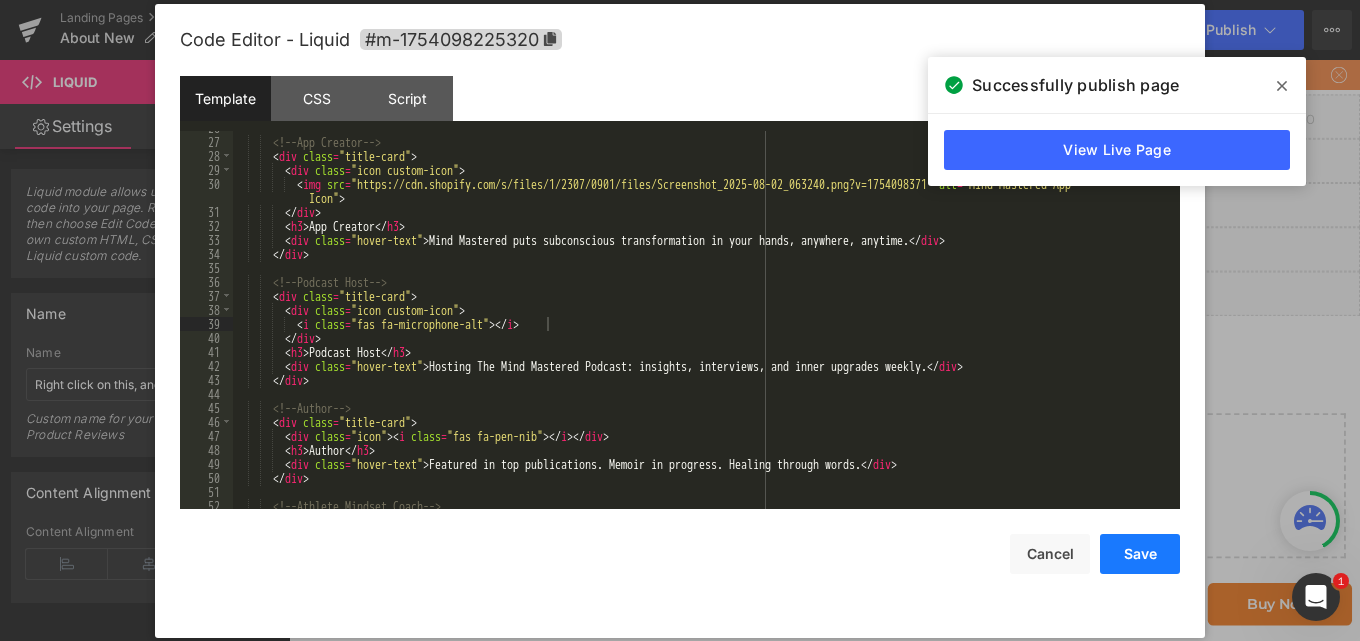 click on "Save" at bounding box center [1140, 554] 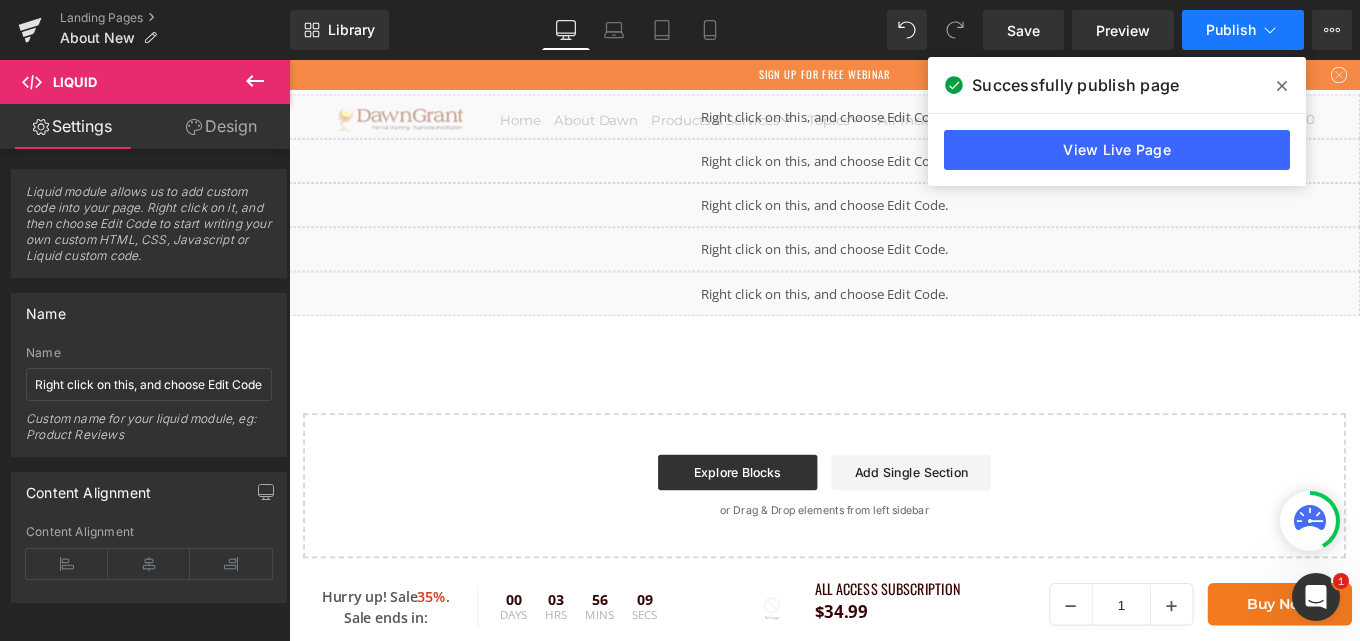 click on "Publish" at bounding box center (1231, 30) 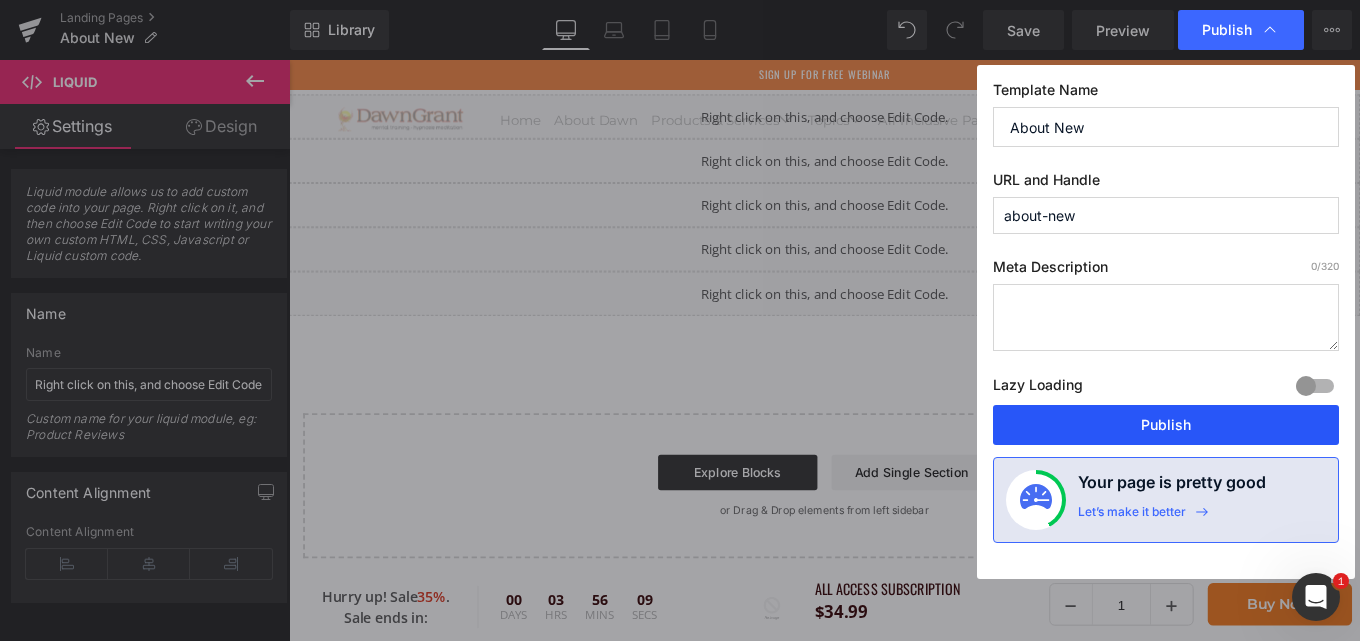 click on "Publish" at bounding box center (1166, 425) 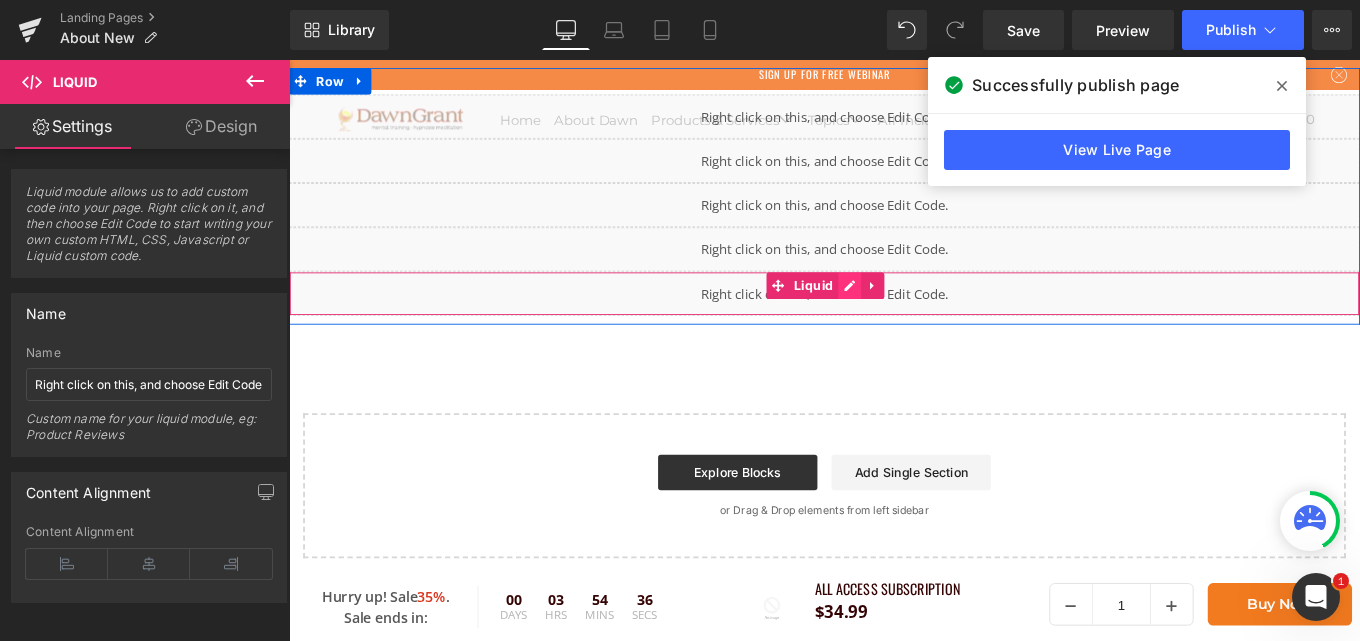 click on "Liquid" at bounding box center (894, 324) 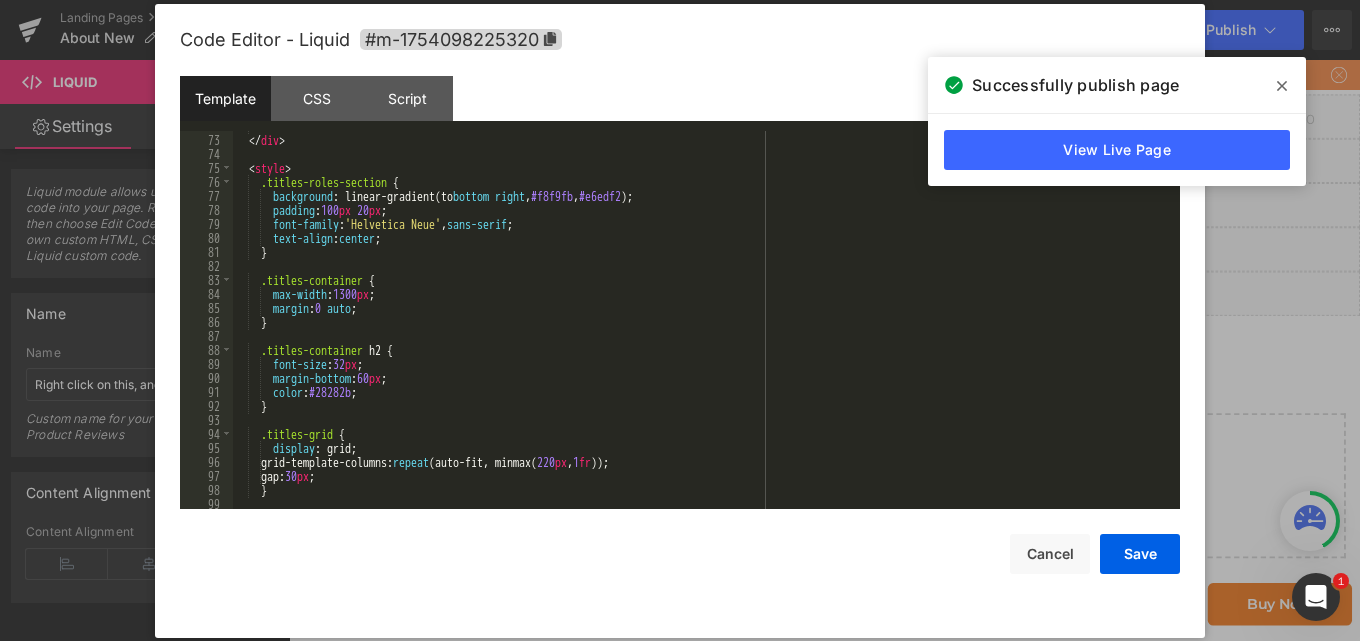 scroll, scrollTop: 1140, scrollLeft: 0, axis: vertical 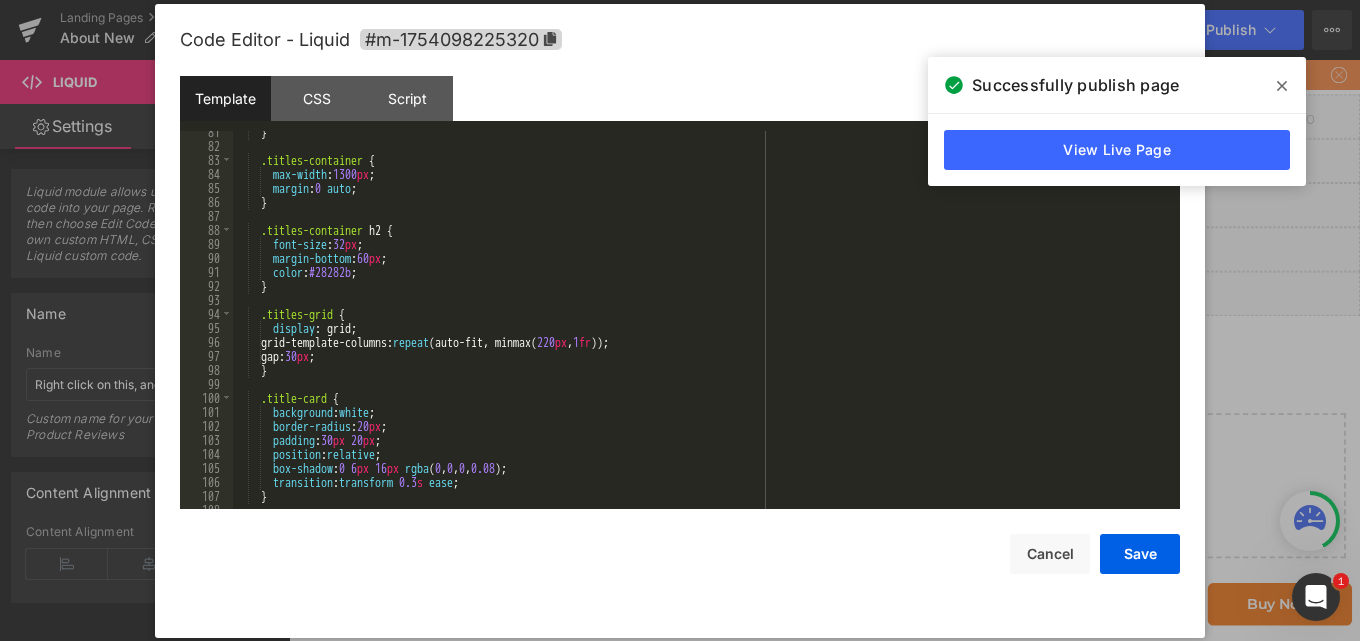click on "}       .titles-container   {          max-width :  1300 px ;          margin :  0   auto ;       }       .titles-container   h2   {          font-size :  32 px ;          margin-bottom :  60 px ;          color :  #28282b ;       }       .titles-grid   {          display : grid;         grid-template-columns:  repeat (auto-fit, minmax( 220 px ,  1 fr ));         gap:  30 px ;       }       .title-card   {          background :  white ;          border-radius :  20 px ;          padding :  30 px   20 px ;          position :  relative ;          box-shadow :  0   6 px   16 px   rgba ( 0 ,  0 ,  0 ,  0.08 );          transition :  transform   0.3 s   ease ;       }" at bounding box center [702, 328] 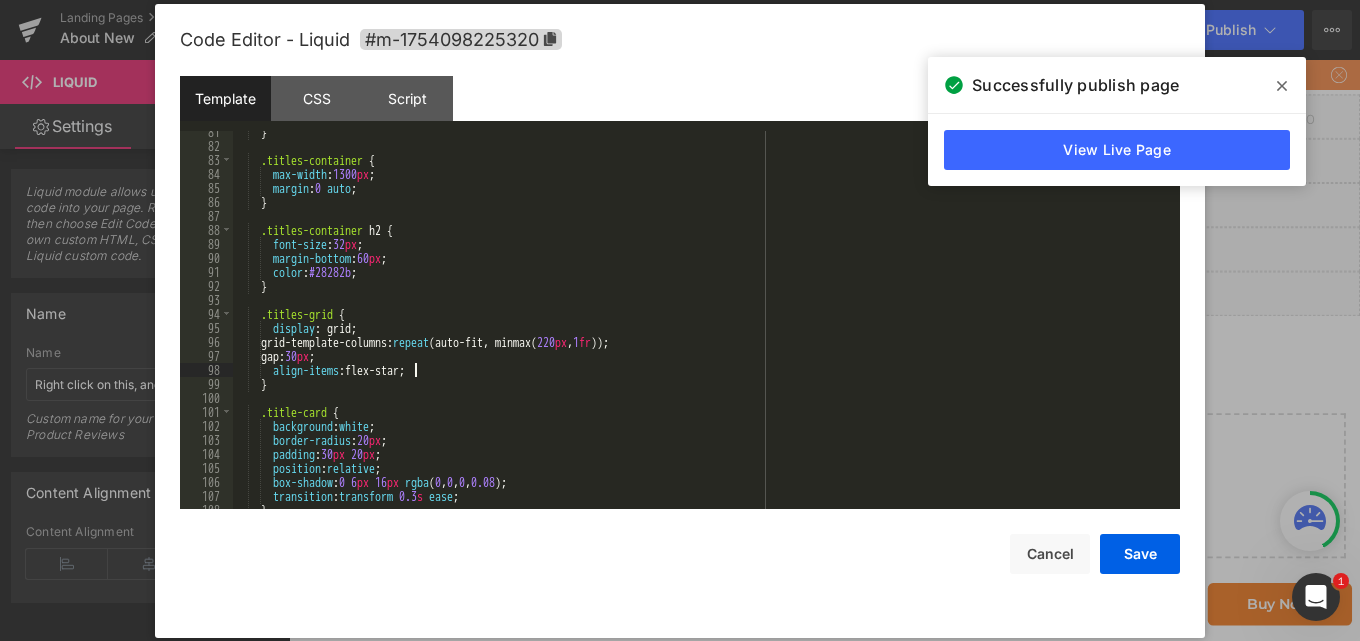 type 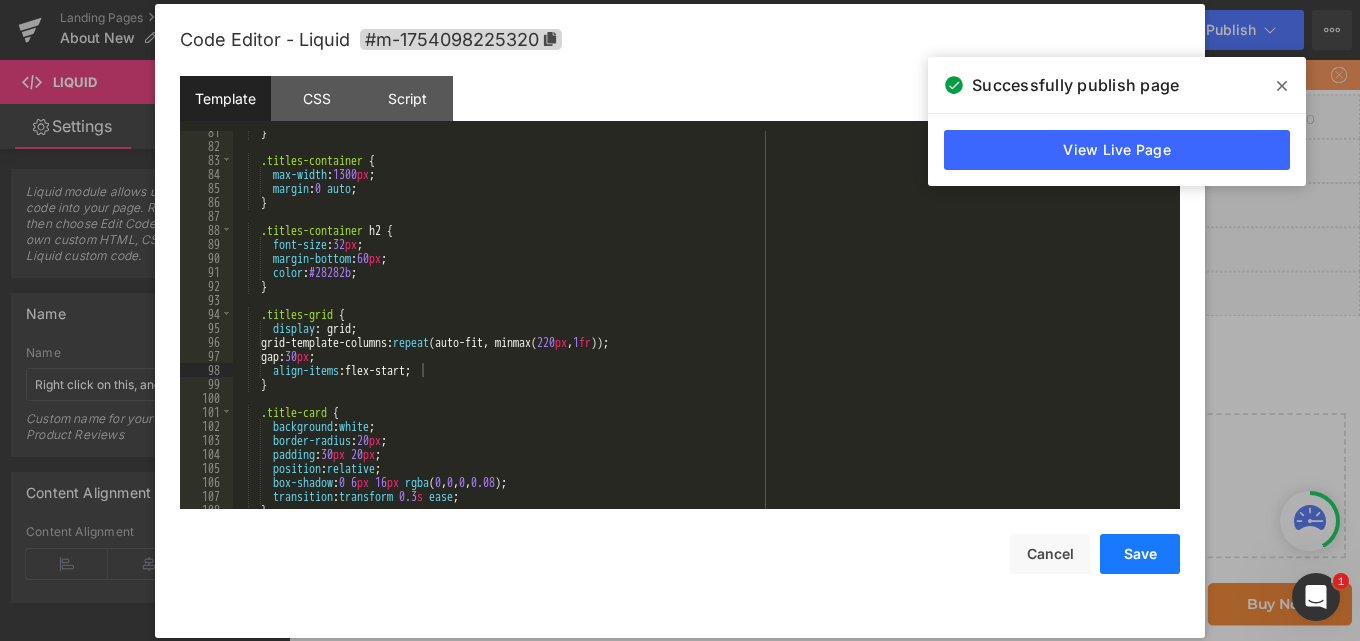 click on "Save" at bounding box center (1140, 554) 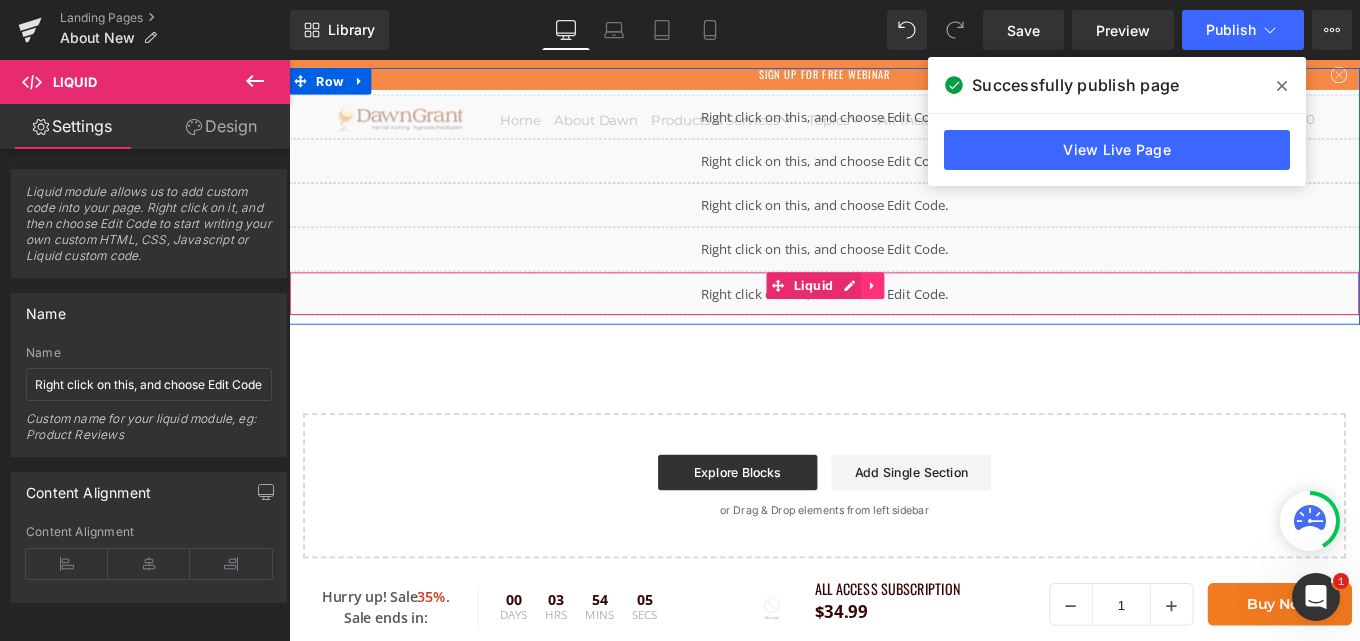click 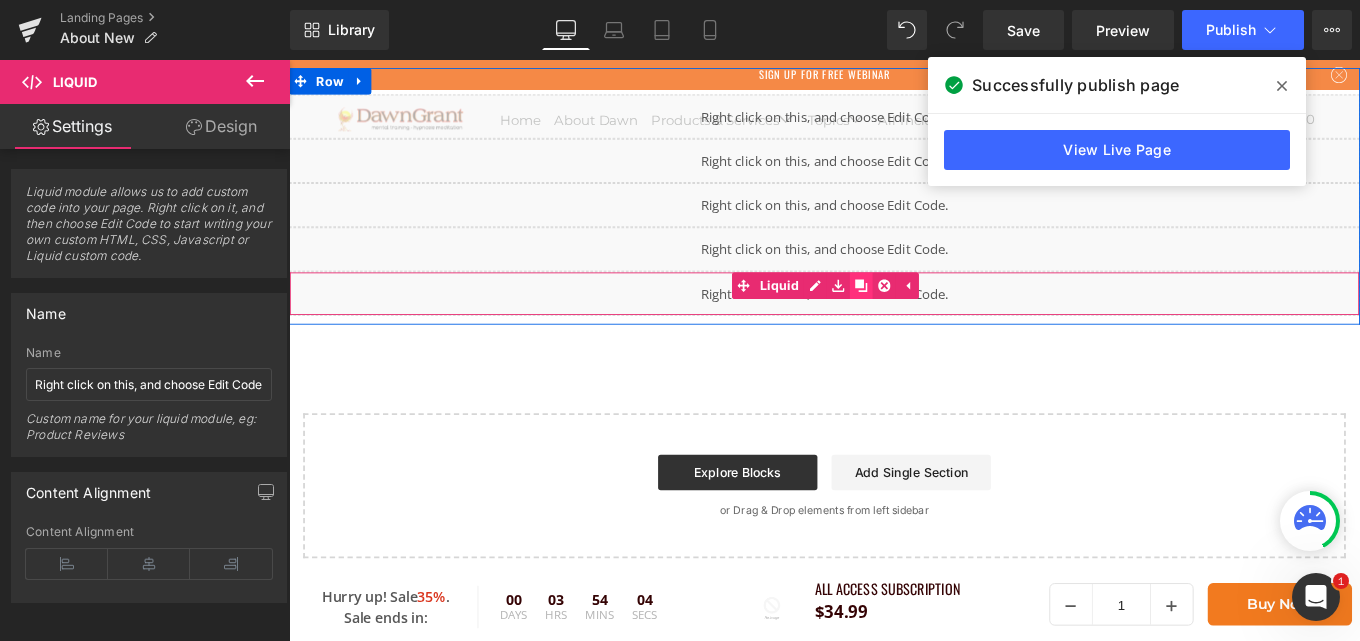 click 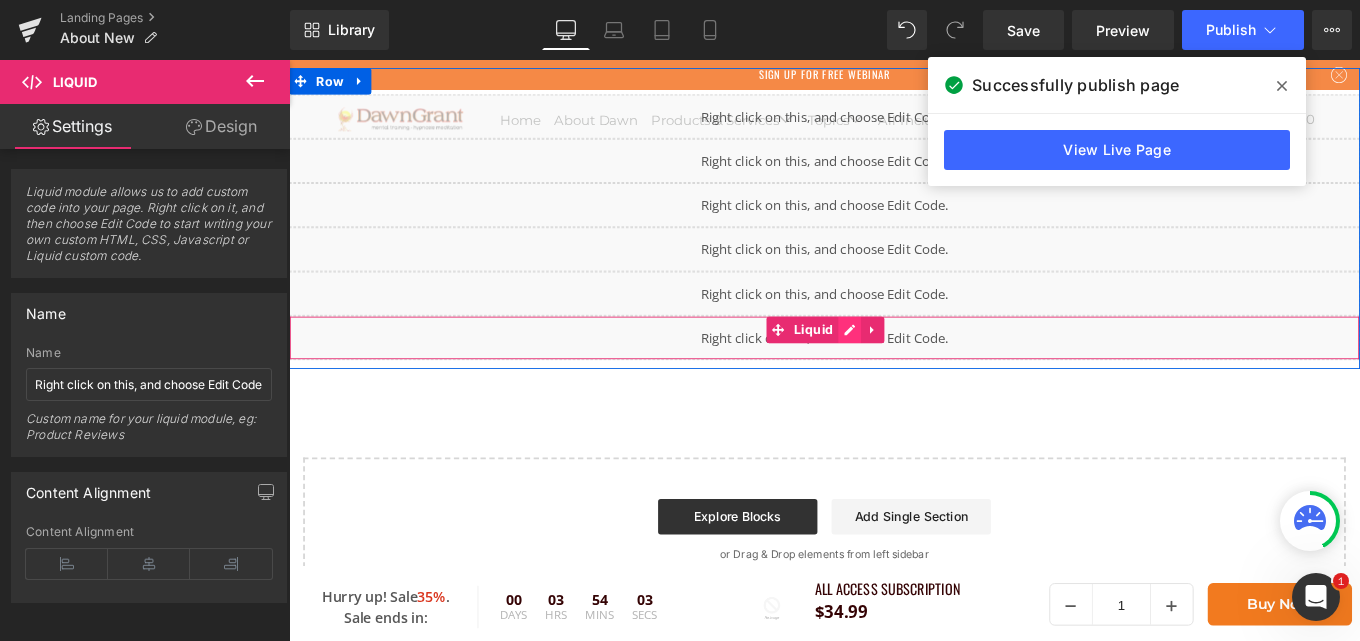 click on "Liquid" at bounding box center (894, 374) 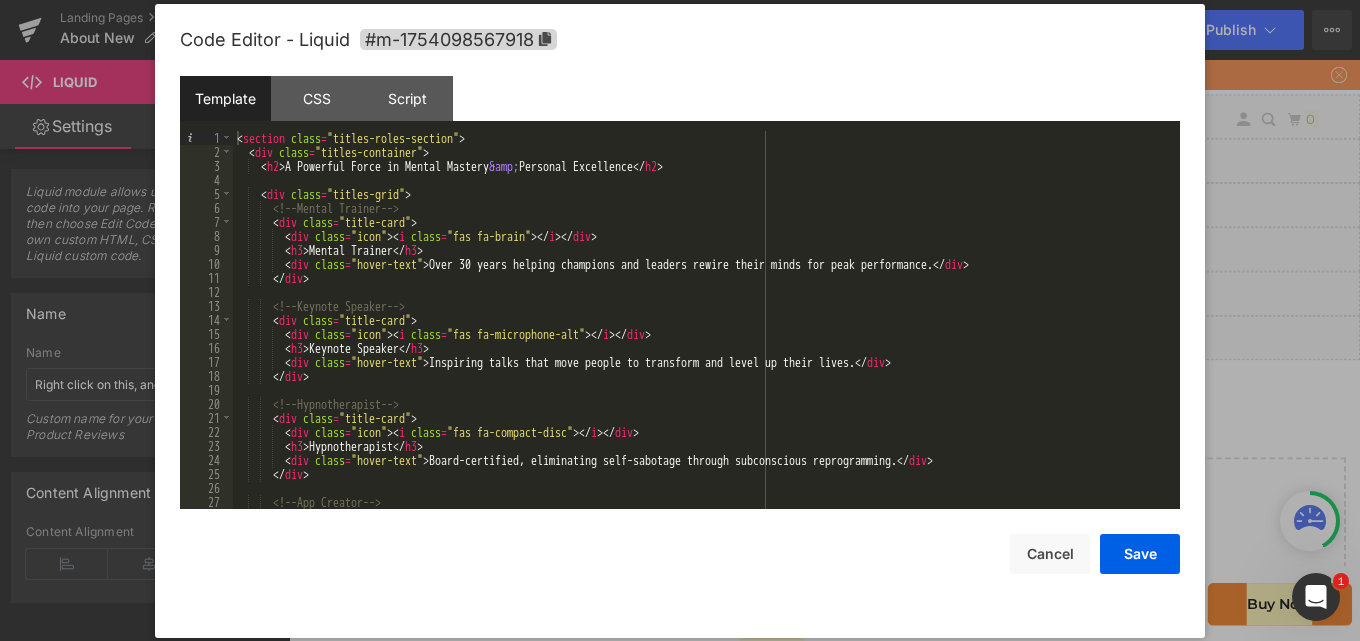 click on "< section   class = "titles-roles-section" >    < div   class = "titles-container" >       < h2 > A Powerful Force in Mental Mastery  &amp;  Personal Excellence </ h2 >       < div   class = "titles-grid" >          <!--  Mental Trainer  -->          < div   class = "title-card" >             < div   class = "icon" > < i   class = "fas fa-brain" > </ i > </ div >             < h3 > Mental Trainer </ h3 >             < div   class = "hover-text" > Over 30 years helping champions and leaders rewire their minds for peak performance. </ div >          </ div >          <!--  Keynote Speaker  -->          < div   class = "title-card" >             < div   class = "icon" > < i   class = "fas fa-microphone-alt" > </ i > </ div >             < h3 > Keynote Speaker </ h3 >             < div   class = "hover-text" > Inspiring talks that move people to transform and level up their lives. </ div >          </ div >          <!--  Hypnotherapist  -->          < div   class = "title-card" >             < div   class = > <" at bounding box center [702, 334] 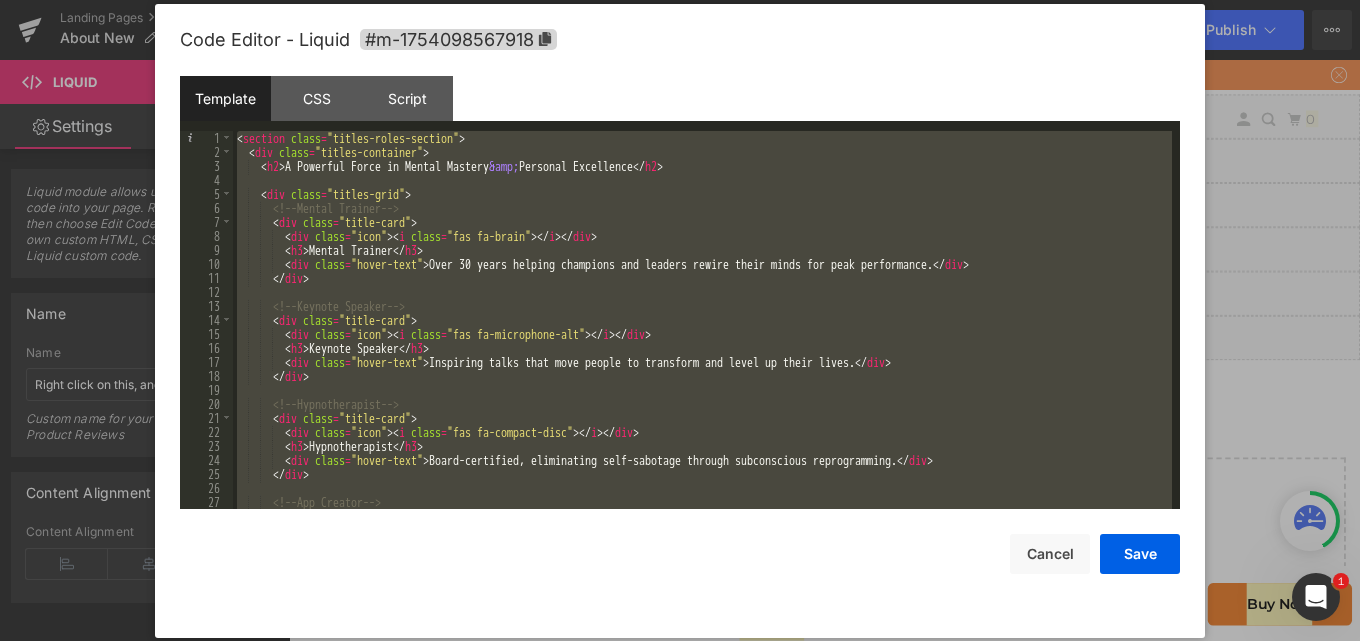 paste 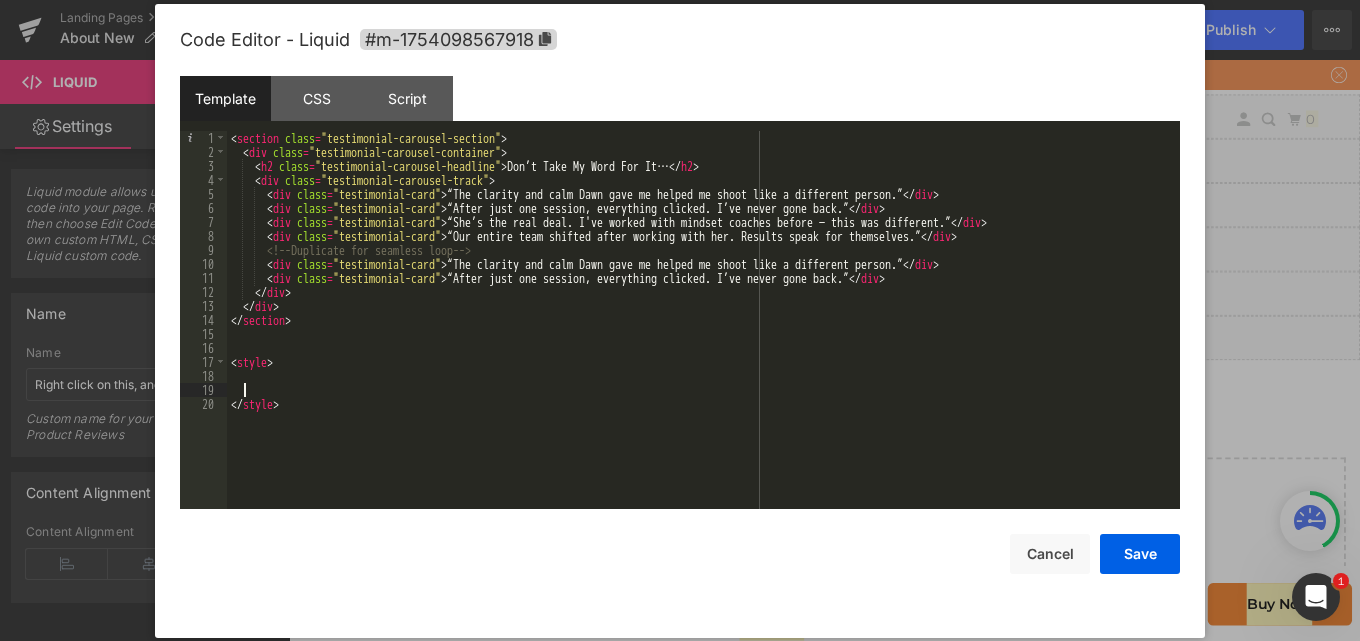 type 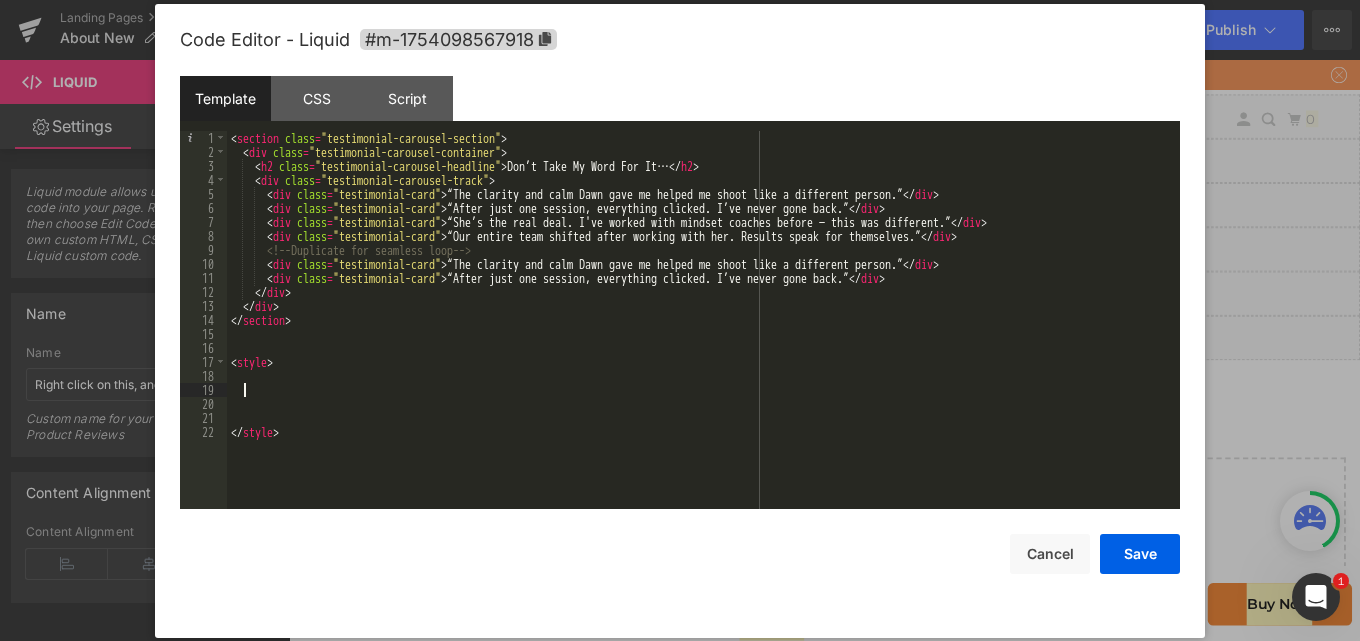 scroll, scrollTop: 1190, scrollLeft: 0, axis: vertical 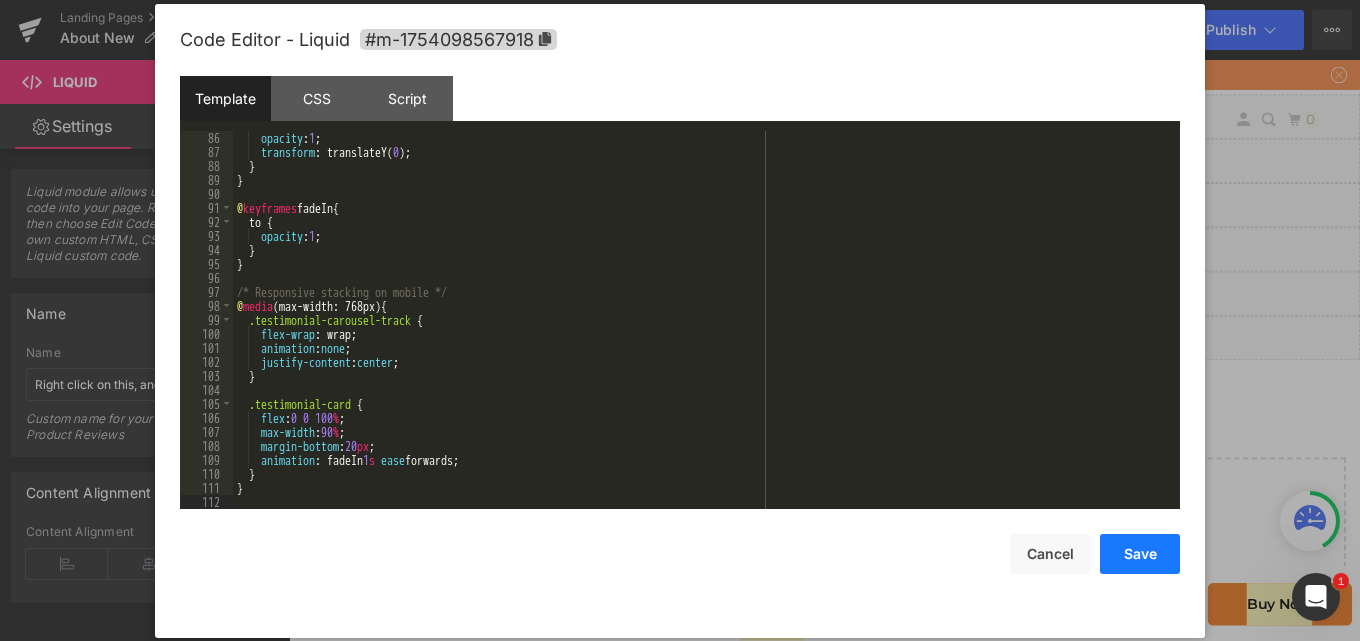 click on "Save" at bounding box center [1140, 554] 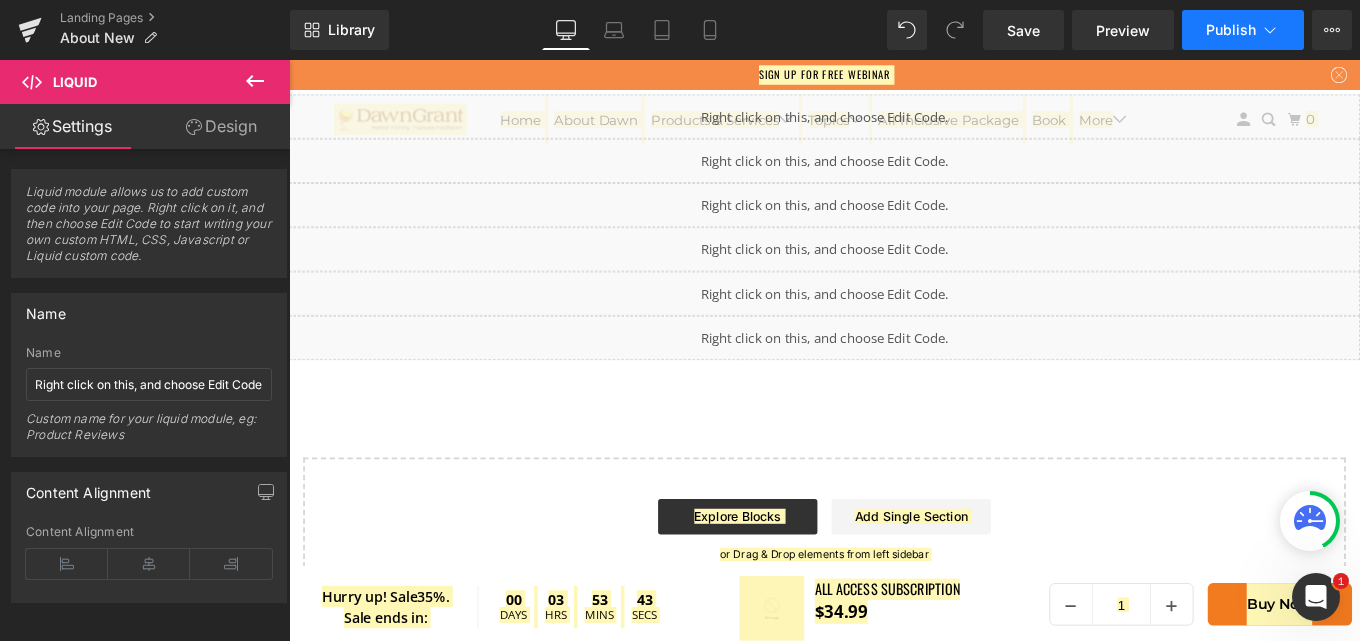 click on "Publish" at bounding box center [1243, 30] 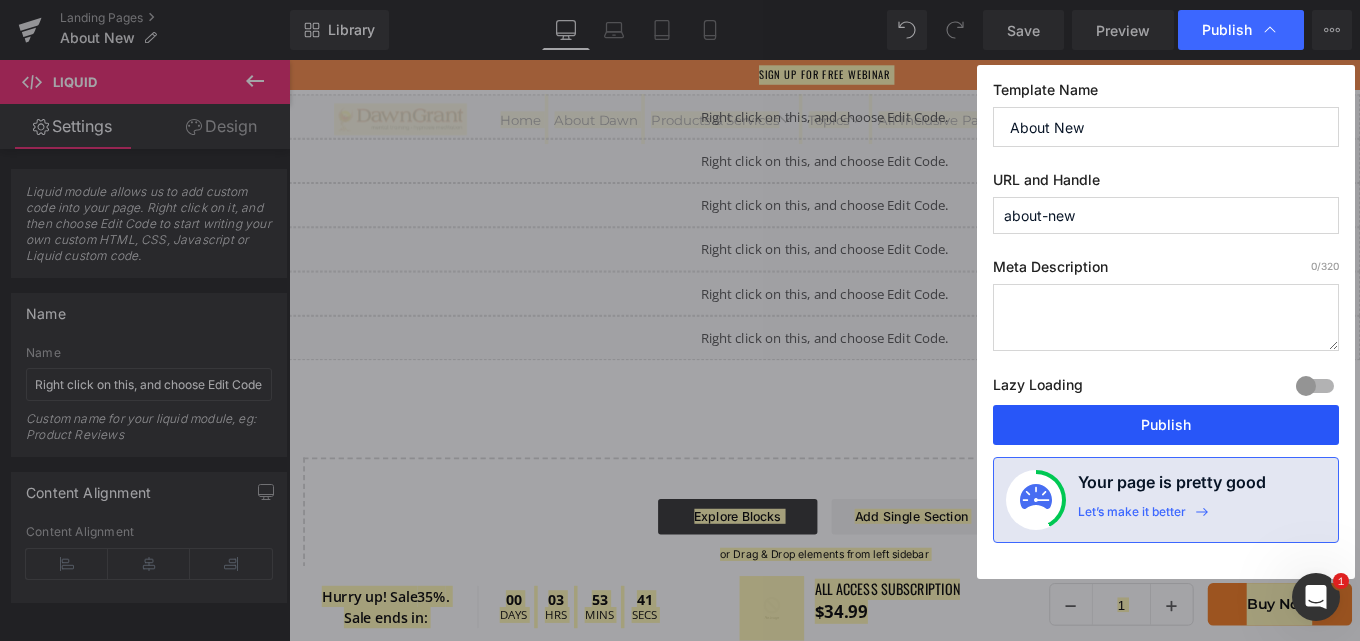 click on "Publish" at bounding box center (1166, 425) 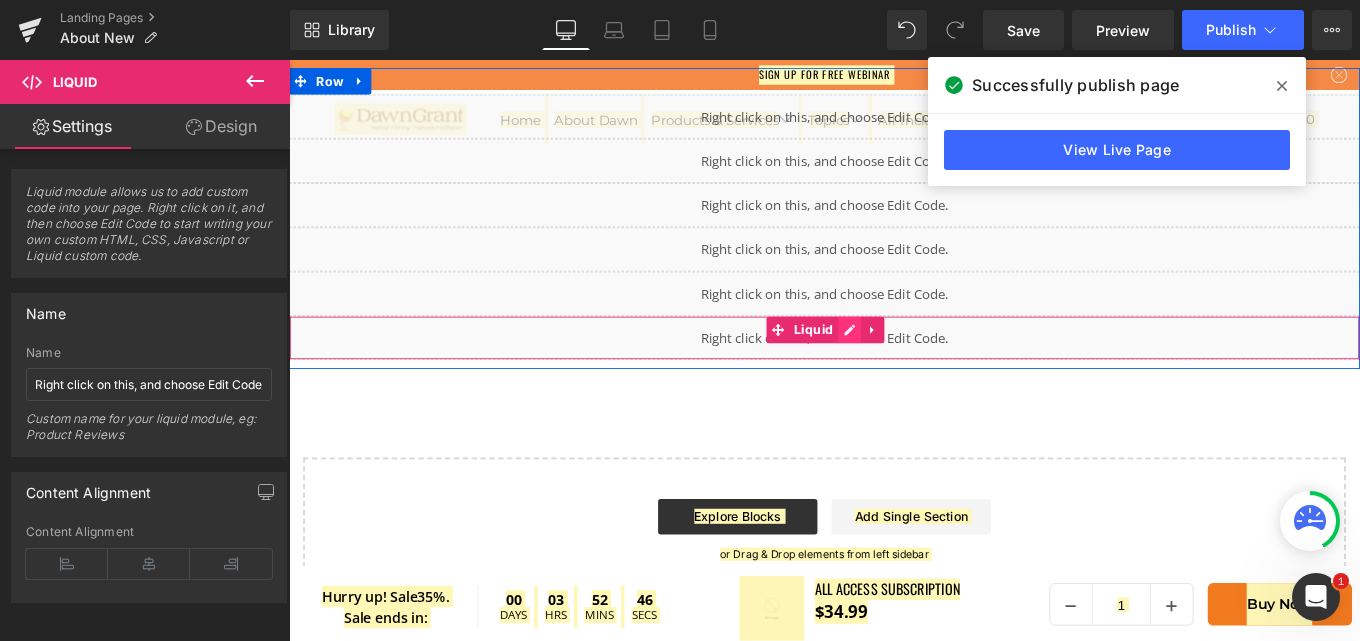 click on "Liquid" at bounding box center [894, 374] 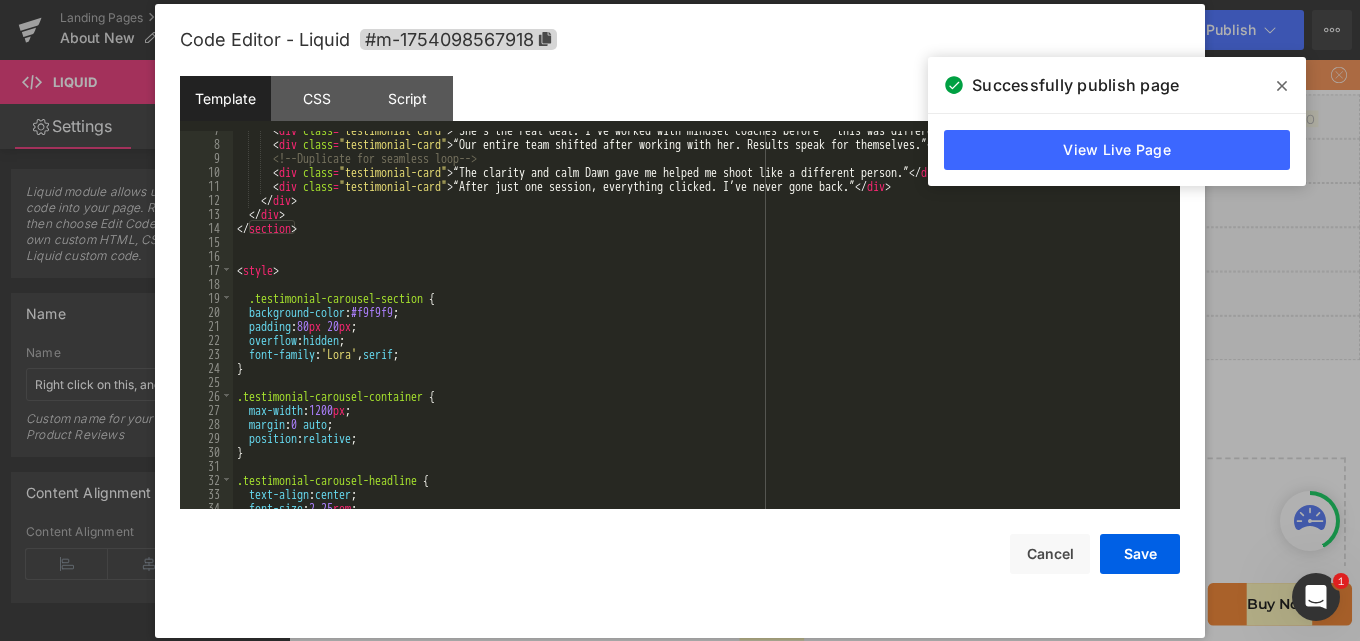 scroll, scrollTop: 0, scrollLeft: 0, axis: both 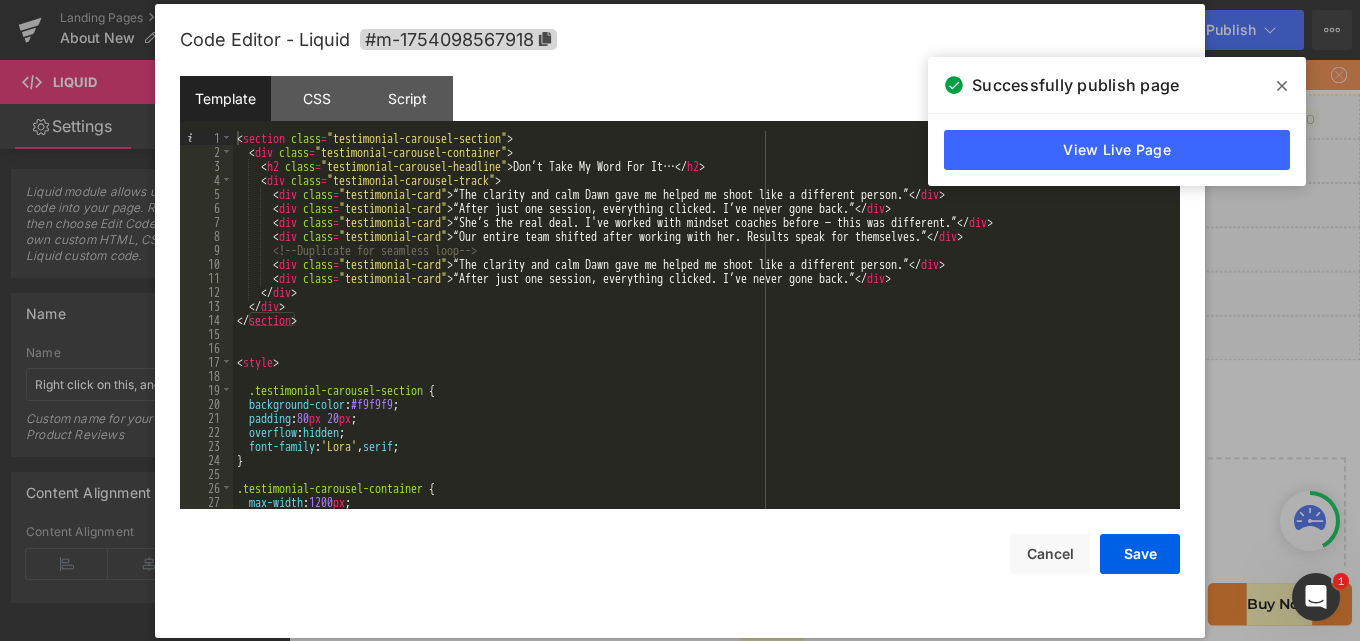 click 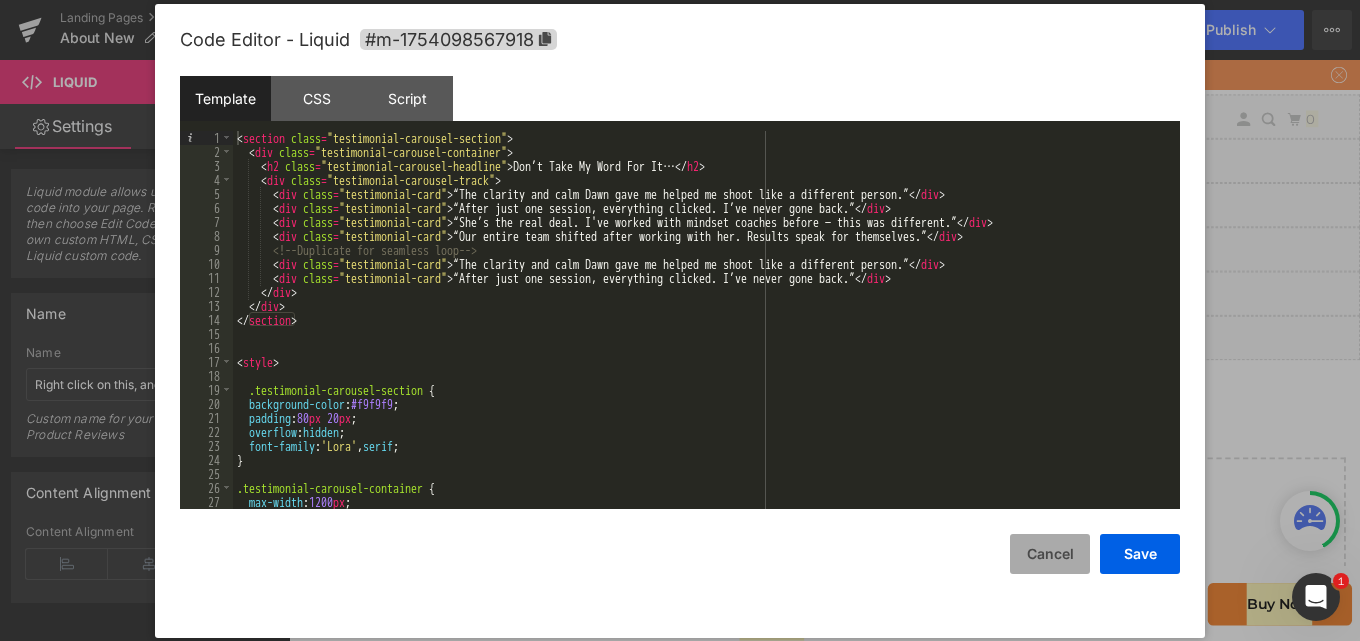 click on "Cancel" at bounding box center [1050, 554] 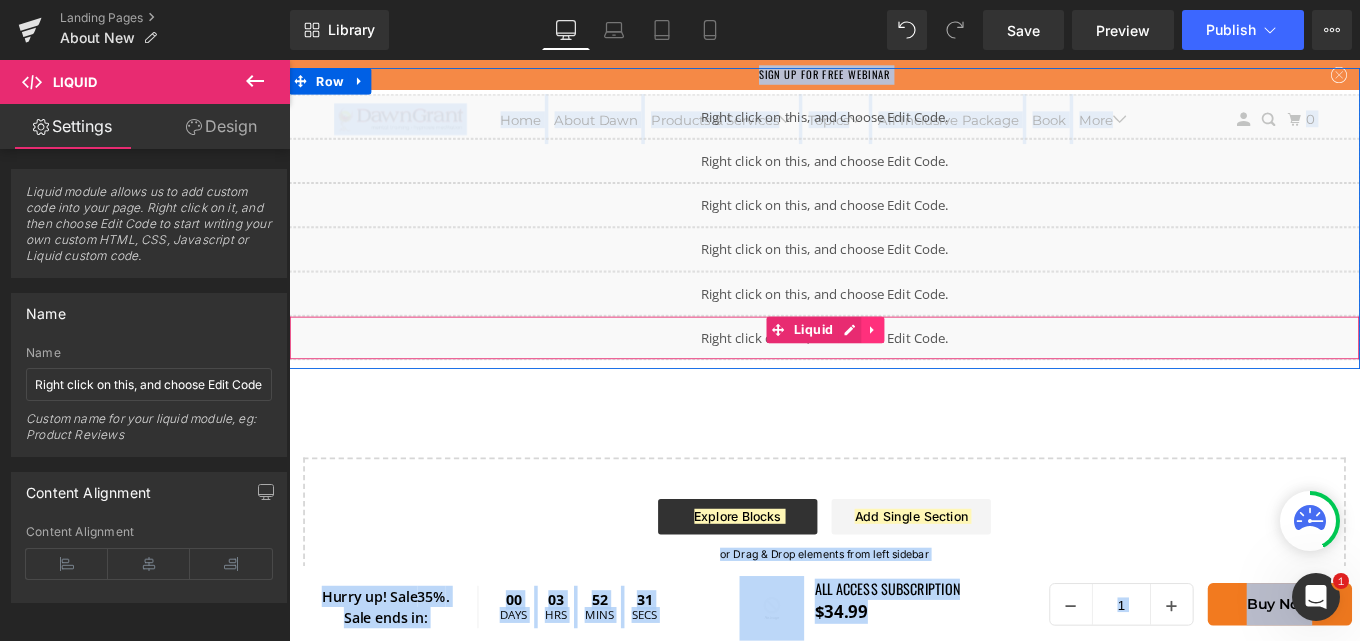 click 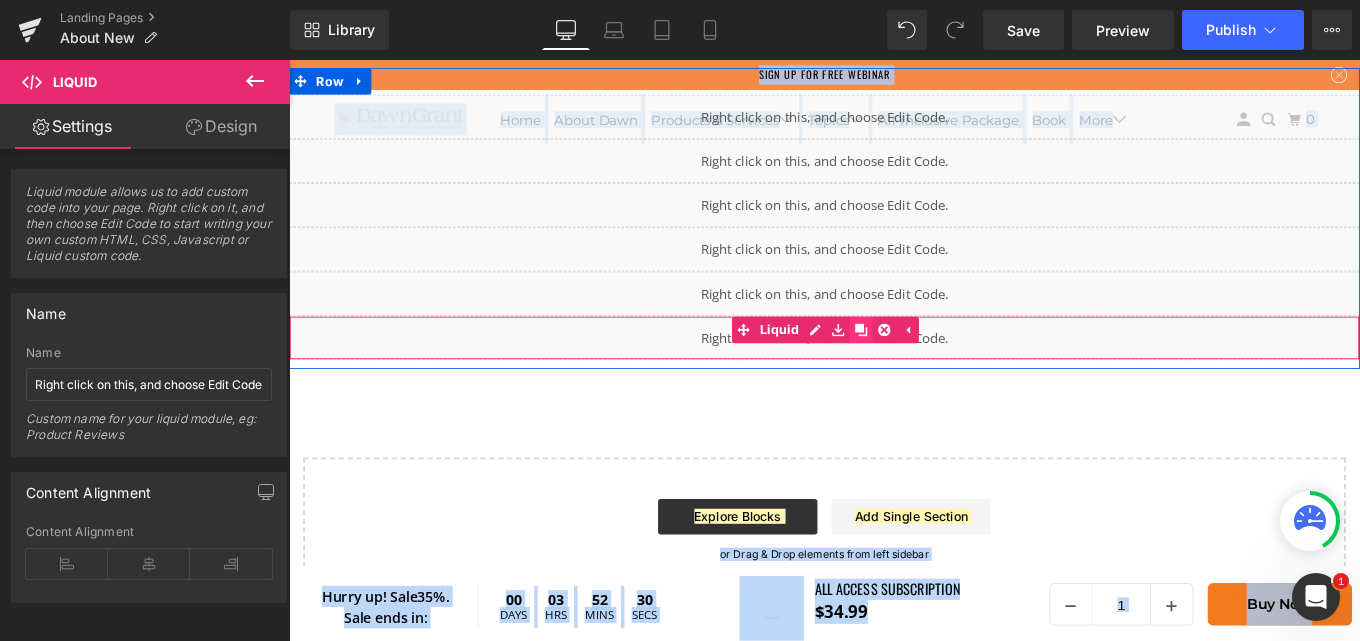 click 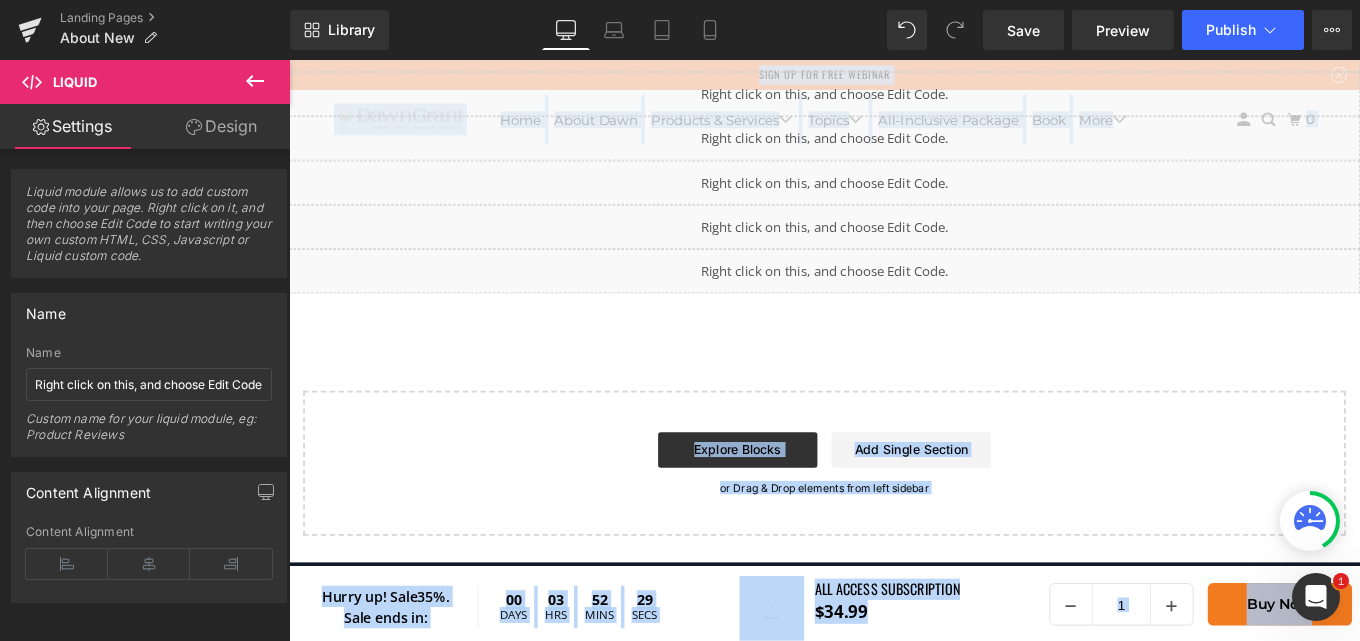 scroll, scrollTop: 59, scrollLeft: 0, axis: vertical 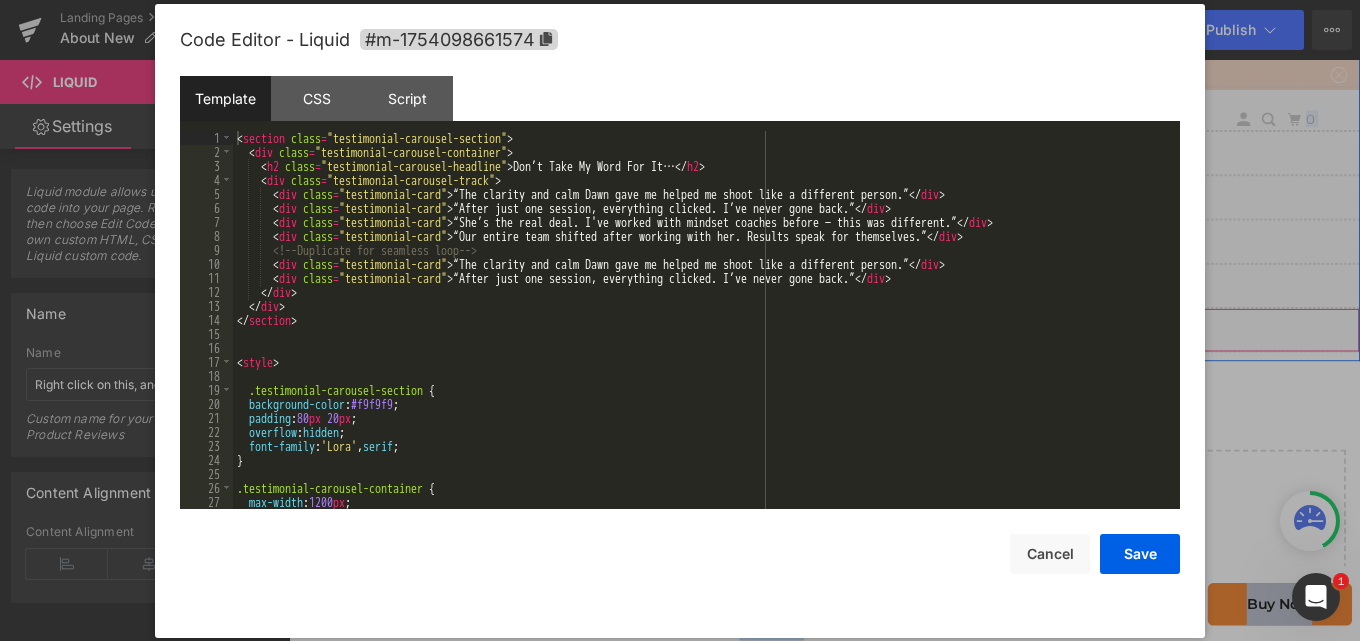 click on "Liquid" at bounding box center (894, 365) 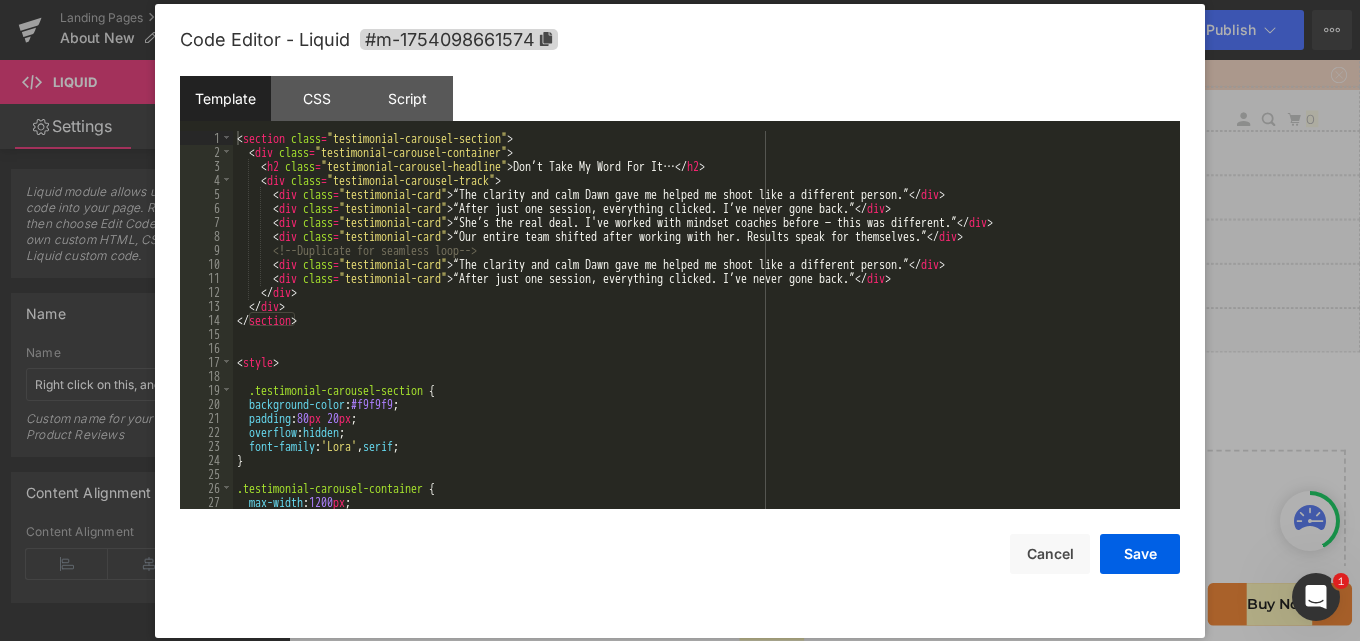 click on "< section   class = "testimonial-carousel-section" >    < div   class = "testimonial-carousel-container" >       < h2   class = "testimonial-carousel-headline" > Don’t Take My Word For It… </ h2 >       < div   class = "testimonial-carousel-track" >          < div   class = "testimonial-card" > “The clarity and calm Dawn gave me helped me shoot like a different person.” </ div >          < div   class = "testimonial-card" > “After just one session, everything clicked. I’ve never gone back.” </ div >          < div   class = "testimonial-card" > “She’s the real deal. I've worked with mindset coaches before — this was different.” </ div >          < div   class = "testimonial-card" > “Our entire team shifted after working with her. Results speak for themselves.” </ div >          <!--  Duplicate for seamless loop  -->          < div   class = "testimonial-card" > “The clarity and calm Dawn gave me helped me shoot like a different person.” </ div >          < div   class = > </ div" at bounding box center [702, 334] 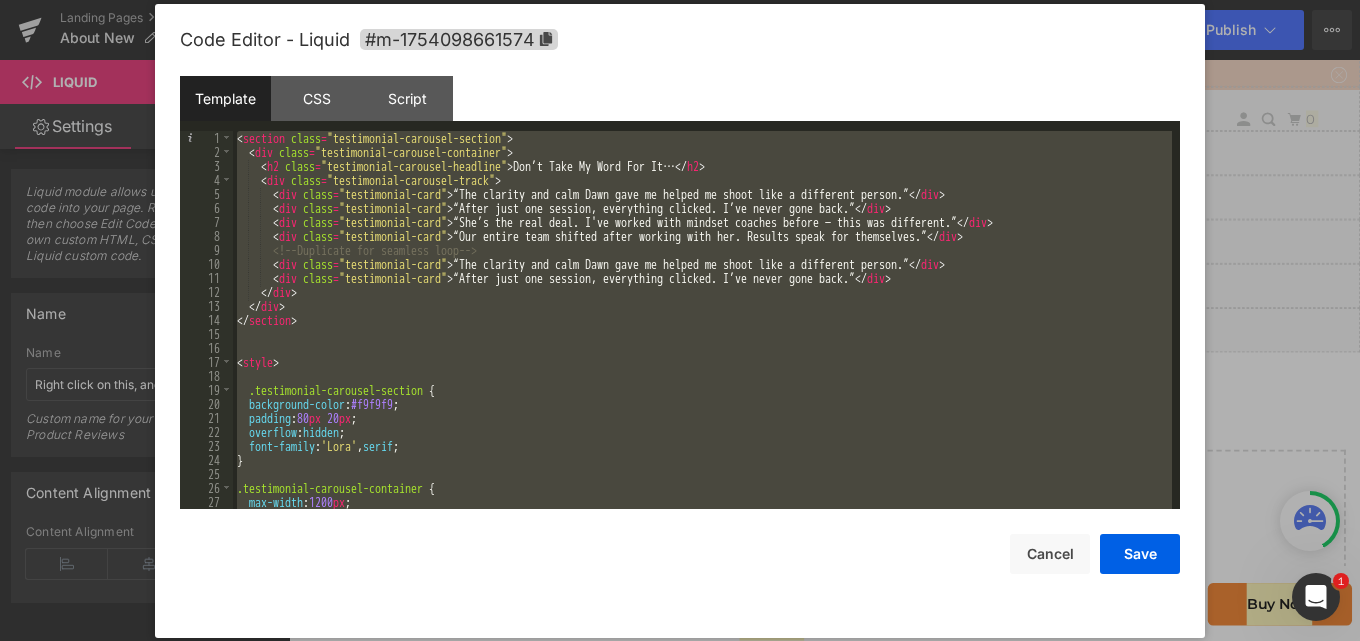 paste 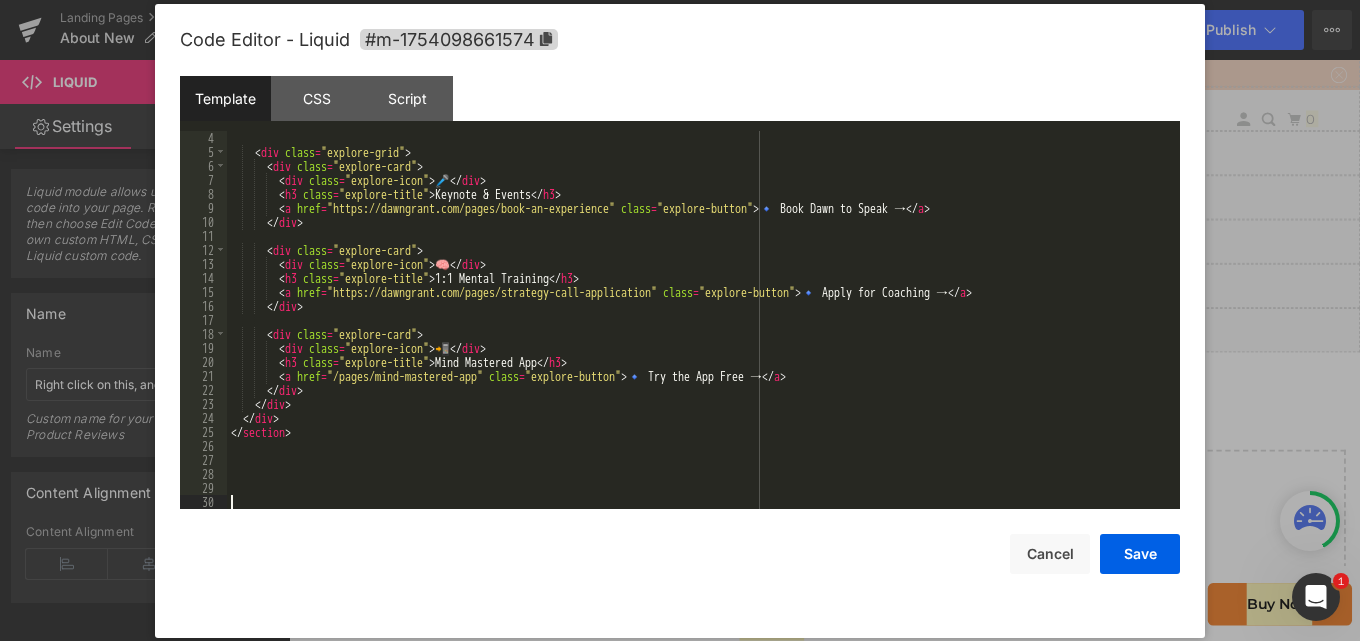 scroll, scrollTop: 0, scrollLeft: 0, axis: both 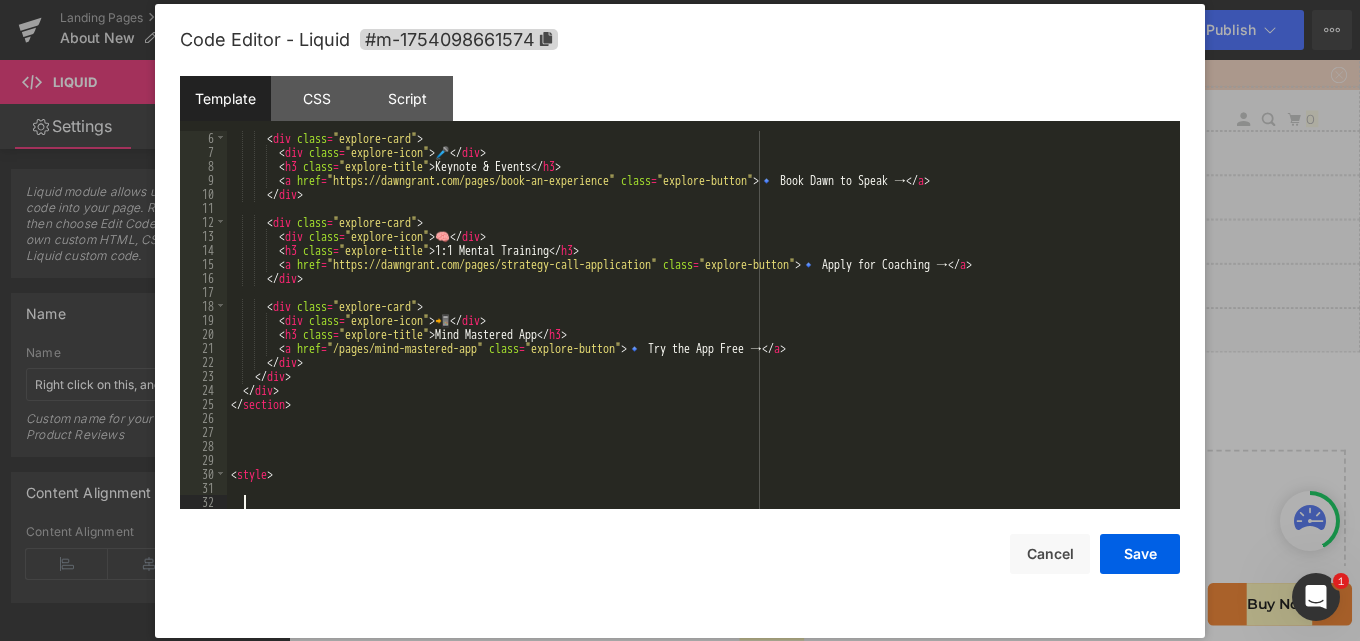 type 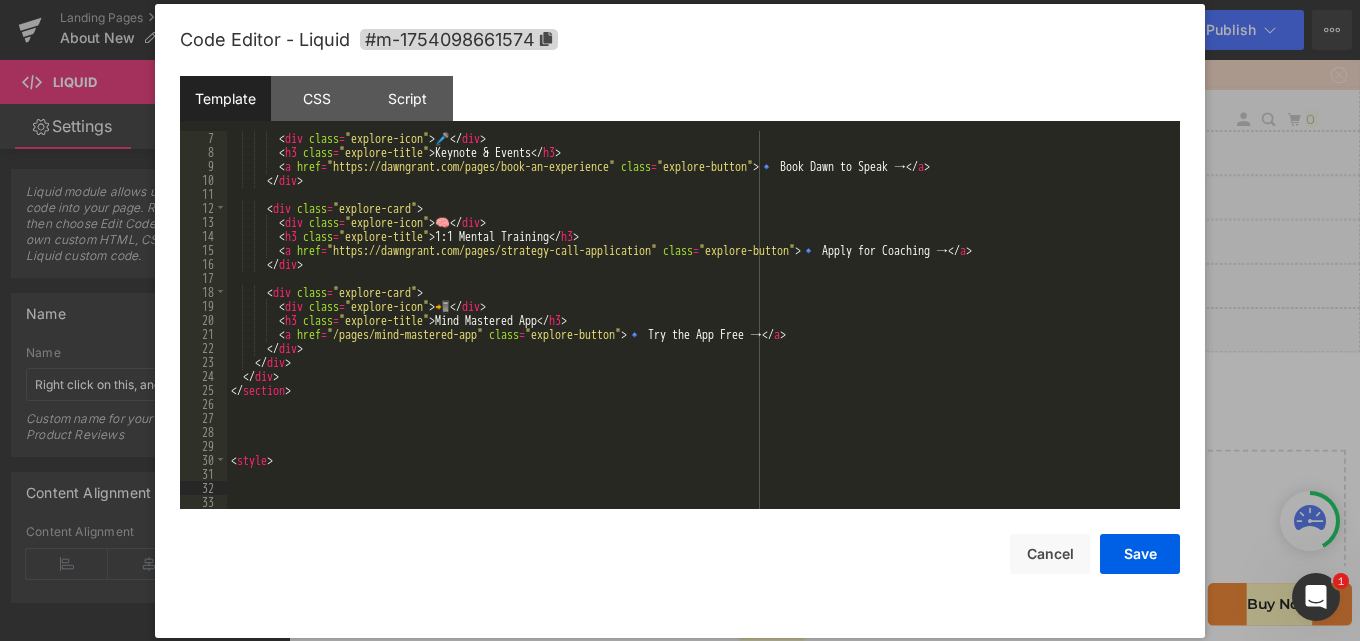 scroll, scrollTop: 1470, scrollLeft: 0, axis: vertical 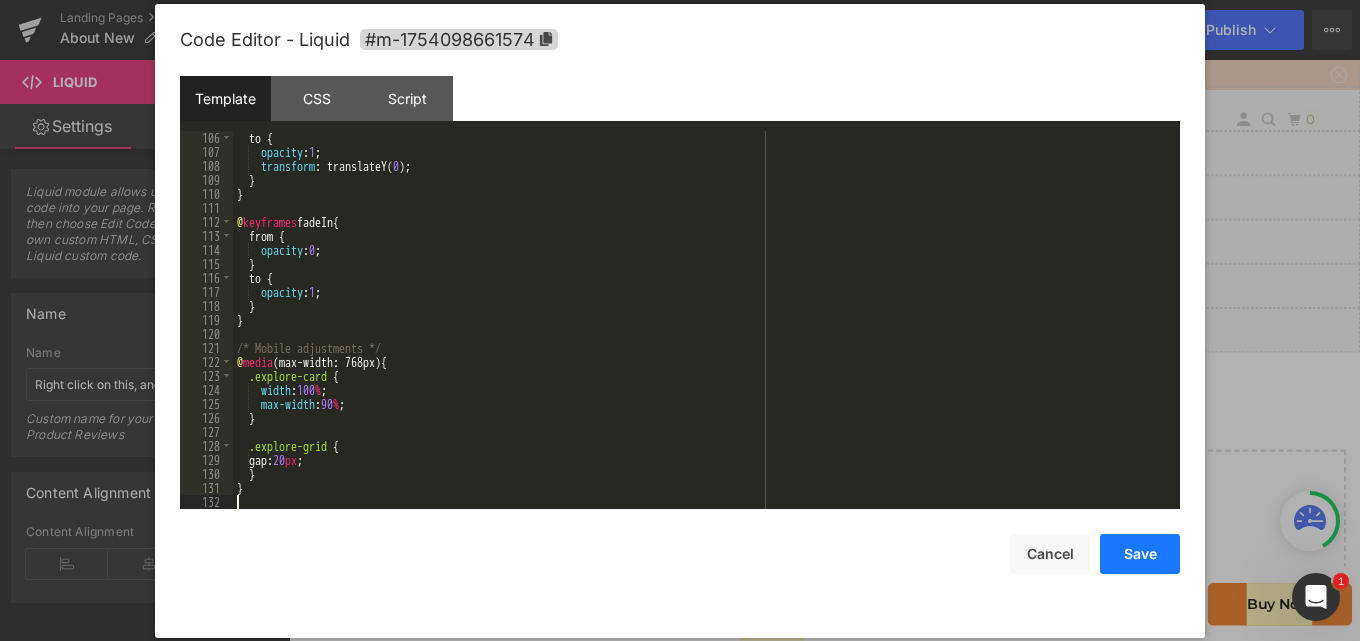 click on "Save" at bounding box center [1140, 554] 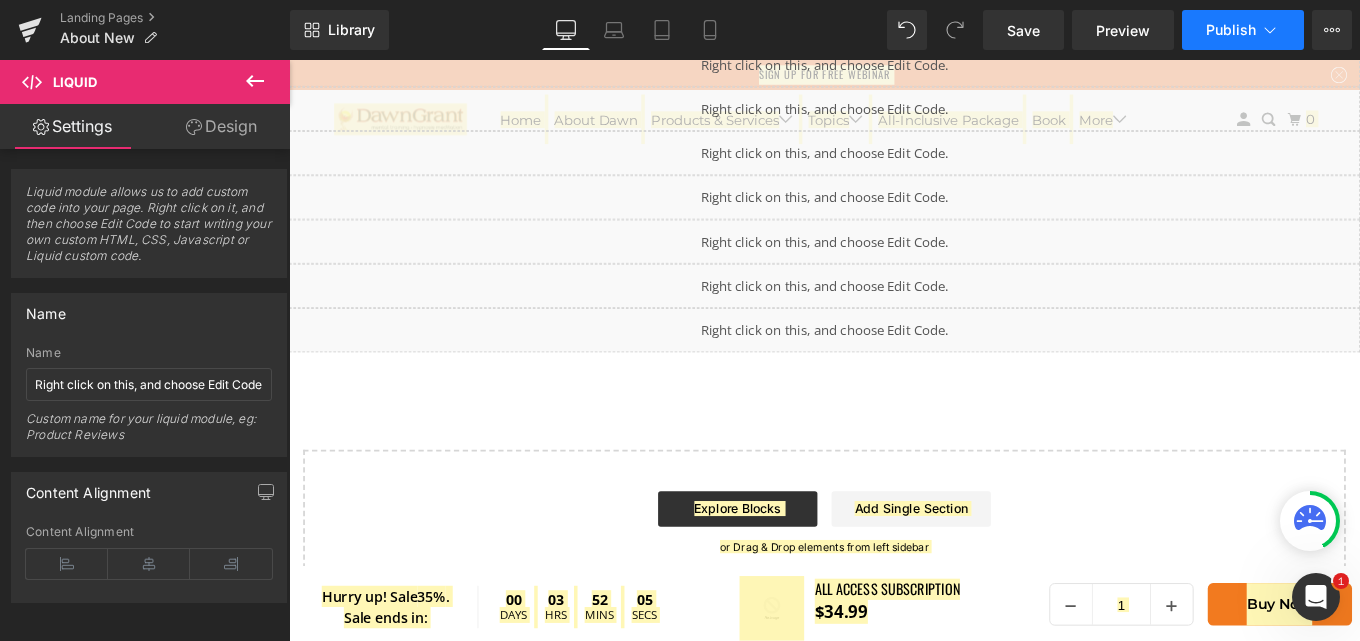 click on "Publish" at bounding box center [1231, 30] 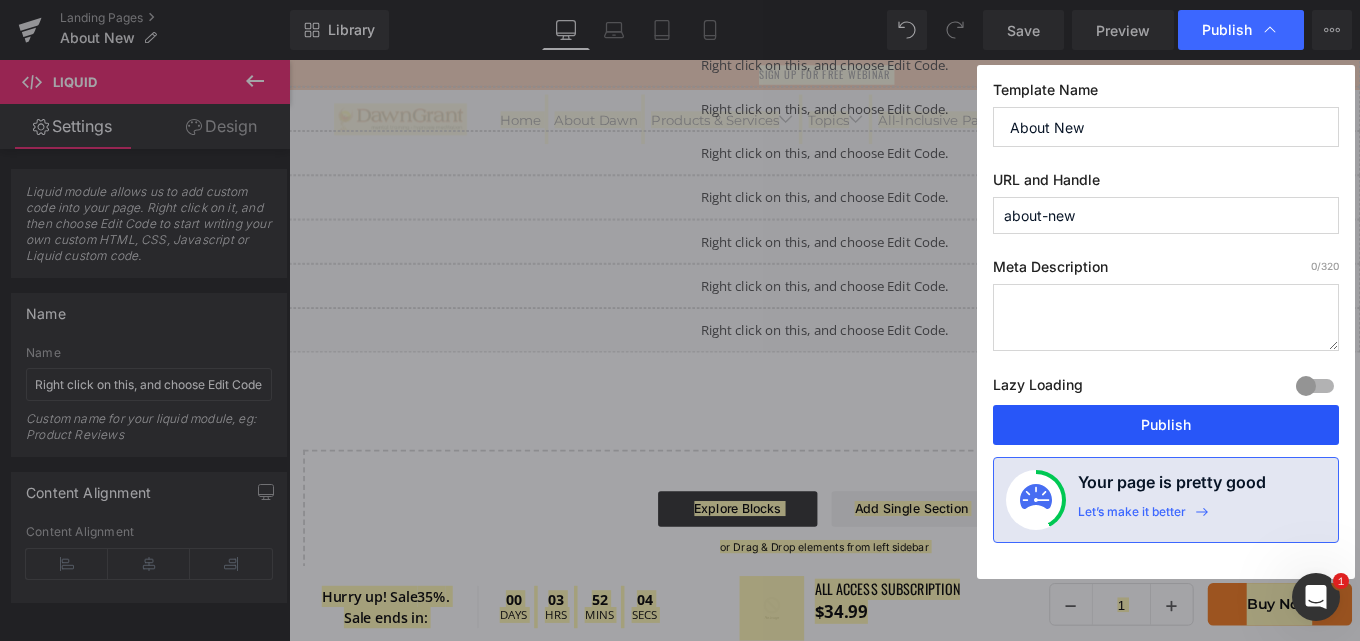 click on "Publish" at bounding box center [1166, 425] 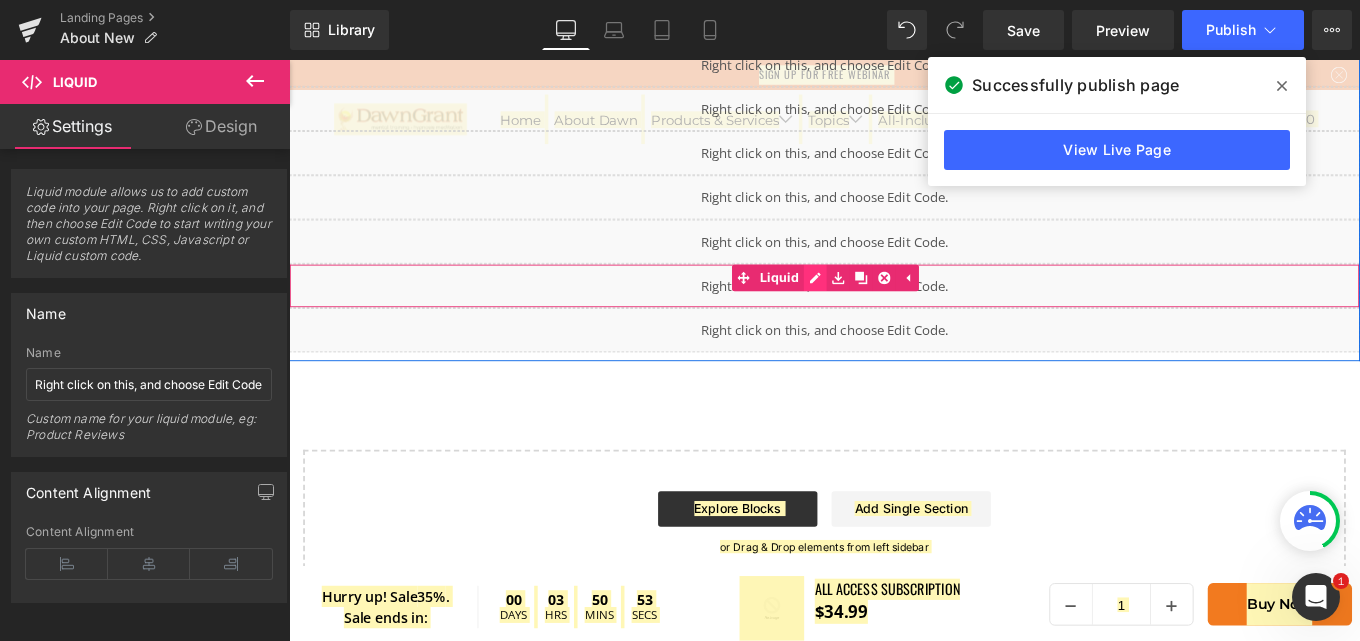 click on "Liquid" at bounding box center (894, 315) 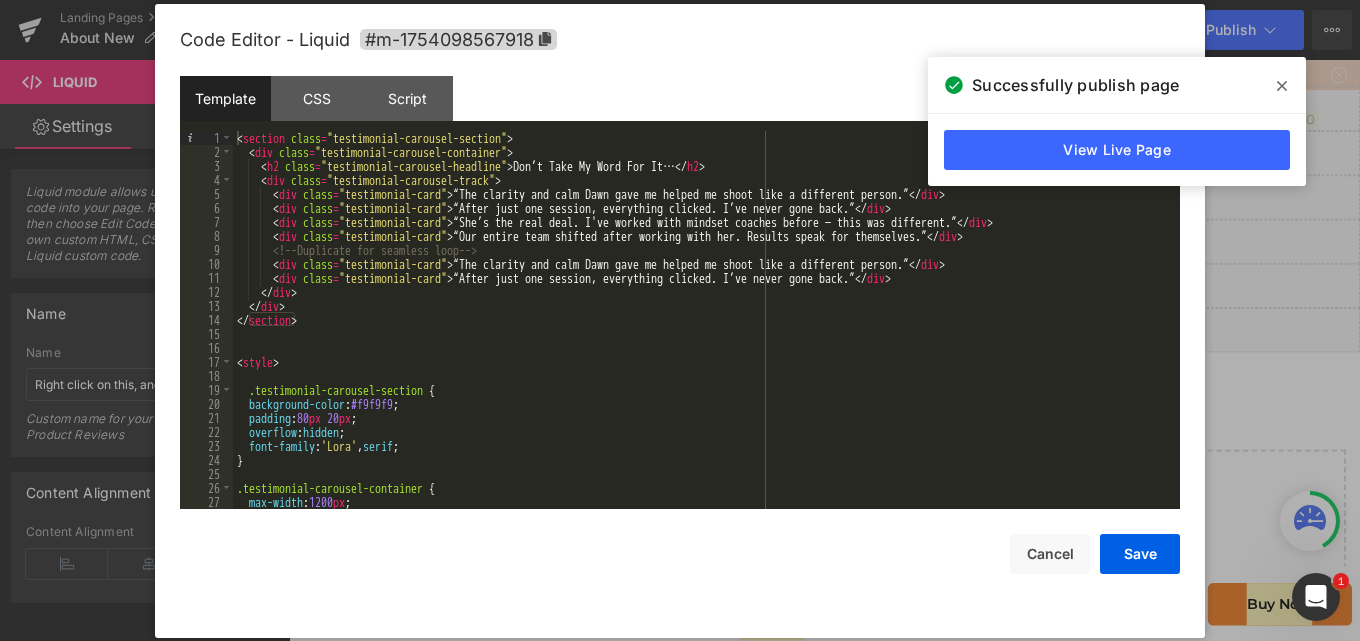 click 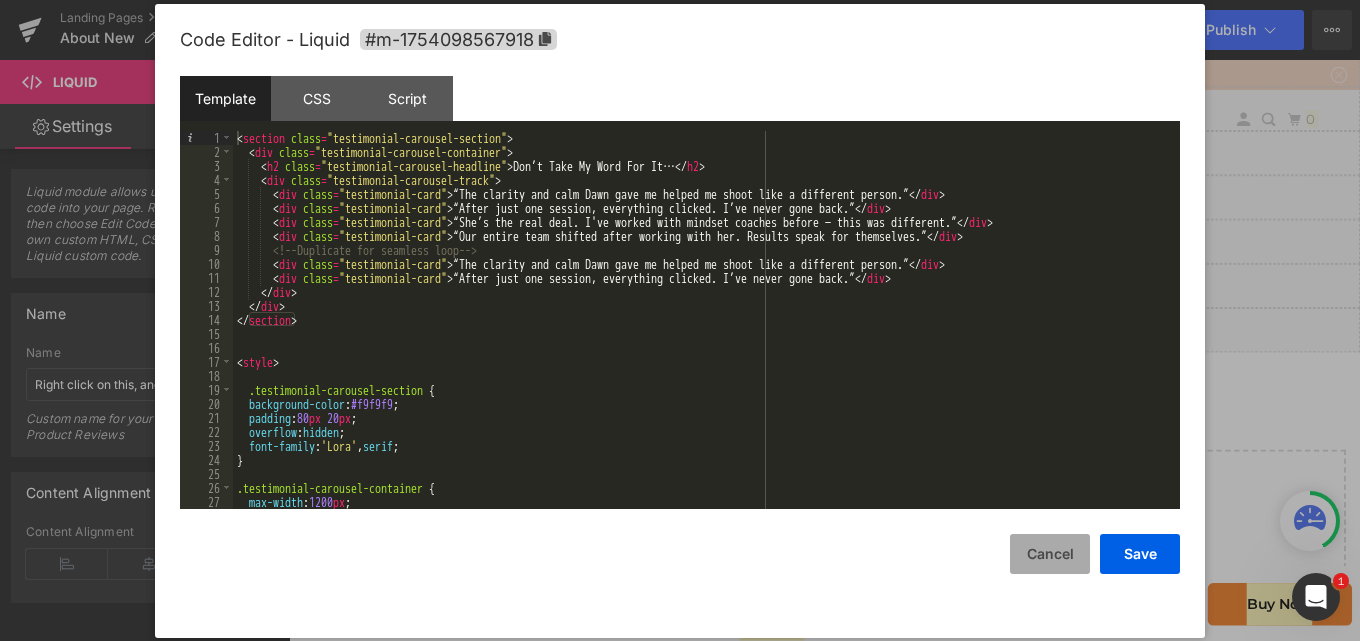 drag, startPoint x: 1061, startPoint y: 552, endPoint x: 838, endPoint y: 453, distance: 243.9877 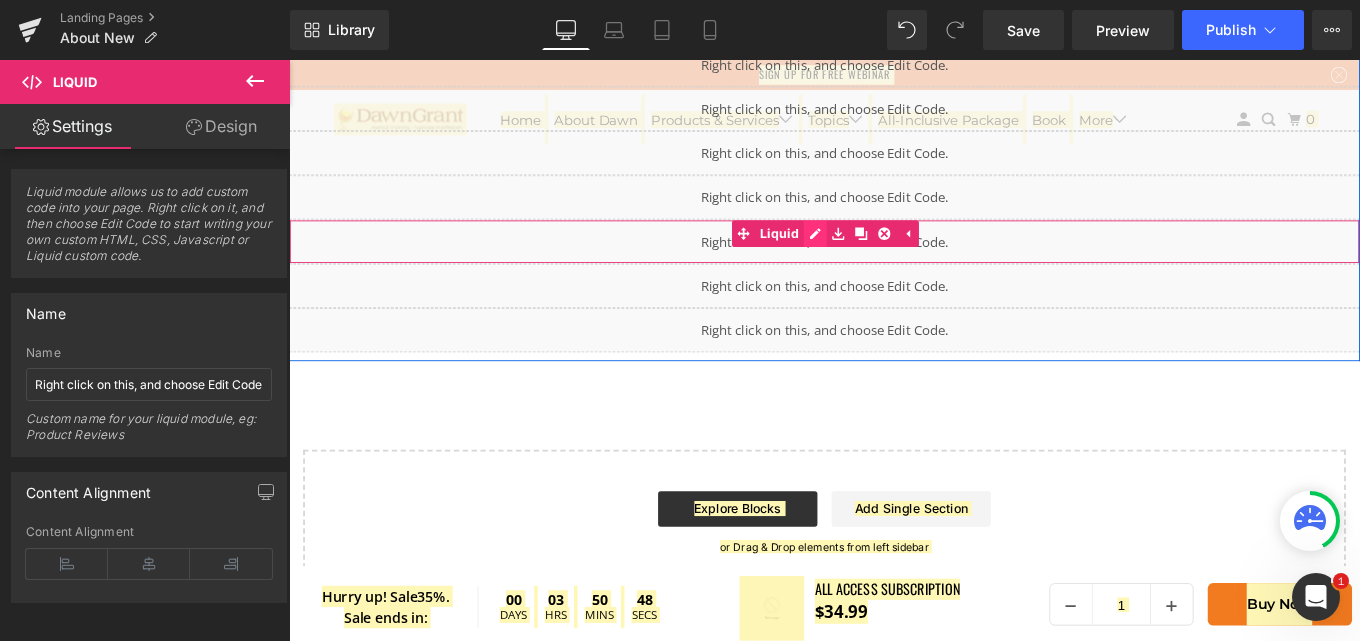 click on "Liquid" at bounding box center [894, 265] 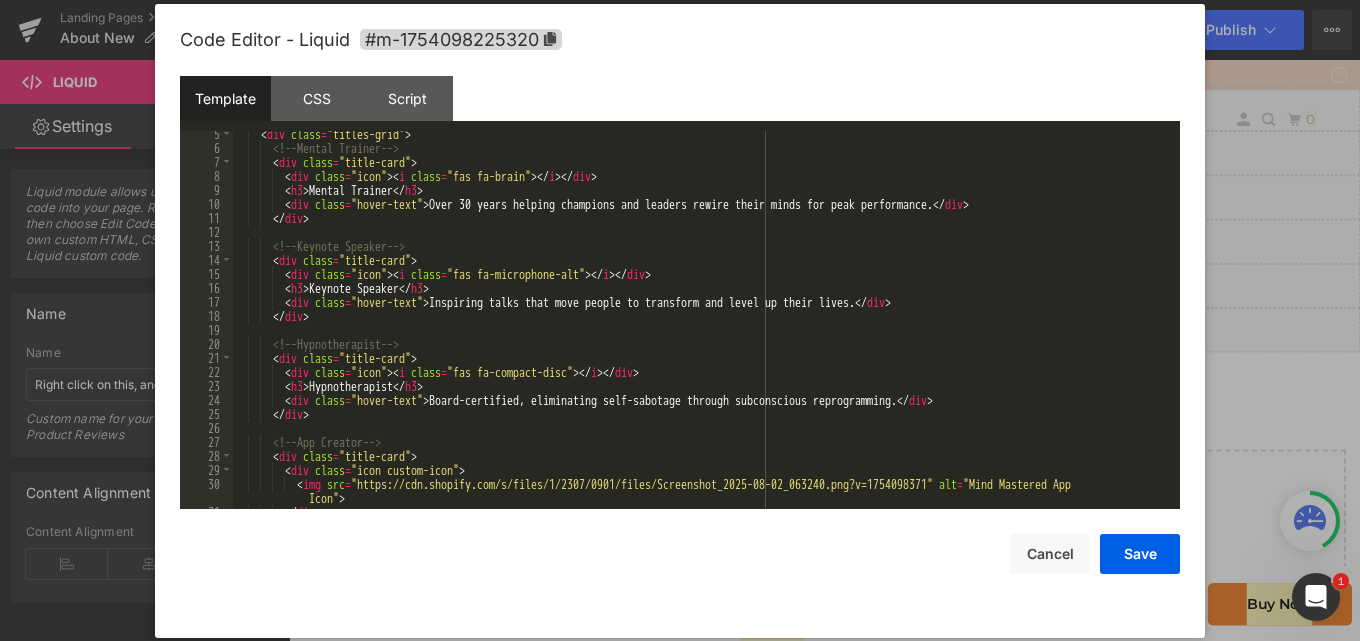 scroll, scrollTop: 0, scrollLeft: 0, axis: both 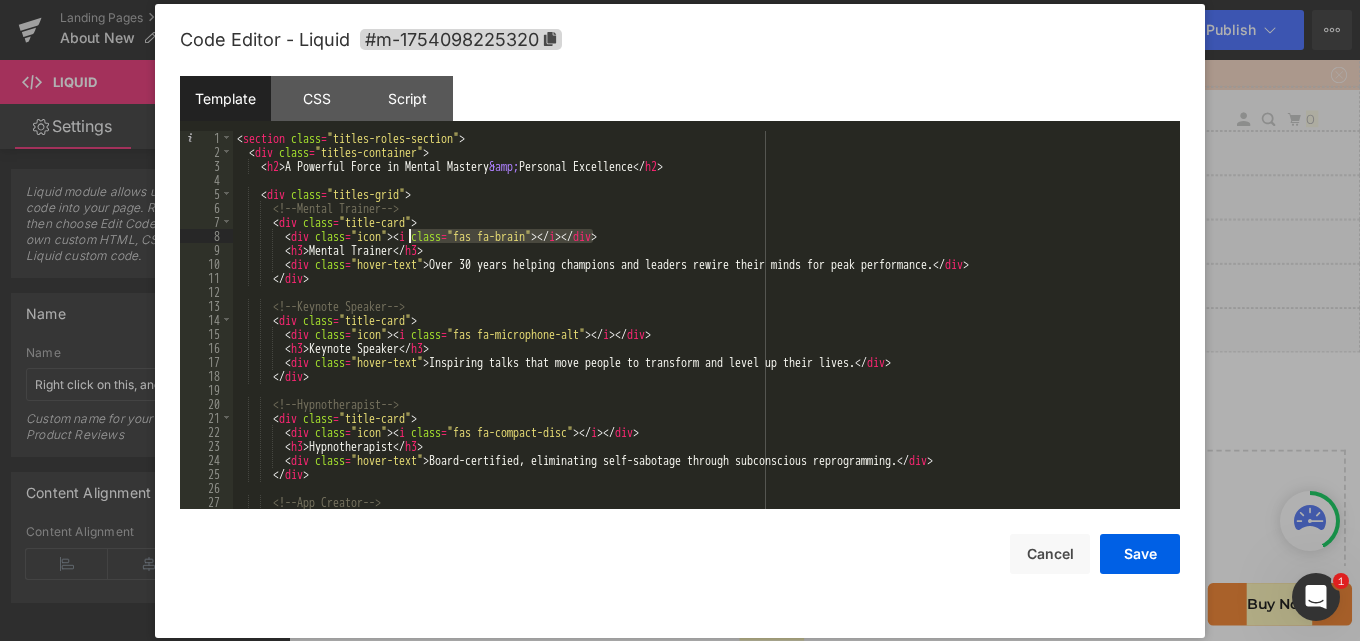 drag, startPoint x: 596, startPoint y: 238, endPoint x: 407, endPoint y: 232, distance: 189.09521 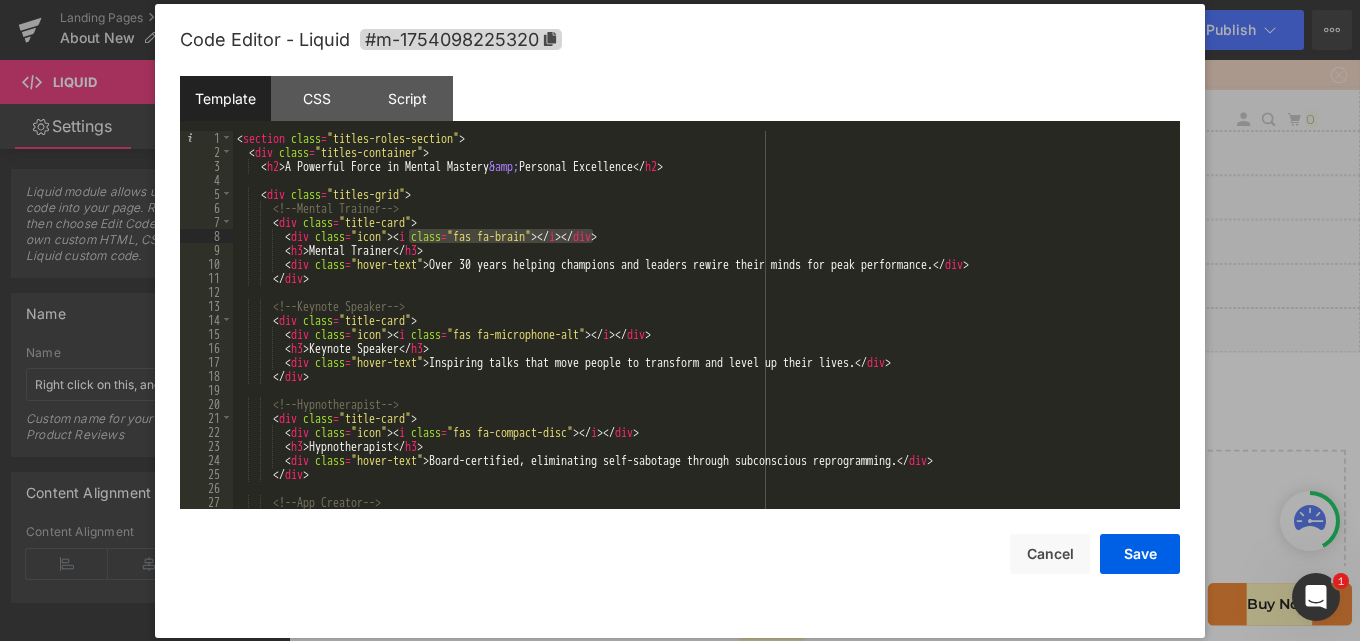 scroll, scrollTop: 60, scrollLeft: 0, axis: vertical 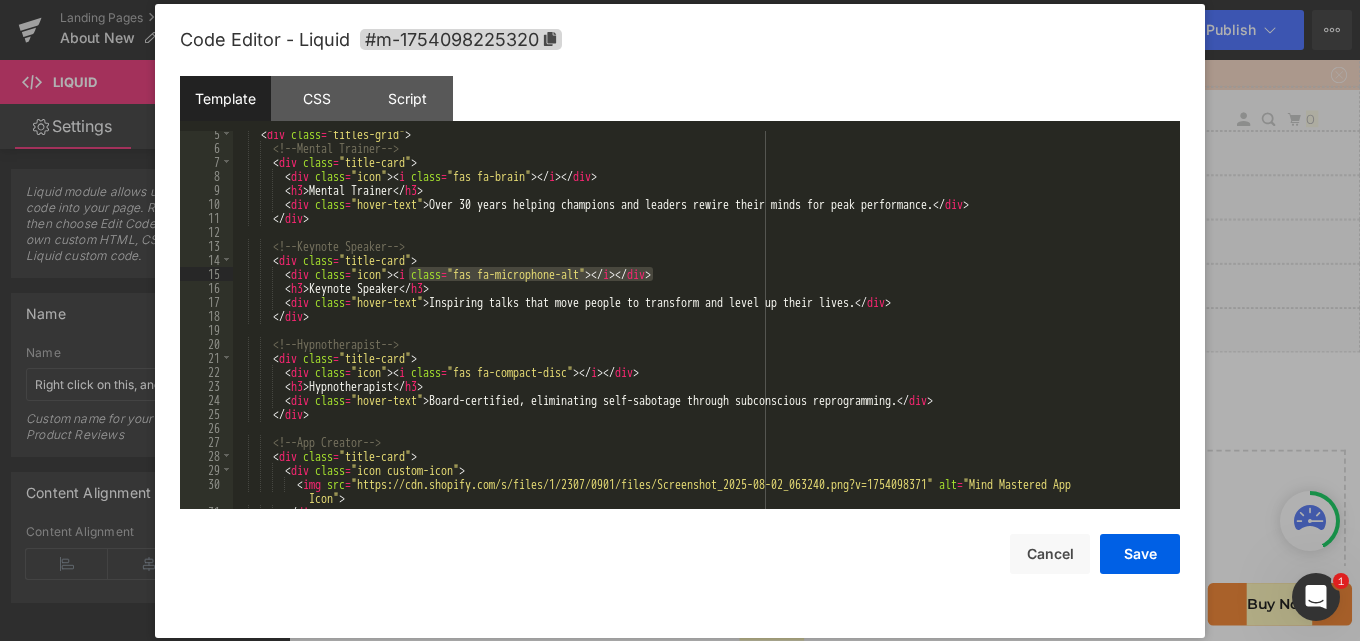 drag, startPoint x: 655, startPoint y: 278, endPoint x: 410, endPoint y: 272, distance: 245.07346 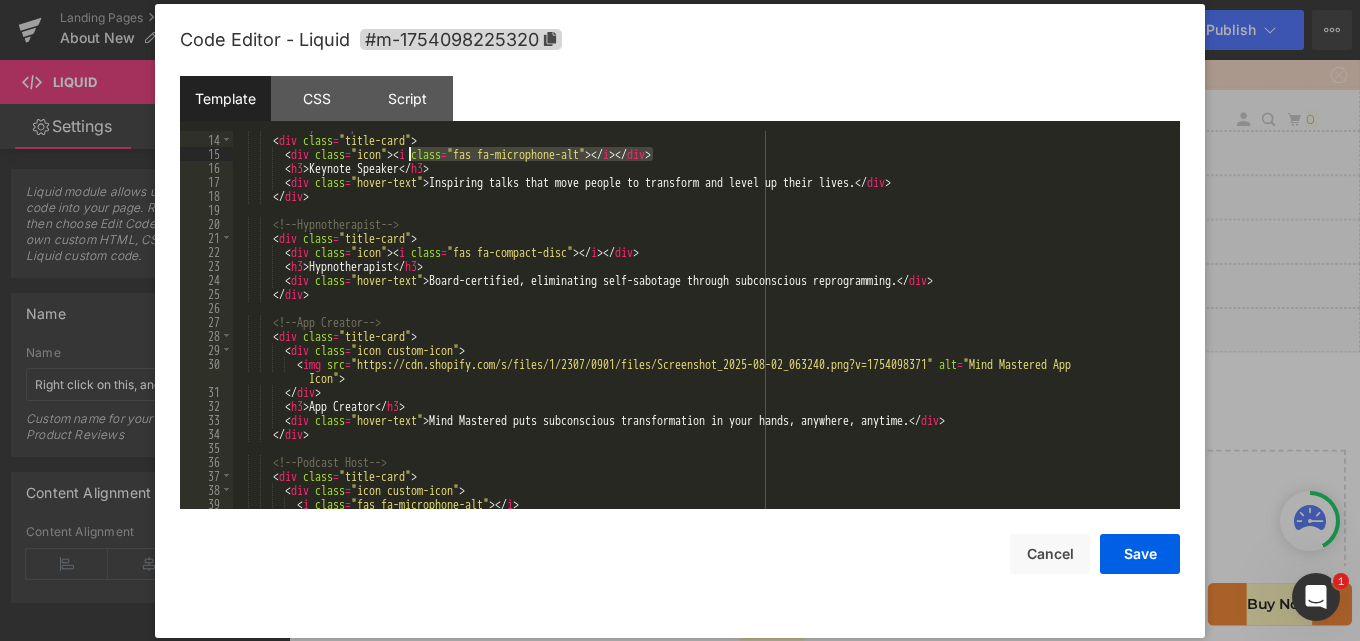 scroll, scrollTop: 180, scrollLeft: 0, axis: vertical 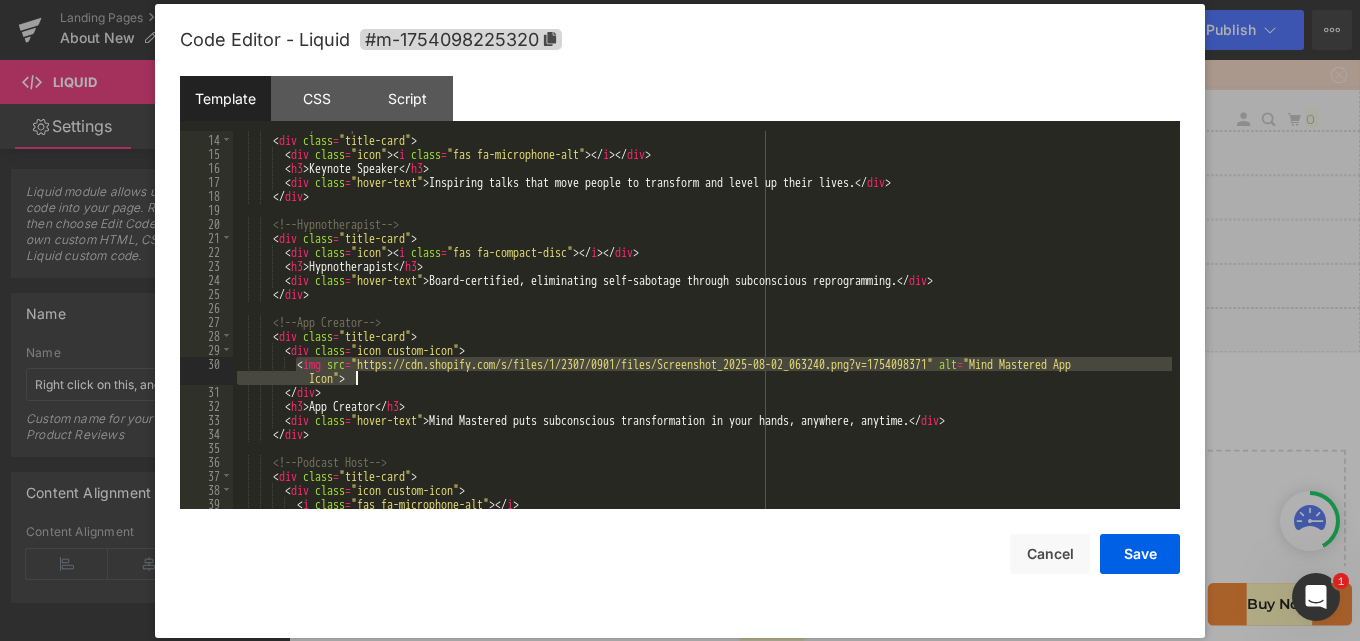 drag, startPoint x: 297, startPoint y: 362, endPoint x: 416, endPoint y: 381, distance: 120.50726 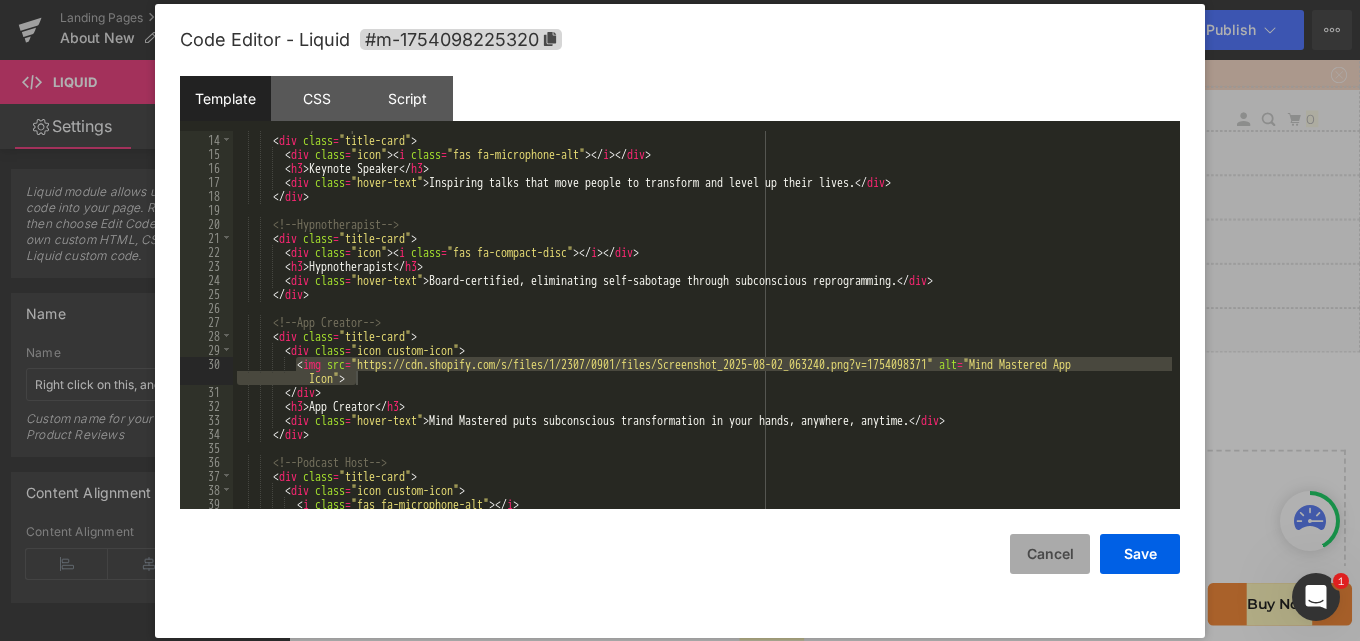 click on "Cancel" at bounding box center (1050, 554) 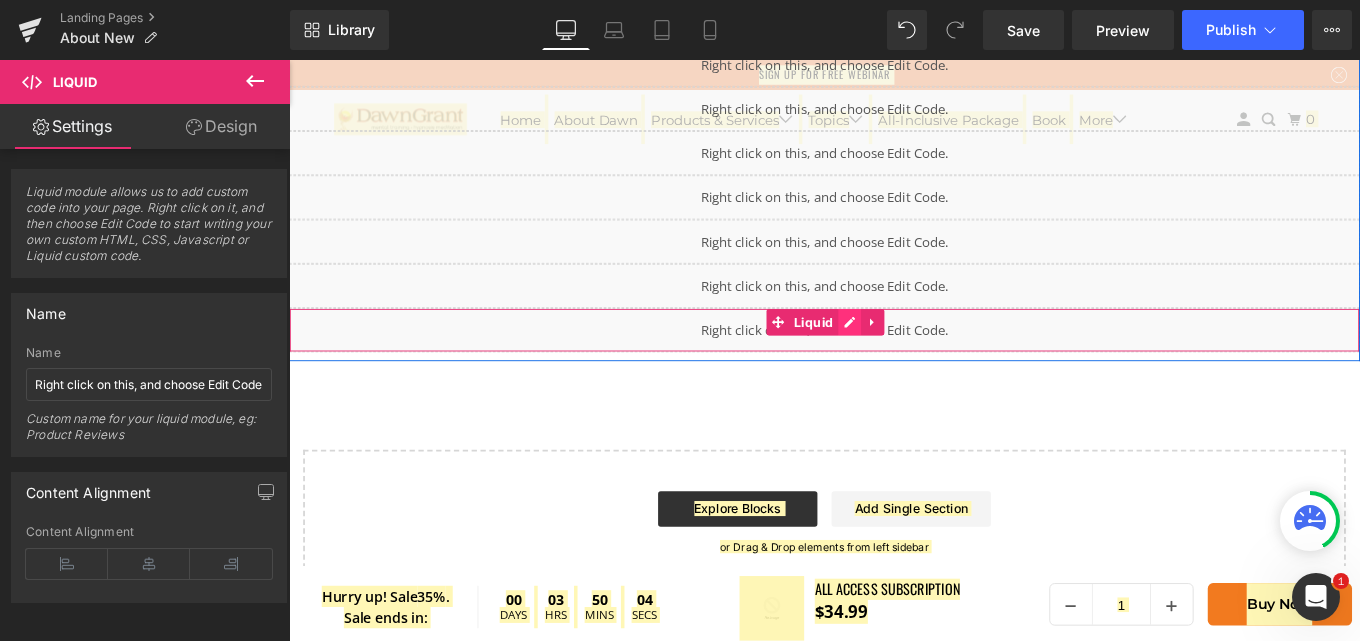 click on "Liquid" at bounding box center [894, 365] 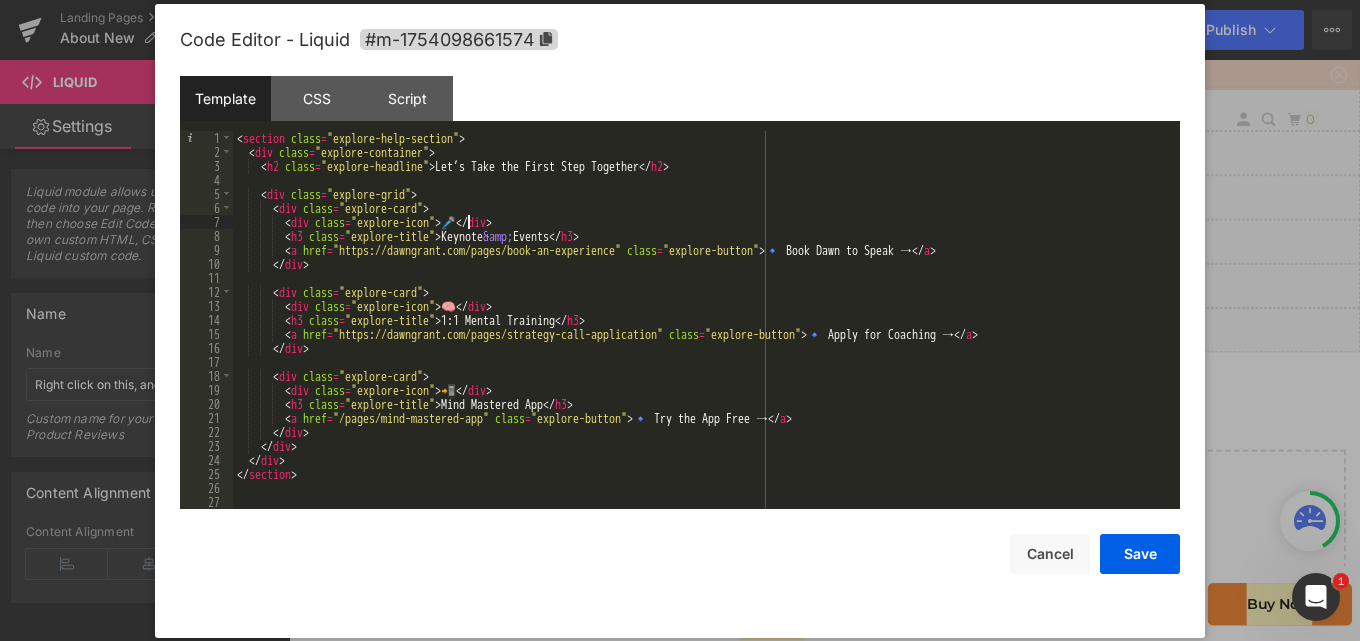 click on "< section   class = "explore-help-section" >    < div   class = "explore-container" >       < h2   class = "explore-headline" > Let’s Take the First Step Together </ h2 >       < div   class = "explore-grid" >          < div   class = "explore-card" >             < div   class = "explore-icon" > 🎤 </ div >             < h3   class = "explore-title" > Keynote  &amp;  Events </ h3 >             < a   href = "https://dawngrant.com/pages/book-an-experience"   class = "explore-button" > 🔹 Book Dawn to Speak → </ a >          </ div >          < div   class = "explore-card" >             < div   class = "explore-icon" > 🧠 </ div >             < h3   class = "explore-title" > 1:1 Mental Training </ h3 >             < a   href = "https://dawngrant.com/pages/strategy-call-application"   class = "explore-button" > 🔹 Apply for Coaching → </ a >          </ div >          < div   class = "explore-card" >             < div   class = "explore-icon" > 📲 </ div >             < h3   class = > </ h3 >    <" at bounding box center (702, 334) 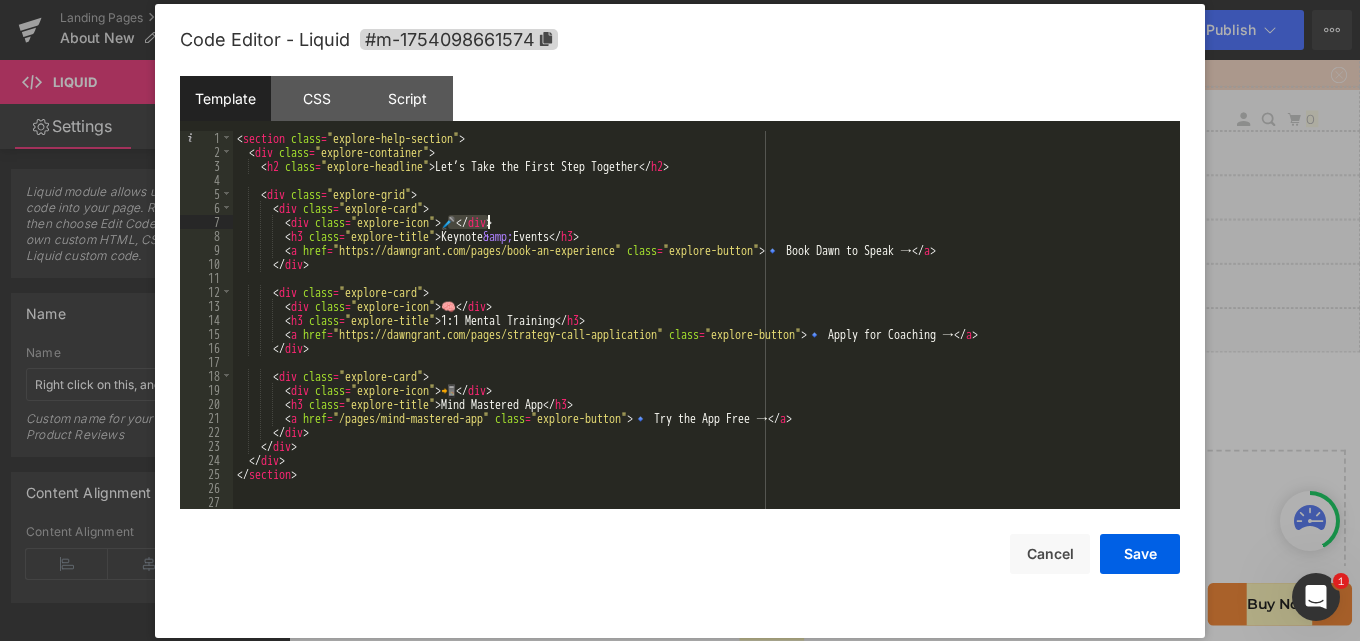 click on "< section   class = "explore-help-section" >    < div   class = "explore-container" >       < h2   class = "explore-headline" > Let’s Take the First Step Together </ h2 >       < div   class = "explore-grid" >          < div   class = "explore-card" >             < div   class = "explore-icon" > 🎤 </ div >             < h3   class = "explore-title" > Keynote  &amp;  Events </ h3 >             < a   href = "https://dawngrant.com/pages/book-an-experience"   class = "explore-button" > 🔹 Book Dawn to Speak → </ a >          </ div >          < div   class = "explore-card" >             < div   class = "explore-icon" > 🧠 </ div >             < h3   class = "explore-title" > 1:1 Mental Training </ h3 >             < a   href = "https://dawngrant.com/pages/strategy-call-application"   class = "explore-button" > 🔹 Apply for Coaching → </ a >          </ div >          < div   class = "explore-card" >             < div   class = "explore-icon" > 📲 </ div >             < h3   class = > </ h3 >    <" at bounding box center [702, 334] 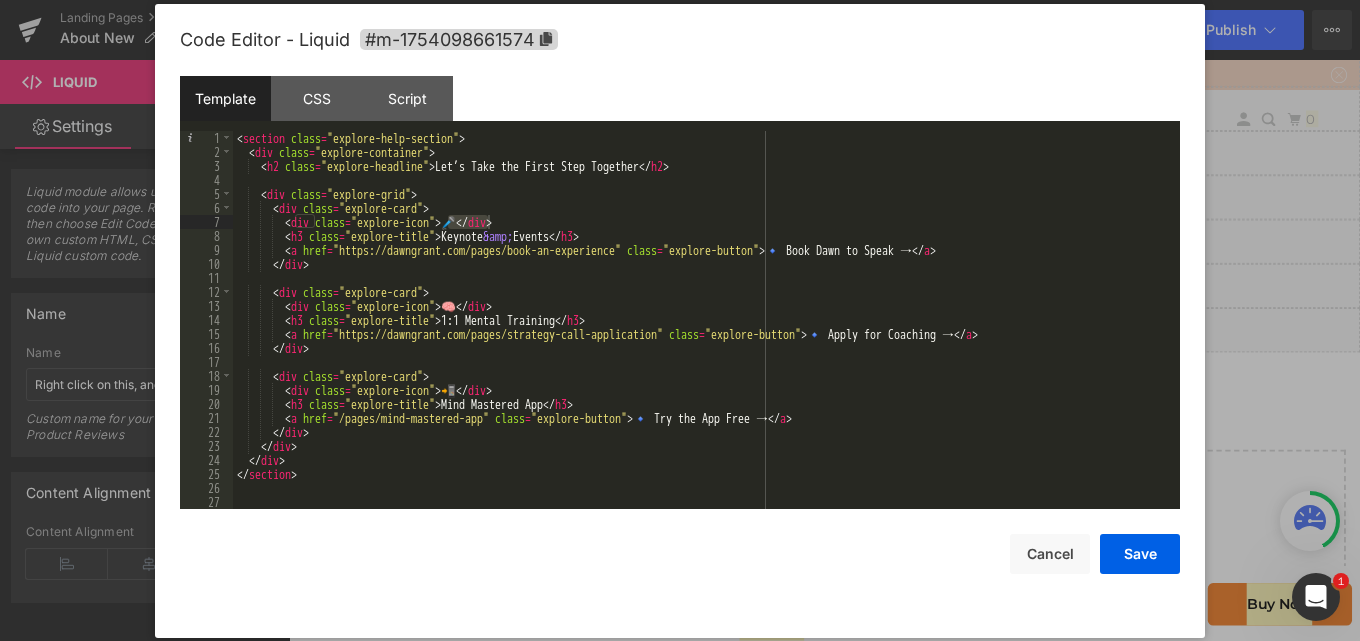 click on "< section   class = "explore-help-section" >    < div   class = "explore-container" >       < h2   class = "explore-headline" > Let’s Take the First Step Together </ h2 >       < div   class = "explore-grid" >          < div   class = "explore-card" >             < div   class = "explore-icon" > 🎤 </ div >             < h3   class = "explore-title" > Keynote  &amp;  Events </ h3 >             < a   href = "https://dawngrant.com/pages/book-an-experience"   class = "explore-button" > 🔹 Book Dawn to Speak → </ a >          </ div >          < div   class = "explore-card" >             < div   class = "explore-icon" > 🧠 </ div >             < h3   class = "explore-title" > 1:1 Mental Training </ h3 >             < a   href = "https://dawngrant.com/pages/strategy-call-application"   class = "explore-button" > 🔹 Apply for Coaching → </ a >          </ div >          < div   class = "explore-card" >             < div   class = "explore-icon" > 📲 </ div >             < h3   class = > </ h3 >    <" at bounding box center [702, 320] 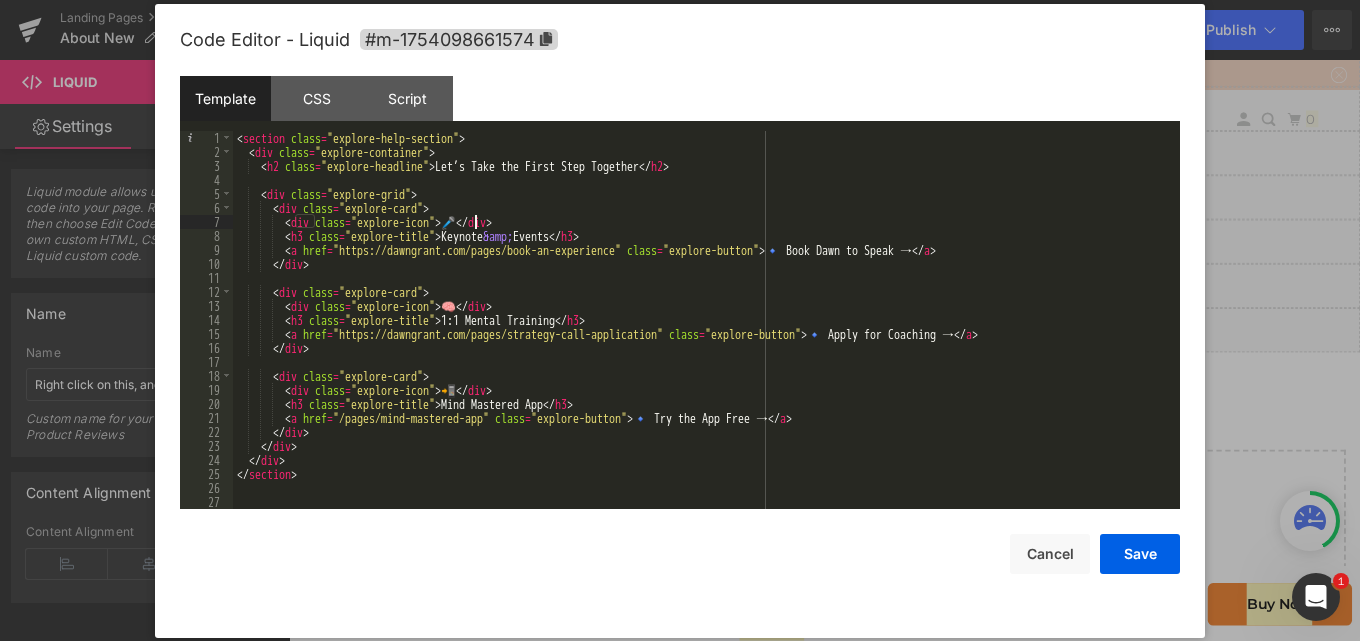 click on "< section   class = "explore-help-section" >    < div   class = "explore-container" >       < h2   class = "explore-headline" > Let’s Take the First Step Together </ h2 >       < div   class = "explore-grid" >          < div   class = "explore-card" >             < div   class = "explore-icon" > 🎤 </ div >             < h3   class = "explore-title" > Keynote  &amp;  Events </ h3 >             < a   href = "https://dawngrant.com/pages/book-an-experience"   class = "explore-button" > 🔹 Book Dawn to Speak → </ a >          </ div >          < div   class = "explore-card" >             < div   class = "explore-icon" > 🧠 </ div >             < h3   class = "explore-title" > 1:1 Mental Training </ h3 >             < a   href = "https://dawngrant.com/pages/strategy-call-application"   class = "explore-button" > 🔹 Apply for Coaching → </ a >          </ div >          < div   class = "explore-card" >             < div   class = "explore-icon" > 📲 </ div >             < h3   class = > </ h3 >    <" at bounding box center [702, 334] 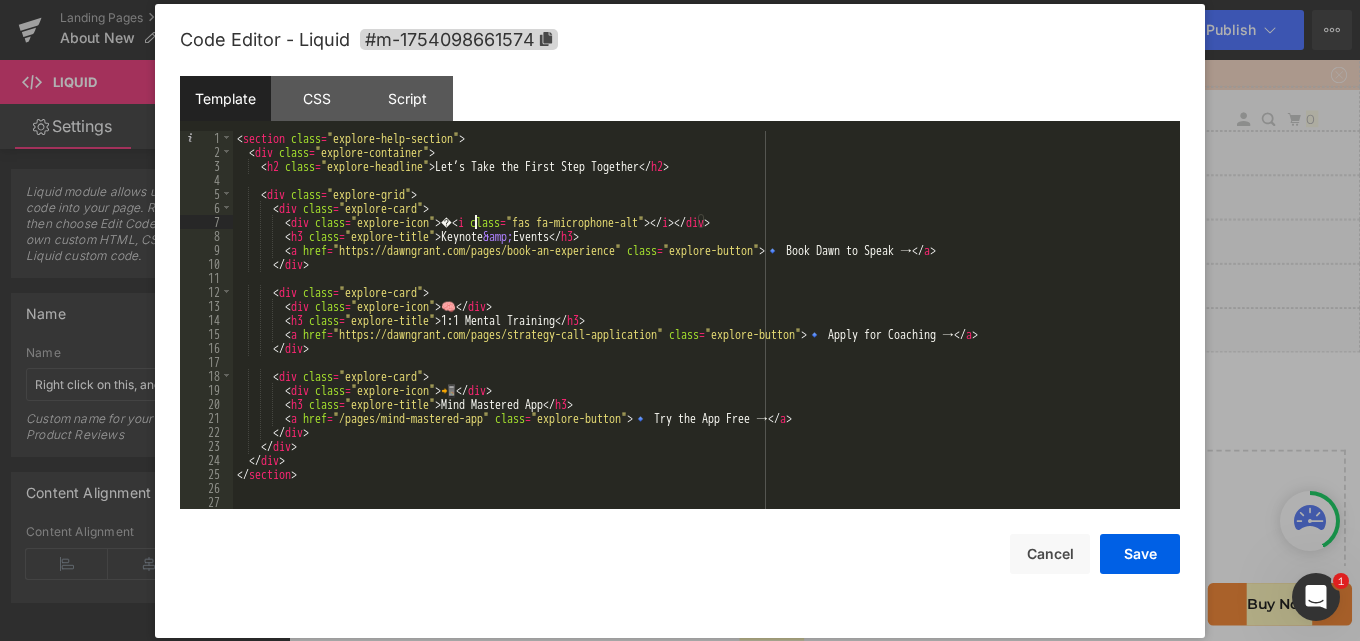 click on "< section   class = "explore-help-section" >    < div   class = "explore-container" >       < h2   class = "explore-headline" > Let’s Take the First Step Together </ h2 >       < div   class = "explore-grid" >          < div   class = "explore-card" >             < div   class = "explore-icon" > � < i   class = "fas fa-microphone-alt" > </ i > </ div >             < h3   class = "explore-title" > Keynote  &amp;  Events </ h3 >             < a   href = "https://dawngrant.com/pages/book-an-experience"   class = "explore-button" > 🔹 Book Dawn to Speak → </ a >          </ div >          < div   class = "explore-card" >             < div   class = "explore-icon" > 🧠 </ div >             < h3   class = "explore-title" > 1:1 Mental Training </ h3 >             < a   href = "https://dawngrant.com/pages/strategy-call-application"   class = "explore-button" > 🔹 Apply for Coaching → </ a >          </ div >          < div   class = "explore-card" >             < div   class = "explore-icon" > 📲 </ >" at bounding box center (702, 334) 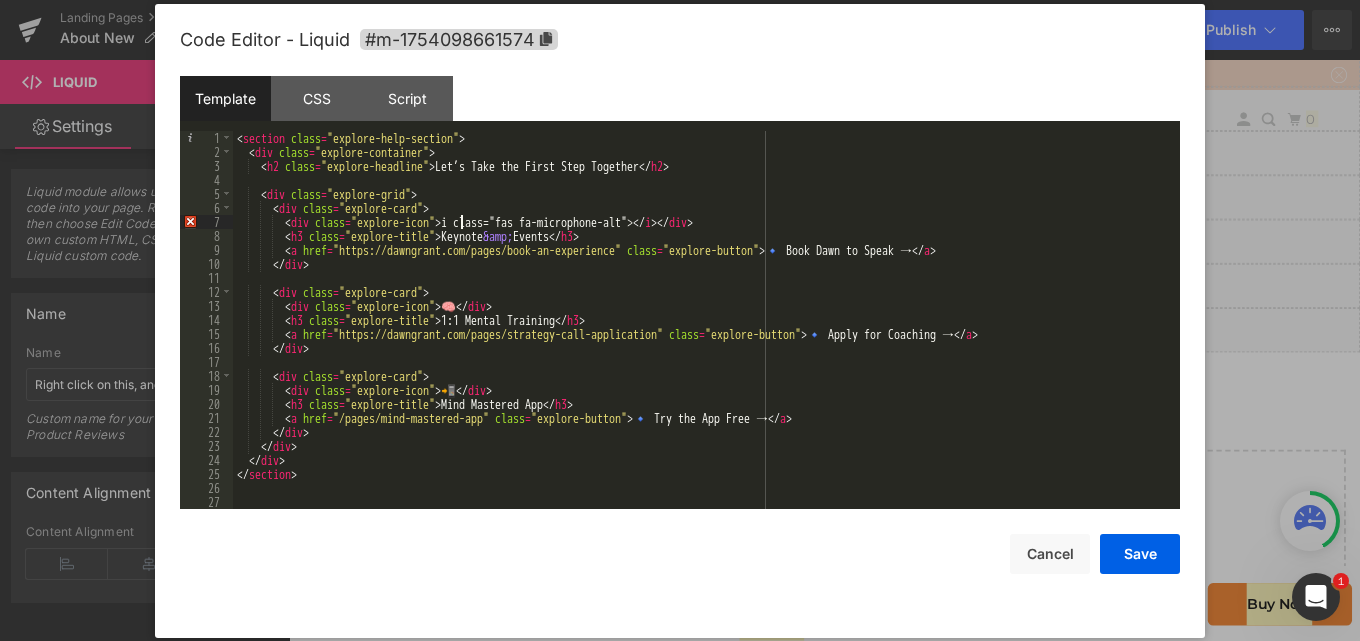 type 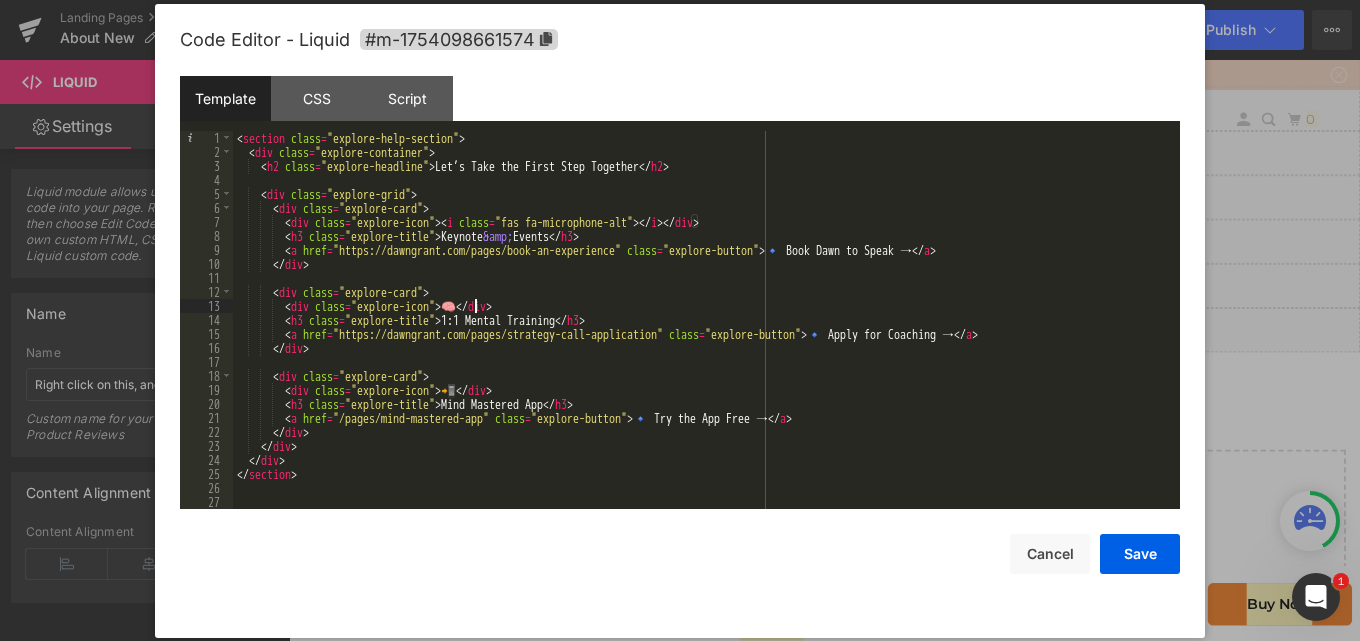 click on "< section   class = "explore-help-section" >    < div   class = "explore-container" >       < h2   class = "explore-headline" > Let’s Take the First Step Together </ h2 >       < div   class = "explore-grid" >          < div   class = "explore-card" >             < div   class = "explore-icon" > < i   class = "fas fa-microphone-alt" > </ i > </ div >             < h3   class = "explore-title" > Keynote  &amp;  Events </ h3 >             < a   href = "https://dawngrant.com/pages/book-an-experience"   class = "explore-button" > 🔹 Book Dawn to Speak → </ a >          </ div >          < div   class = "explore-card" >             < div   class = "explore-icon" > 🧠 </ div >             < h3   class = "explore-title" > 1:1 Mental Training </ h3 >             < a   href = "https://dawngrant.com/pages/strategy-call-application"   class = "explore-button" > 🔹 Apply for Coaching → </ a >          </ div >          < div   class = "explore-card" >             < div   class = "explore-icon" > 📲 </ div >" at bounding box center (702, 334) 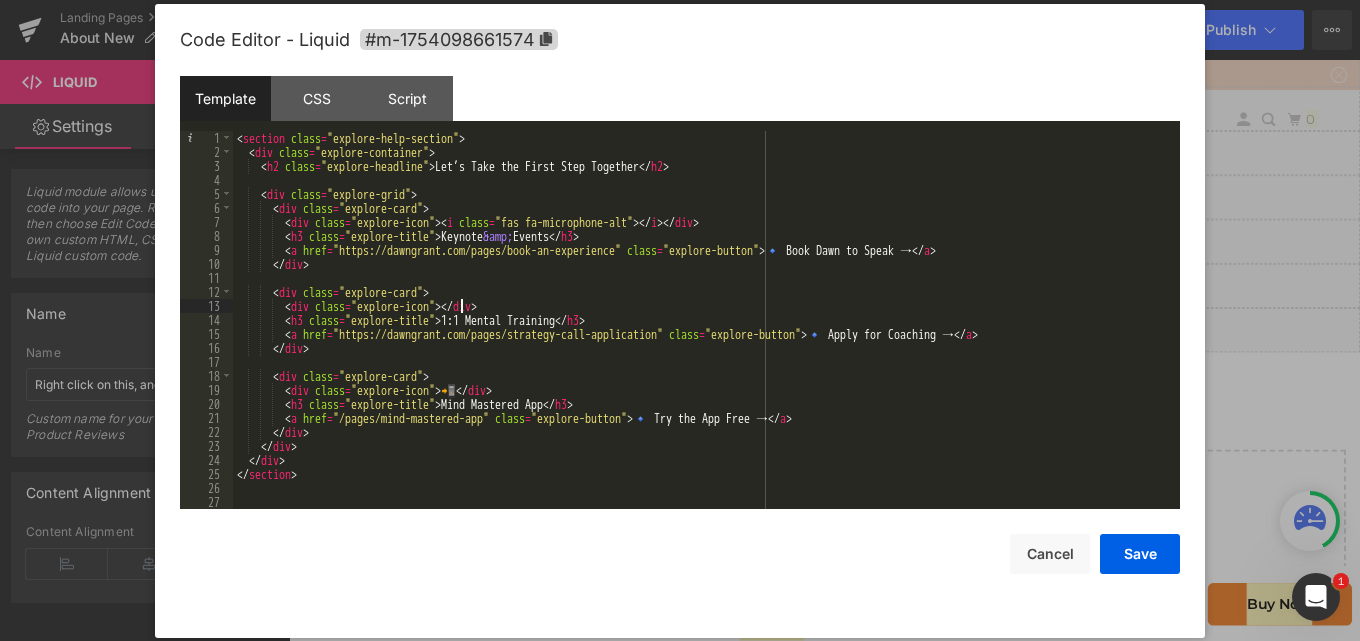 click on "< section   class = "explore-help-section" >    < div   class = "explore-container" >       < h2   class = "explore-headline" > Let’s Take the First Step Together </ h2 >       < div   class = "explore-grid" >          < div   class = "explore-card" >             < div   class = "explore-icon" > < i   class = "fas fa-microphone-alt" > </ i > </ div >             < h3   class = "explore-title" > Keynote  &amp;  Events </ h3 >             < a   href = "https://dawngrant.com/pages/book-an-experience"   class = "explore-button" > 🔹 Book Dawn to Speak → </ a >          </ div >          < div   class = "explore-card" >             < div   class = "explore-icon" > </ div >             < h3   class = "explore-title" > 1:1 Mental Training </ h3 >             < a   href = "https://dawngrant.com/pages/strategy-call-application"   class = "explore-button" > 🔹 Apply for Coaching → </ a >          </ div >          < div   class = "explore-card" >             < div   class = "explore-icon" > 📲 </ div >    <" at bounding box center [702, 334] 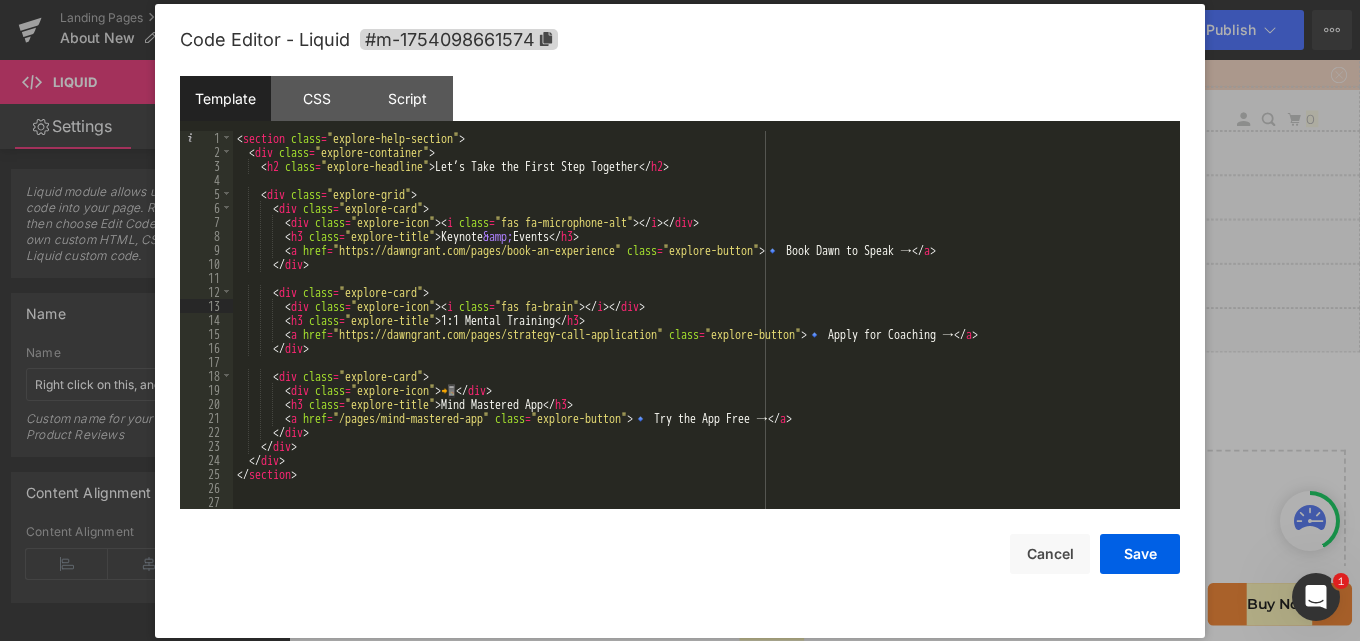 click on "< section   class = "explore-help-section" >    < div   class = "explore-container" >       < h2   class = "explore-headline" > Let’s Take the First Step Together </ h2 >       < div   class = "explore-grid" >          < div   class = "explore-card" >             < div   class = "explore-icon" > < i   class = "fas fa-microphone-alt" > </ i > </ div >             < h3   class = "explore-title" > Keynote  &amp;  Events </ h3 >             < a   href = "https://dawngrant.com/pages/book-an-experience"   class = "explore-button" > 🔹 Book Dawn to Speak → </ a >          </ div >          < div   class = "explore-card" >             < div   class = "explore-icon" > < i   class = "fas fa-brain" > </ i > </ div >             < h3   class = "explore-title" > 1:1 Mental Training </ h3 >             < a   href = "https://dawngrant.com/pages/strategy-call-application"   class = "explore-button" > 🔹 Apply for Coaching → </ a >          </ div >          < div   class = "explore-card" >             < div   class" at bounding box center [702, 334] 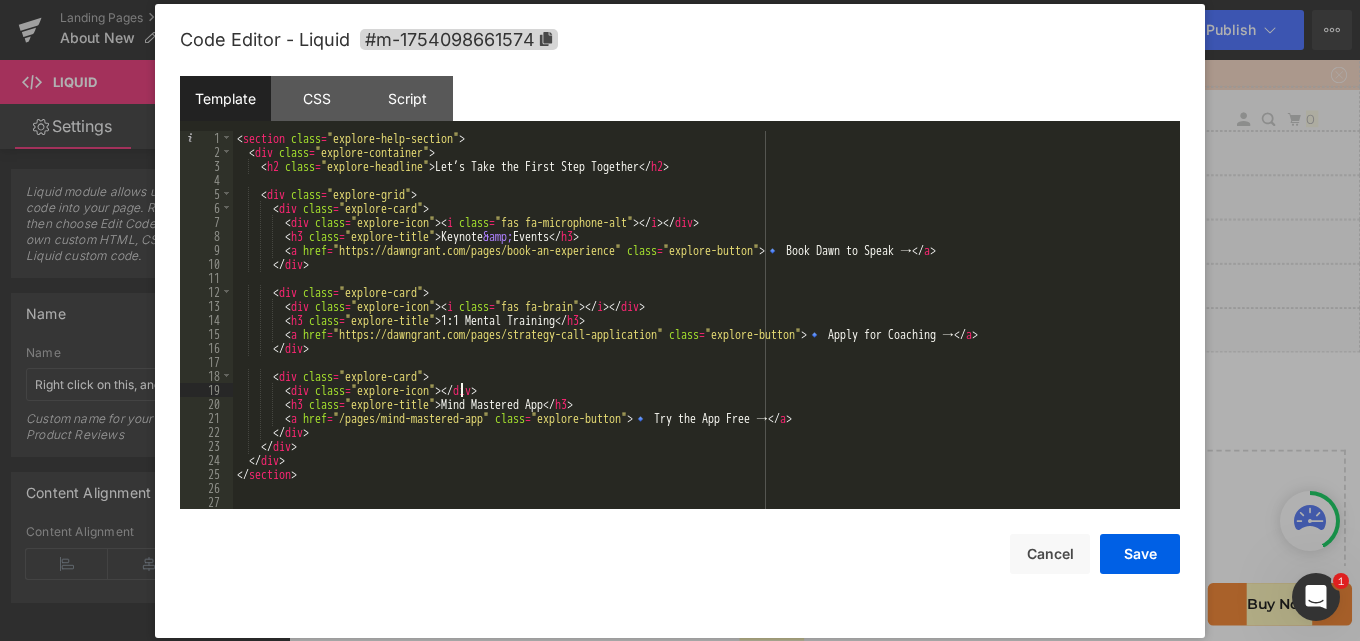 click on "< section   class = "explore-help-section" >    < div   class = "explore-container" >       < h2   class = "explore-headline" > Let’s Take the First Step Together </ h2 >       < div   class = "explore-grid" >          < div   class = "explore-card" >             < div   class = "explore-icon" > < i   class = "fas fa-microphone-alt" > </ i > </ div >             < h3   class = "explore-title" > Keynote  &amp;  Events </ h3 >             < a   href = "https://dawngrant.com/pages/book-an-experience"   class = "explore-button" > 🔹 Book Dawn to Speak → </ a >          </ div >          < div   class = "explore-card" >             < div   class = "explore-icon" > < i   class = "fas fa-brain" > </ i > </ div >             < h3   class = "explore-title" > 1:1 Mental Training </ h3 >             < a   href = "https://dawngrant.com/pages/strategy-call-application"   class = "explore-button" > 🔹 Apply for Coaching → </ a >          </ div >          < div   class = "explore-card" >             < div   class" at bounding box center (702, 334) 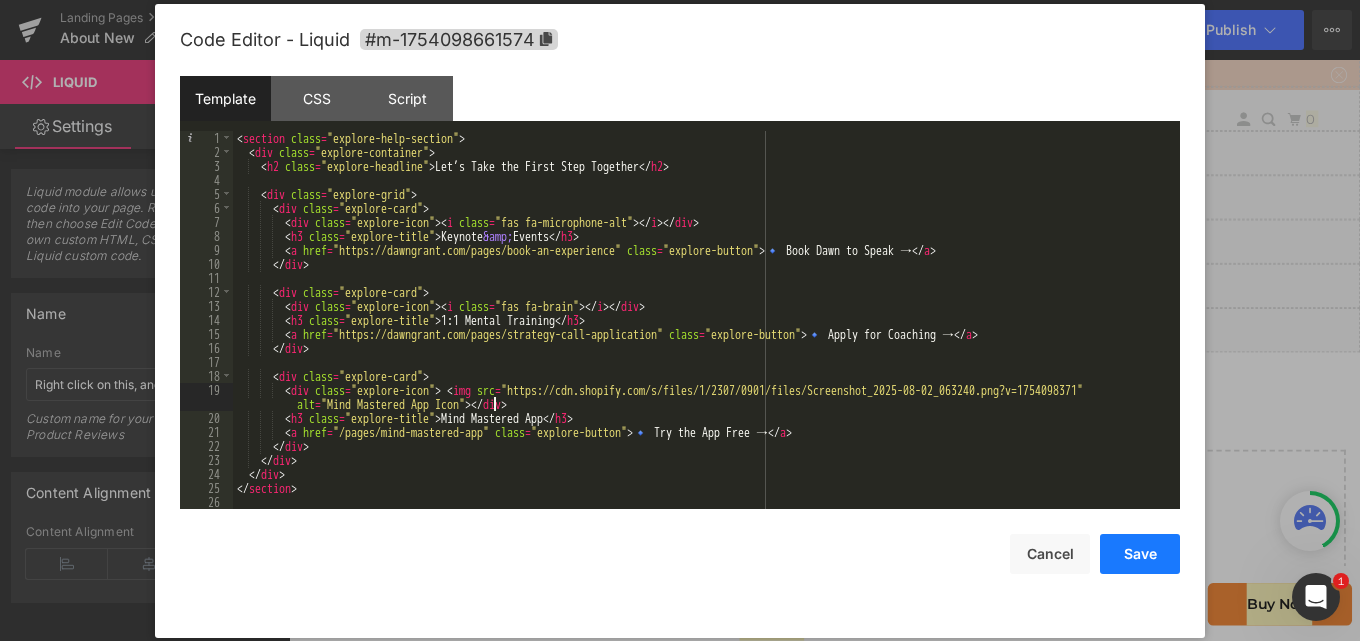 click on "Save" at bounding box center [1140, 554] 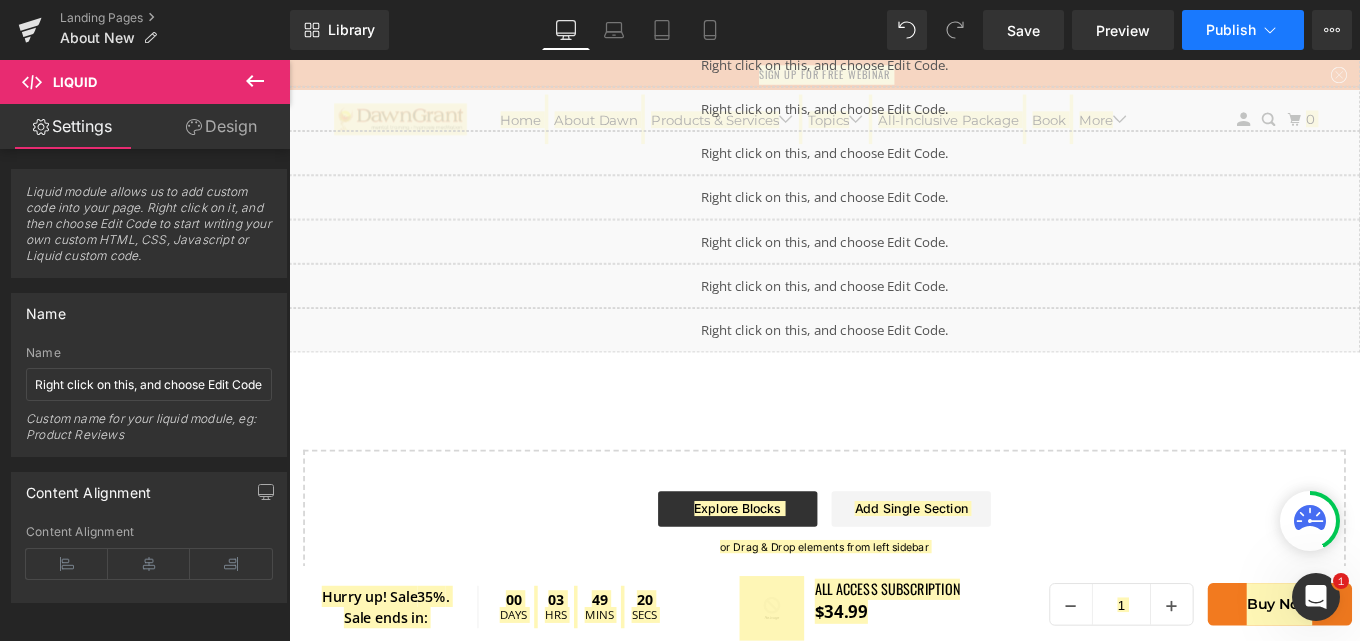 click on "Publish" at bounding box center (1243, 30) 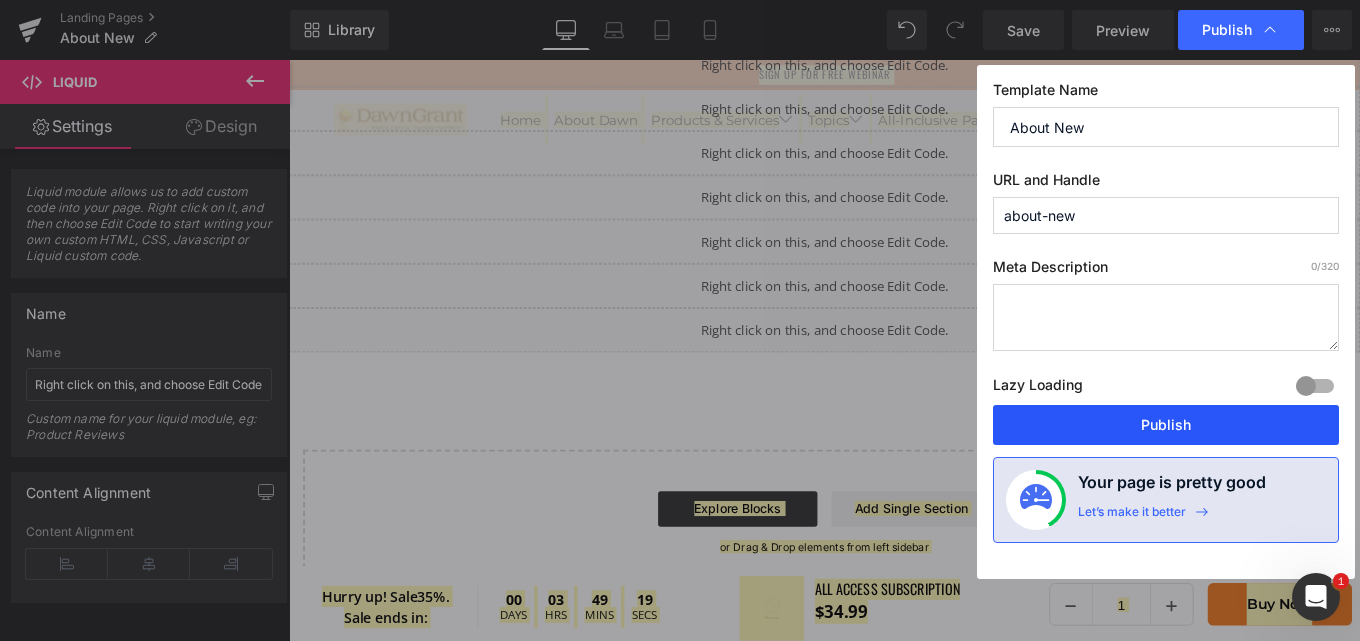 click on "Publish" at bounding box center [1166, 425] 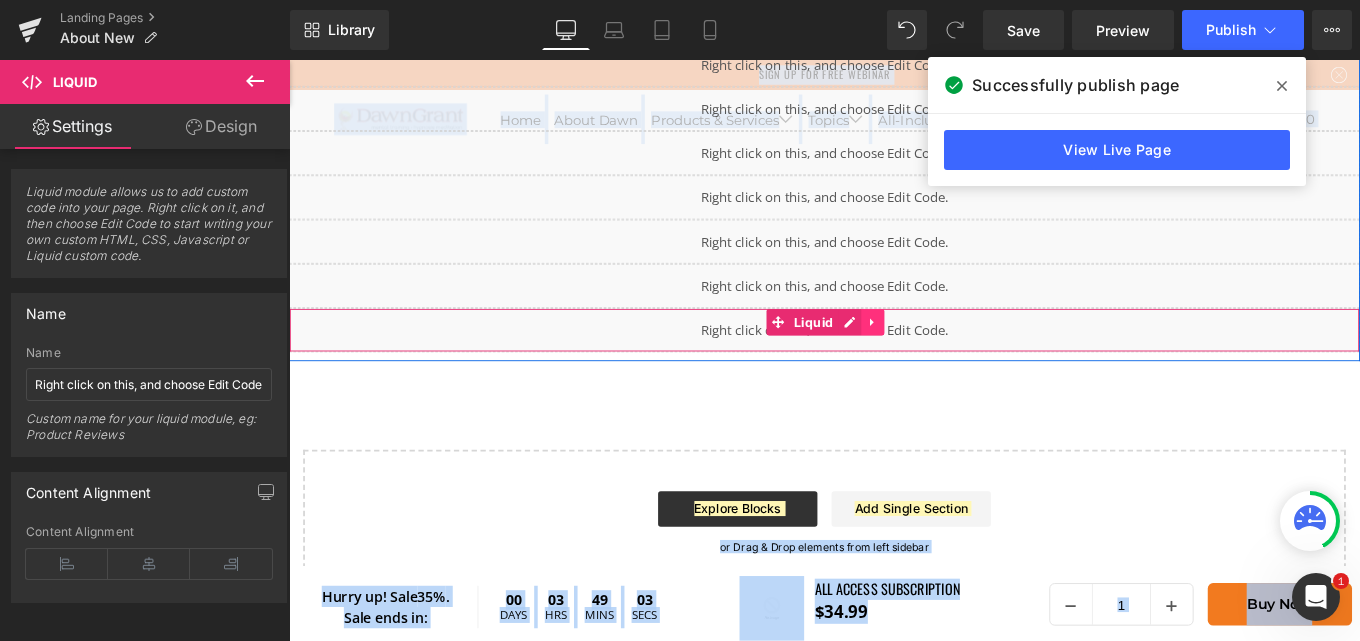 click 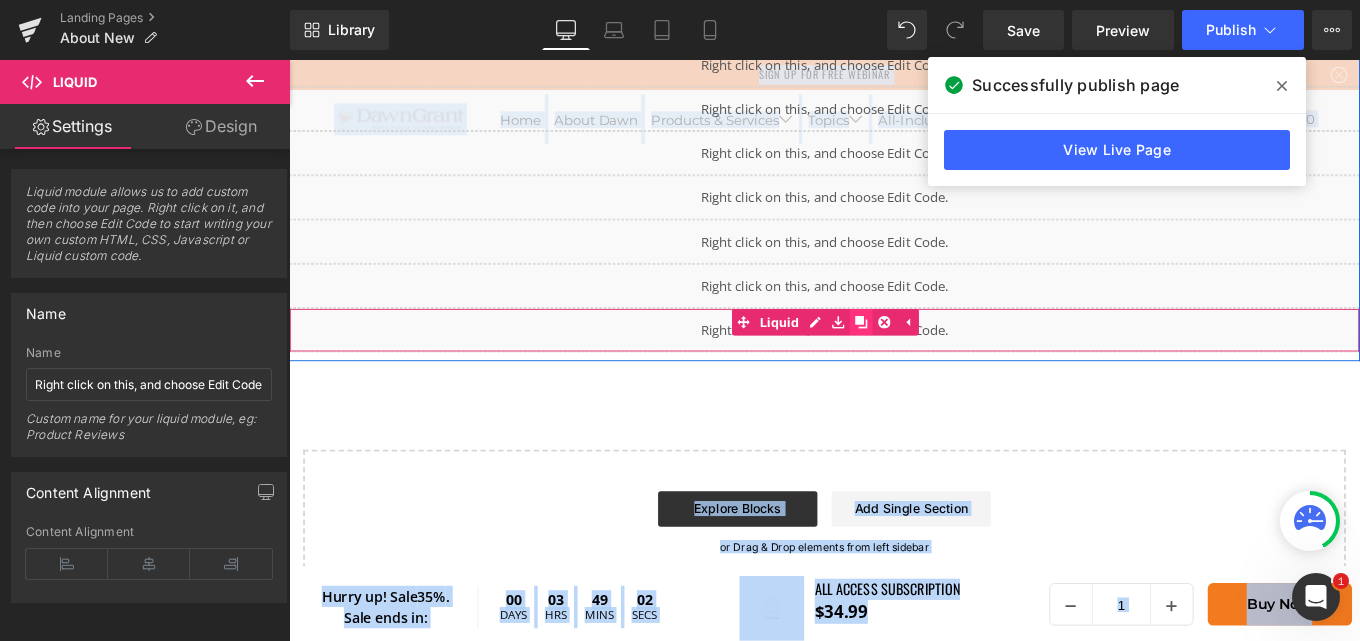 click 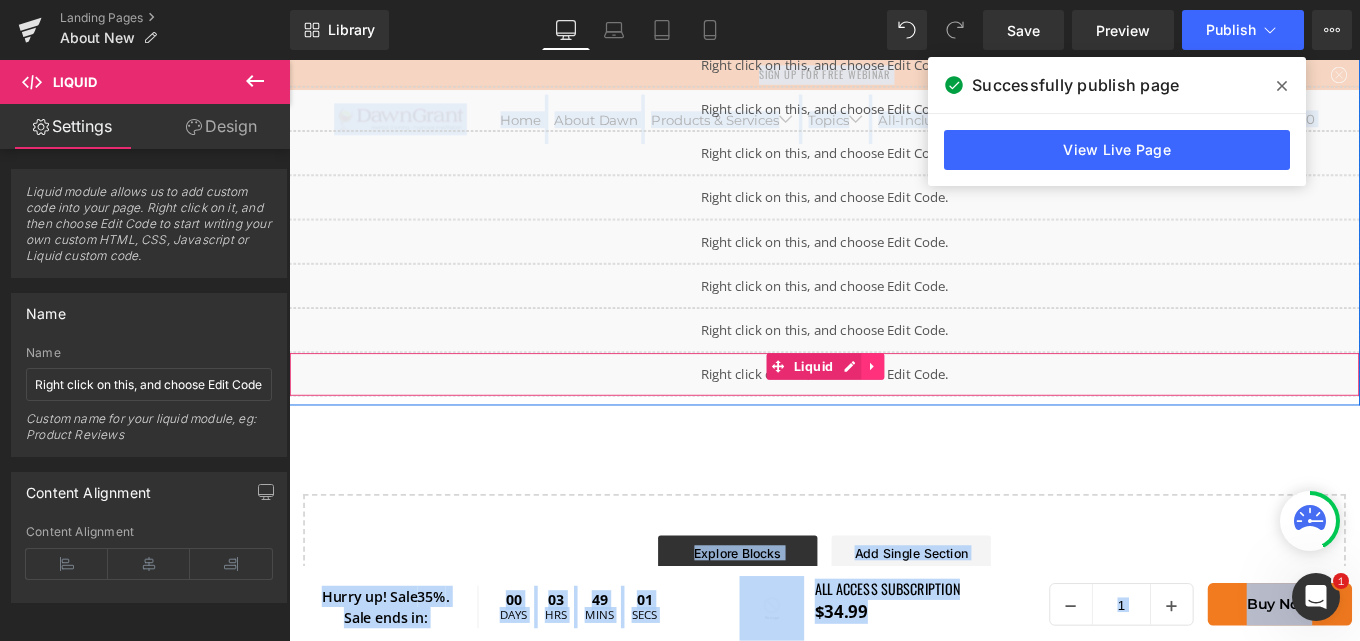 click 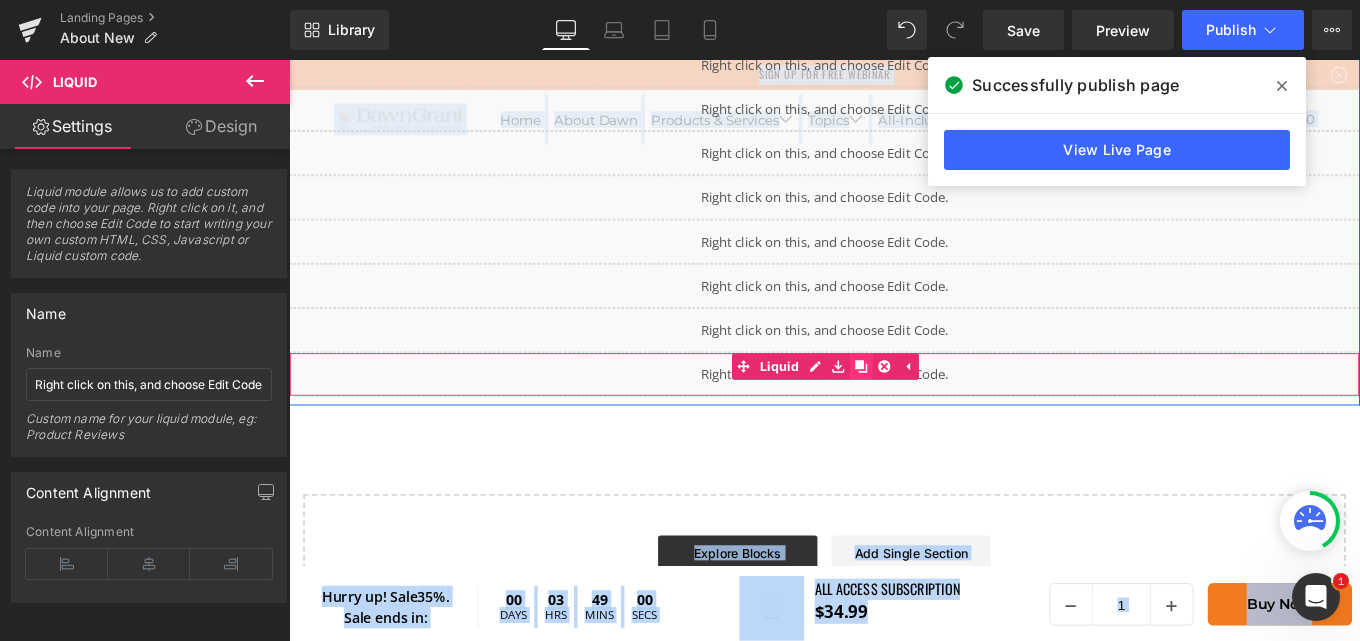 click at bounding box center [935, 406] 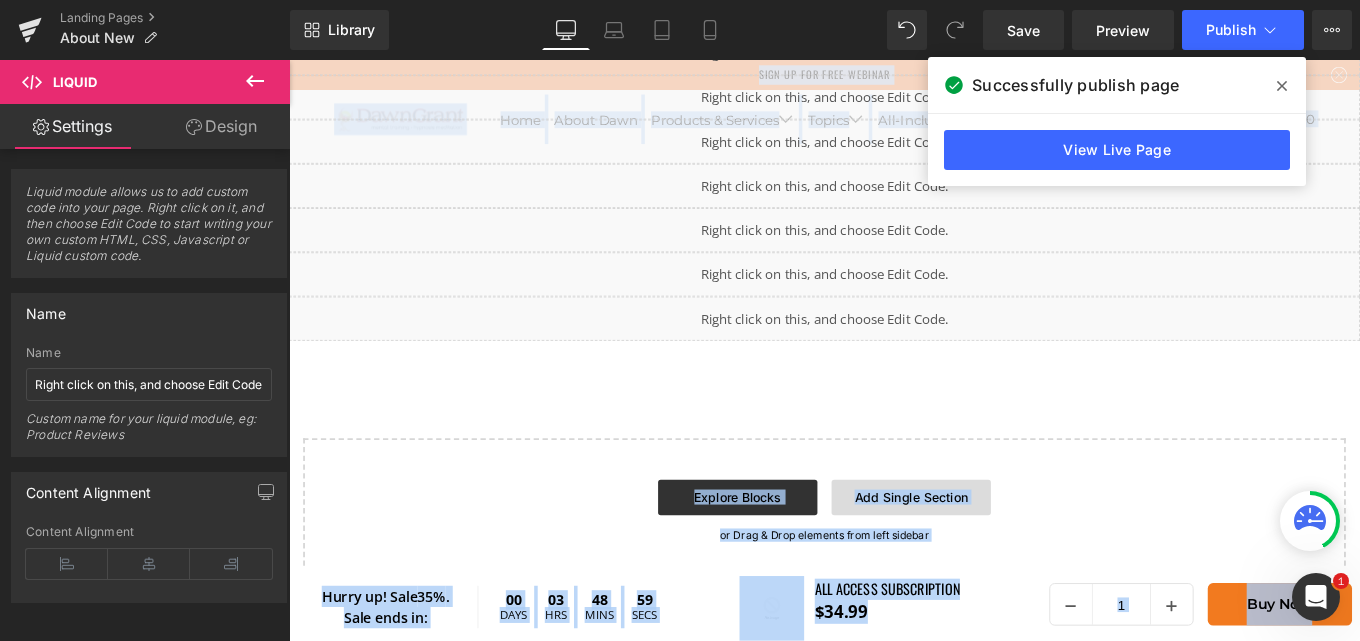 scroll, scrollTop: 159, scrollLeft: 0, axis: vertical 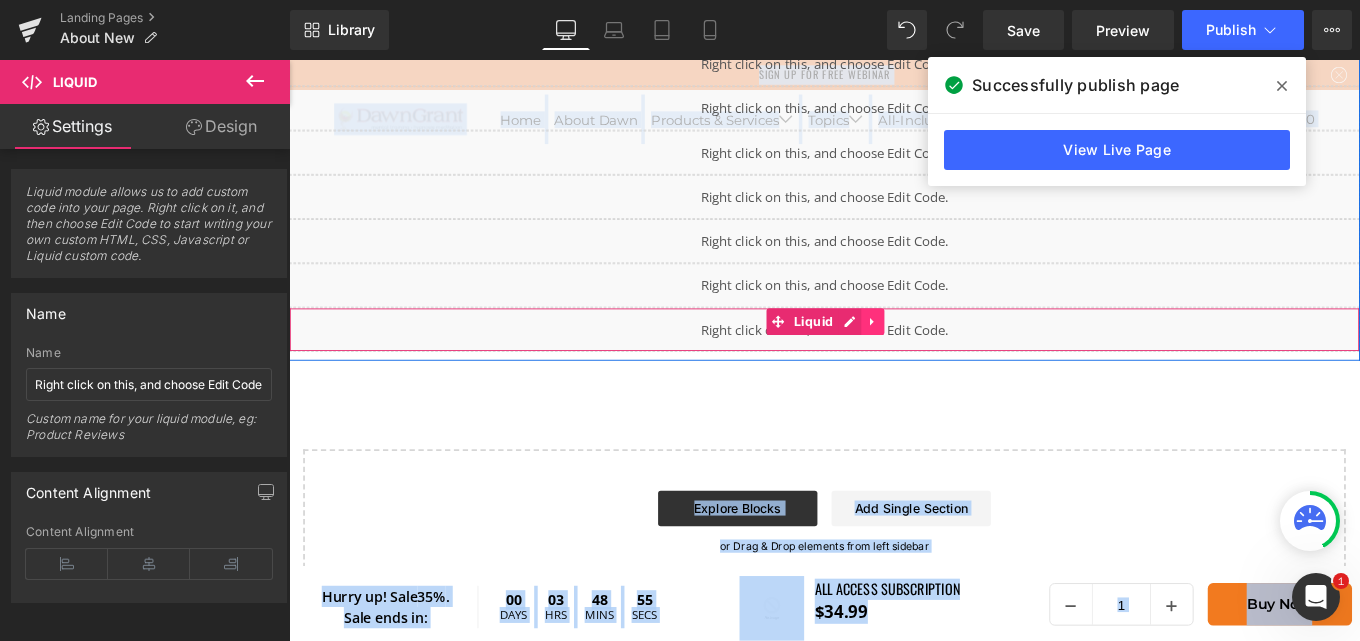 click at bounding box center [948, 356] 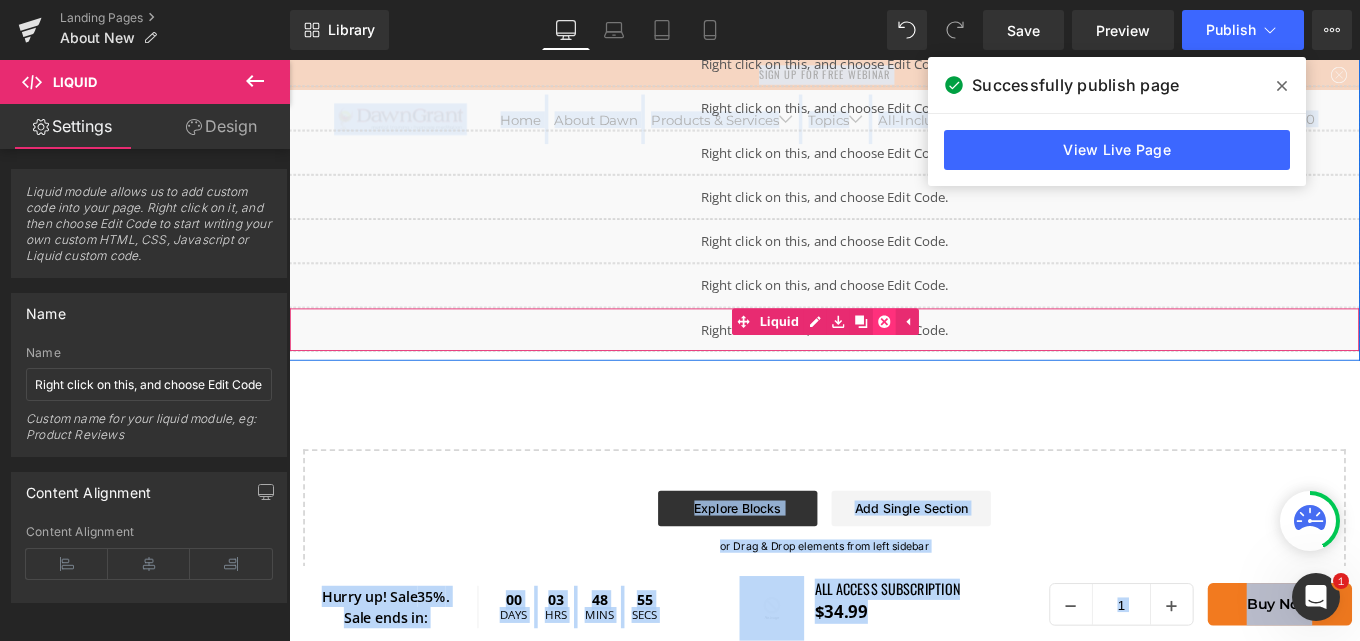 click 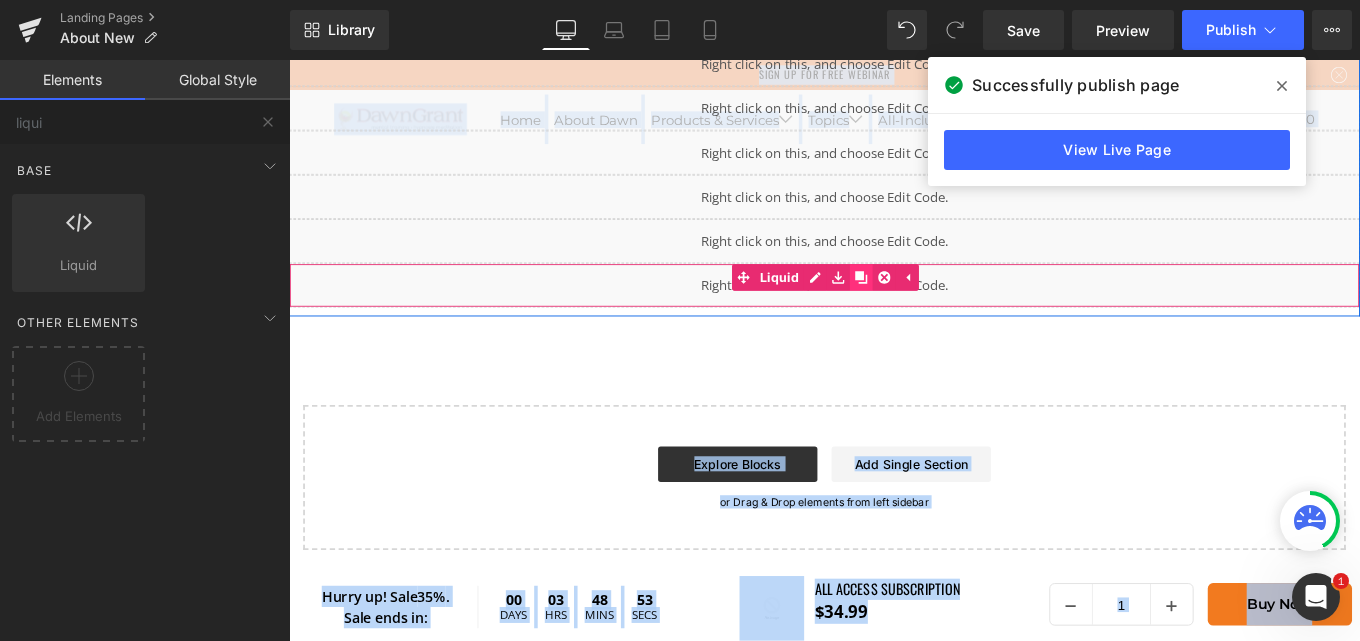 click at bounding box center [935, 306] 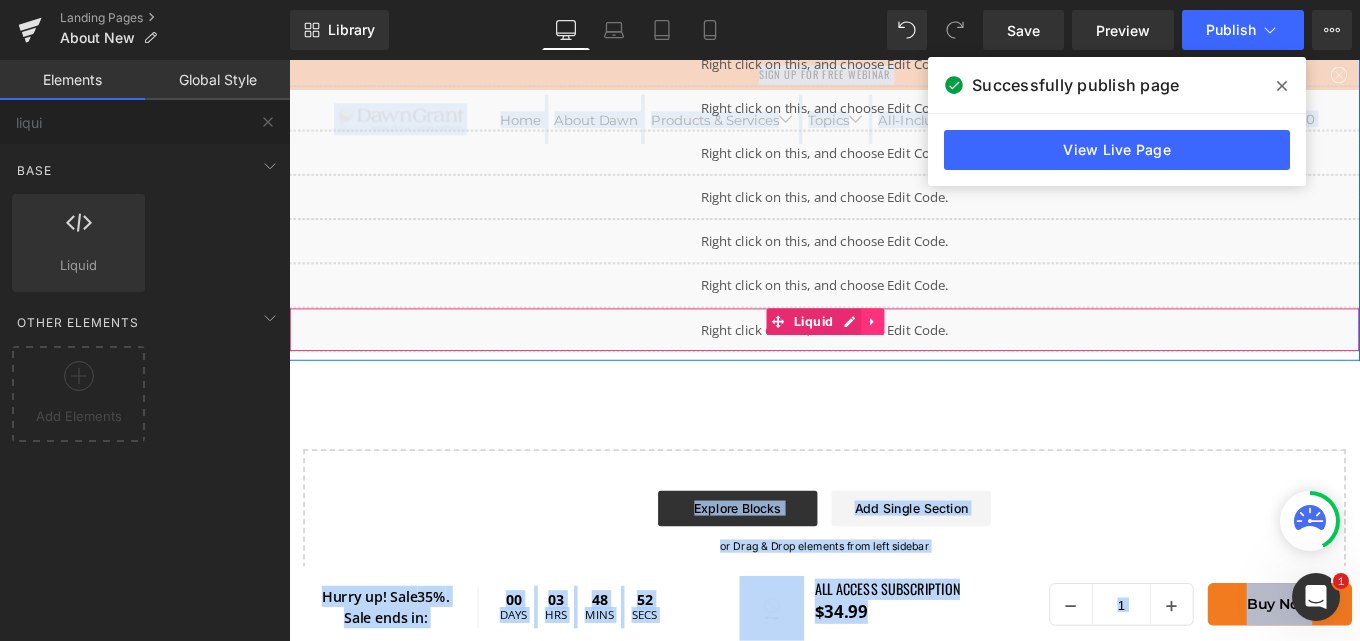click 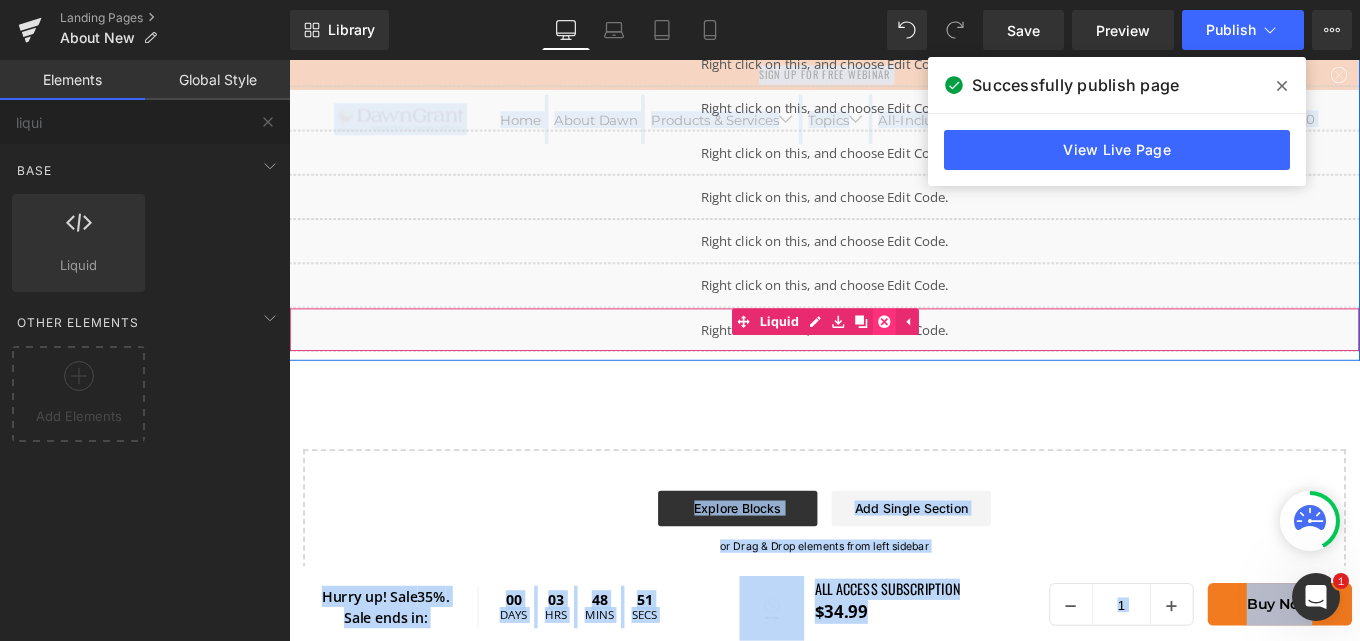 click 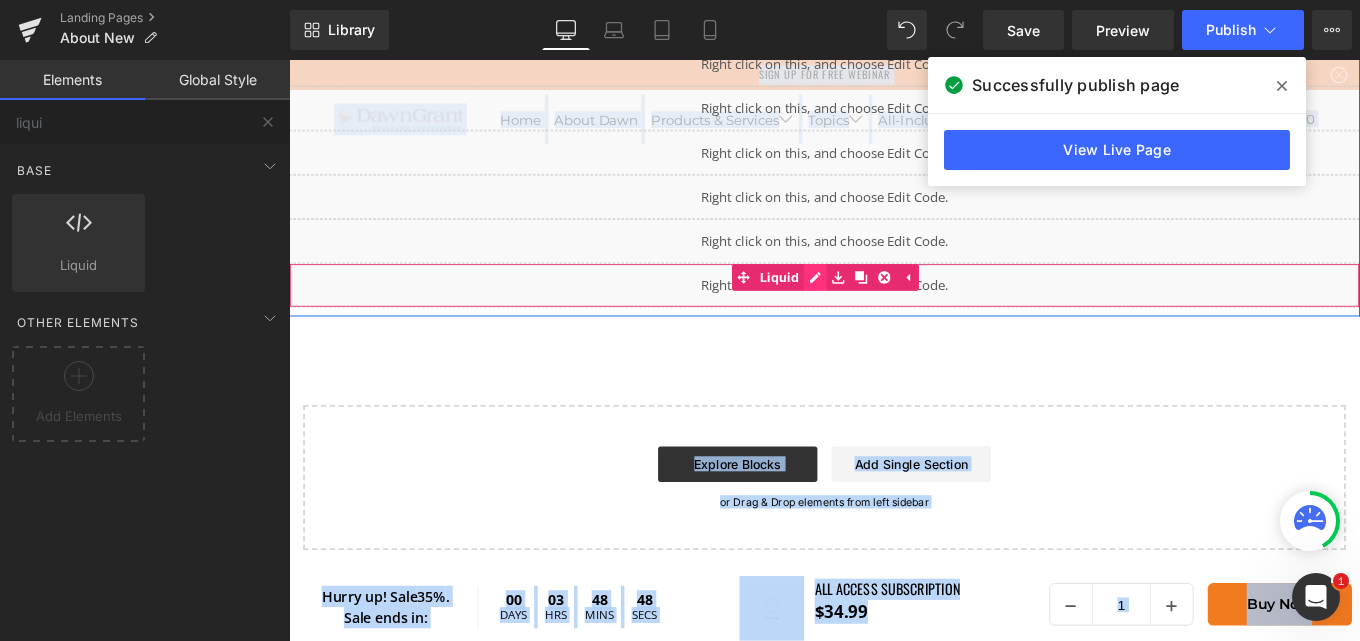 click on "Liquid" at bounding box center (894, 315) 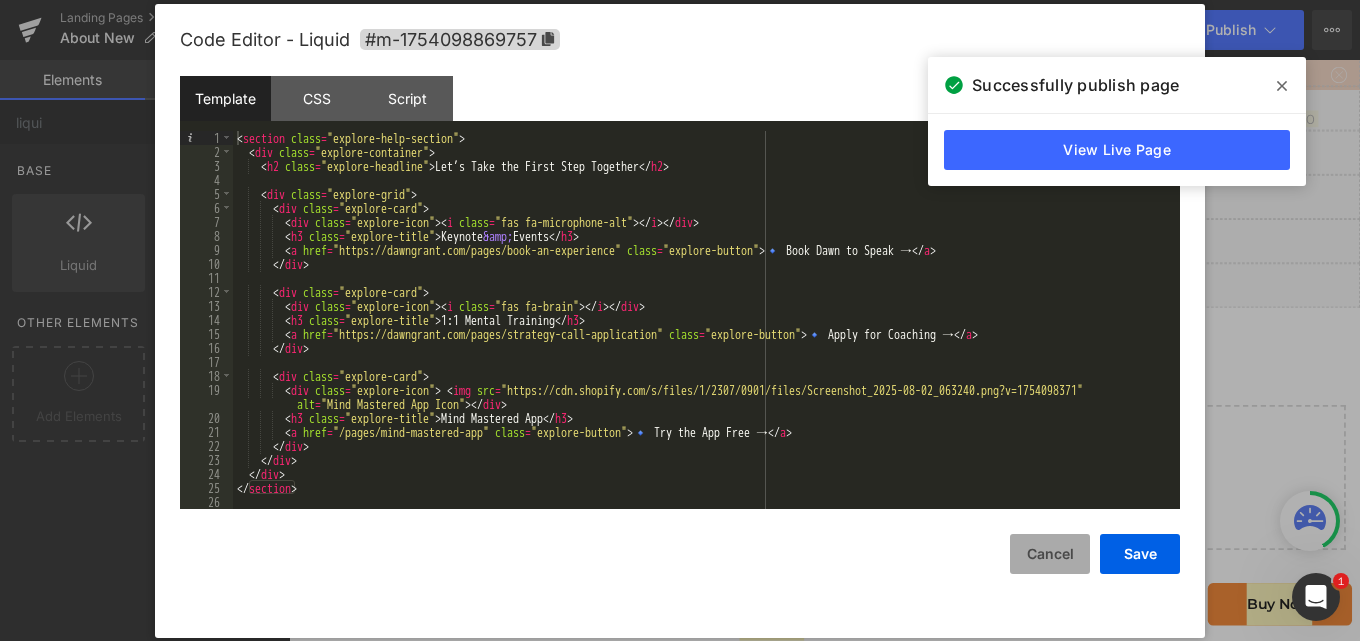 click on "Cancel" at bounding box center (1050, 554) 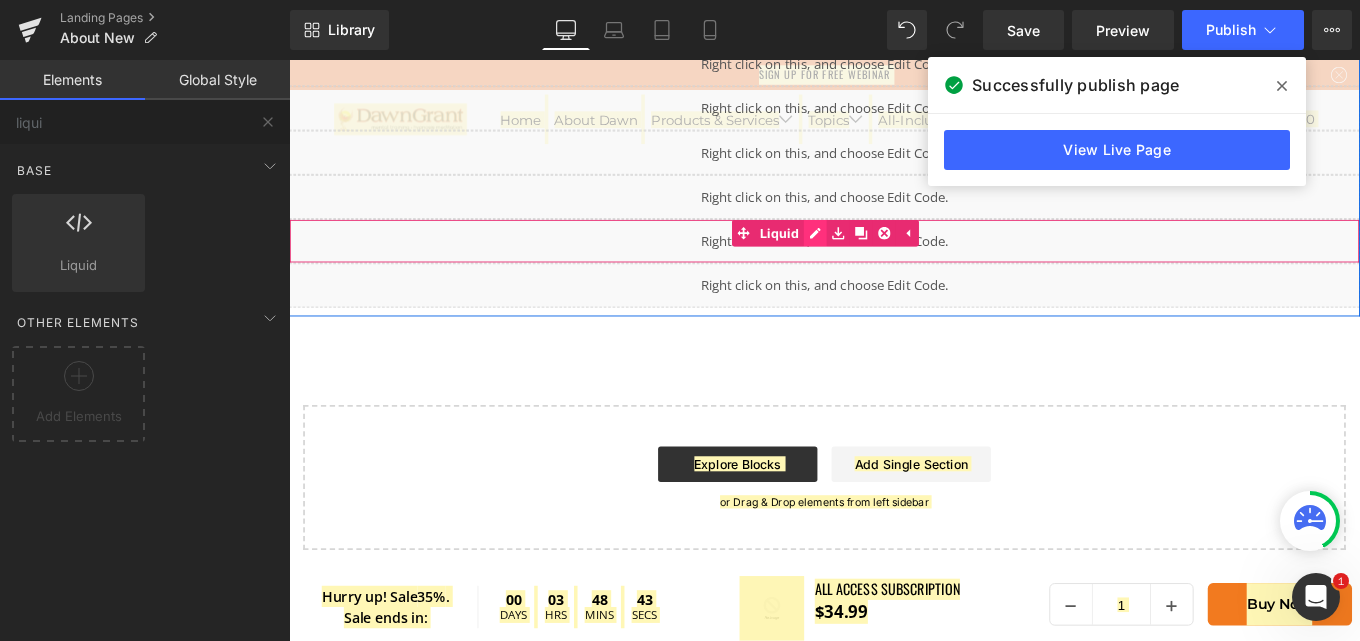 click on "Liquid" at bounding box center (894, 265) 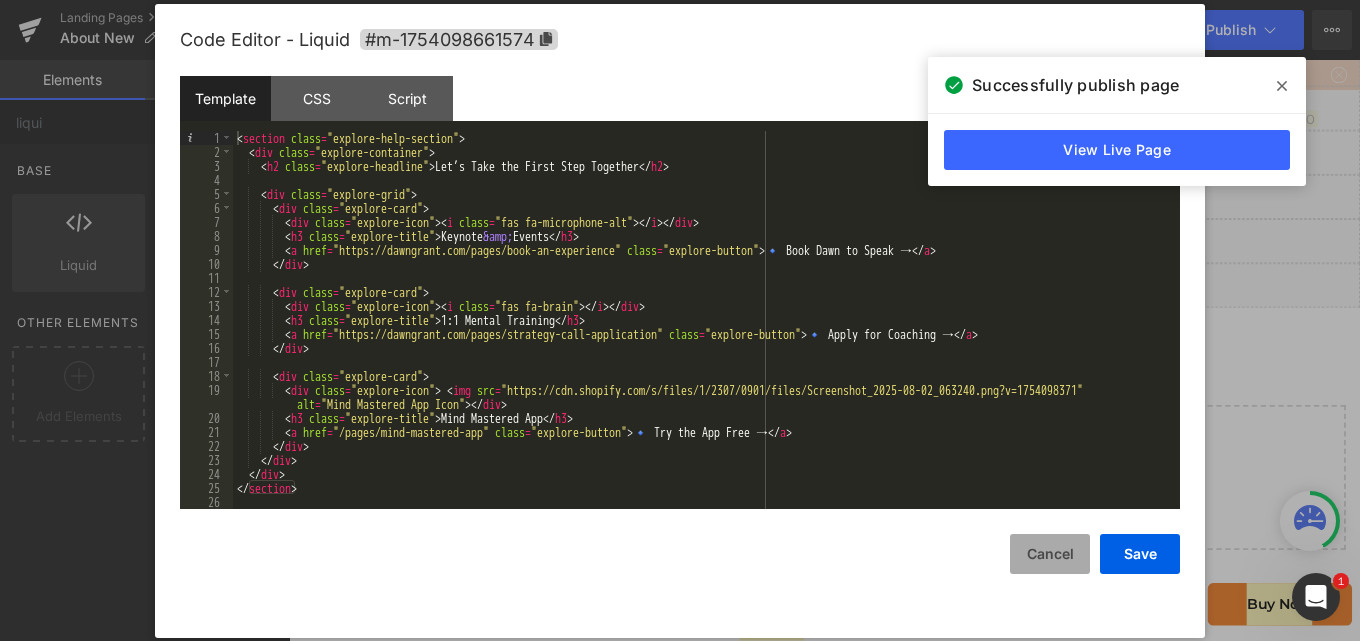 click on "Cancel" at bounding box center [1050, 554] 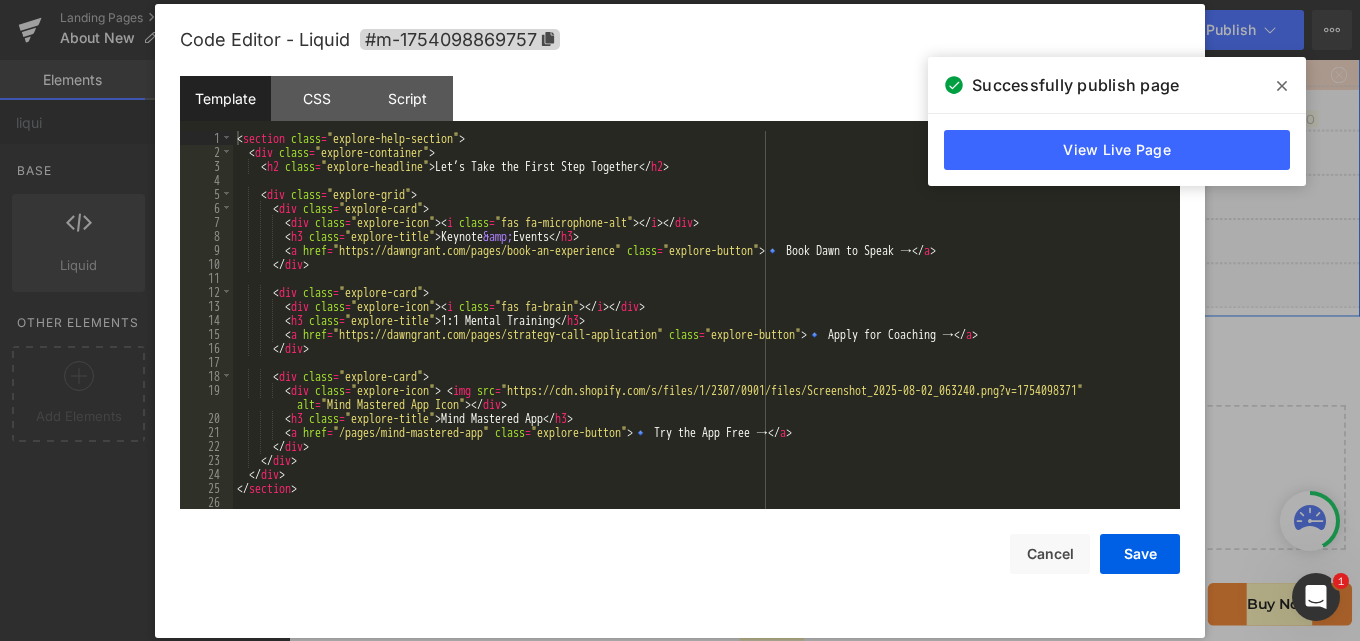 click on "Liquid" at bounding box center [894, 315] 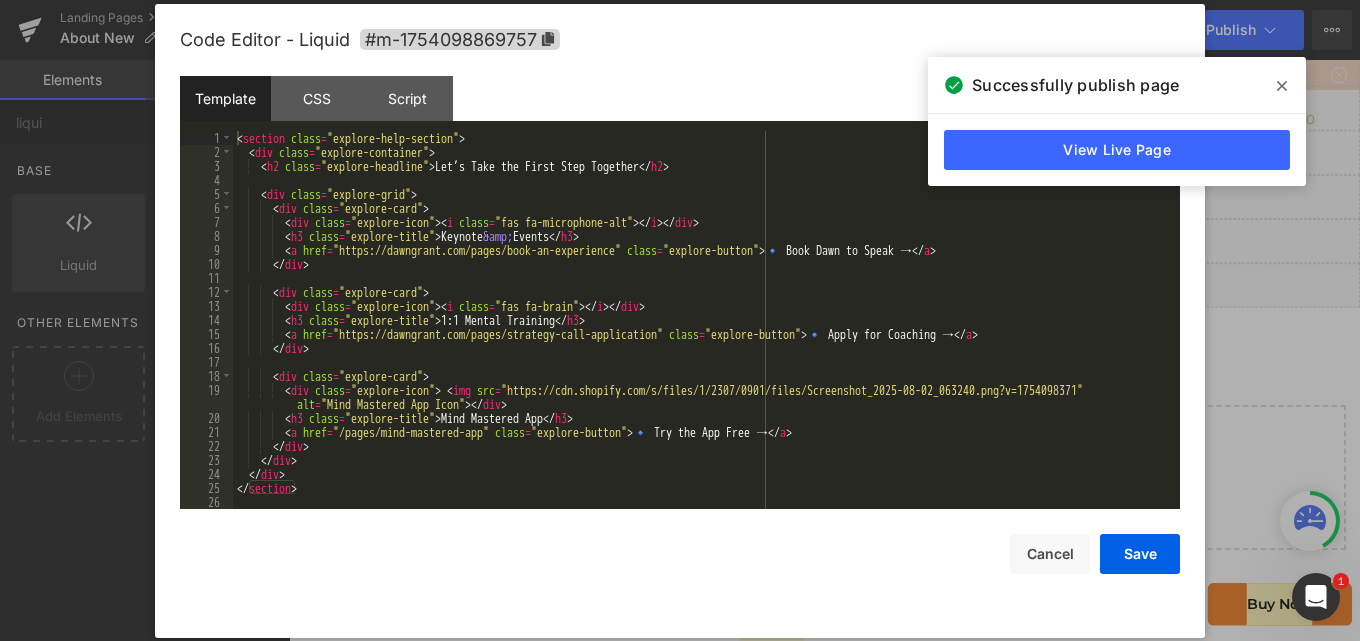 click on "< section   class = "explore-help-section" >    < div   class = "explore-container" >       < h2   class = "explore-headline" > Let’s Take the First Step Together </ h2 >       < div   class = "explore-grid" >          < div   class = "explore-card" >             < div   class = "explore-icon" > < i   class = "fas fa-microphone-alt" > </ i > </ div >             < h3   class = "explore-title" > Keynote  &amp;  Events </ h3 >             < a   href = "https://dawngrant.com/pages/book-an-experience"   class = "explore-button" > 🔹 Book Dawn to Speak → </ a >          </ div >          < div   class = "explore-card" >             < div   class = "explore-icon" > < i   class = "fas fa-brain" > </ i > </ div >             < h3   class = "explore-title" > 1:1 Mental Training </ h3 >             < a   href = "https://dawngrant.com/pages/strategy-call-application"   class = "explore-button" > 🔹 Apply for Coaching → </ a >          </ div >          < div   class = "explore-card" >             < div   class" at bounding box center [702, 334] 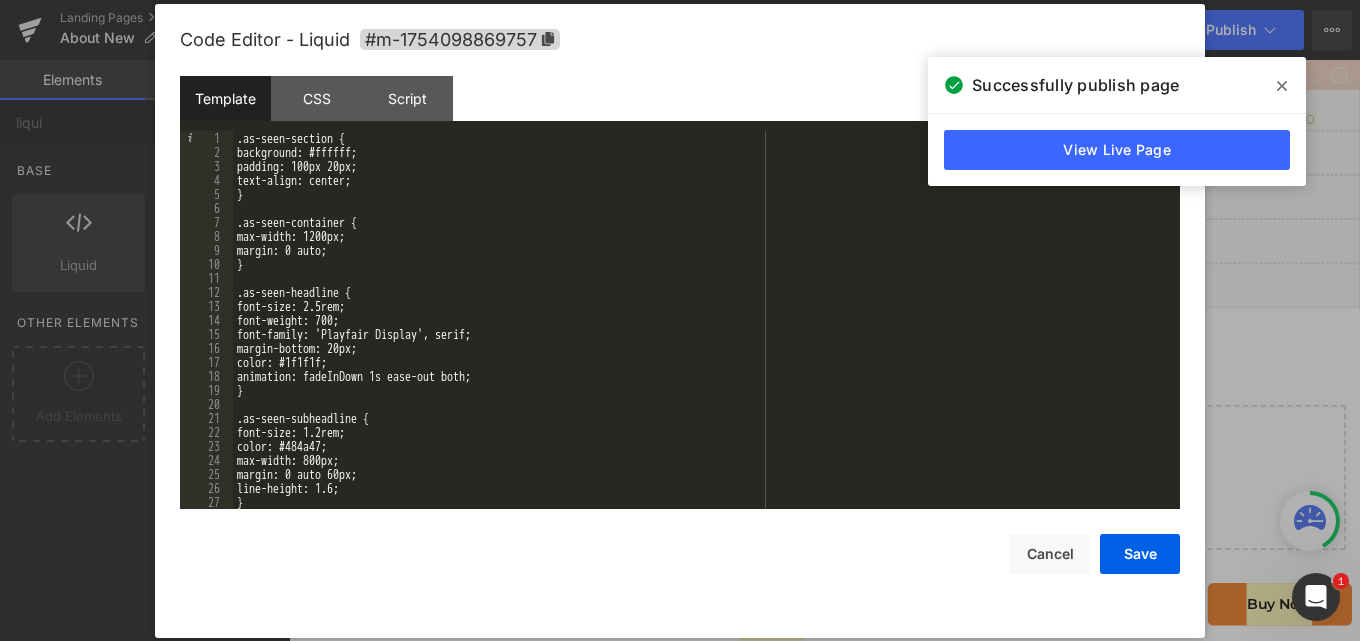 scroll, scrollTop: 1512, scrollLeft: 0, axis: vertical 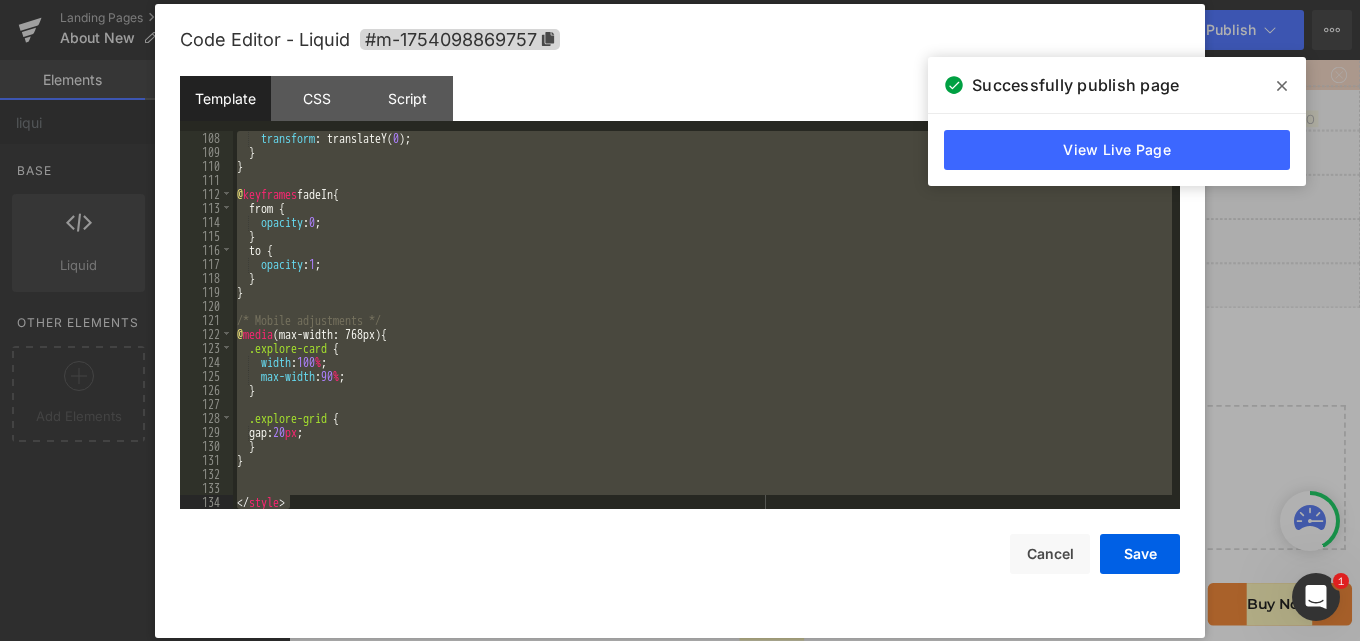 click on "transform : translateY( 0 );    } } @ keyframes  fadeIn  {    from   {       opacity :  0 ;    }    to   {       opacity :  1 ;    } } /* Mobile adjustments */ @ media  (max-width: 768px)  {    .explore-card   {       width :  100 % ;       max-width :  90 % ;    }    .explore-grid   {      gap:  20 px ;    } }    </ style >" at bounding box center (702, 320) 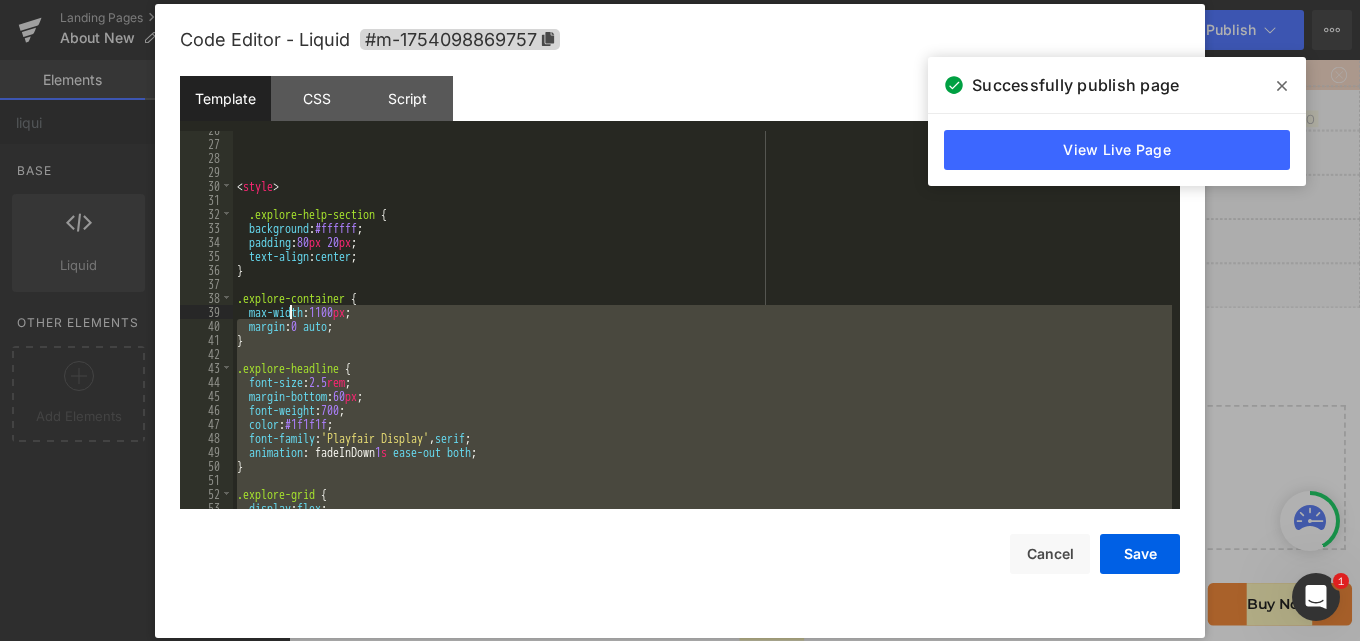 scroll, scrollTop: 192, scrollLeft: 0, axis: vertical 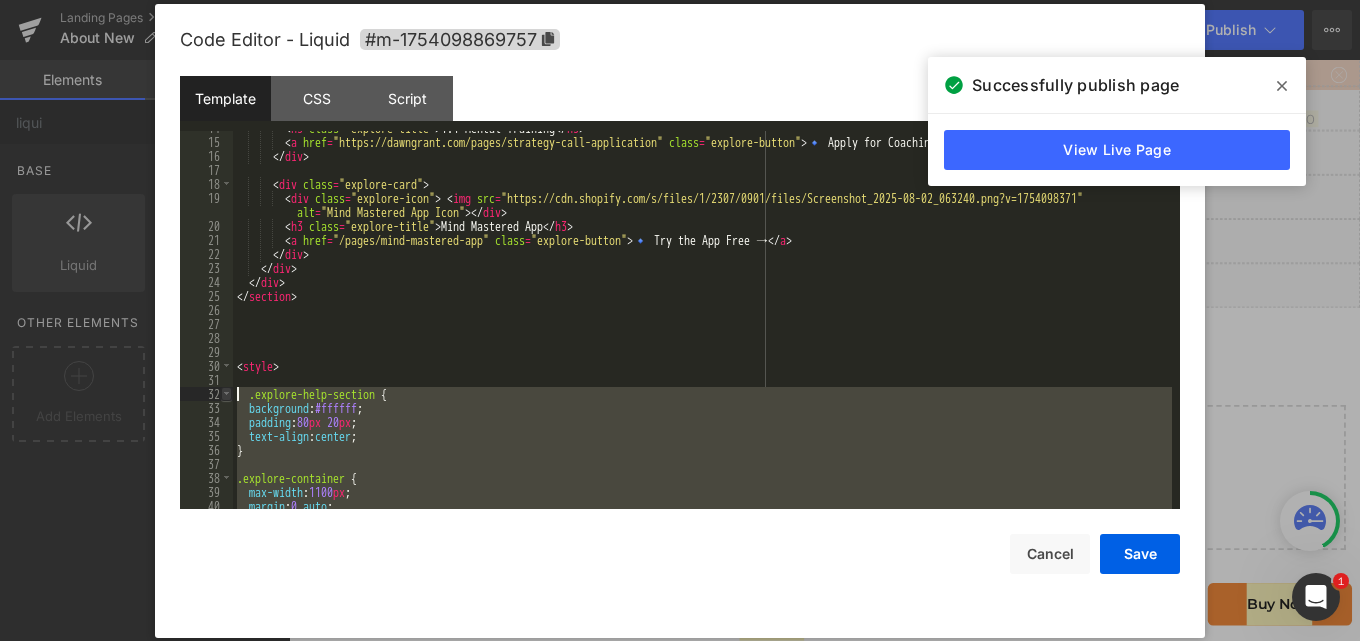 drag, startPoint x: 272, startPoint y: 476, endPoint x: 231, endPoint y: 391, distance: 94.371605 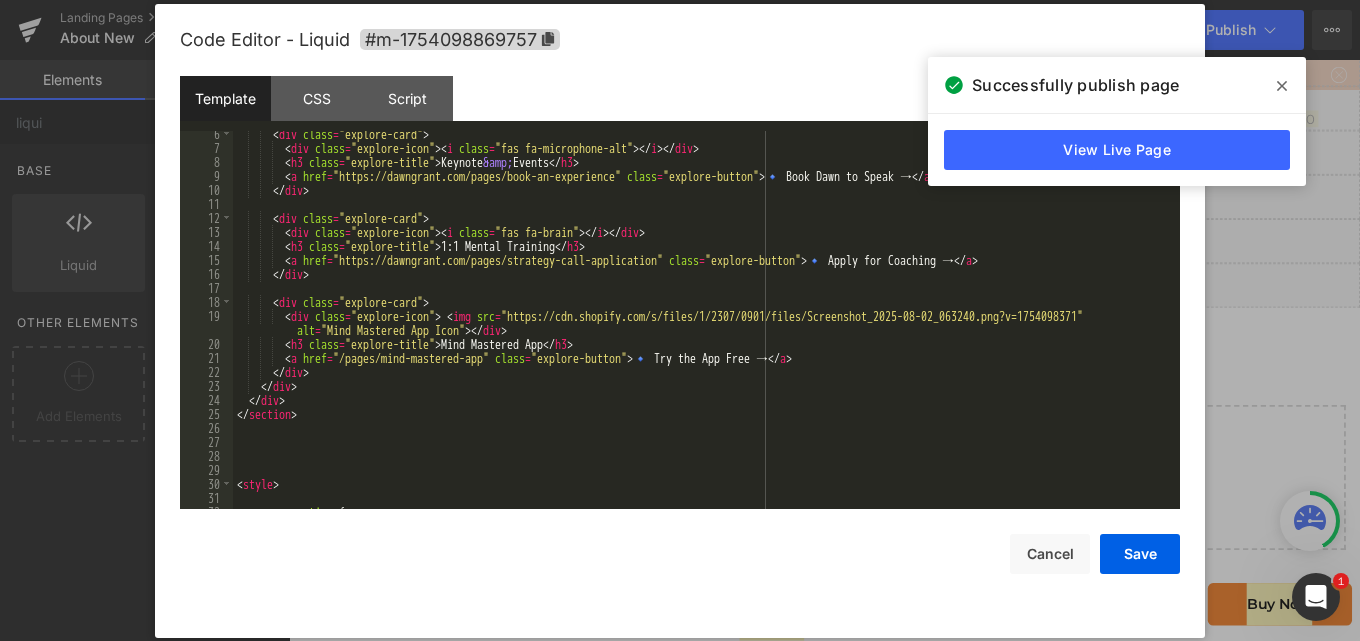 scroll, scrollTop: 0, scrollLeft: 0, axis: both 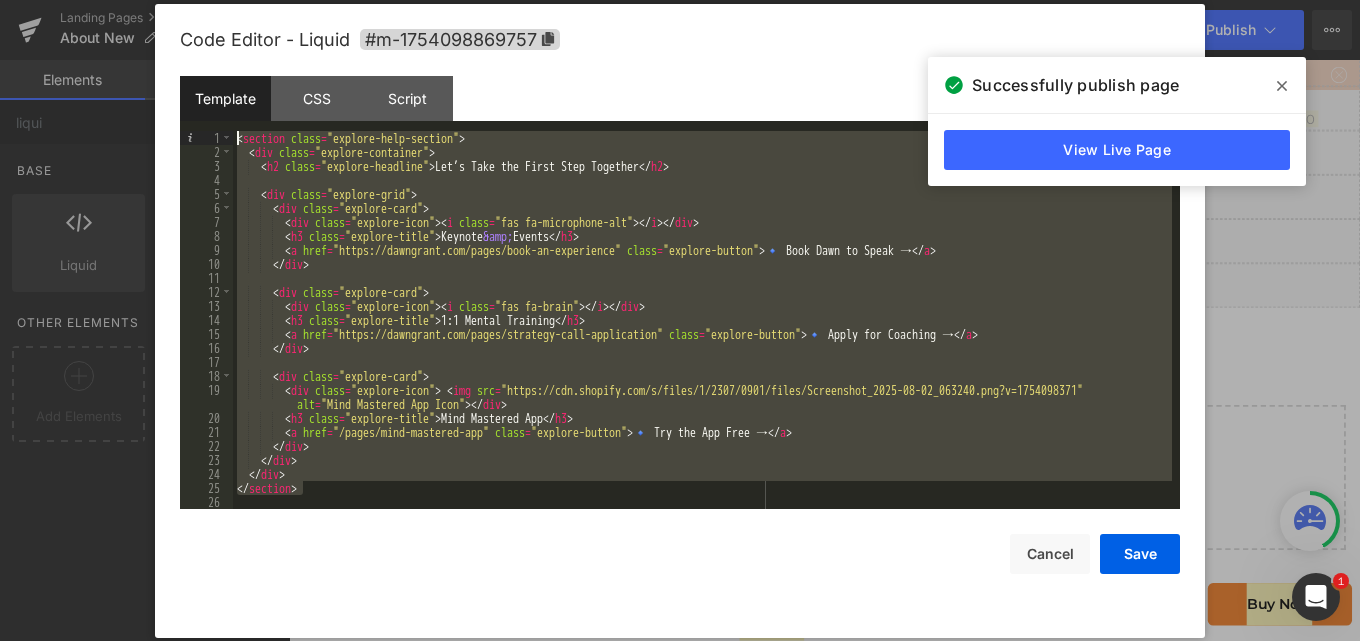 drag, startPoint x: 318, startPoint y: 488, endPoint x: 172, endPoint y: 132, distance: 384.77527 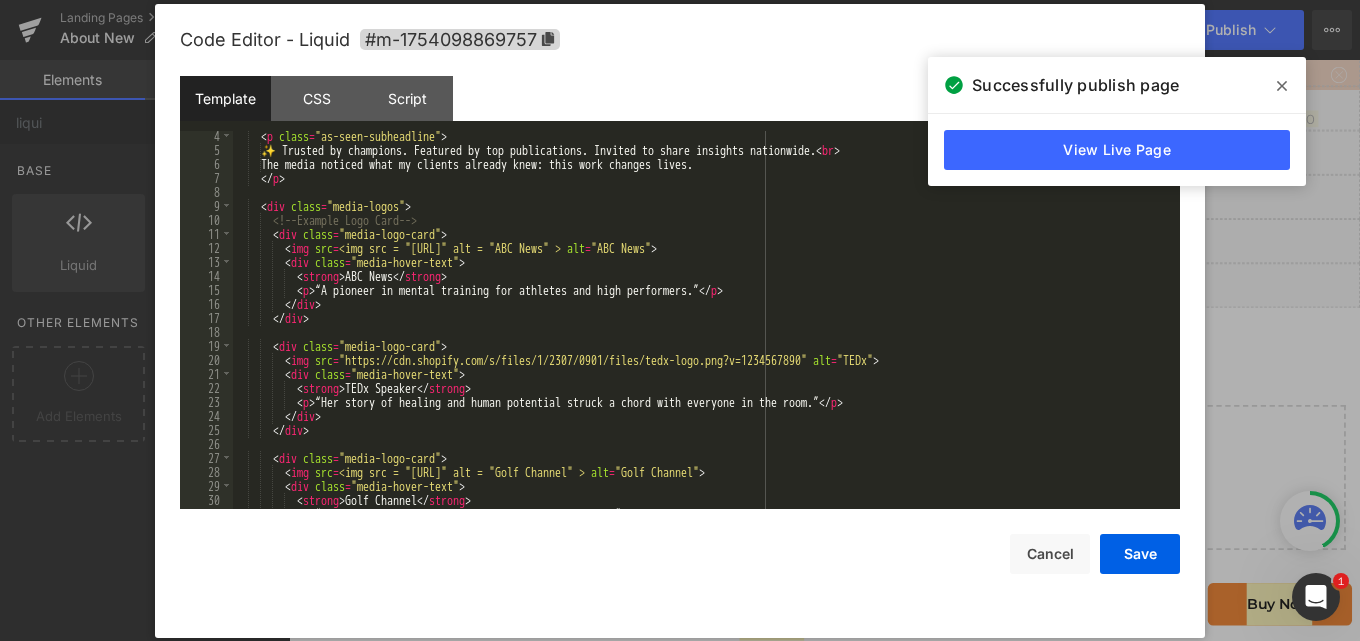 scroll, scrollTop: 0, scrollLeft: 0, axis: both 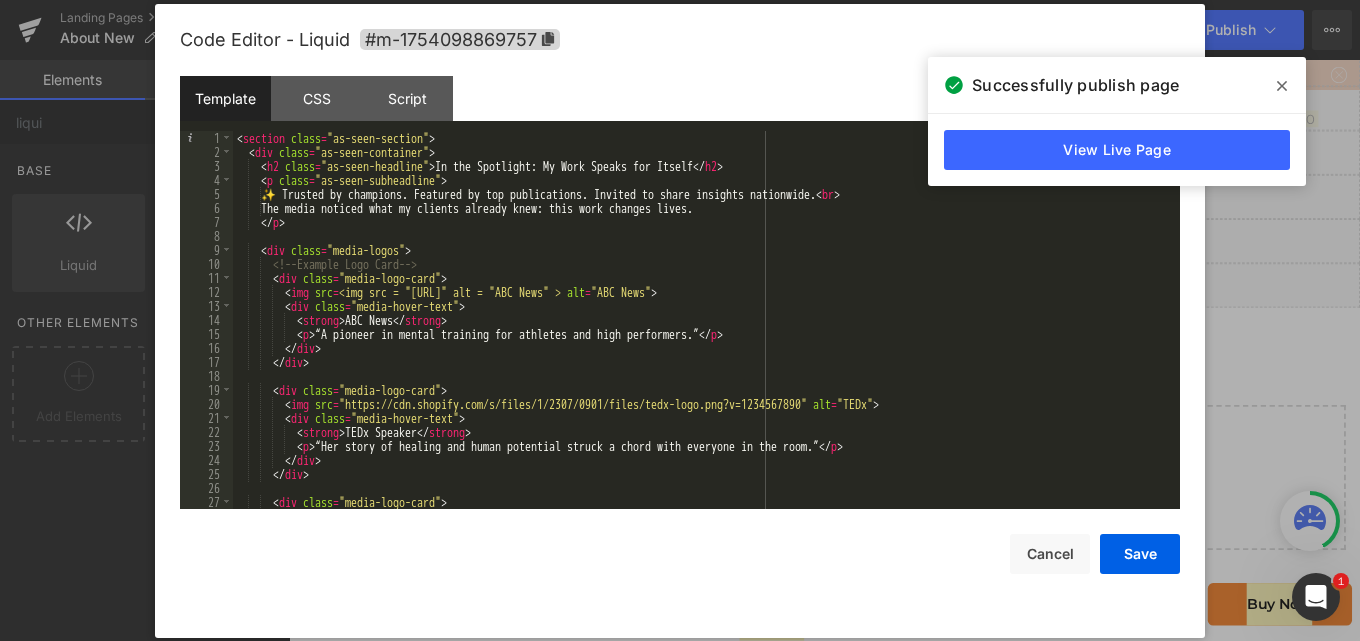 click on "Code Editor - Liquid #m-1754098869757 Template CSS Script Data 1 2 3 4 5 6 7 8 9 10 11 12 13 14 15 16 17 18 19 20 21 22 23 24 25 26 27 < section   class = "as-seen-section" >    < div   class = "as-seen-container" >       < h2   class = "as-seen-headline" > In the Spotlight: My Work Speaks for Itself </ h2 >       < p   class = "as-seen-subheadline" >         ✨ Trusted by champions. Featured by top publications. Invited to share insights nationwide. < br >         The media noticed what my clients already knew: this work changes lives.       </ p >       < div   class = "media-logos" >          <!--  Example Logo Card  -->          < div   class = "media-logo-card" >             < img   src = "https://cdn.shopify.com/s/files/1/2307/0901/files/abc-news-logo.png?v=1234567890"   alt = "ABC News" >             < div   class = "media-hover-text" >                < strong > ABC News </ strong >                < p > “A pioneer in mental training for athletes and high performers.” </ p >             </ div >" at bounding box center [680, 321] 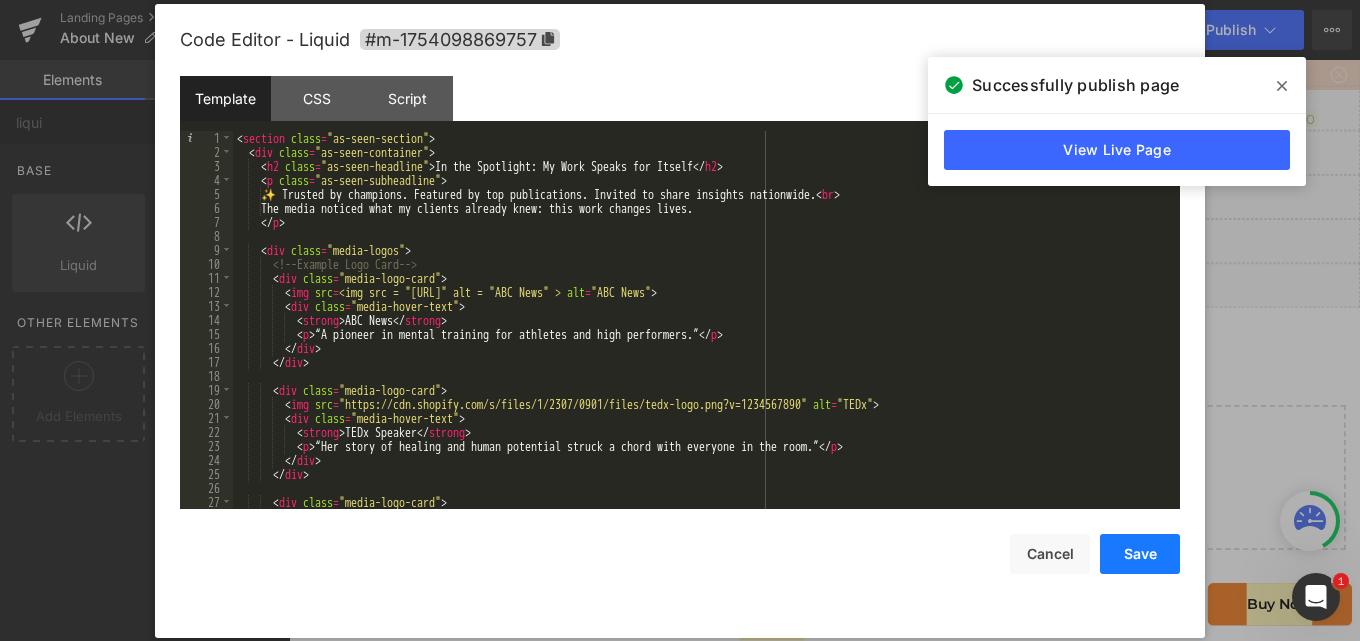 click on "Save" at bounding box center (1140, 554) 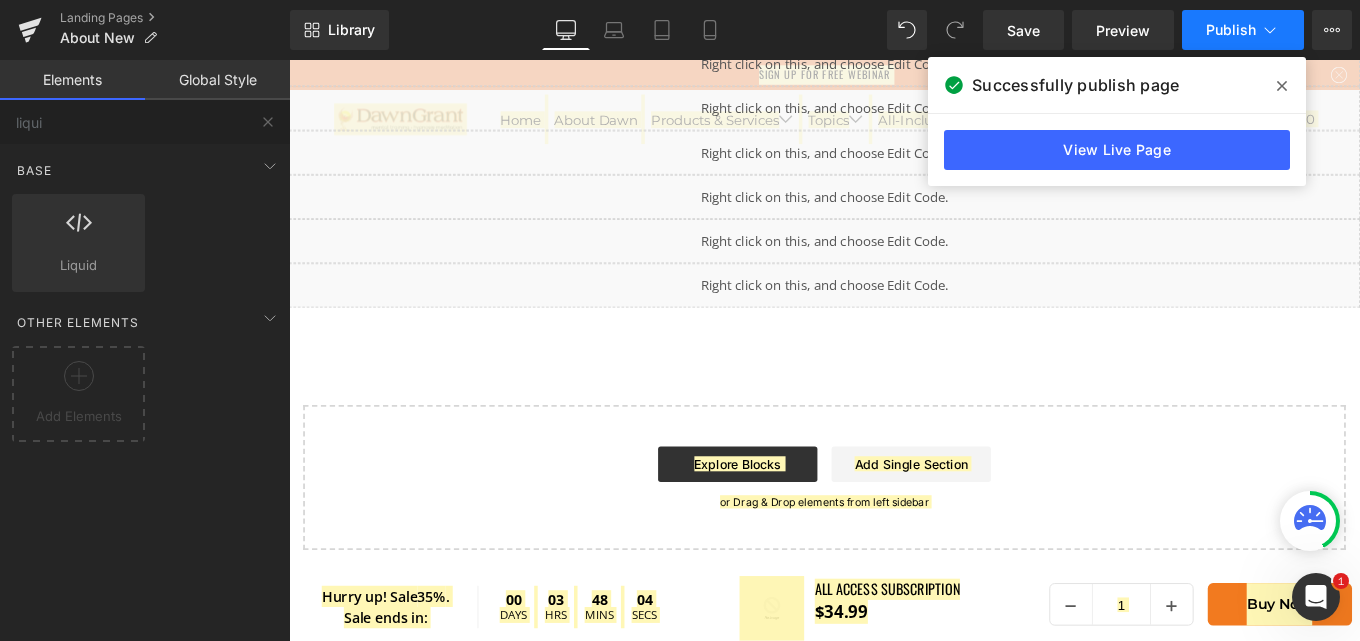 click on "Publish" at bounding box center (1231, 30) 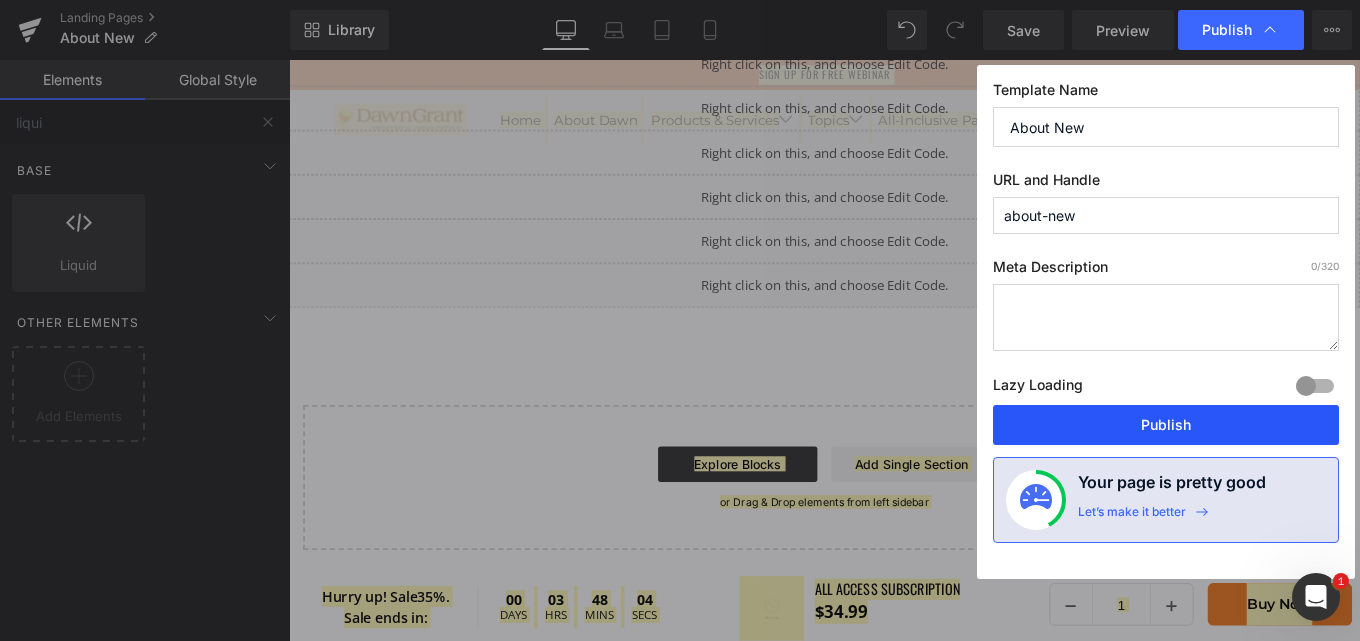 click on "Publish" at bounding box center [1166, 425] 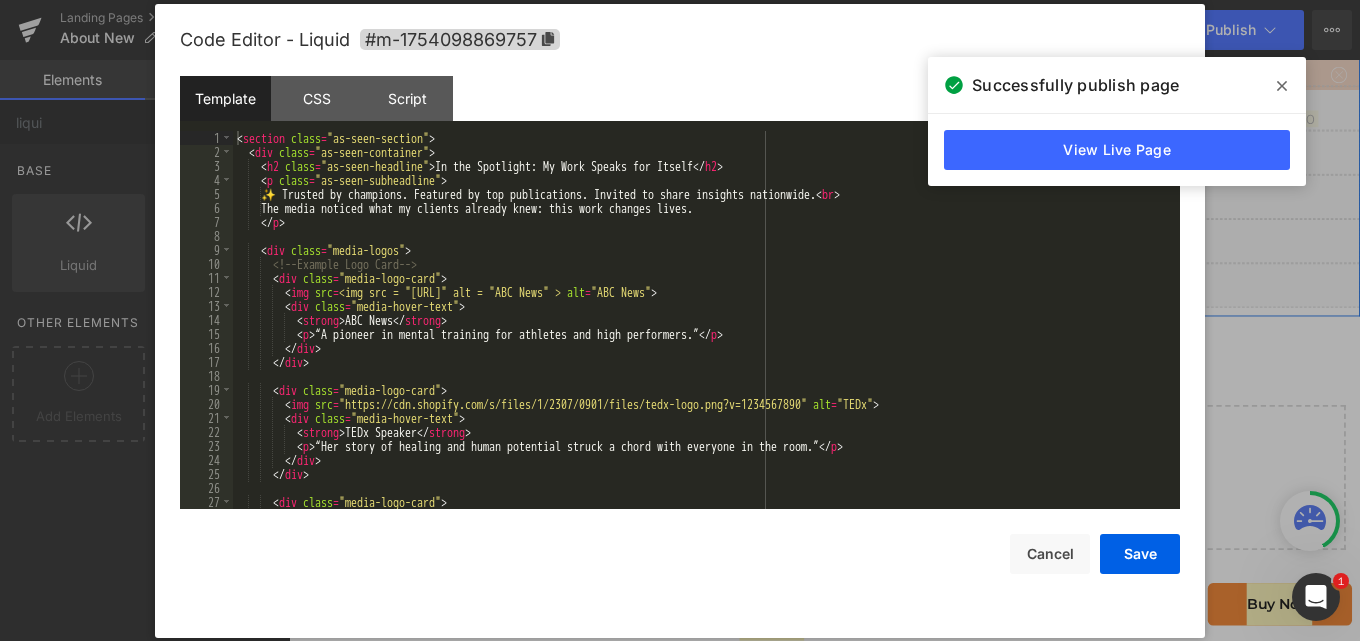 click on "Liquid" at bounding box center (894, 315) 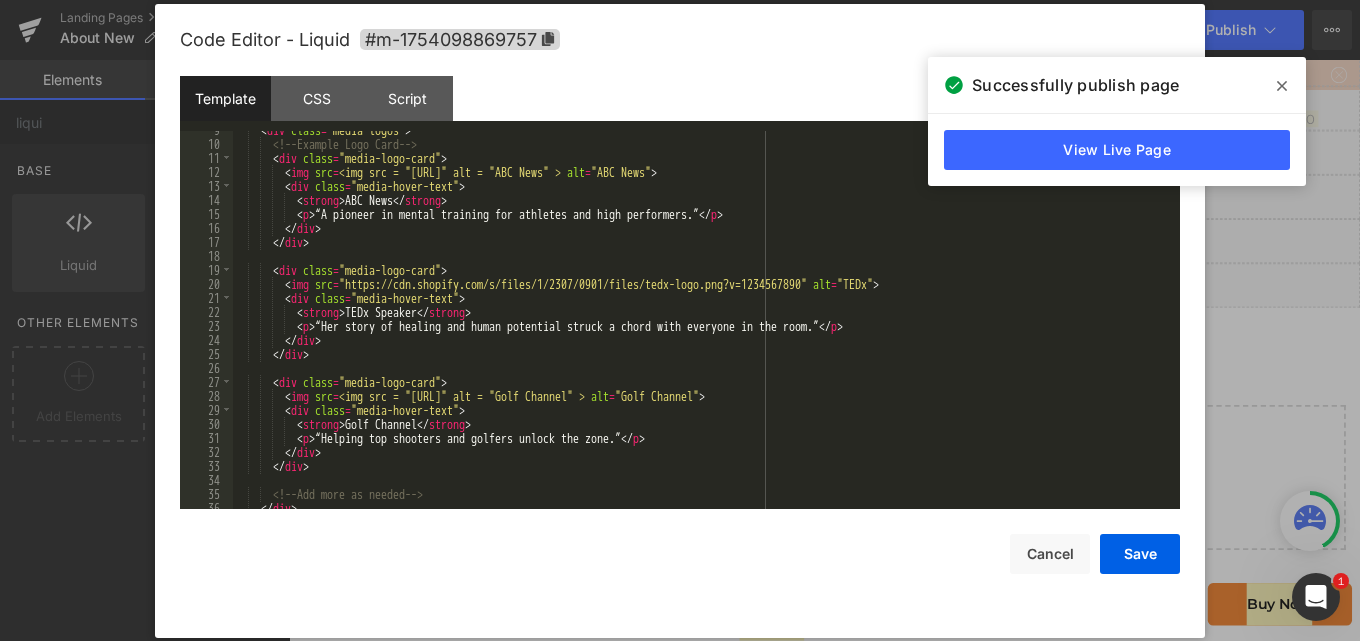 scroll, scrollTop: 0, scrollLeft: 0, axis: both 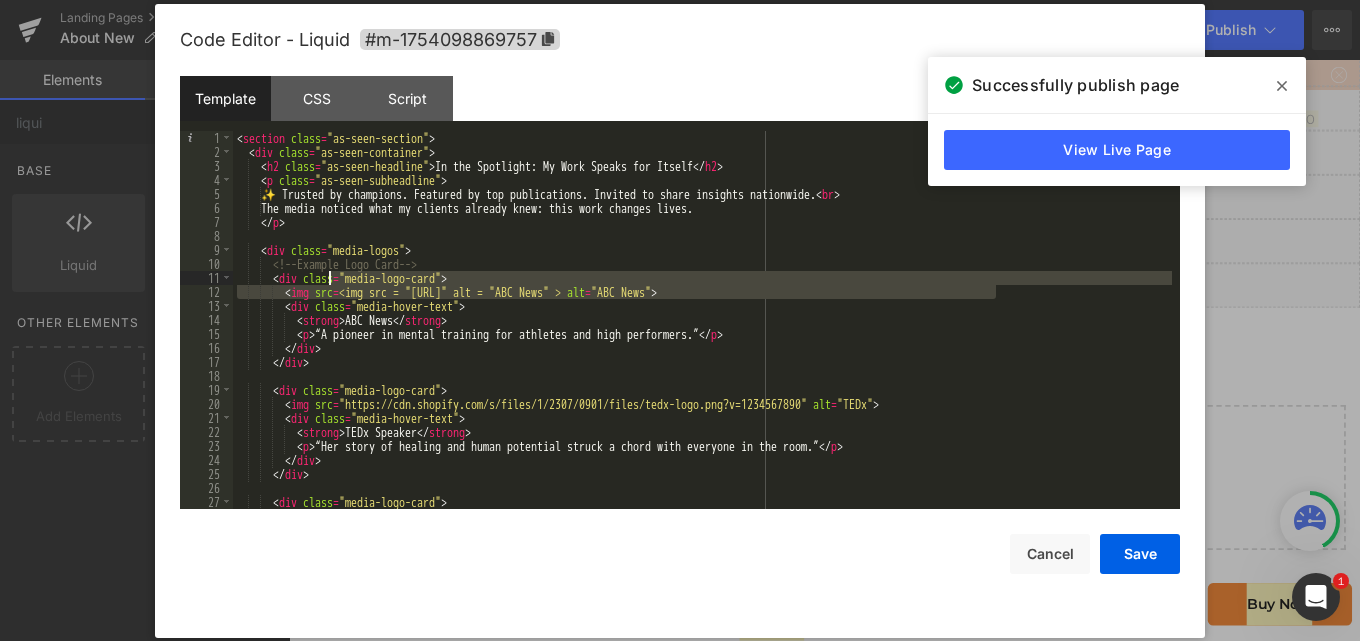 drag, startPoint x: 997, startPoint y: 289, endPoint x: 336, endPoint y: 287, distance: 661.00305 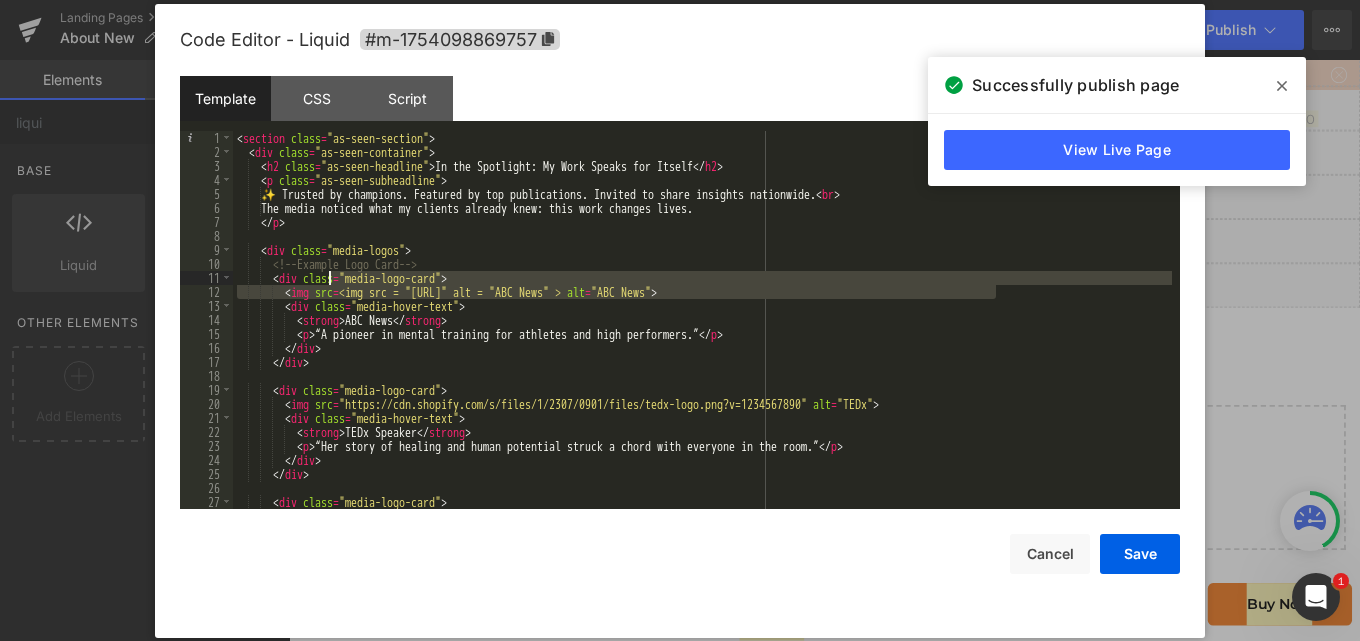 click on "< section   class = "as-seen-section" >    < div   class = "as-seen-container" >       < h2   class = "as-seen-headline" > In the Spotlight: My Work Speaks for Itself </ h2 >       < p   class = "as-seen-subheadline" >         ✨ Trusted by champions. Featured by top publications. Invited to share insights nationwide. < br >         The media noticed what my clients already knew: this work changes lives.       </ p >       < div   class = "media-logos" >          <!--  Example Logo Card  -->          < div   class = "media-logo-card" >             < img   src = "https://cdn.shopify.com/s/files/1/2307/0901/files/abc-news-logo.png?v=1234567890"   alt = "ABC News" >             < div   class = "media-hover-text" >                < strong > ABC News </ strong >                < p > “A pioneer in mental training for athletes and high performers.” </ p >             </ div >          </ div >          < div   class = "media-logo-card" >             < img   src =   alt = "TEDx" >             < div   class = > <" at bounding box center [702, 320] 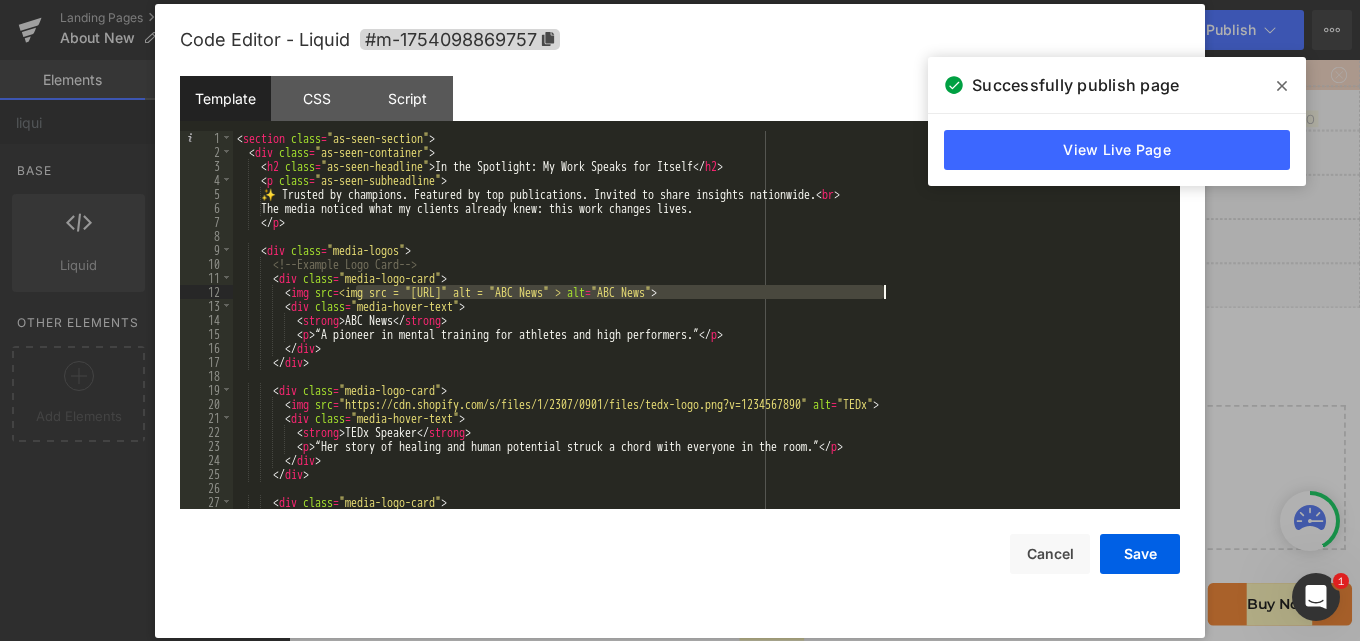 drag, startPoint x: 355, startPoint y: 293, endPoint x: 882, endPoint y: 295, distance: 527.0038 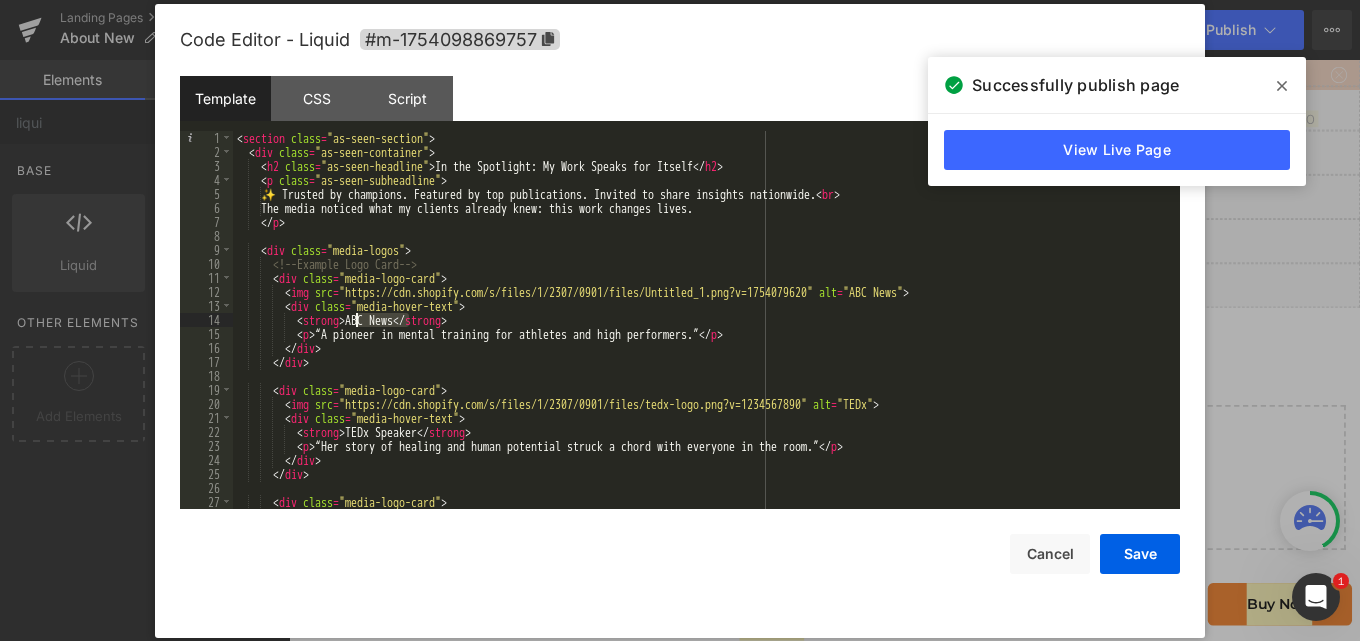 drag, startPoint x: 409, startPoint y: 321, endPoint x: 357, endPoint y: 314, distance: 52.46904 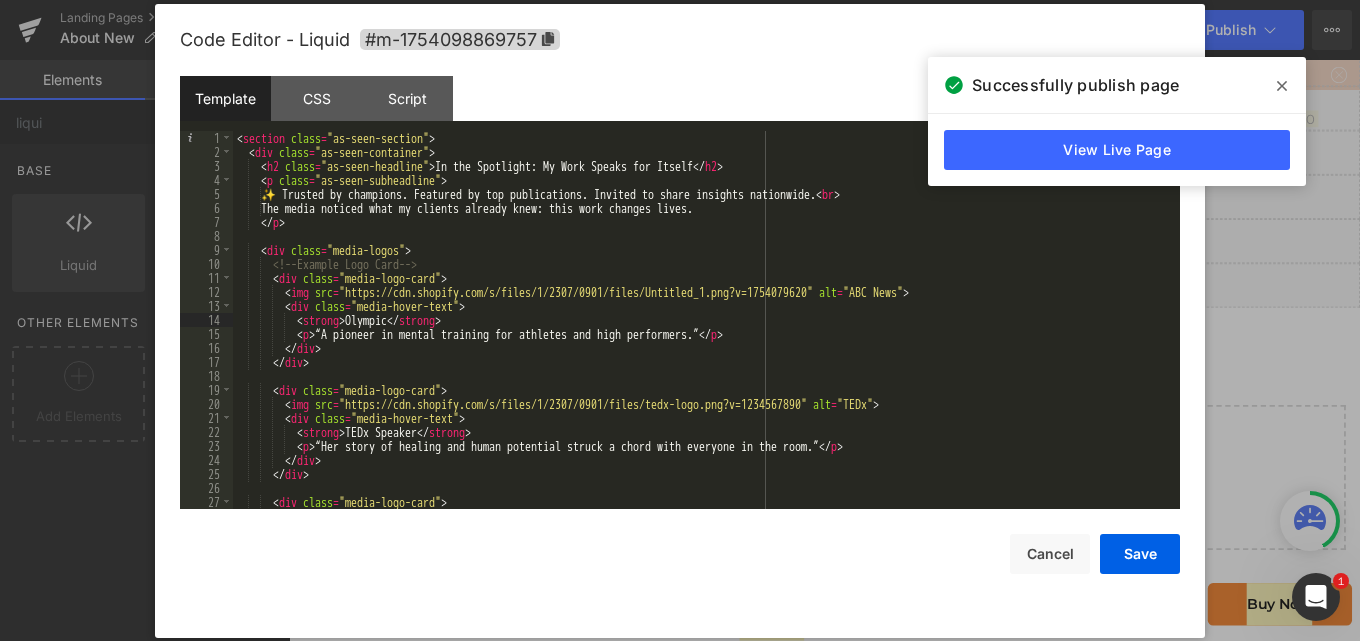scroll, scrollTop: 60, scrollLeft: 0, axis: vertical 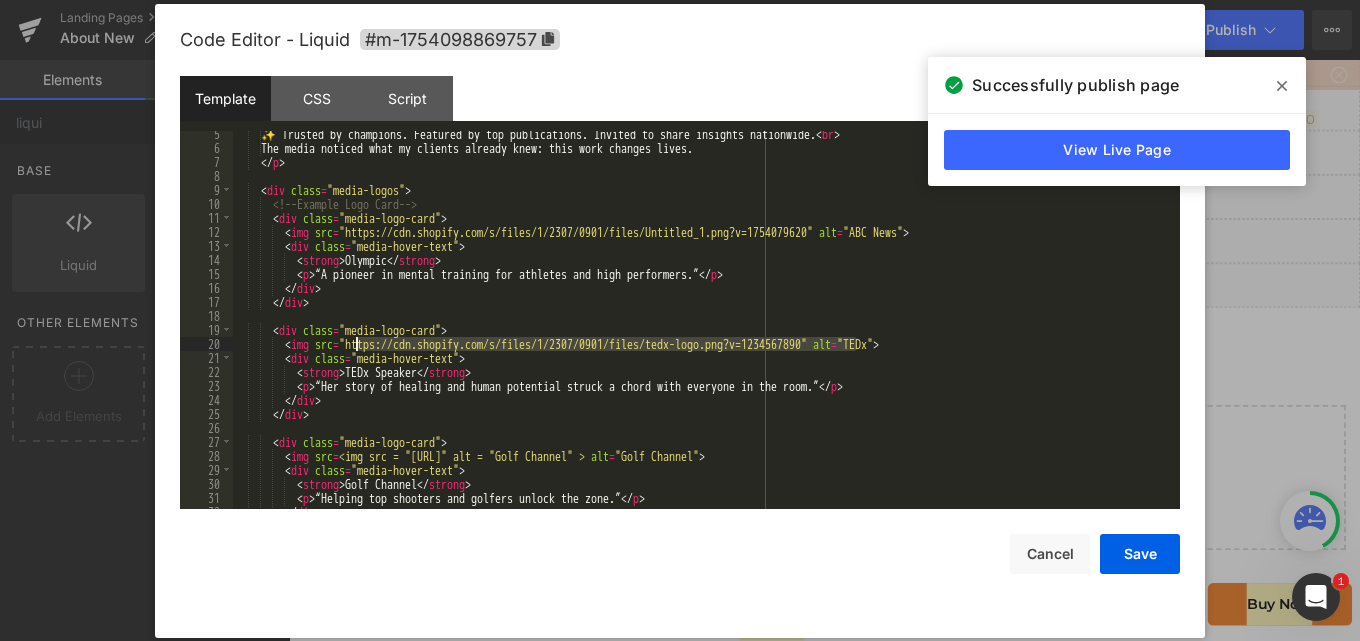 drag, startPoint x: 860, startPoint y: 343, endPoint x: 359, endPoint y: 340, distance: 501.00897 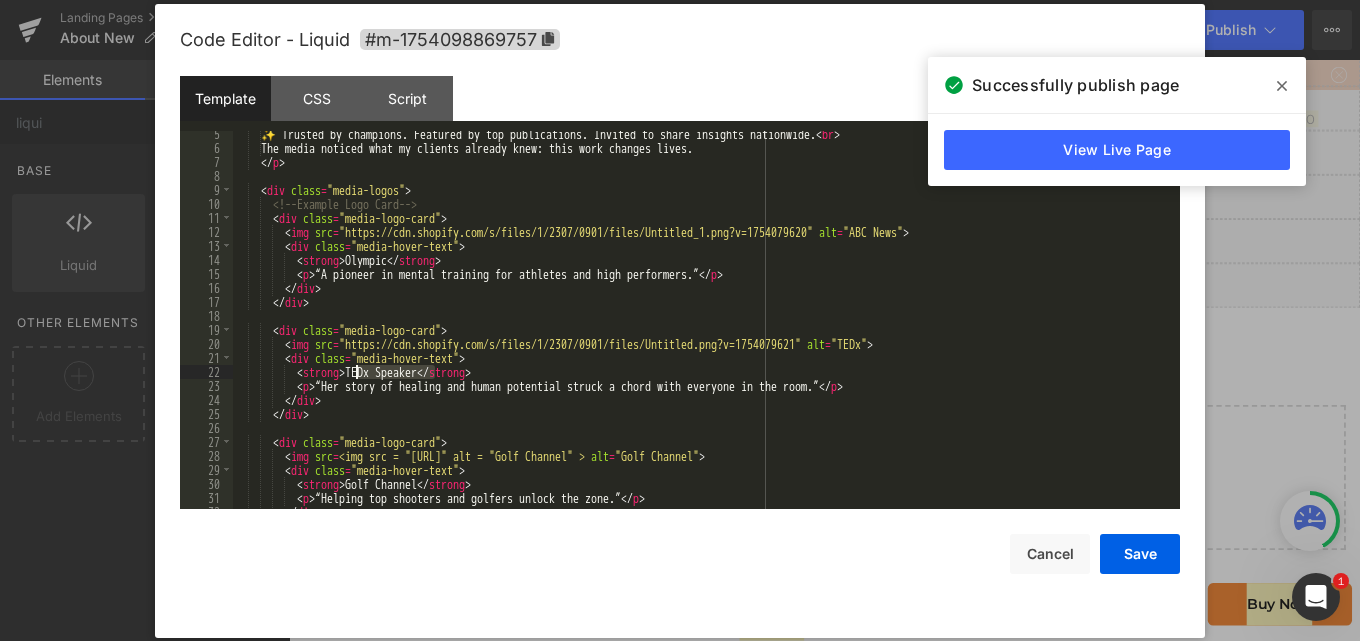 drag, startPoint x: 432, startPoint y: 372, endPoint x: 359, endPoint y: 368, distance: 73.109505 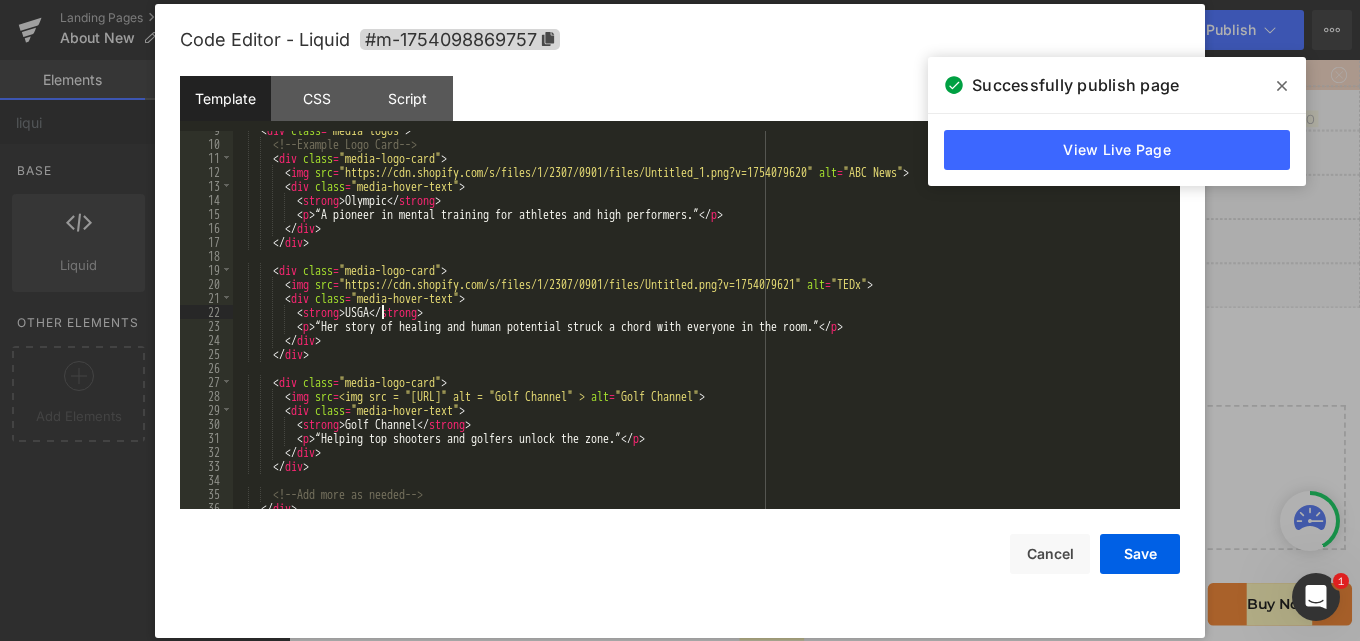 scroll, scrollTop: 180, scrollLeft: 0, axis: vertical 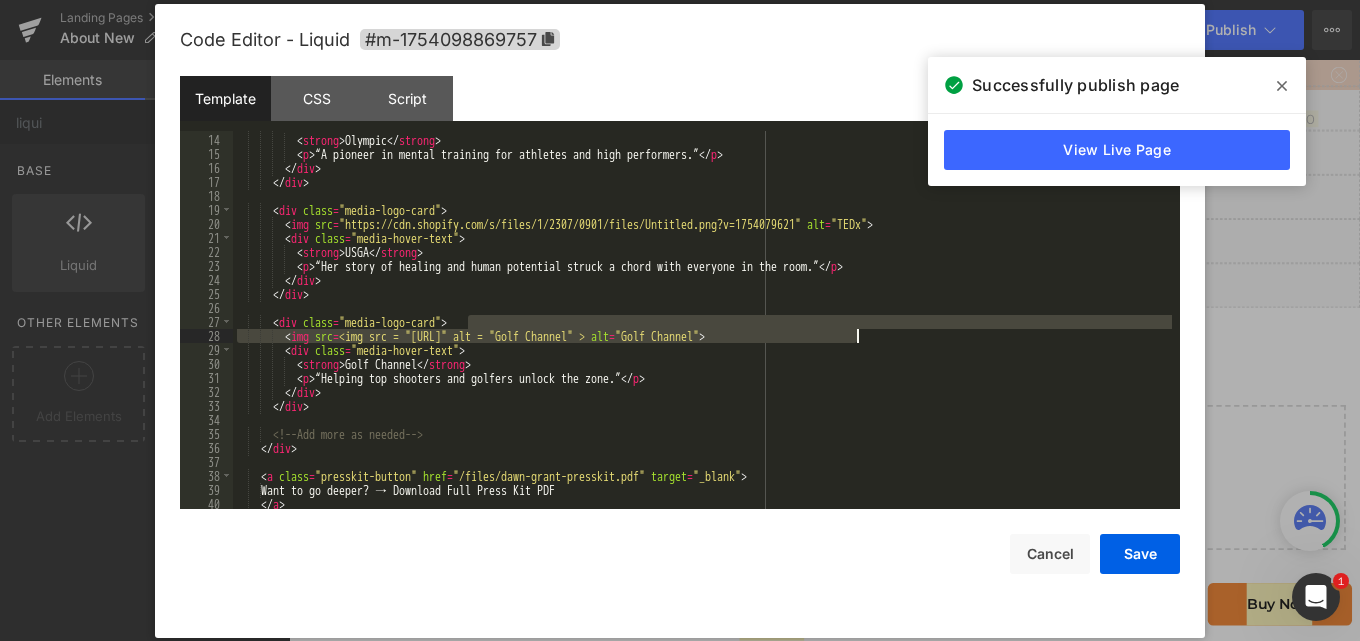drag, startPoint x: 911, startPoint y: 328, endPoint x: 885, endPoint y: 332, distance: 26.305893 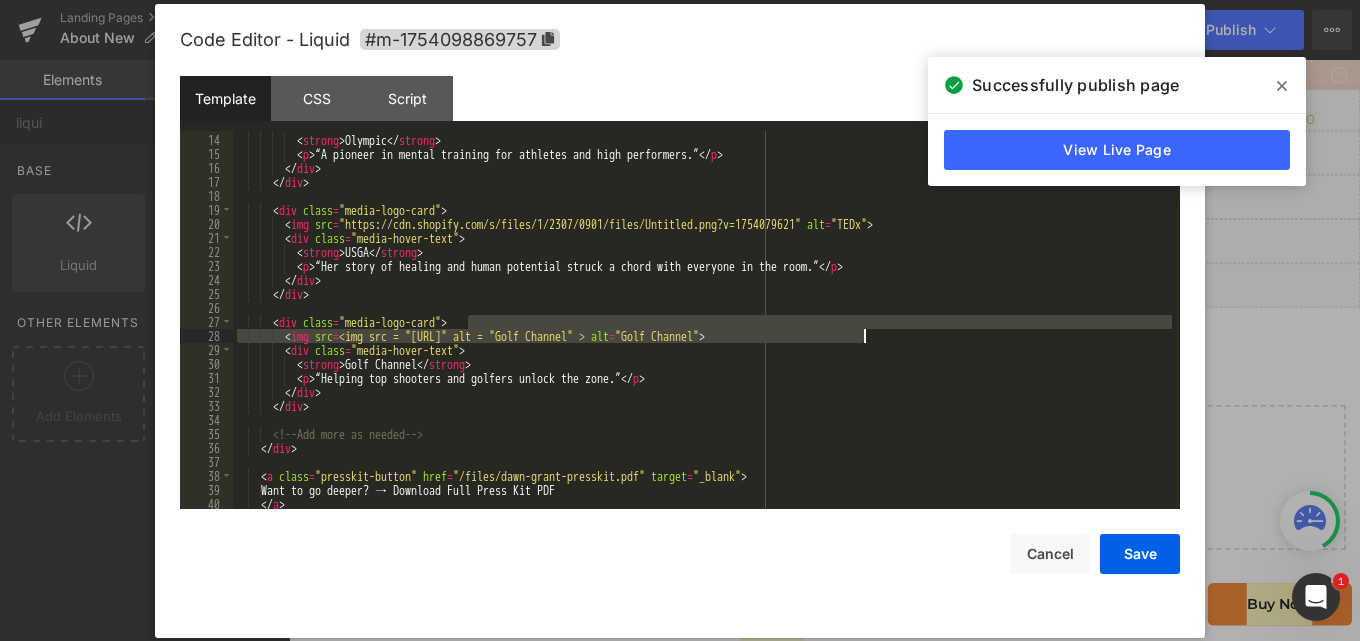 click on "< div   class = "media-hover-text" >                < strong > Olympic </ strong >                < p > “A pioneer in mental training for athletes and high performers.” </ p >             </ div >          </ div >          < div   class = "media-logo-card" >             < img   src = "https://cdn.shopify.com/s/files/1/2307/0901/files/Untitled.png?v=1754079621"   alt = "TEDx" >             < div   class = "media-hover-text" >                < strong > USGA </ strong >                < p > “Her story of healing and human potential struck a chord with everyone in the room.” </ p >             </ div >          </ div >          < div   class = "media-logo-card" >             < img   src = "https://cdn.shopify.com/s/files/1/2307/0901/files/golf-channel-logo.png?v=1234567890"   alt = "Golf Channel" >             < div   class = "media-hover-text" >                < strong > Golf Channel </ strong >                < p > “Helping top shooters and golfers unlock the zone.” </ p >" at bounding box center [702, 322] 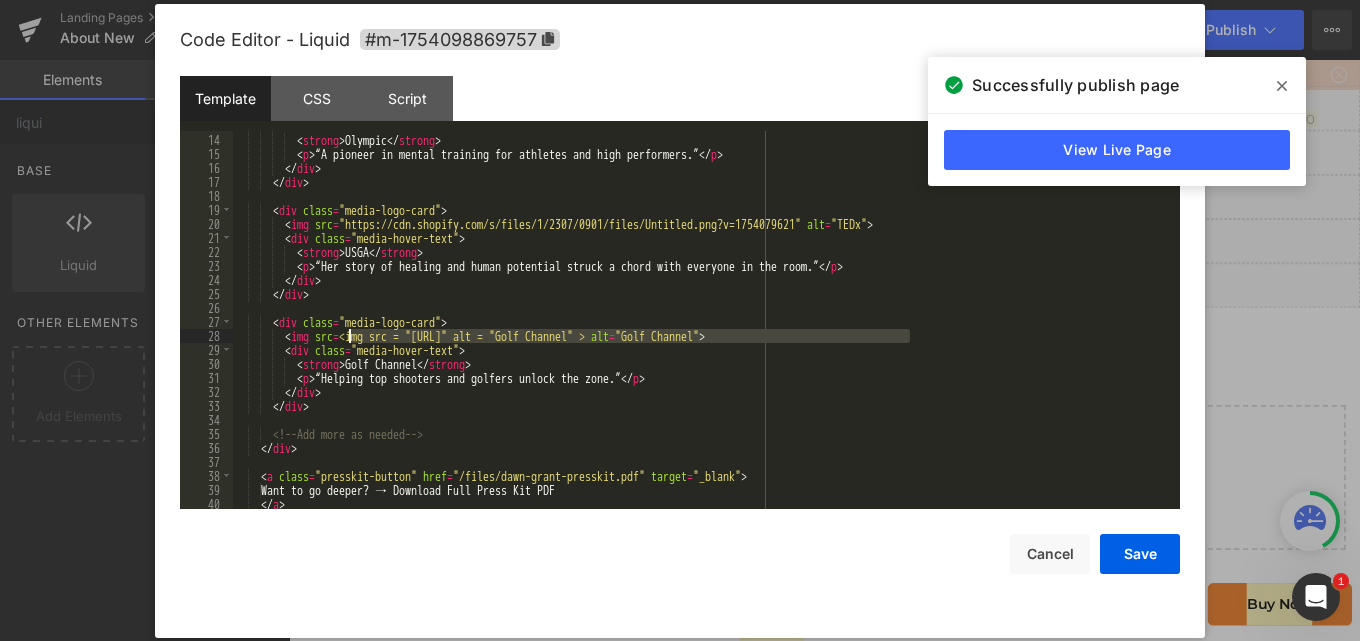drag, startPoint x: 910, startPoint y: 334, endPoint x: 352, endPoint y: 330, distance: 558.01434 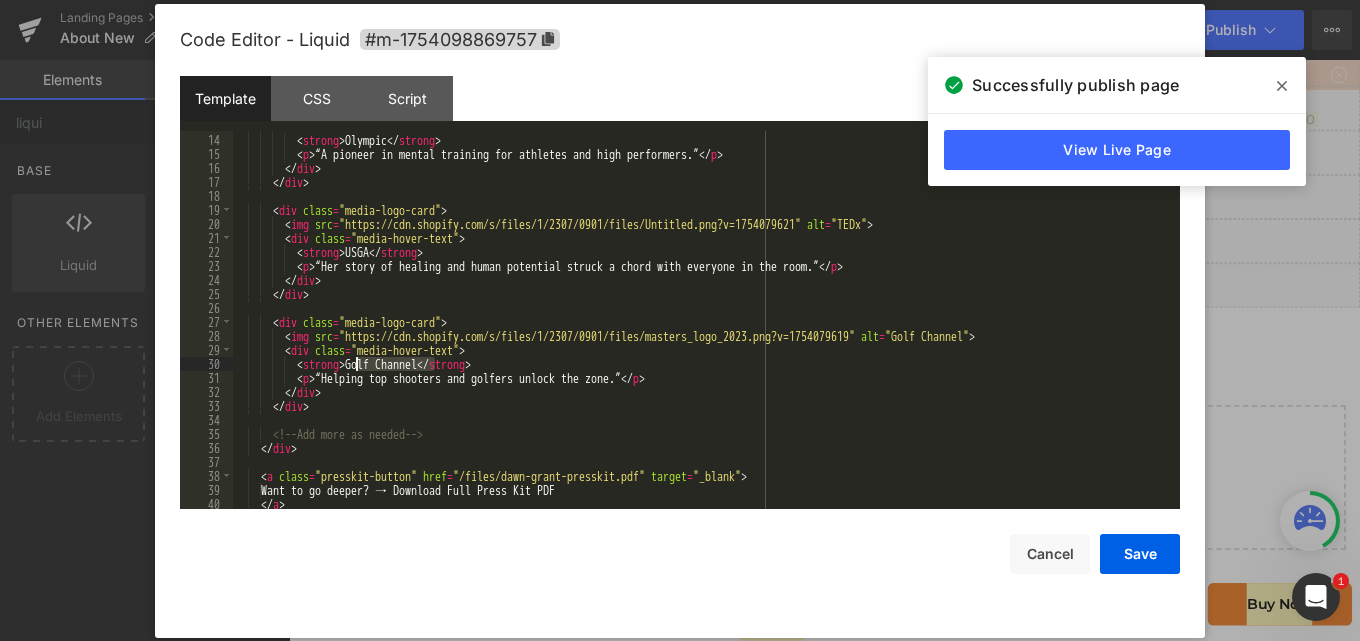 drag, startPoint x: 433, startPoint y: 364, endPoint x: 358, endPoint y: 365, distance: 75.00667 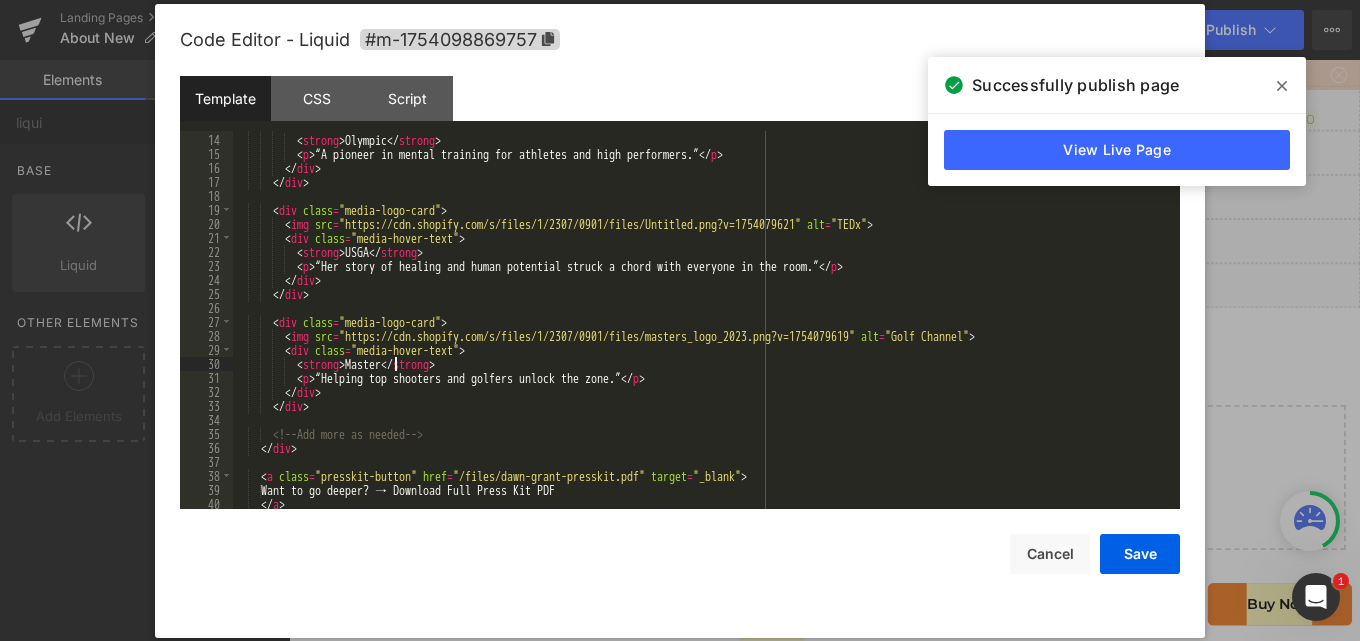 type 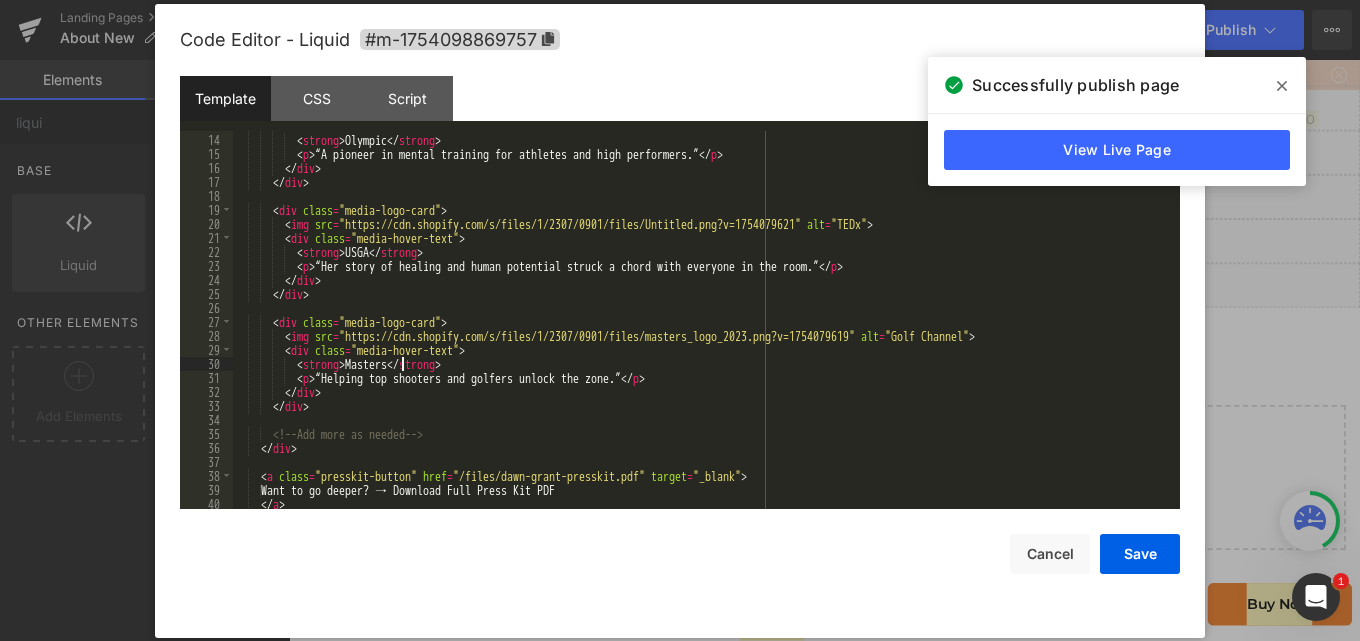 click 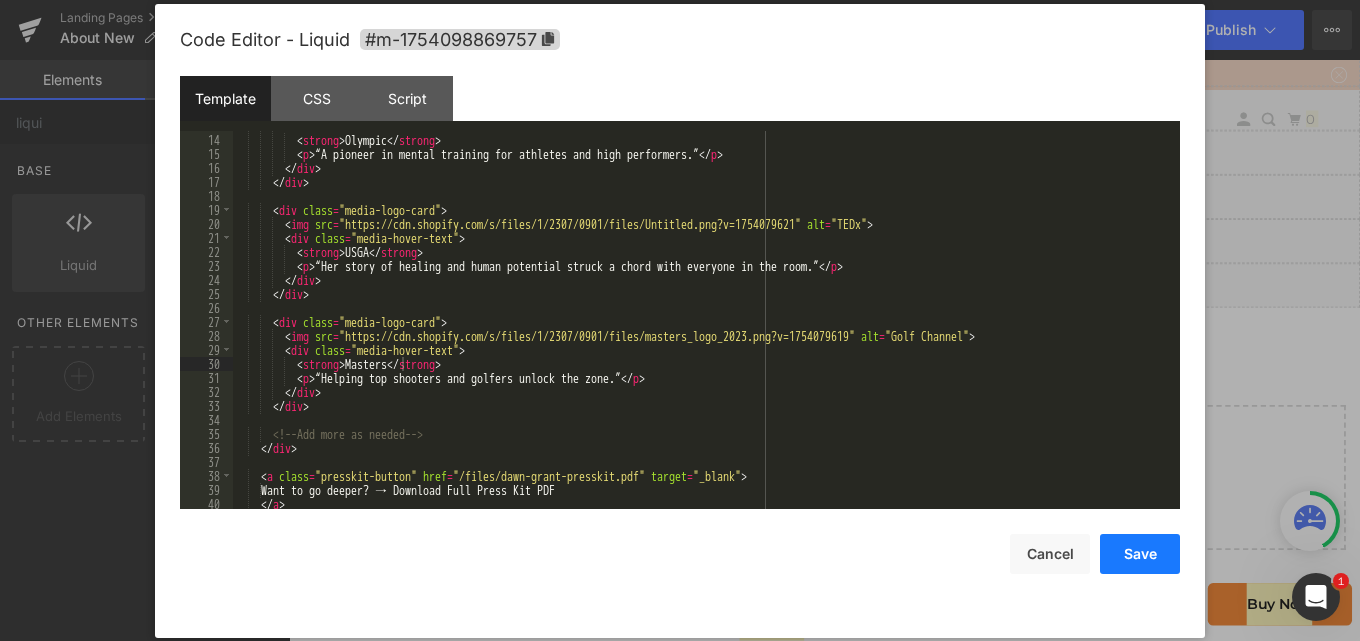 drag, startPoint x: 1146, startPoint y: 553, endPoint x: 999, endPoint y: 462, distance: 172.88725 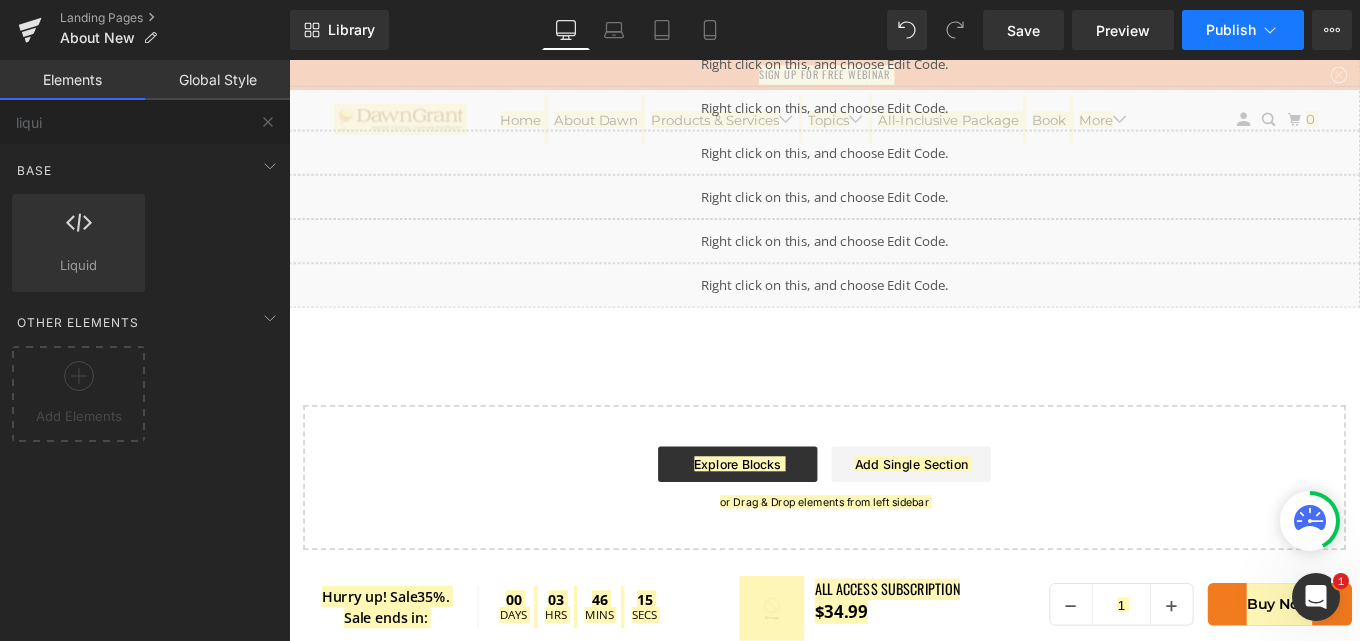 click on "Publish" at bounding box center [1231, 30] 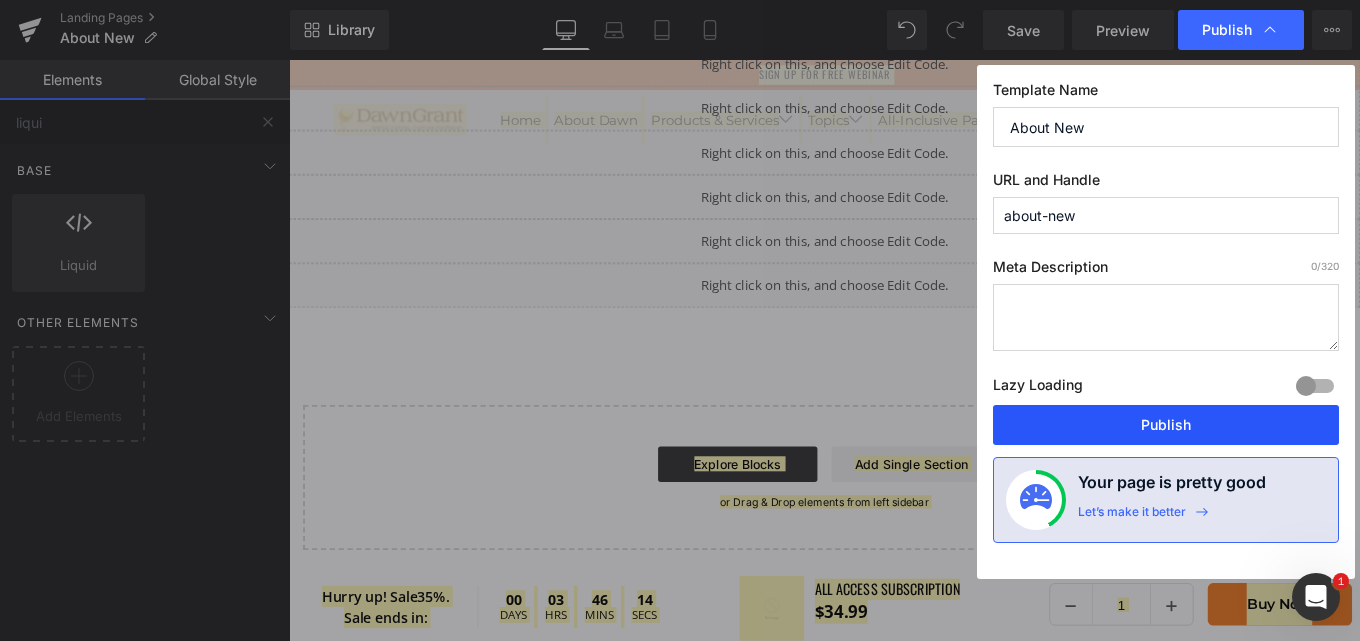 click on "Publish" at bounding box center (1166, 425) 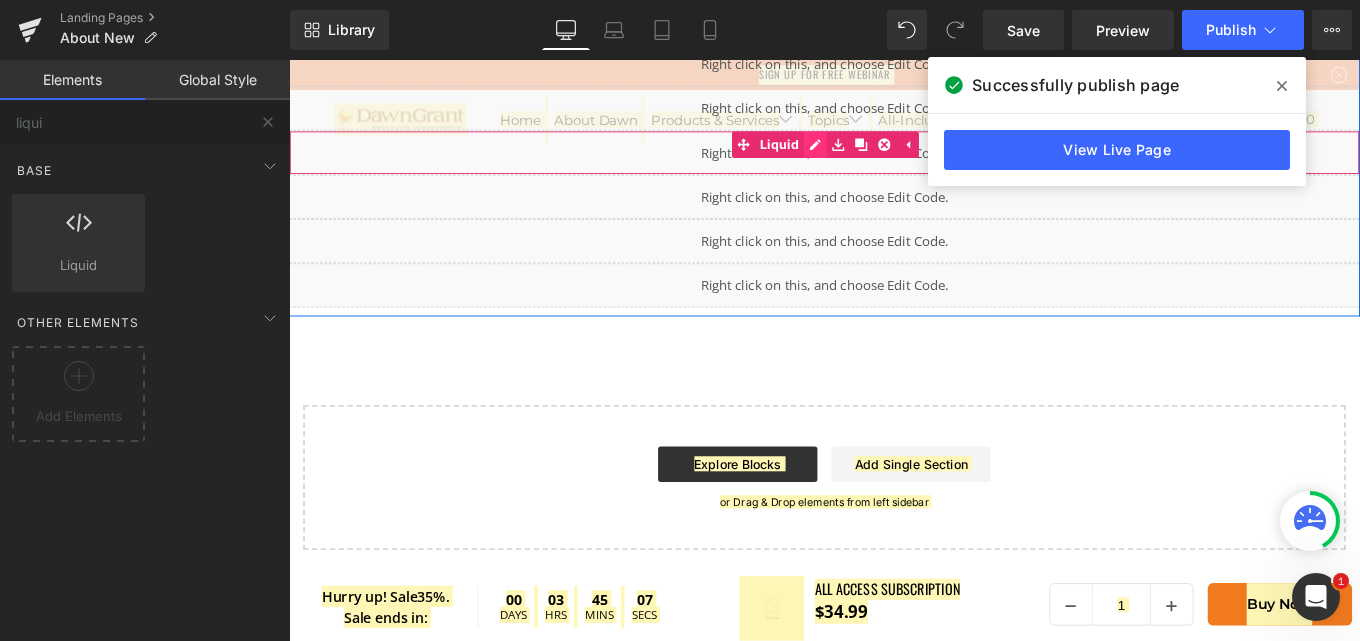 click on "Liquid" at bounding box center (894, 165) 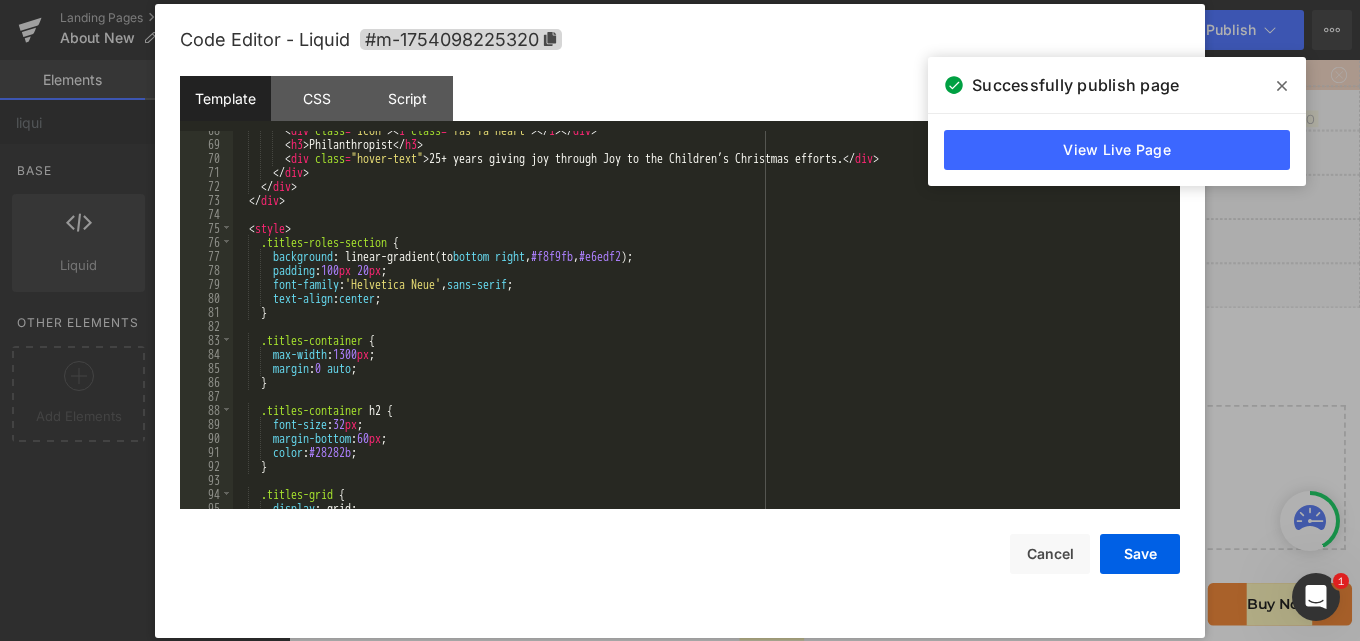 scroll, scrollTop: 960, scrollLeft: 0, axis: vertical 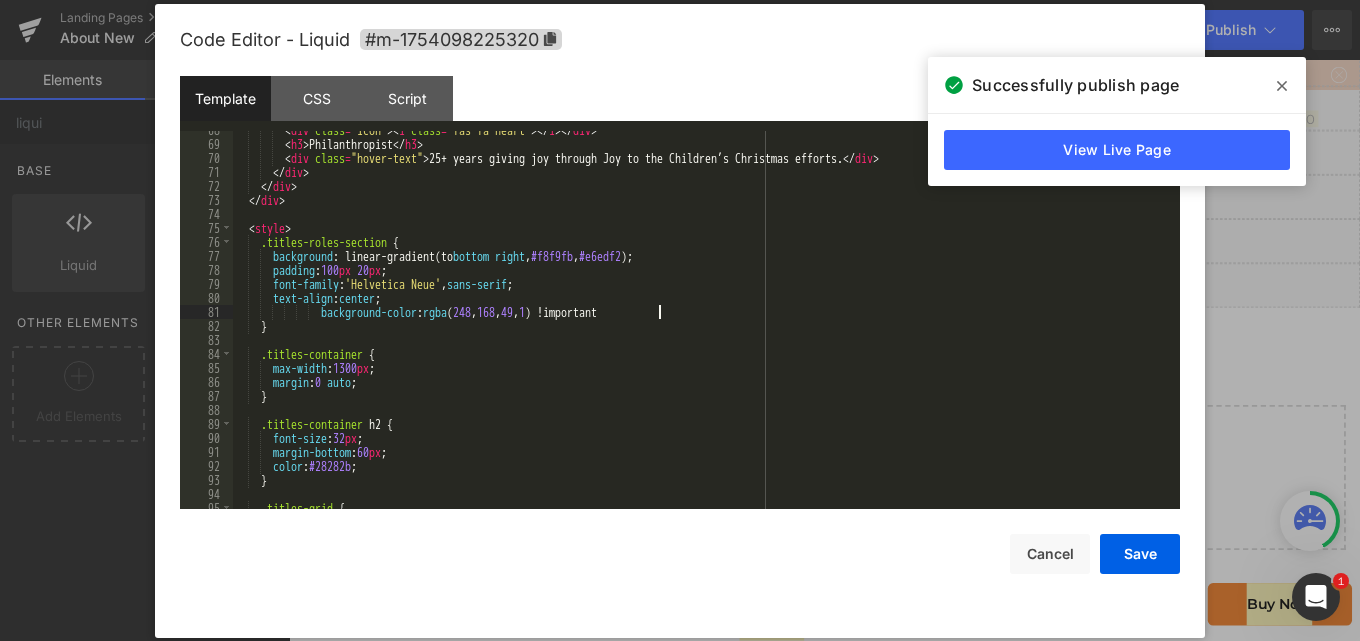 type 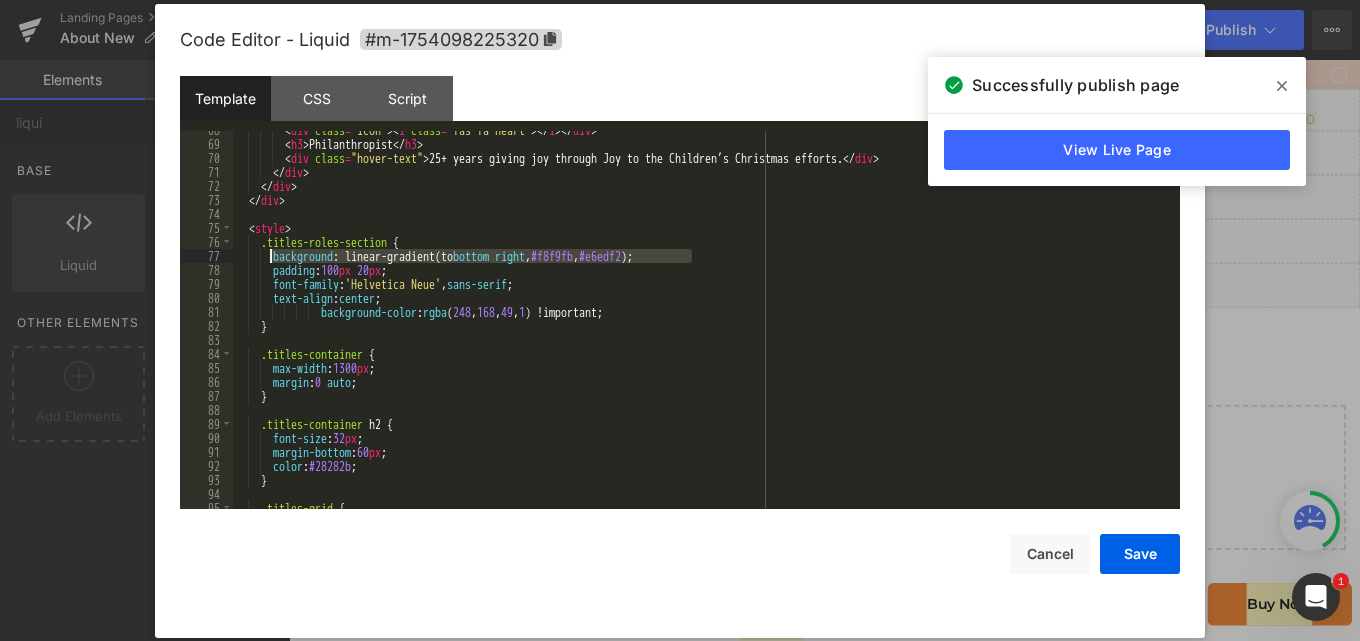 drag, startPoint x: 706, startPoint y: 252, endPoint x: 271, endPoint y: 257, distance: 435.02875 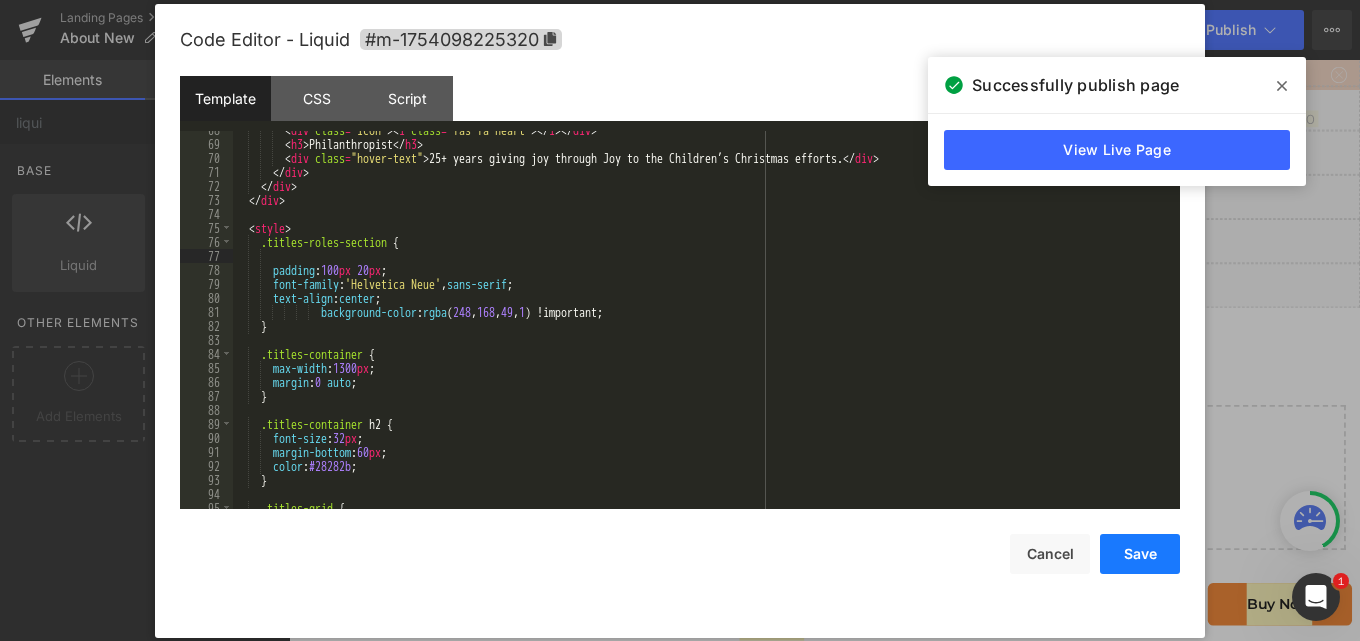 click on "Save" at bounding box center (1140, 554) 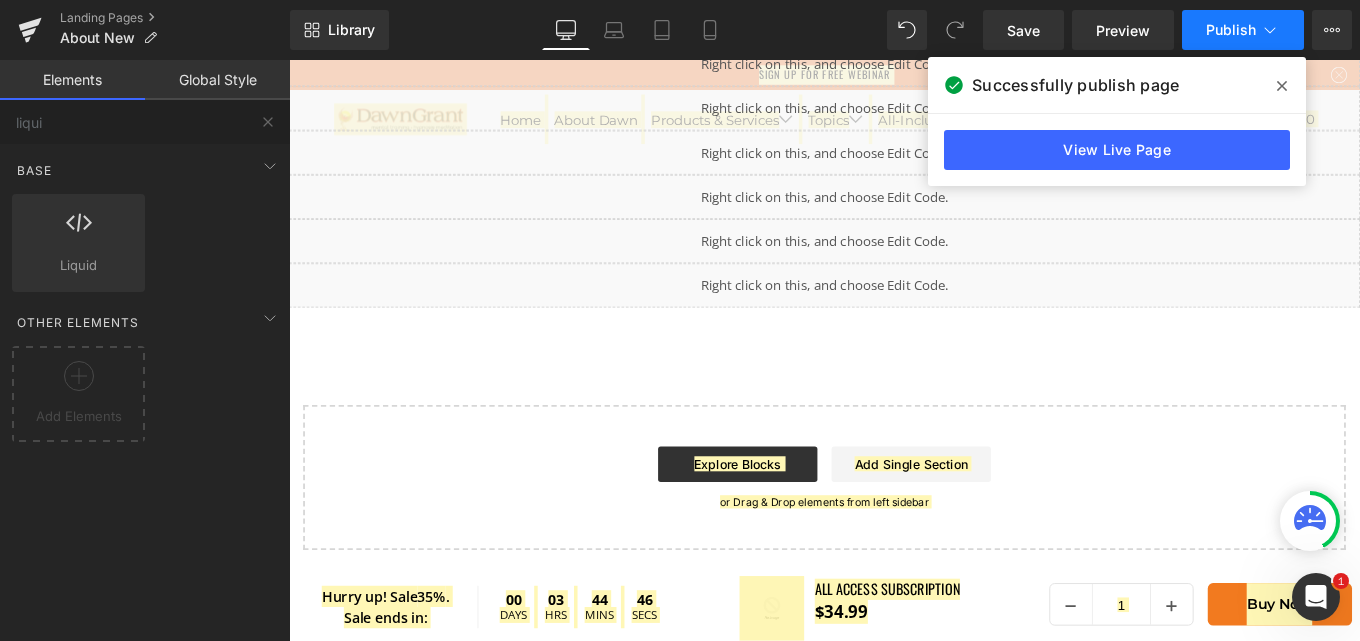 click on "Publish" at bounding box center (1231, 30) 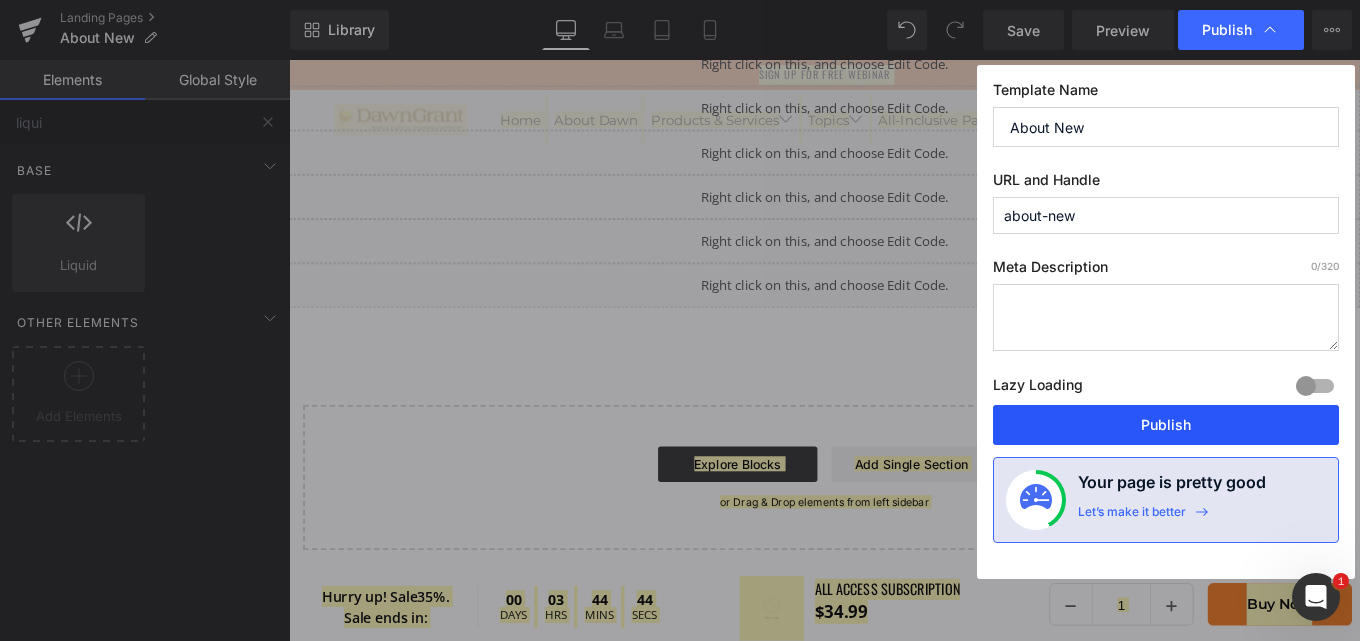 click on "Publish" at bounding box center (1166, 425) 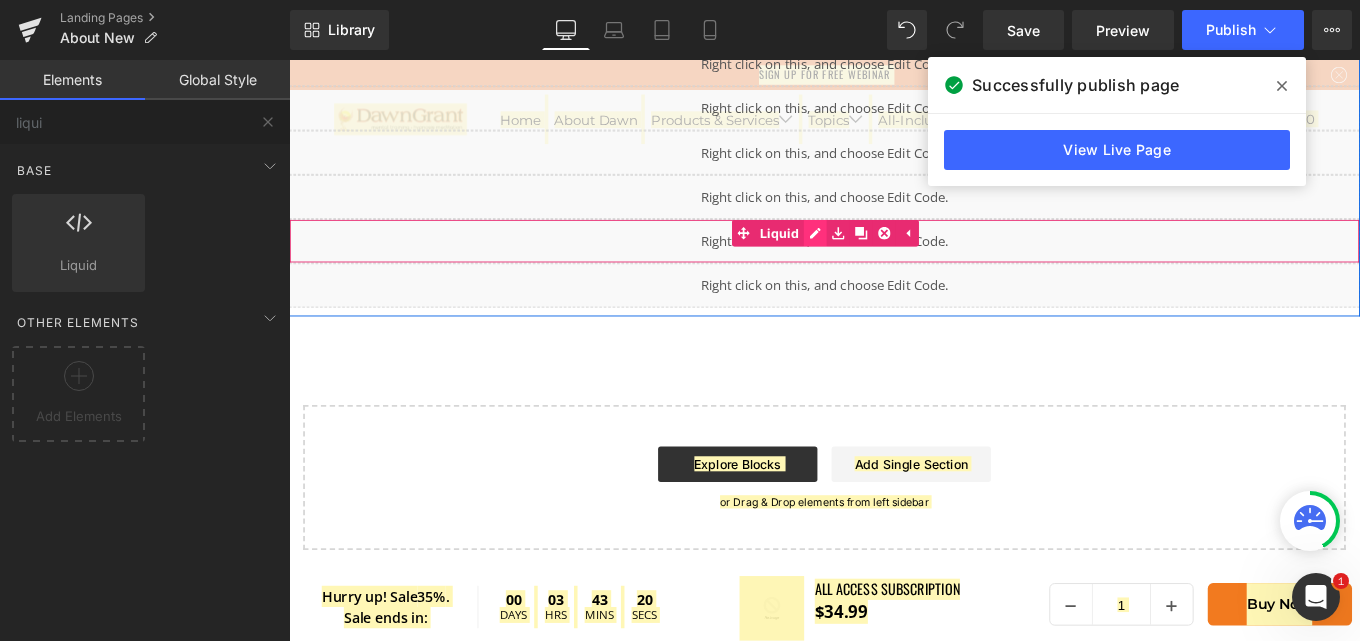 click on "Liquid" at bounding box center (894, 265) 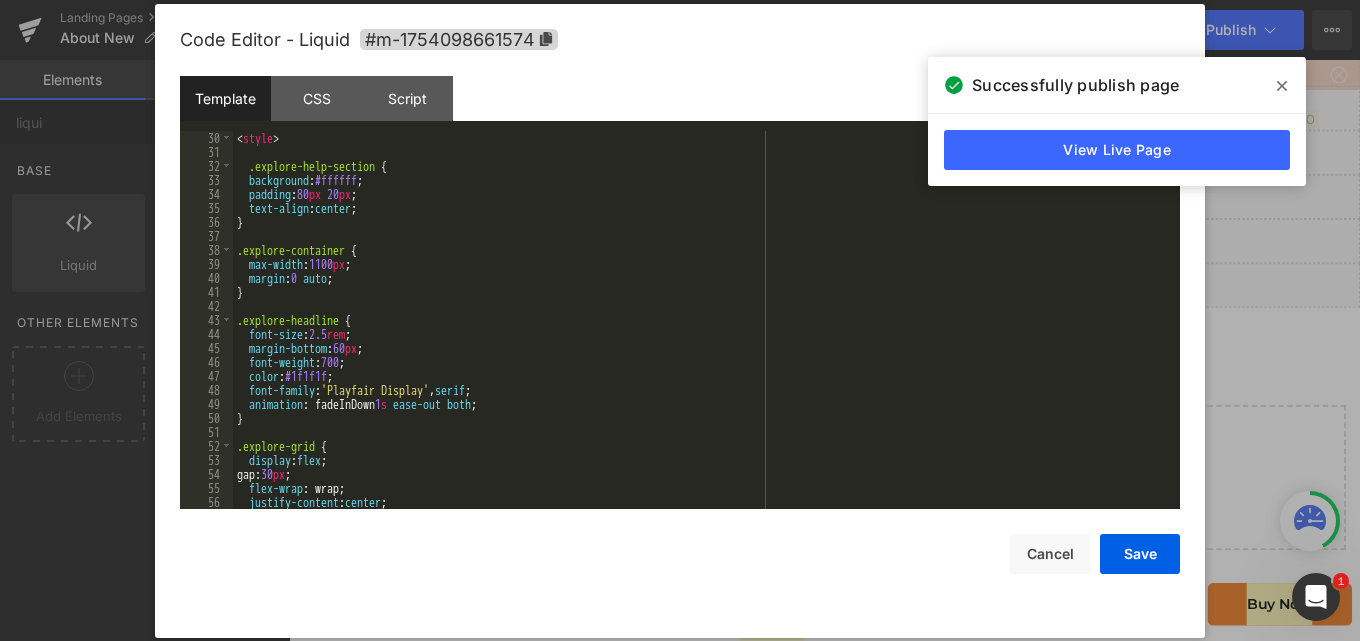 scroll, scrollTop: 420, scrollLeft: 0, axis: vertical 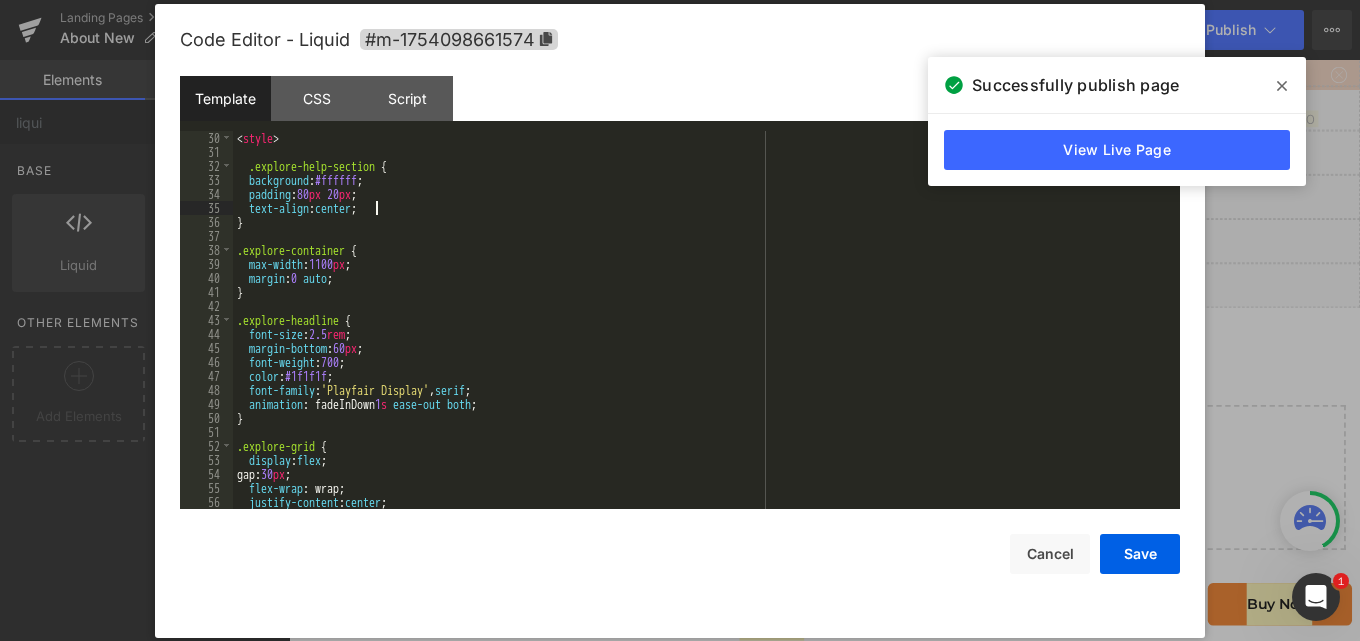 click on "< style >       .explore-help-section   {    background :  #ffffff ;    padding :  80 px   20 px ;    text-align :  center ; } .explore-container   {    max-width :  1100 px ;    margin :  0   auto ; } .explore-headline   {    font-size :  2.5 rem ;    margin-bottom :  60 px ;    font-weight :  700 ;    color :  #1f1f1f ;    font-family :  ' Playfair Display ' ,  serif ;    animation : fadeInDown  1 s   ease-out   both ; } .explore-grid   {    display :  flex ;   gap:  30 px ;    flex-wrap : wrap;    justify-content :  center ; }" at bounding box center (702, 334) 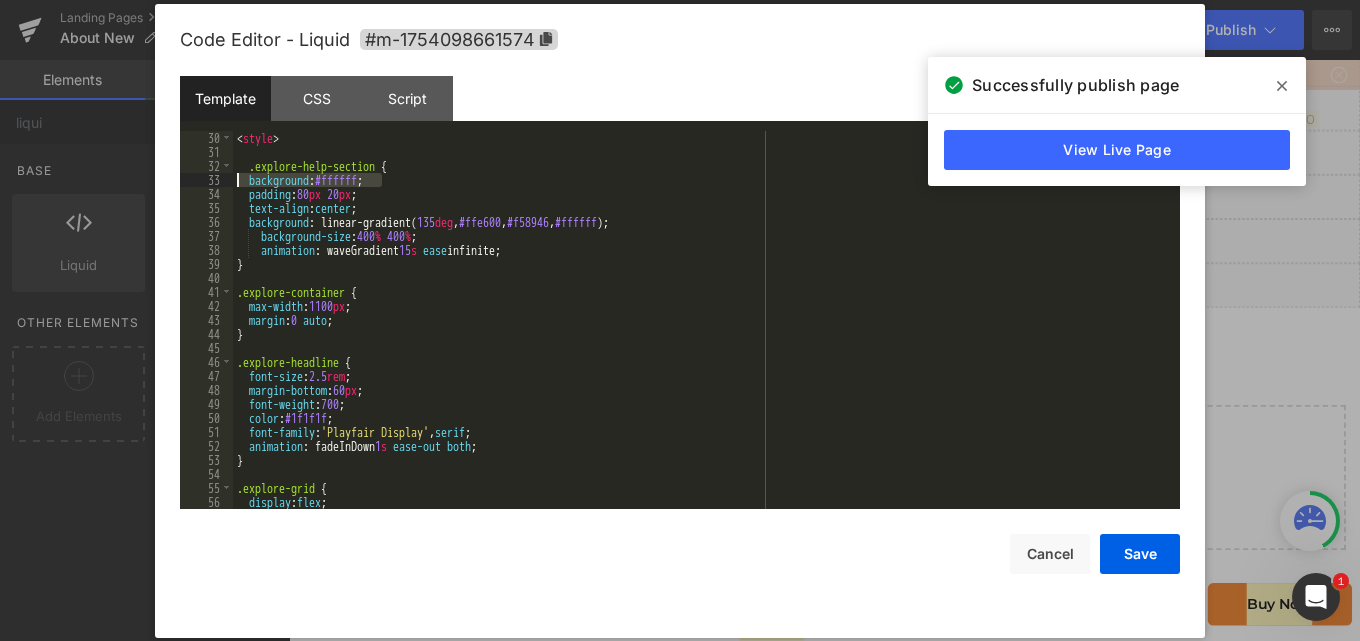 drag, startPoint x: 387, startPoint y: 183, endPoint x: 236, endPoint y: 180, distance: 151.0298 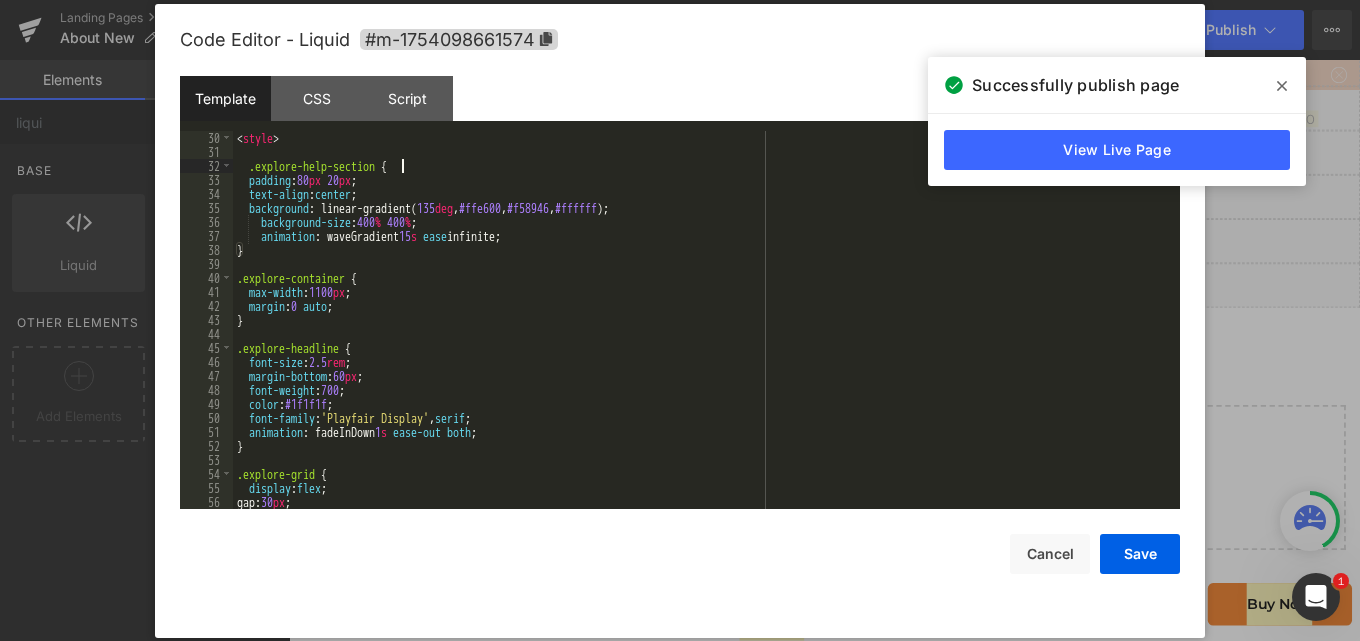 click on "< style >       .explore-help-section   {    padding :  80 px   20 px ;    text-align :  center ;    background : linear-gradient( 135 deg ,  #ffe600 ,  #f58946 ,  #ffffff );       background-size :  400 %   400 % ;       animation : waveGradient  15 s   ease  infinite; } .explore-container   {    max-width :  1100 px ;    margin :  0   auto ; } .explore-headline   {    font-size :  2.5 rem ;    margin-bottom :  60 px ;    font-weight :  700 ;    color :  #1f1f1f ;    font-family :  ' Playfair Display ' ,  serif ;    animation : fadeInDown  1 s   ease-out   both ; } .explore-grid   {    display :  flex ;   gap:  30 px ;    flex-wrap : wrap;" at bounding box center [702, 334] 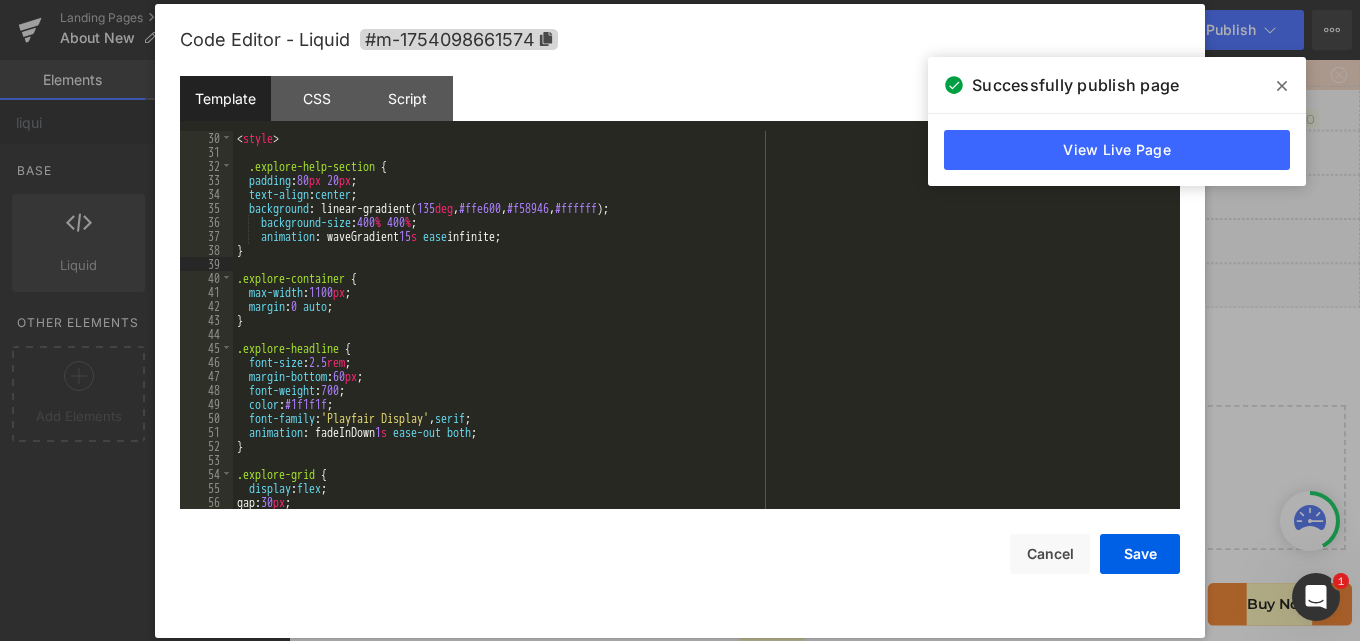 type 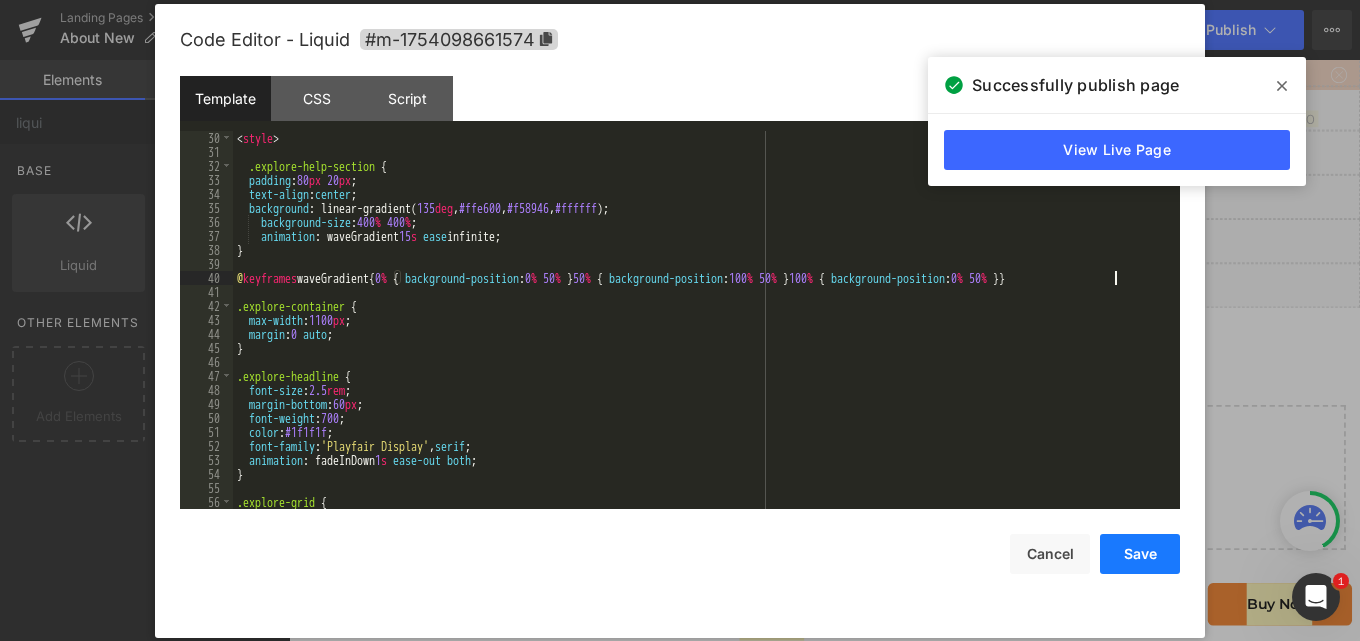 click on "Save" at bounding box center (1140, 554) 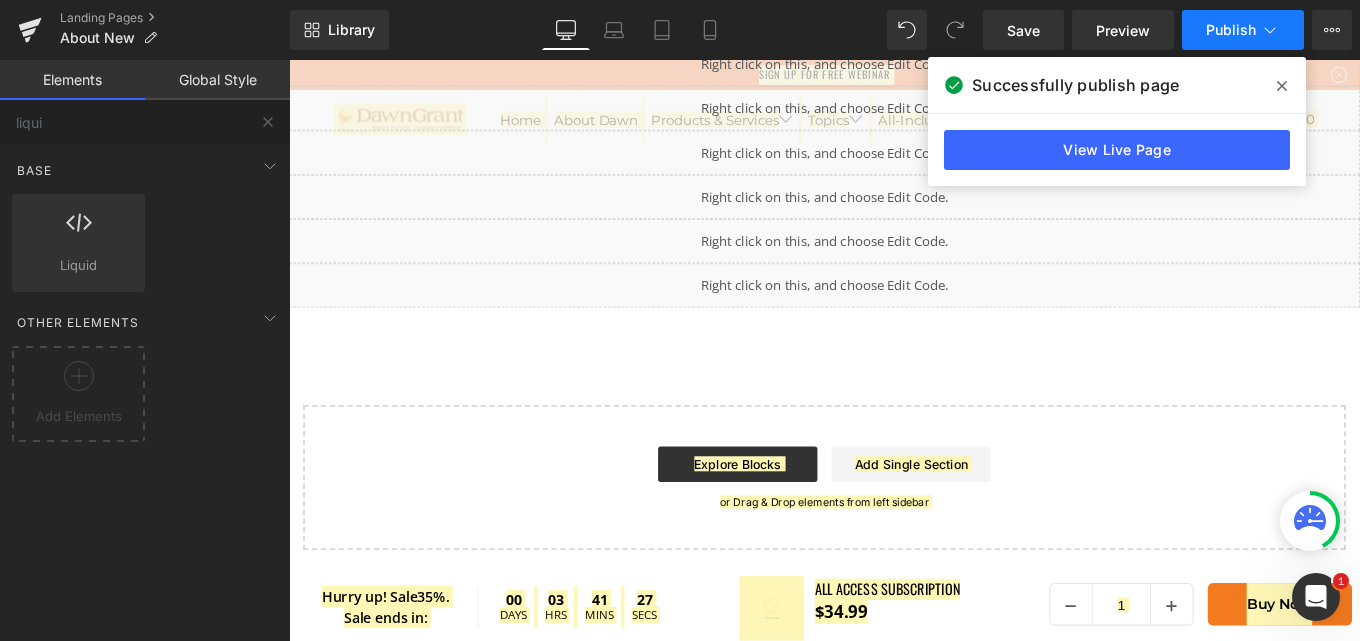 click on "Publish" at bounding box center [1243, 30] 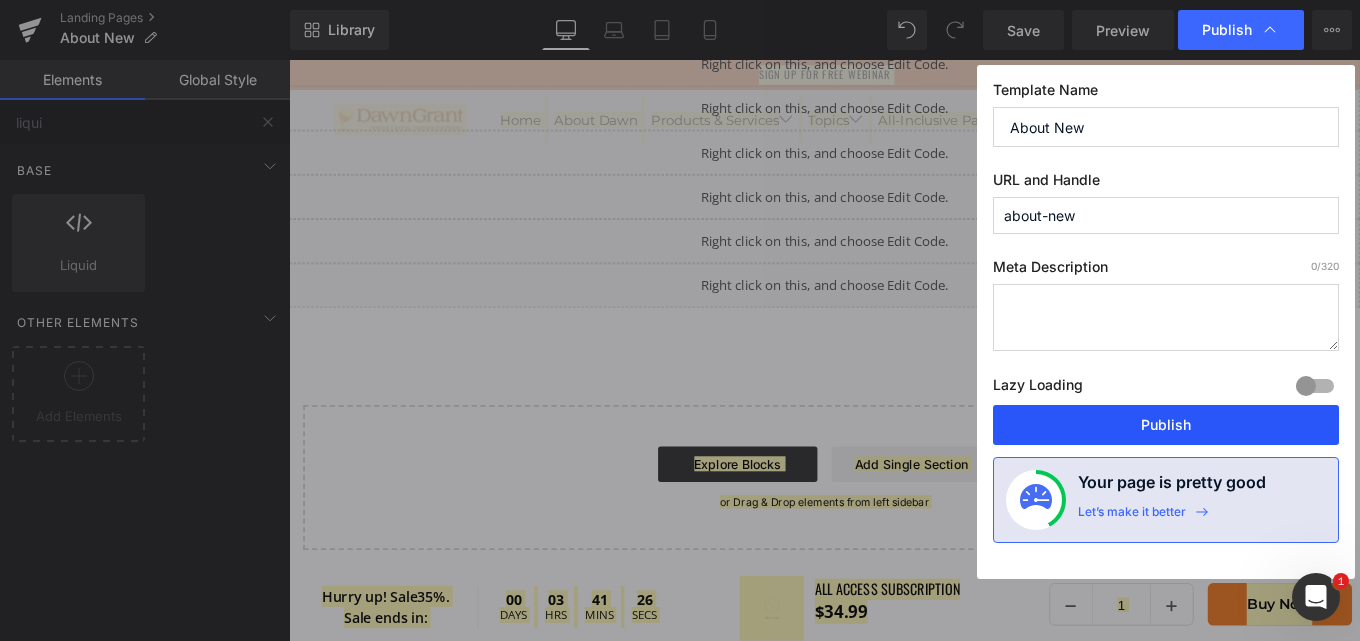 click on "Publish" at bounding box center (1166, 425) 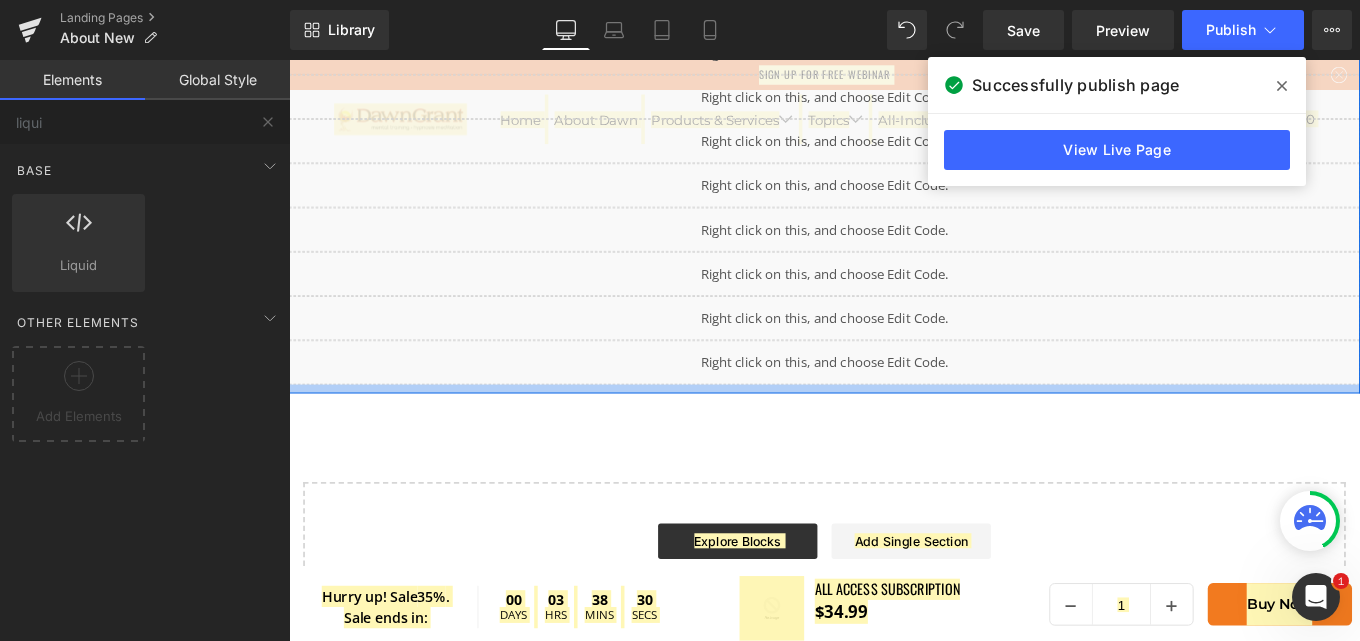 scroll, scrollTop: 0, scrollLeft: 0, axis: both 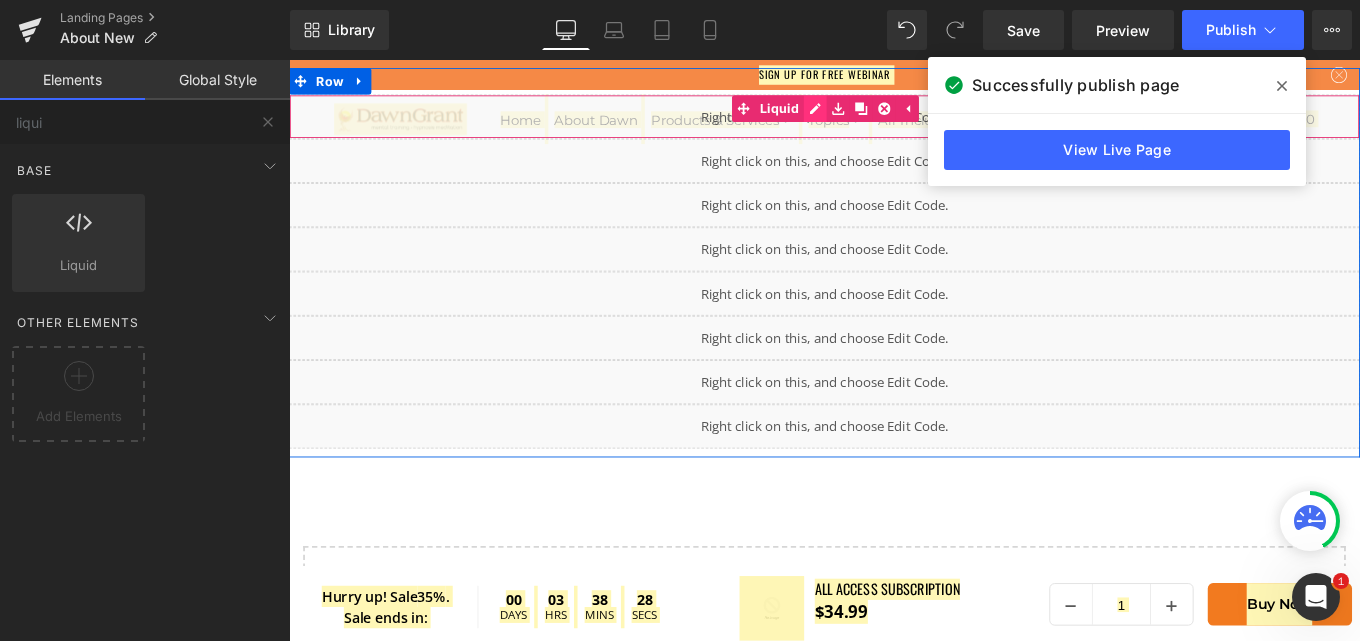 click on "Liquid" at bounding box center [894, 124] 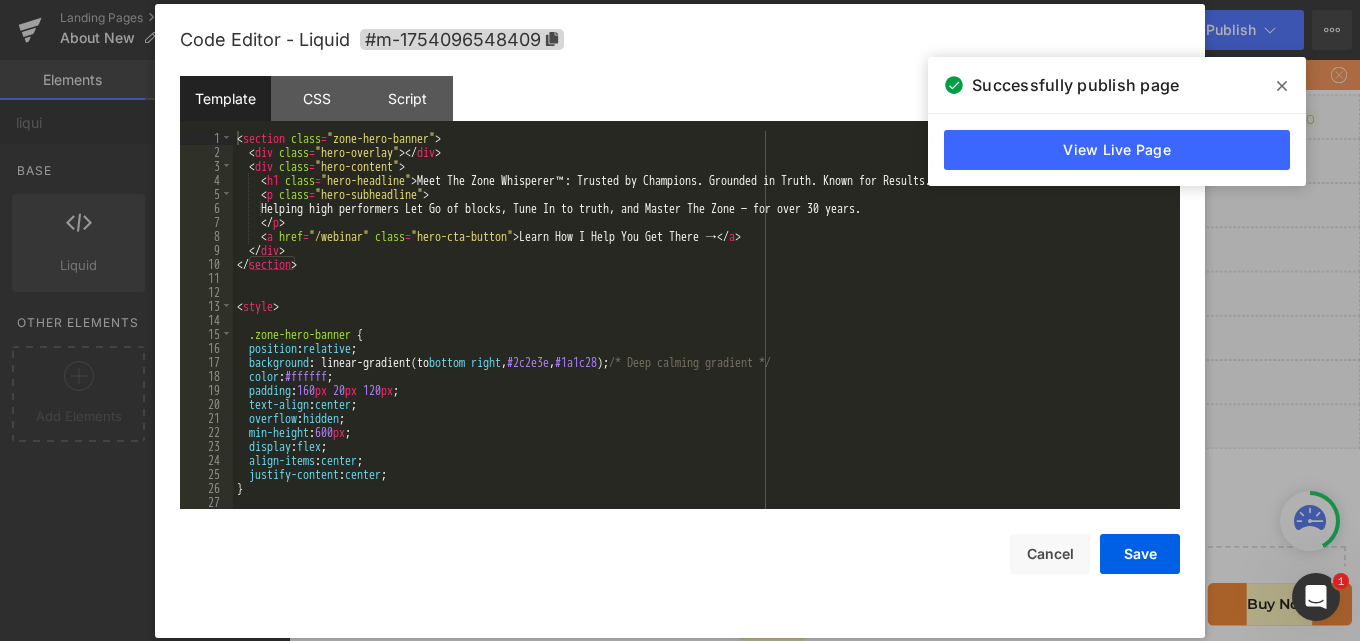 scroll, scrollTop: 180, scrollLeft: 0, axis: vertical 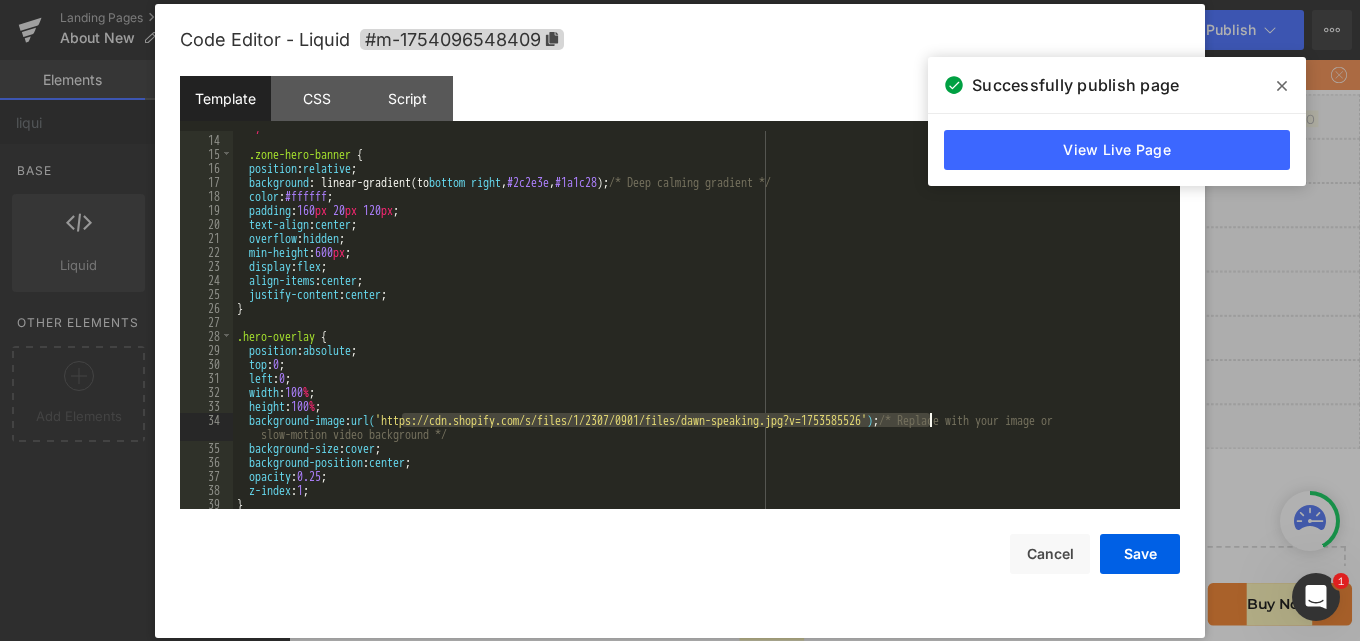 drag, startPoint x: 403, startPoint y: 419, endPoint x: 929, endPoint y: 419, distance: 526 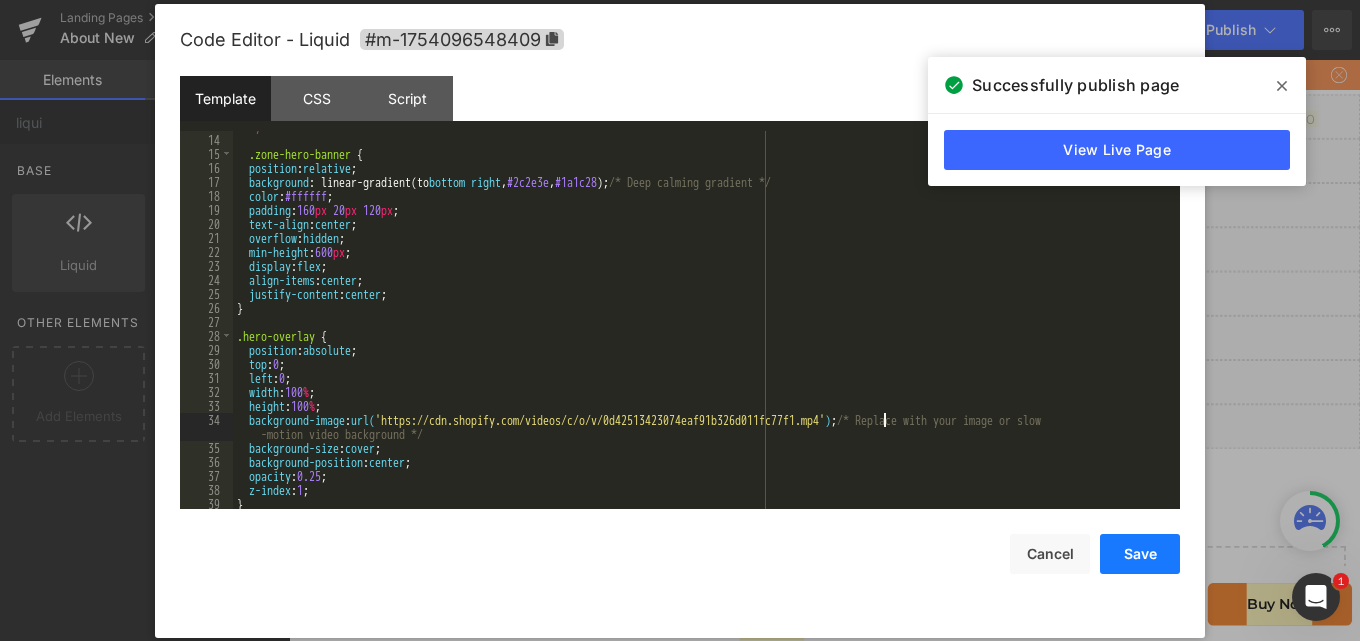 click on "Save" at bounding box center [1140, 554] 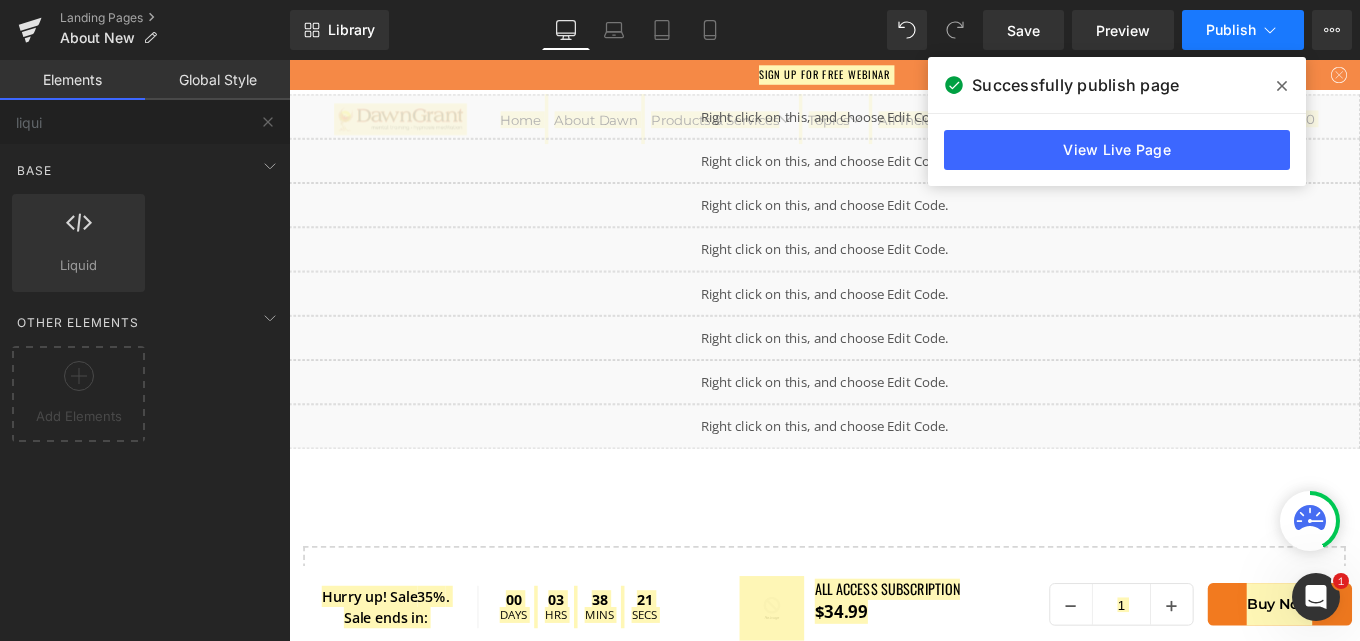 click on "Publish" at bounding box center [1243, 30] 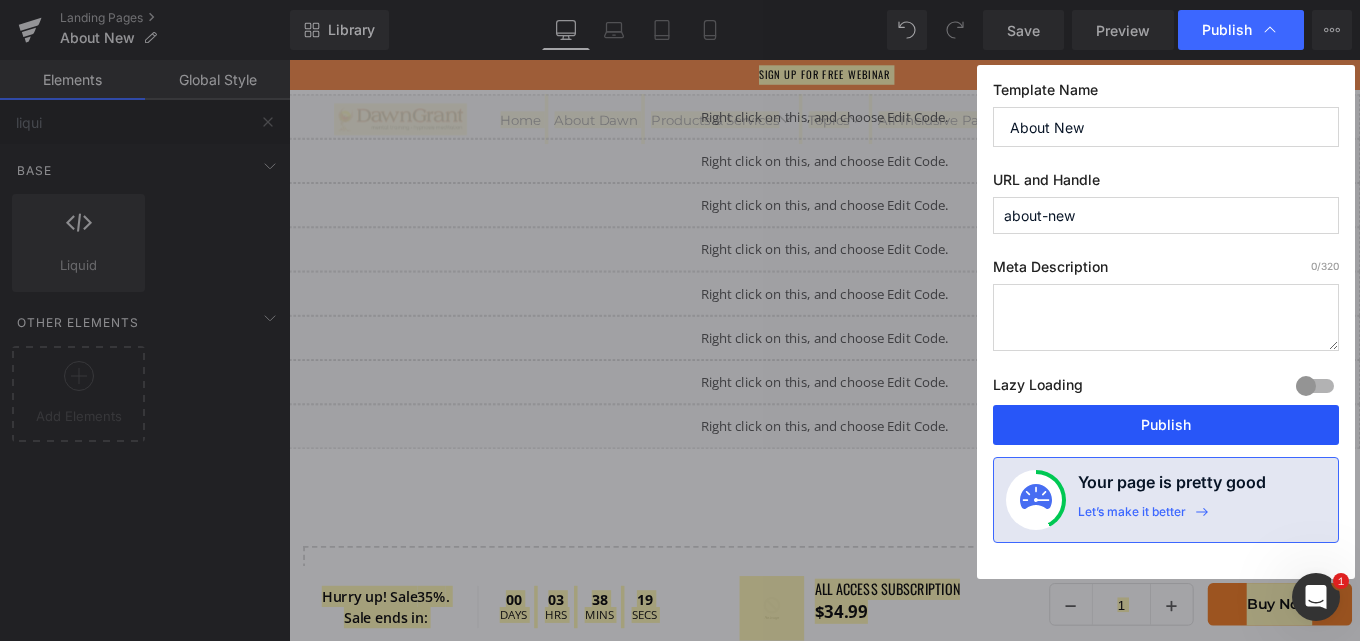click on "Publish" at bounding box center [1166, 425] 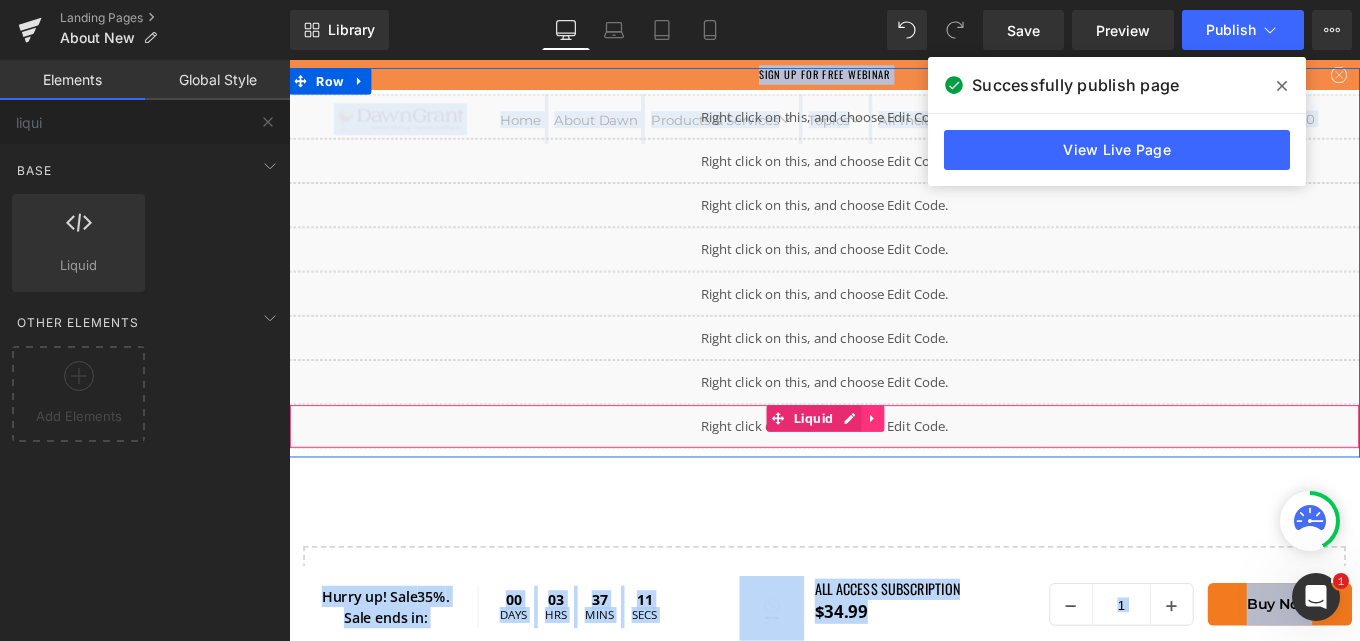 click 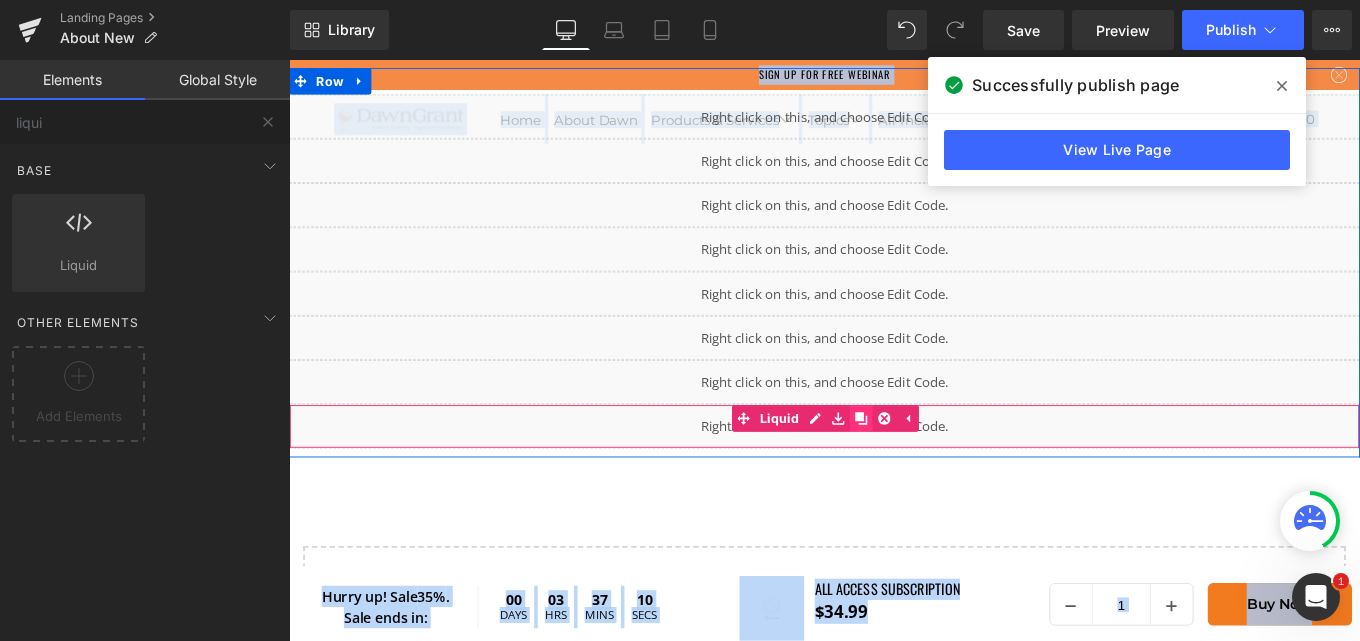 click 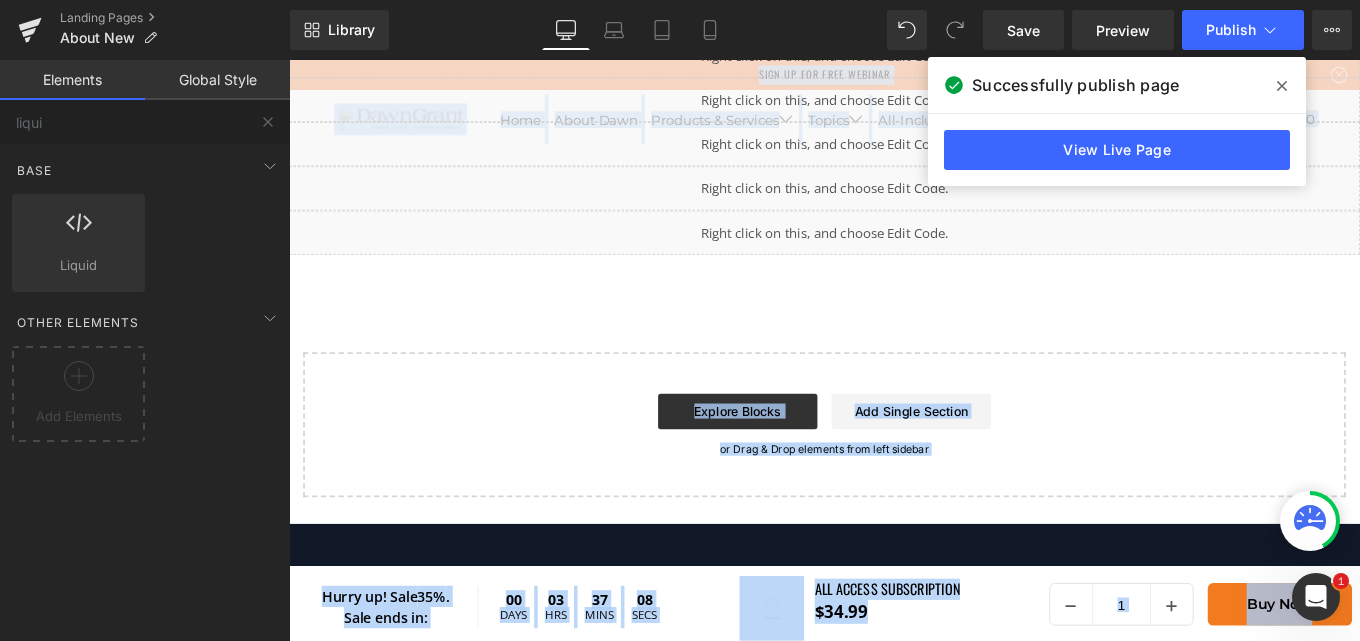scroll, scrollTop: 159, scrollLeft: 0, axis: vertical 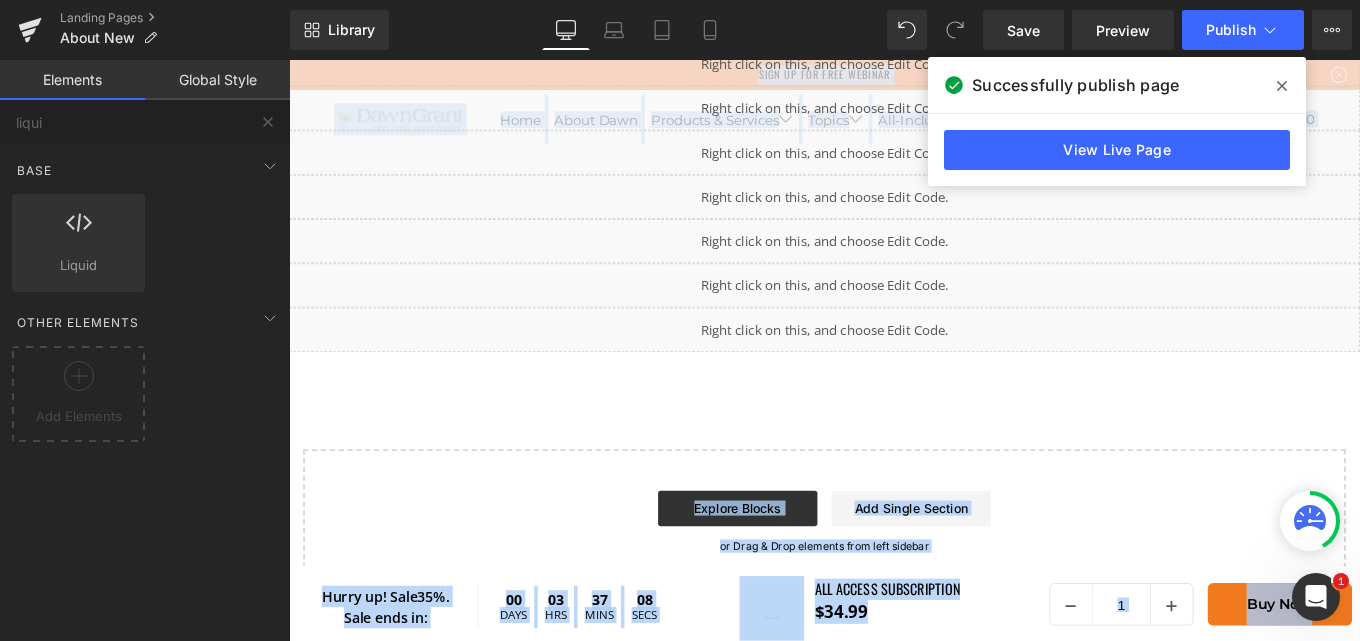 click on "Liquid" at bounding box center (894, 365) 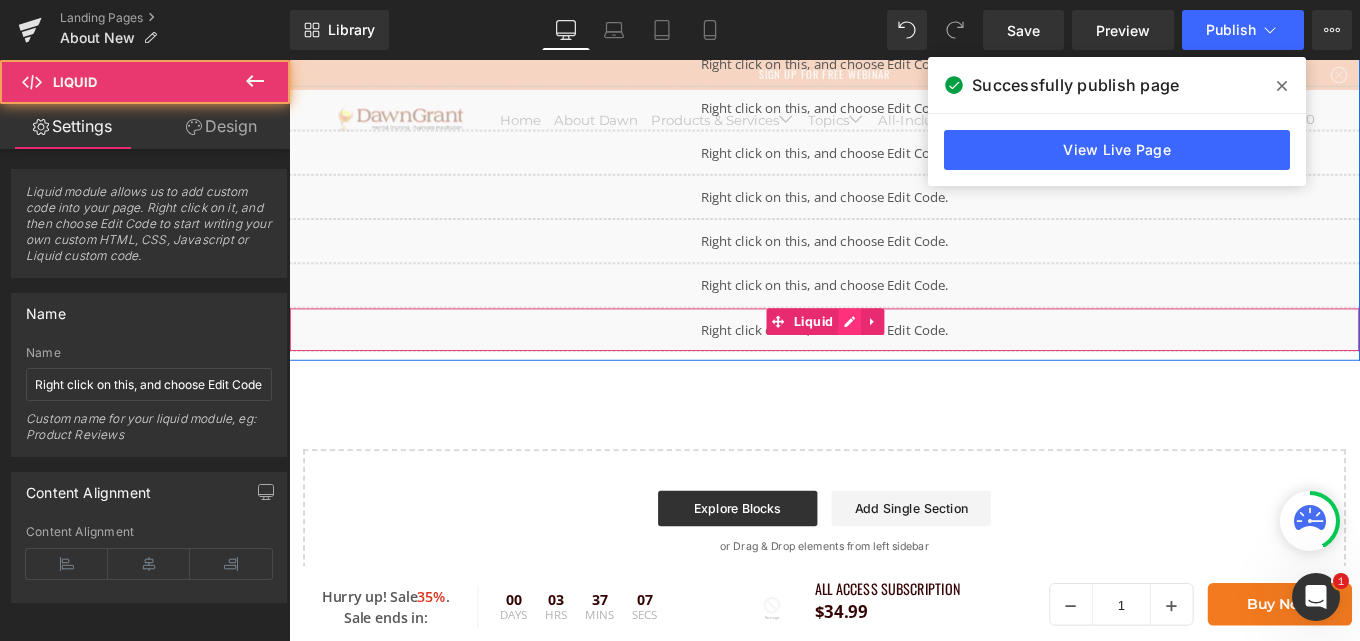 click on "Liquid" at bounding box center (894, 365) 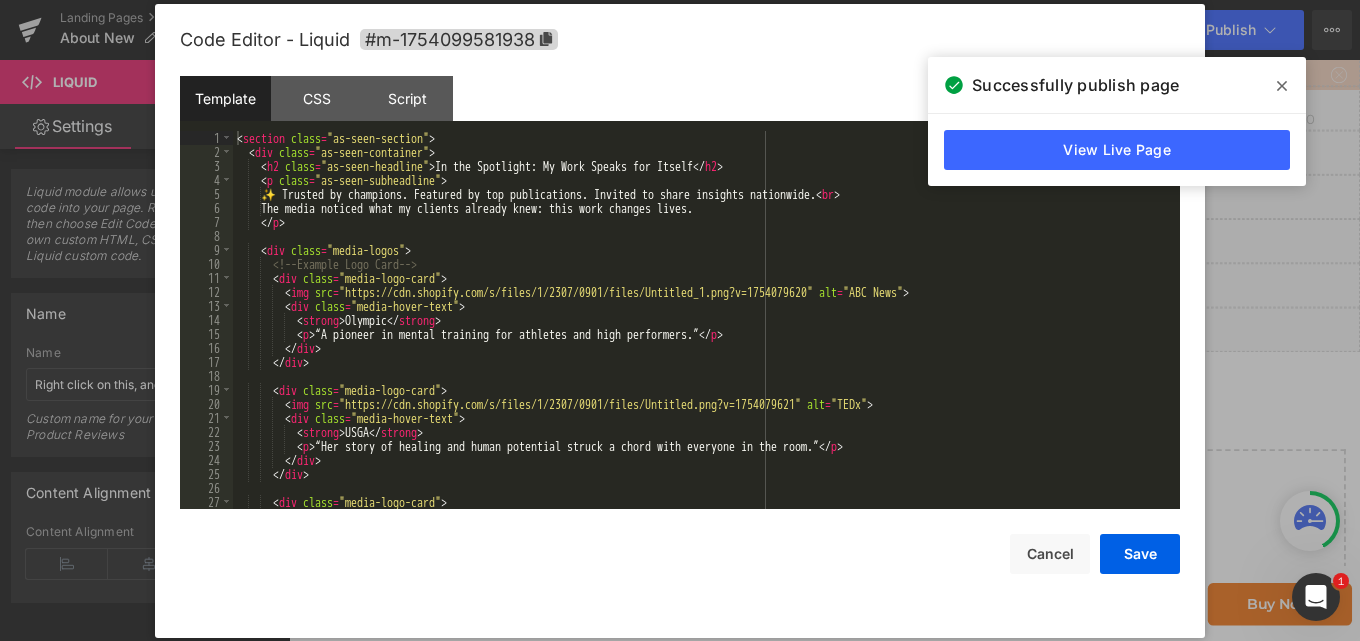 click on "< section   class = "as-seen-section" >    < div   class = "as-seen-container" >       < h2   class = "as-seen-headline" > In the Spotlight: My Work Speaks for Itself </ h2 >       < p   class = "as-seen-subheadline" >         ✨ Trusted by champions. Featured by top publications. Invited to share insights nationwide. < br >         The media noticed what my clients already knew: this work changes lives.       </ p >       < div   class = "media-logos" >          <!--  Example Logo Card  -->          < div   class = "media-logo-card" >             < img   src = "https://cdn.shopify.com/s/files/1/2307/0901/files/Untitled_1.png?v=1754079620"   alt = "ABC News" >             < div   class = "media-hover-text" >                < strong > Olympic </ strong >                < p > “A pioneer in mental training for athletes and high performers.” </ p >             </ div >          </ div >          < div   class = "media-logo-card" >             < img   src =   alt = "TEDx" >             < div   class = >" at bounding box center [702, 334] 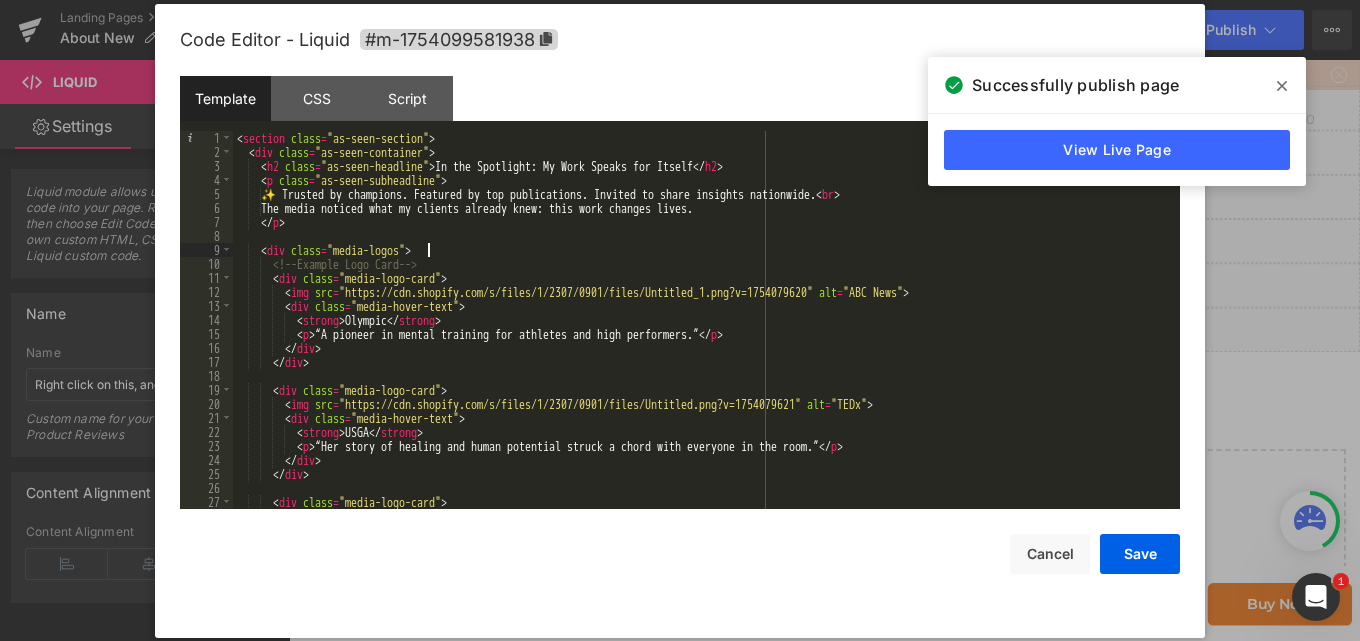 click on "< section   class = "as-seen-section" >    < div   class = "as-seen-container" >       < h2   class = "as-seen-headline" > In the Spotlight: My Work Speaks for Itself </ h2 >       < p   class = "as-seen-subheadline" >         ✨ Trusted by champions. Featured by top publications. Invited to share insights nationwide. < br >         The media noticed what my clients already knew: this work changes lives.       </ p >       < div   class = "media-logos" >          <!--  Example Logo Card  -->          < div   class = "media-logo-card" >             < img   src = "https://cdn.shopify.com/s/files/1/2307/0901/files/Untitled_1.png?v=1754079620"   alt = "ABC News" >             < div   class = "media-hover-text" >                < strong > Olympic </ strong >                < p > “A pioneer in mental training for athletes and high performers.” </ p >             </ div >          </ div >          < div   class = "media-logo-card" >             < img   src =   alt = "TEDx" >             < div   class = >" at bounding box center (702, 334) 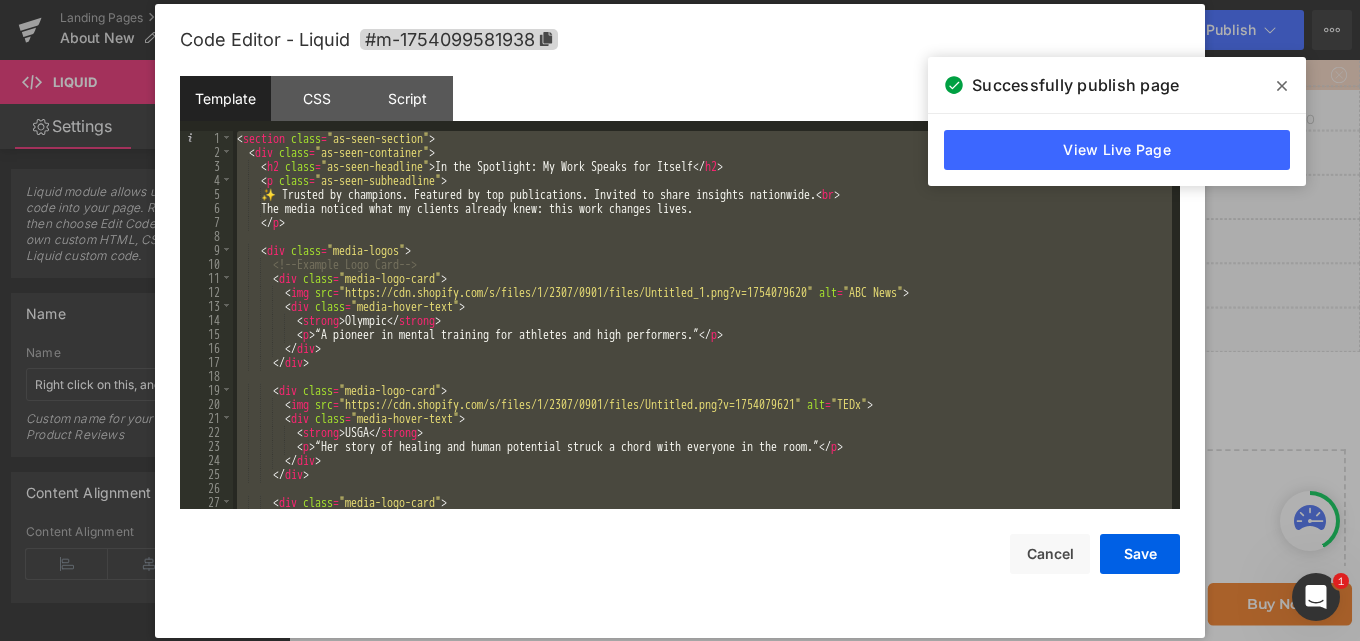 paste 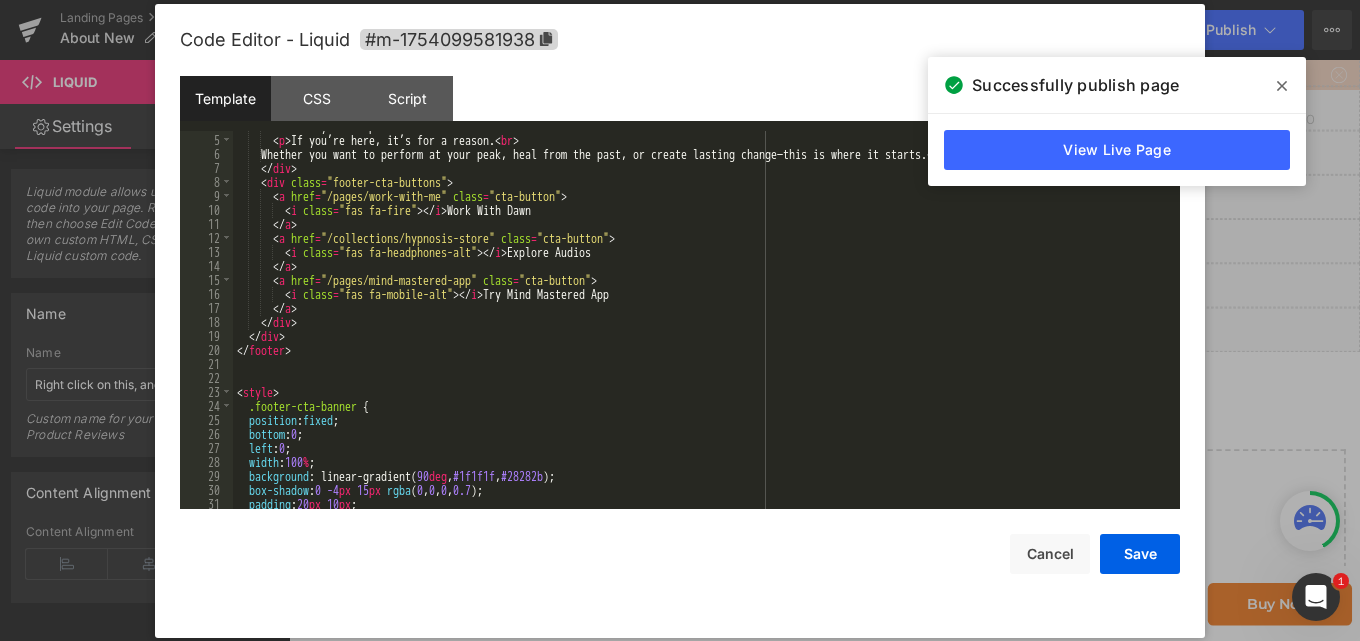 scroll, scrollTop: 0, scrollLeft: 0, axis: both 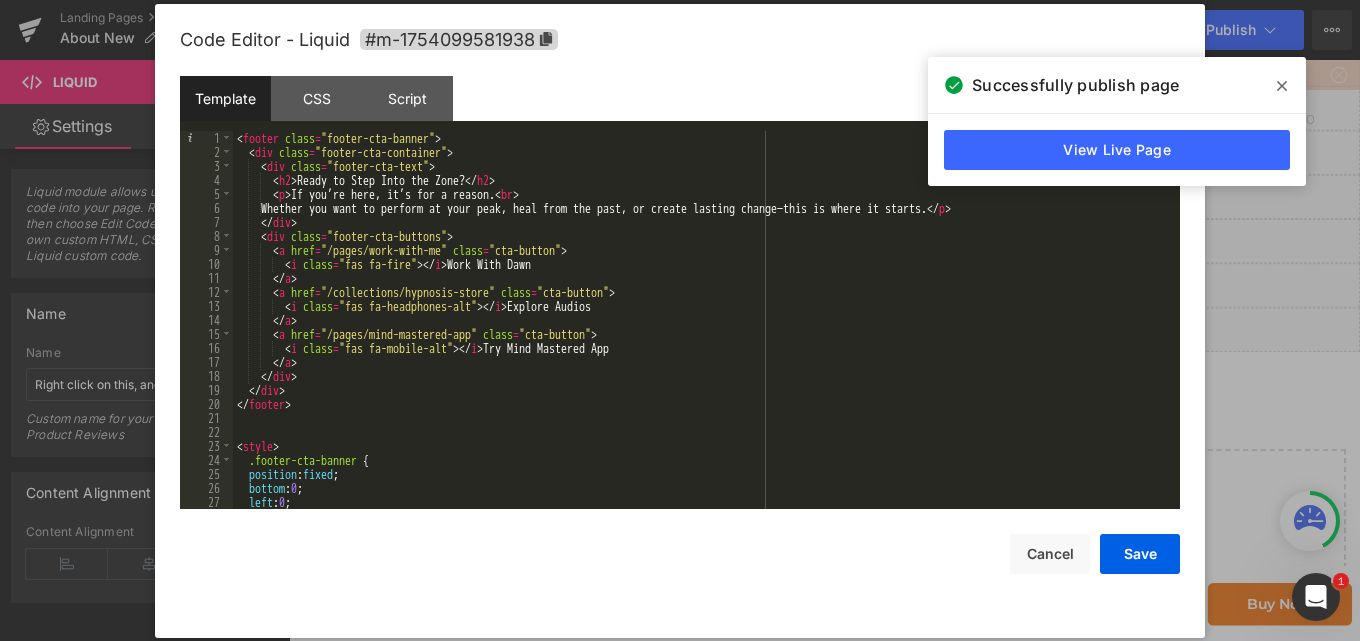 click on "< footer   class = "footer-cta-banner" >    < div   class = "footer-cta-container" >       < div   class = "footer-cta-text" >          < h2 > Ready to Step Into the Zone? </ h2 >          < p > If you’re here, it’s for a reason. < br >         Whether you want to perform at your peak, heal from the past, or create lasting change—this is where it starts. </ p >       </ div >       < div   class = "footer-cta-buttons" >          < a   href = "/pages/work-with-me"   class = "cta-button" >             < i   class = "fas fa-fire" > </ i >  Work With Dawn          </ a >          < a   href = "/collections/hypnosis-store"   class = "cta-button" >             < i   class = "fas fa-headphones-alt" > </ i >  Explore Audios          </ a >          < a   href = "/pages/mind-mastered-app"   class = "cta-button" >             < i   class = "fas fa-mobile-alt" > </ i >  Try Mind Mastered App          </ a >       </ div >    </ div > </ footer > < style >    .footer-cta-banner   {    position :  fixed ;    bottom" at bounding box center (702, 334) 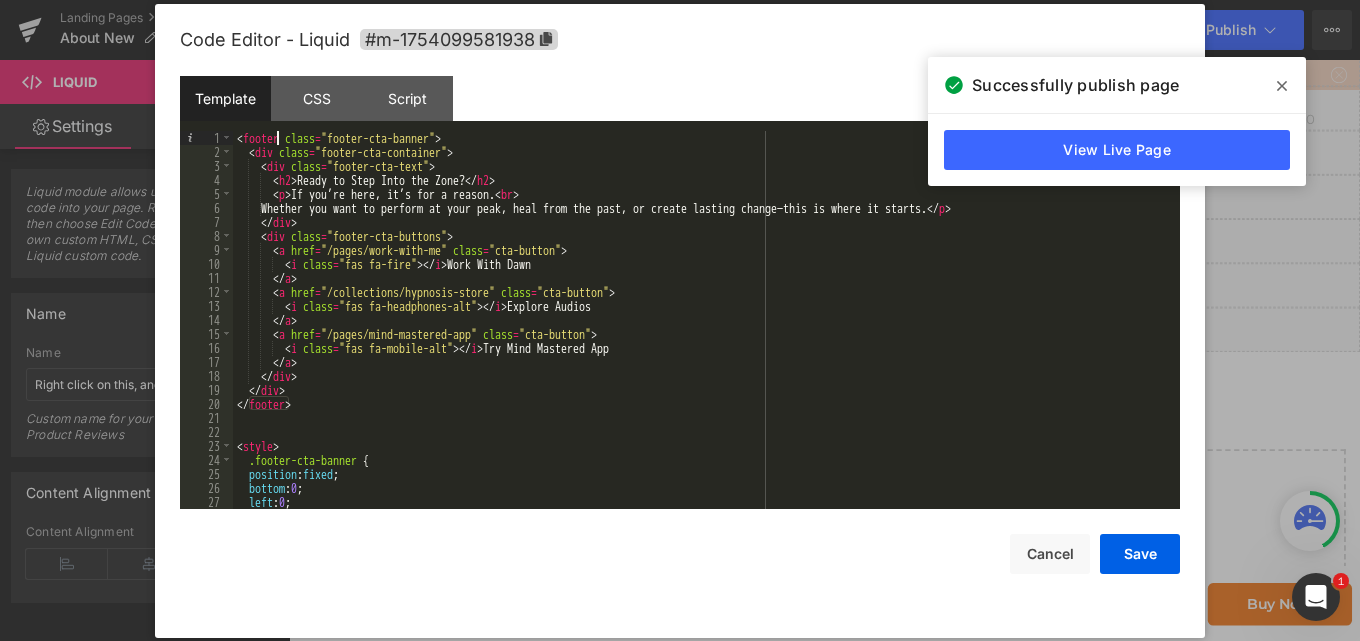 click on "< footer   class = "footer-cta-banner" >    < div   class = "footer-cta-container" >       < div   class = "footer-cta-text" >          < h2 > Ready to Step Into the Zone? </ h2 >          < p > If you’re here, it’s for a reason. < br >         Whether you want to perform at your peak, heal from the past, or create lasting change—this is where it starts. </ p >       </ div >       < div   class = "footer-cta-buttons" >          < a   href = "/pages/work-with-me"   class = "cta-button" >             < i   class = "fas fa-fire" > </ i >  Work With Dawn          </ a >          < a   href = "/collections/hypnosis-store"   class = "cta-button" >             < i   class = "fas fa-headphones-alt" > </ i >  Explore Audios          </ a >          < a   href = "/pages/mind-mastered-app"   class = "cta-button" >             < i   class = "fas fa-mobile-alt" > </ i >  Try Mind Mastered App          </ a >       </ div >    </ div > </ footer > < style >    .footer-cta-banner   {    position :  fixed ;    bottom" at bounding box center (702, 334) 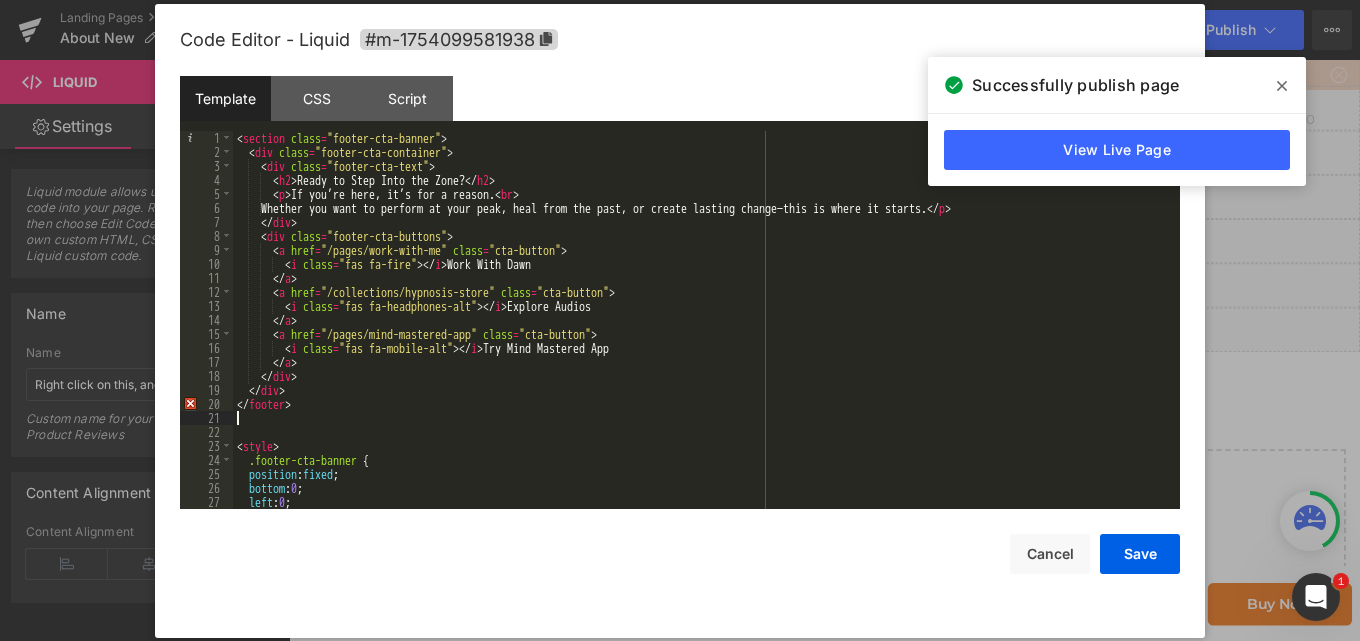 click on "< section   class = "footer-cta-banner" >    < div   class = "footer-cta-container" >       < div   class = "footer-cta-text" >          < h2 > Ready to Step Into the Zone? </ h2 >          < p > If you’re here, it’s for a reason. < br >         Whether you want to perform at your peak, heal from the past, or create lasting change—this is where it starts. </ p >       </ div >       < div   class = "footer-cta-buttons" >          < a   href = "/pages/work-with-me"   class = "cta-button" >             < i   class = "fas fa-fire" > </ i >  Work With Dawn          </ a >          < a   href = "/collections/hypnosis-store"   class = "cta-button" >             < i   class = "fas fa-headphones-alt" > </ i >  Explore Audios          </ a >          < a   href = "/pages/mind-mastered-app"   class = "cta-button" >             < i   class = "fas fa-mobile-alt" > </ i >  Try Mind Mastered App          </ a >       </ div >    </ div > </ footer > < style >    .footer-cta-banner   {    position :  fixed ;    bottom" at bounding box center (702, 334) 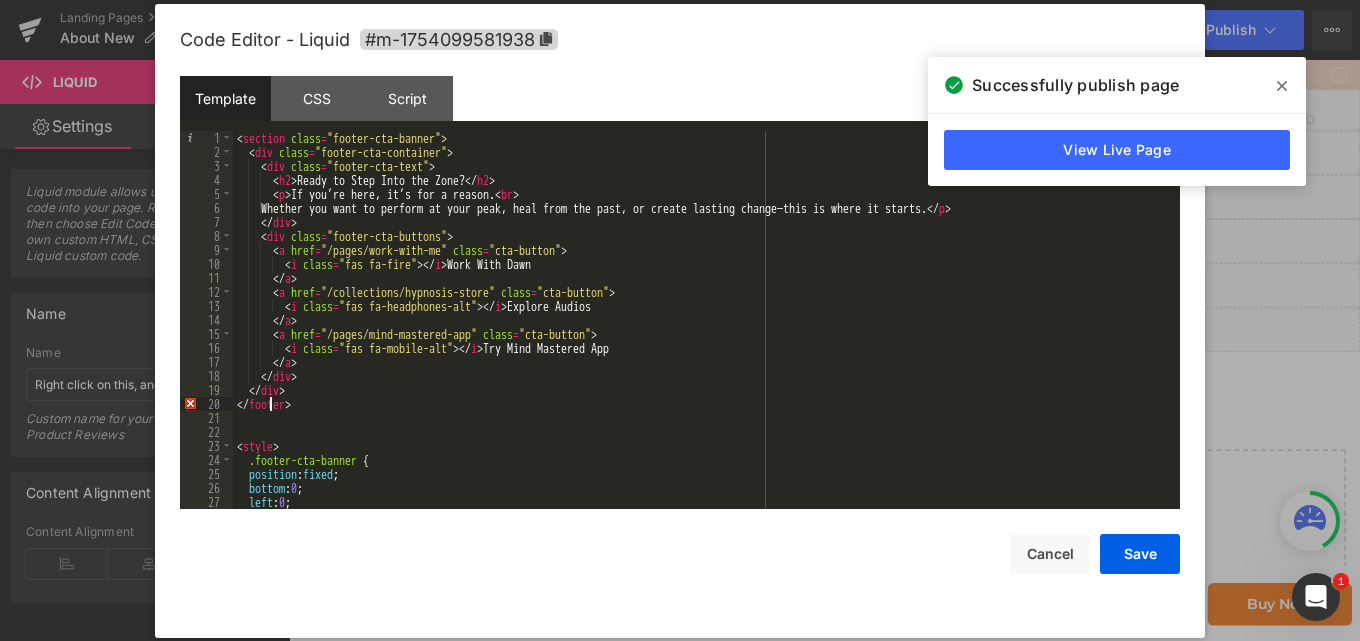 click on "< section   class = "footer-cta-banner" >    < div   class = "footer-cta-container" >       < div   class = "footer-cta-text" >          < h2 > Ready to Step Into the Zone? </ h2 >          < p > If you’re here, it’s for a reason. < br >         Whether you want to perform at your peak, heal from the past, or create lasting change—this is where it starts. </ p >       </ div >       < div   class = "footer-cta-buttons" >          < a   href = "/pages/work-with-me"   class = "cta-button" >             < i   class = "fas fa-fire" > </ i >  Work With Dawn          </ a >          < a   href = "/collections/hypnosis-store"   class = "cta-button" >             < i   class = "fas fa-headphones-alt" > </ i >  Explore Audios          </ a >          < a   href = "/pages/mind-mastered-app"   class = "cta-button" >             < i   class = "fas fa-mobile-alt" > </ i >  Try Mind Mastered App          </ a >       </ div >    </ div > </ footer > < style >    .footer-cta-banner   {    position :  fixed ;    bottom" at bounding box center [702, 334] 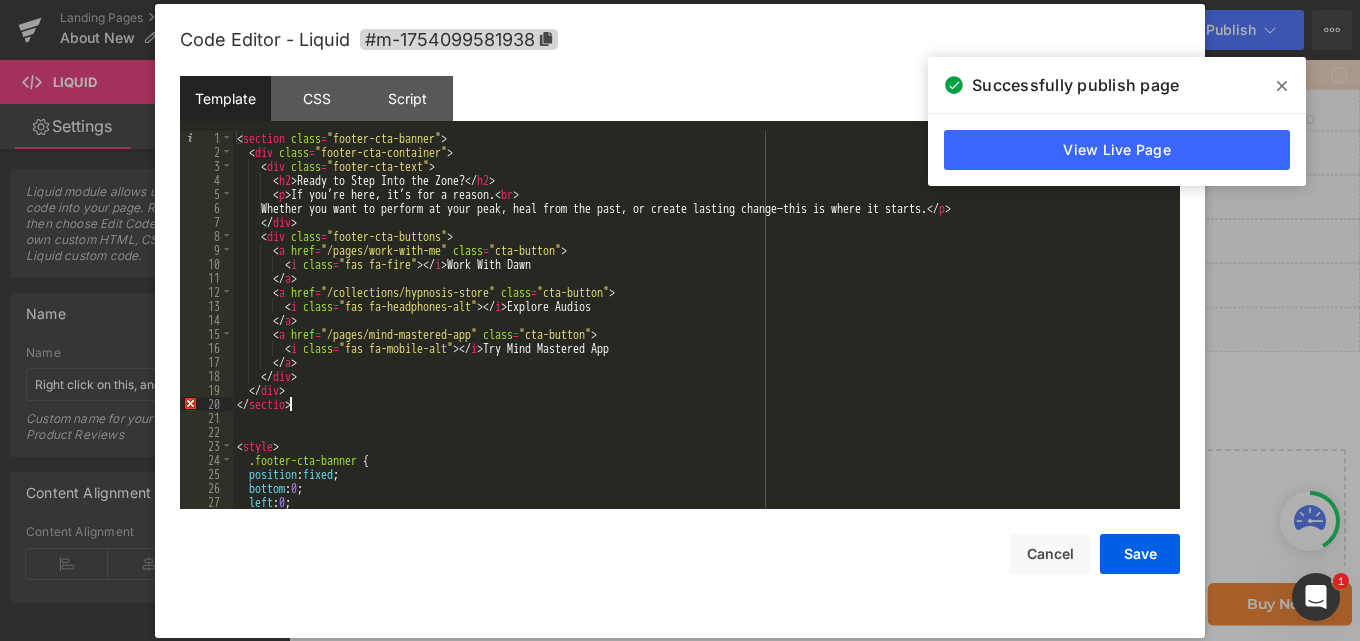type 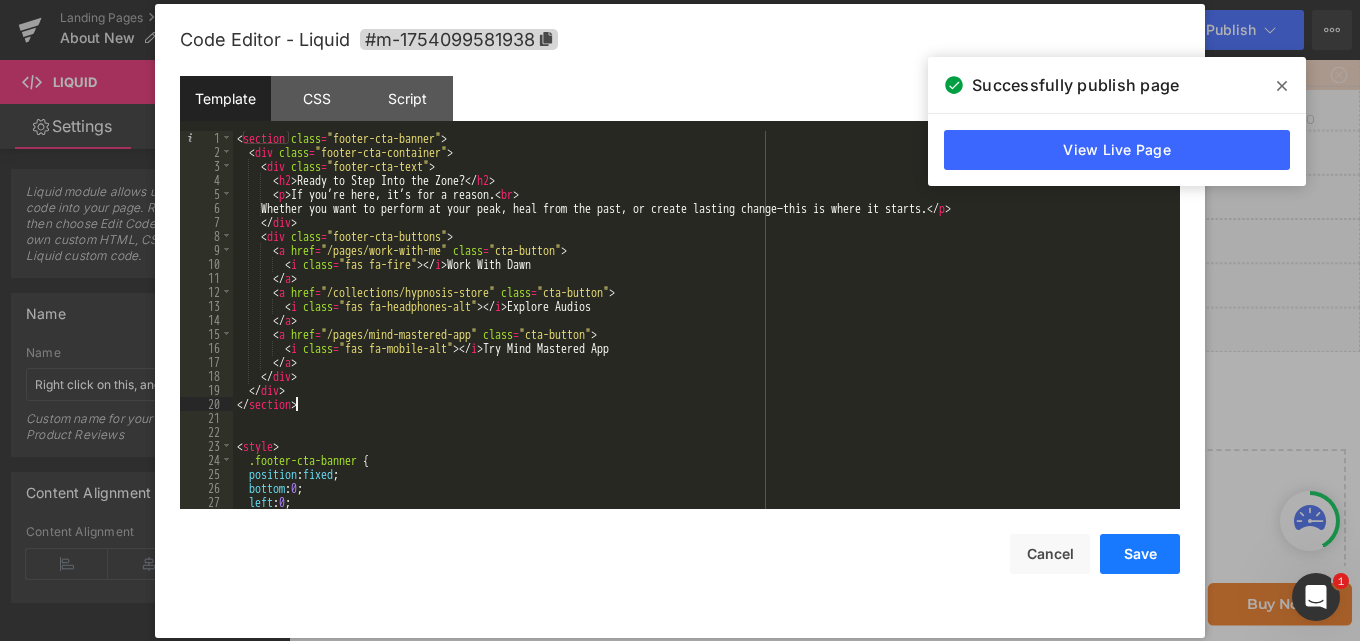 click on "Save" at bounding box center (1140, 554) 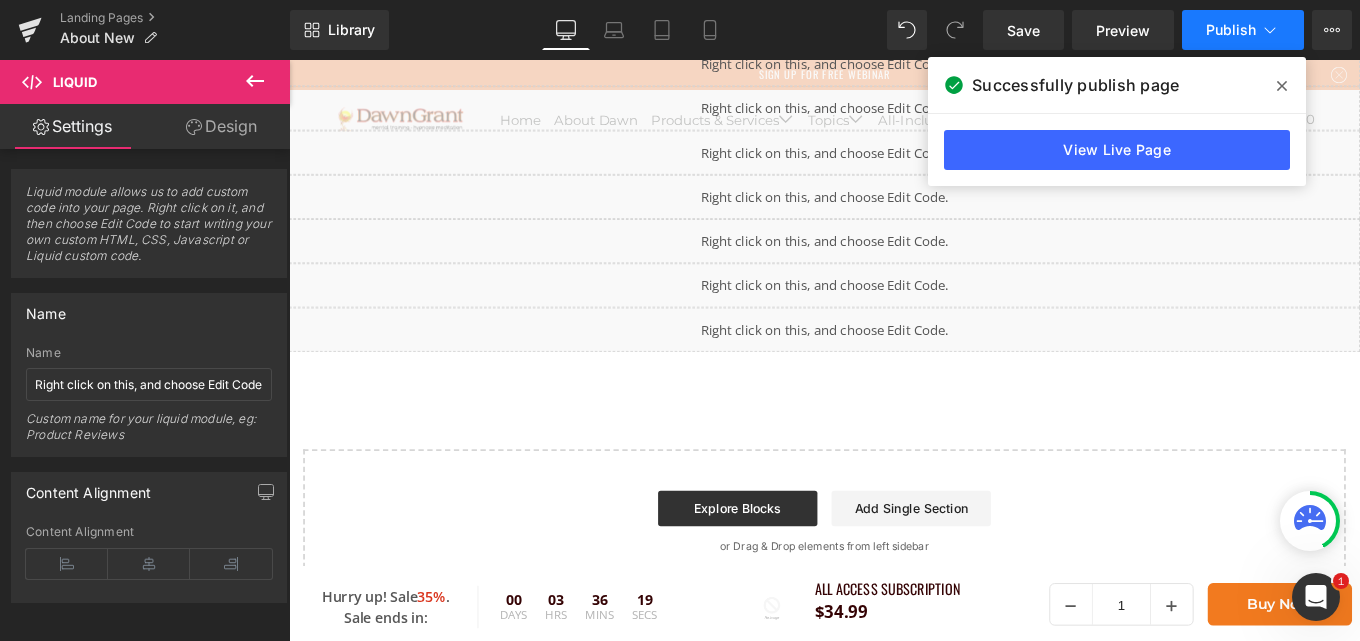 click on "Publish" at bounding box center [1231, 30] 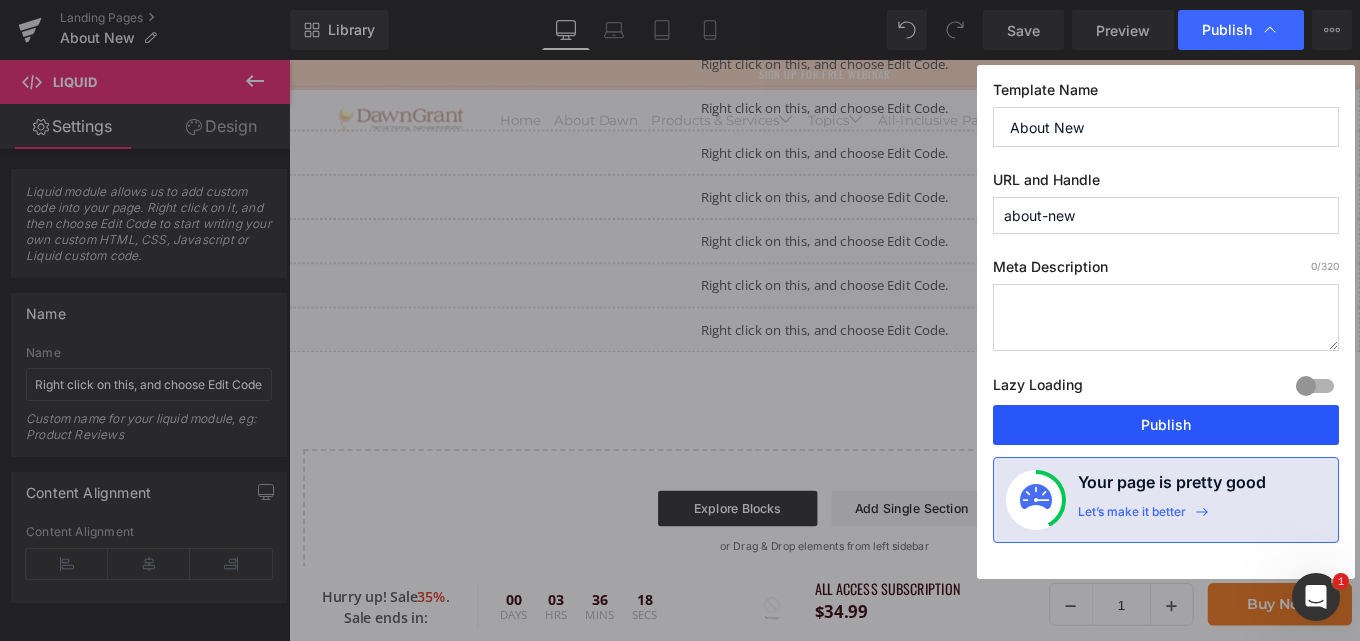 click on "Publish" at bounding box center [1166, 425] 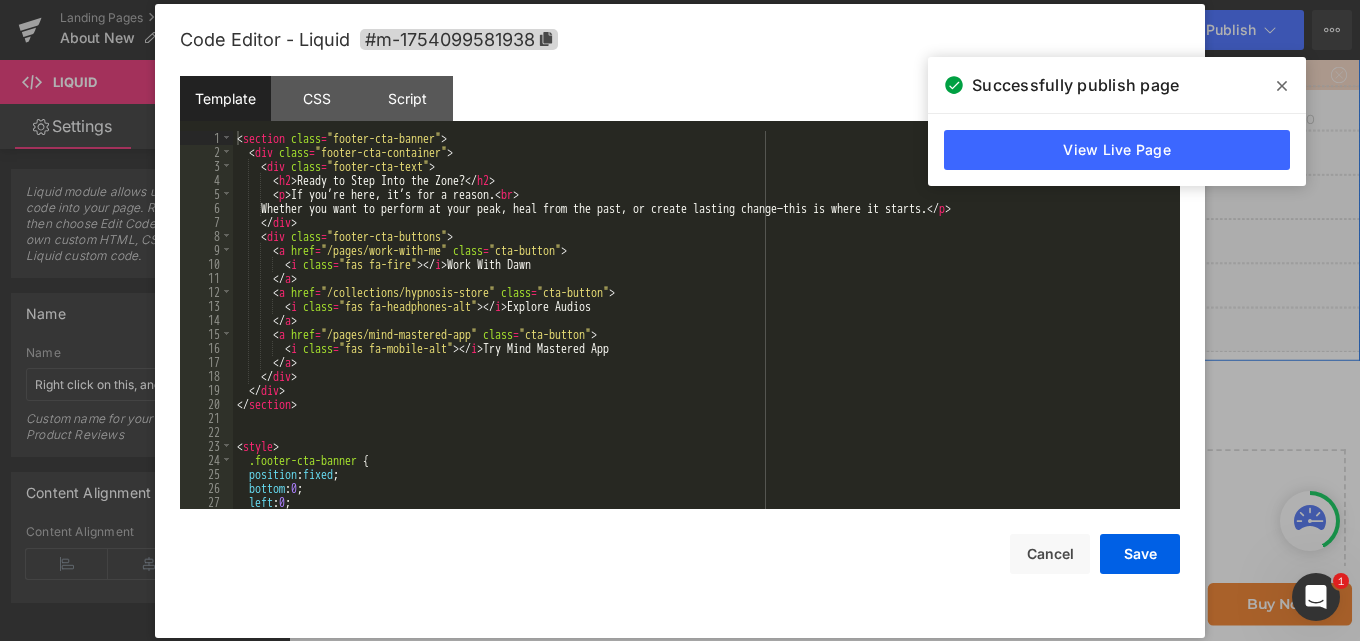 click on "Liquid" at bounding box center (894, 365) 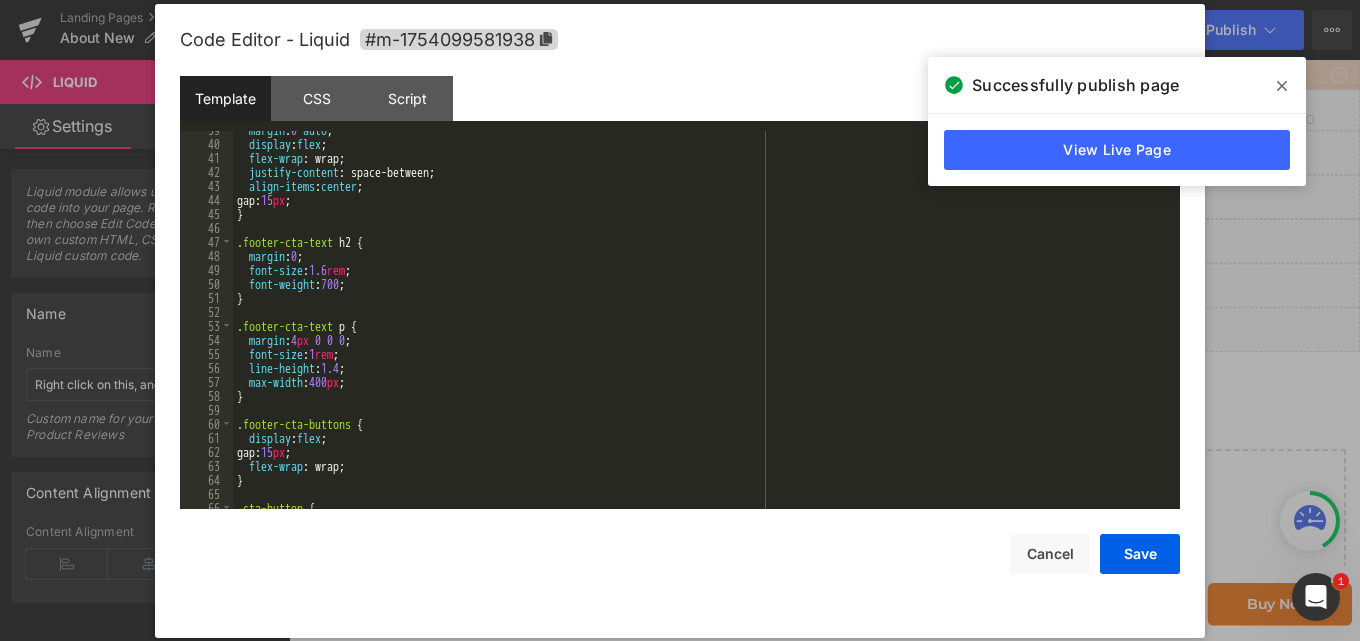 scroll, scrollTop: 540, scrollLeft: 0, axis: vertical 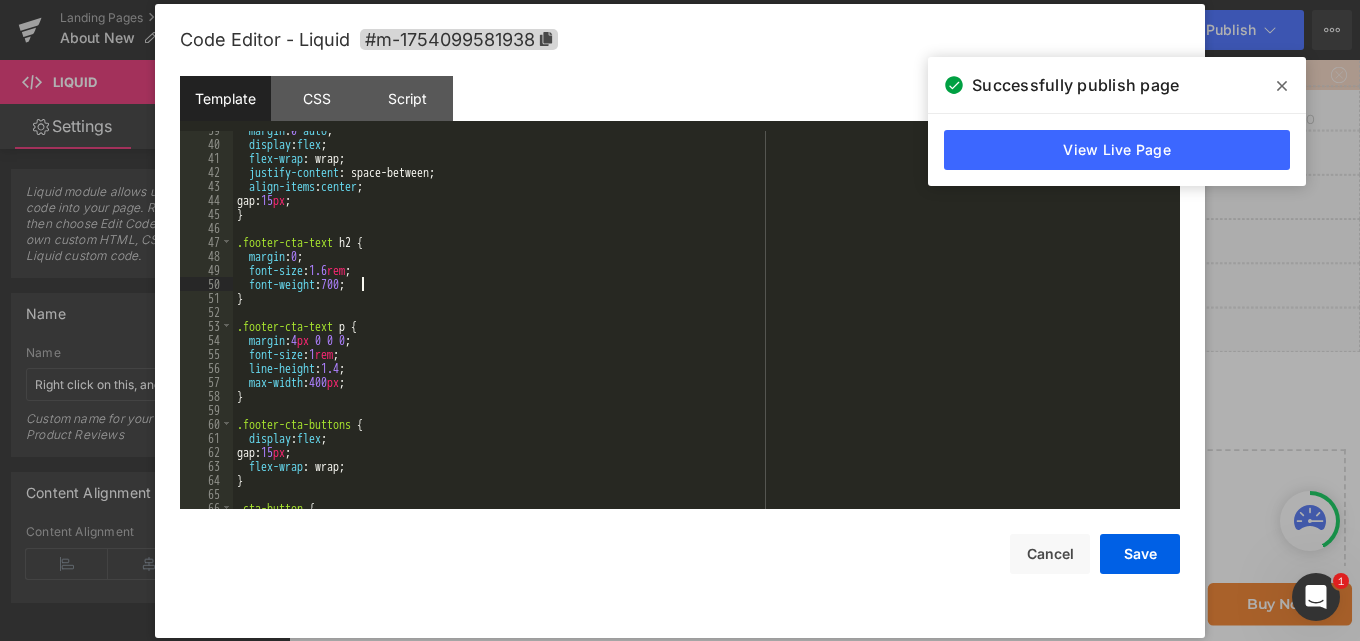 click on "margin :  0   auto ;    display :  flex ;    flex-wrap : wrap;    justify-content : space-between;    align-items :  center ;   gap:  15 px ; } .footer-cta-text   h2   {    margin :  0 ;    font-size :  1.6 rem ;    font-weight :  700 ; } .footer-cta-text   p   {    margin :  4 px   0   0   0 ;    font-size :  1 rem ;    line-height :  1.4 ;    max-width :  400 px ; } .footer-cta-buttons   {    display :  flex ;   gap:  15 px ;    flex-wrap : wrap; } .cta-button   {" at bounding box center [702, 326] 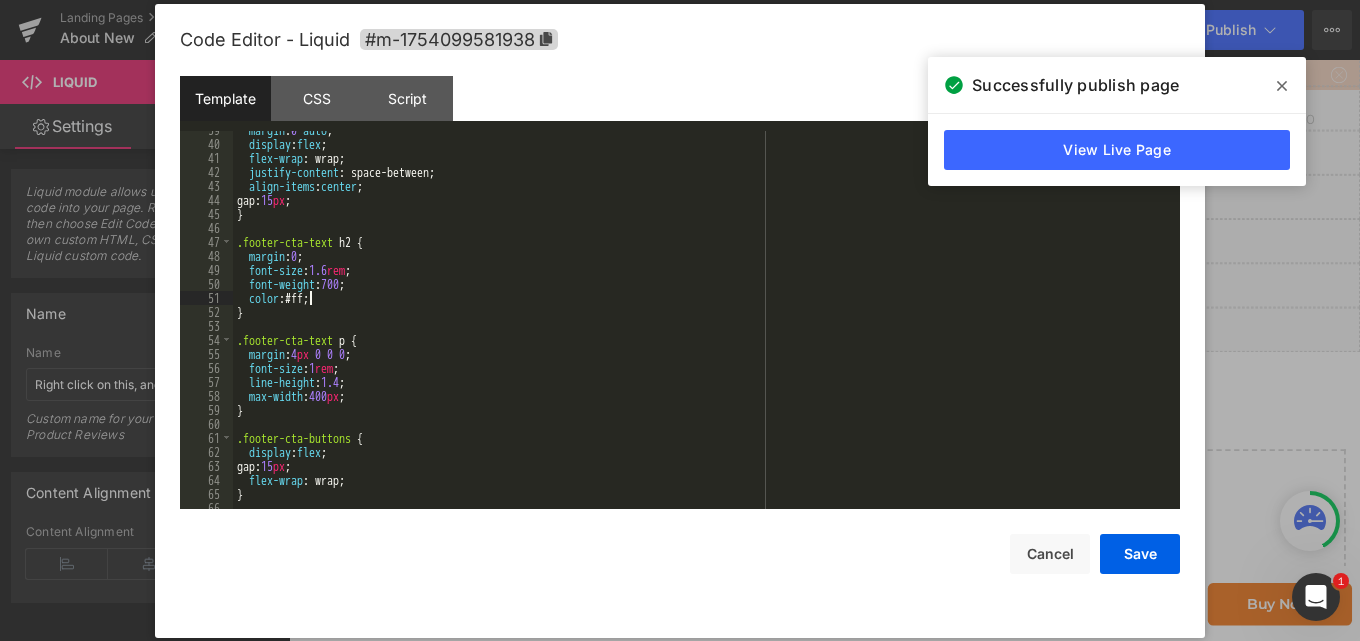 type 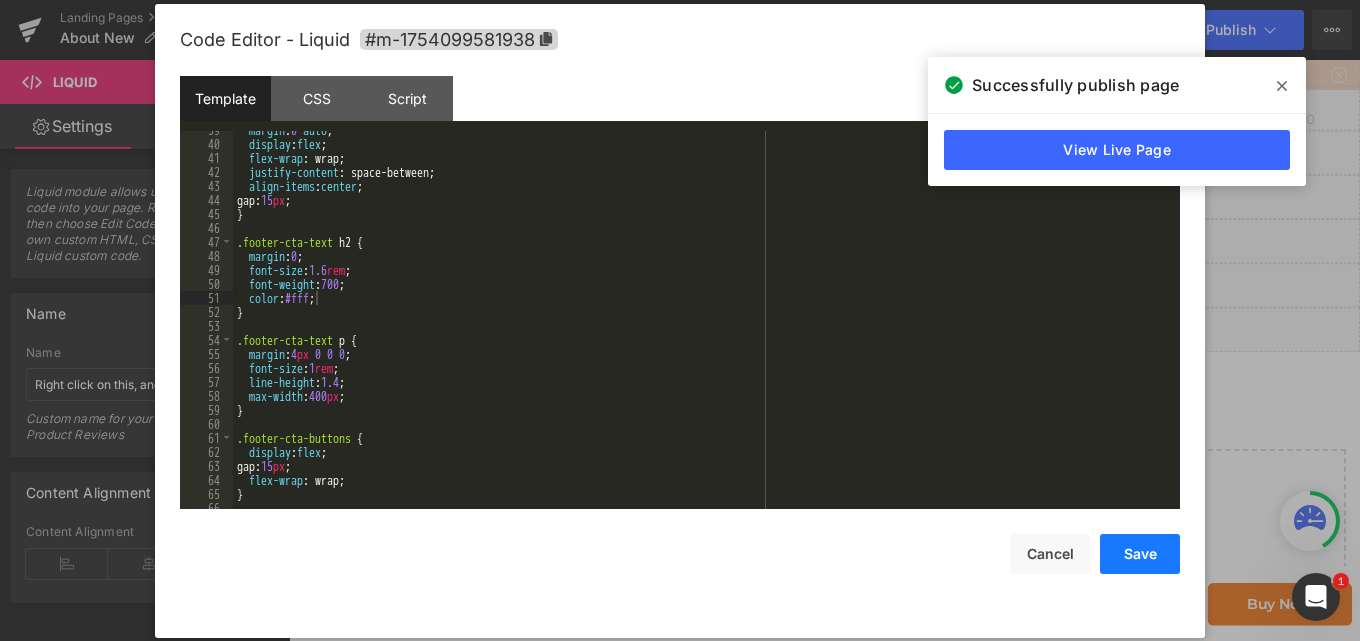 click on "Save" at bounding box center [1140, 554] 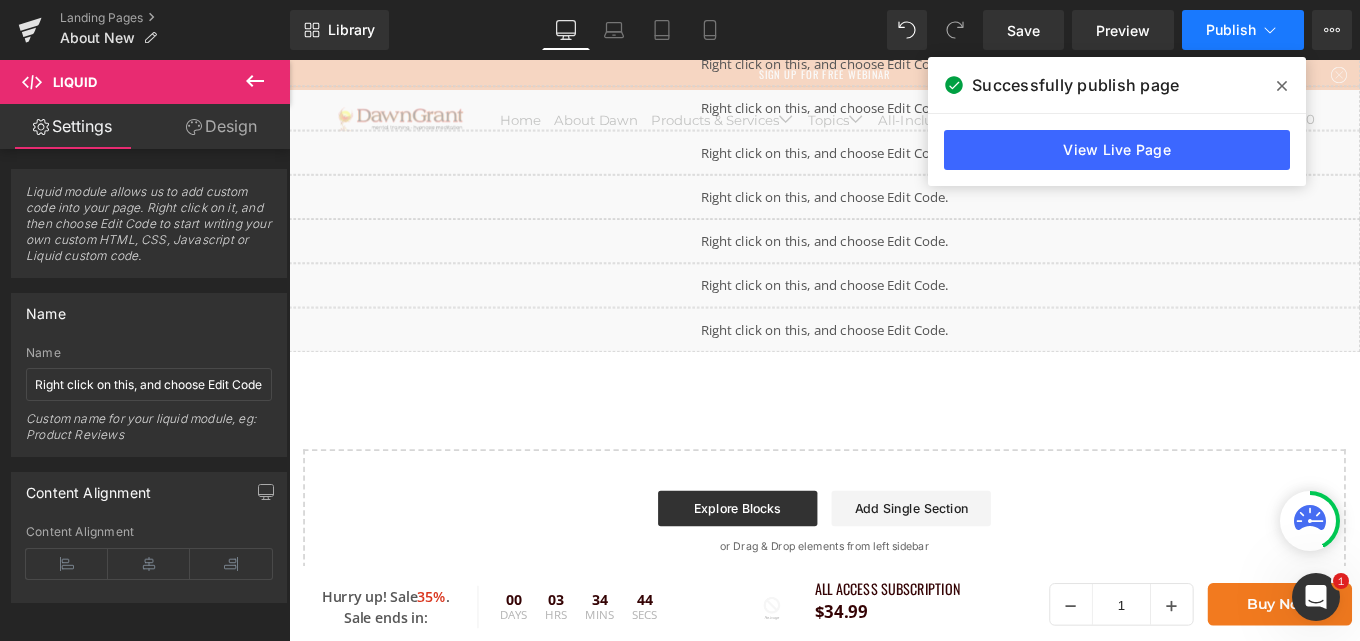 click on "Publish" at bounding box center (1243, 30) 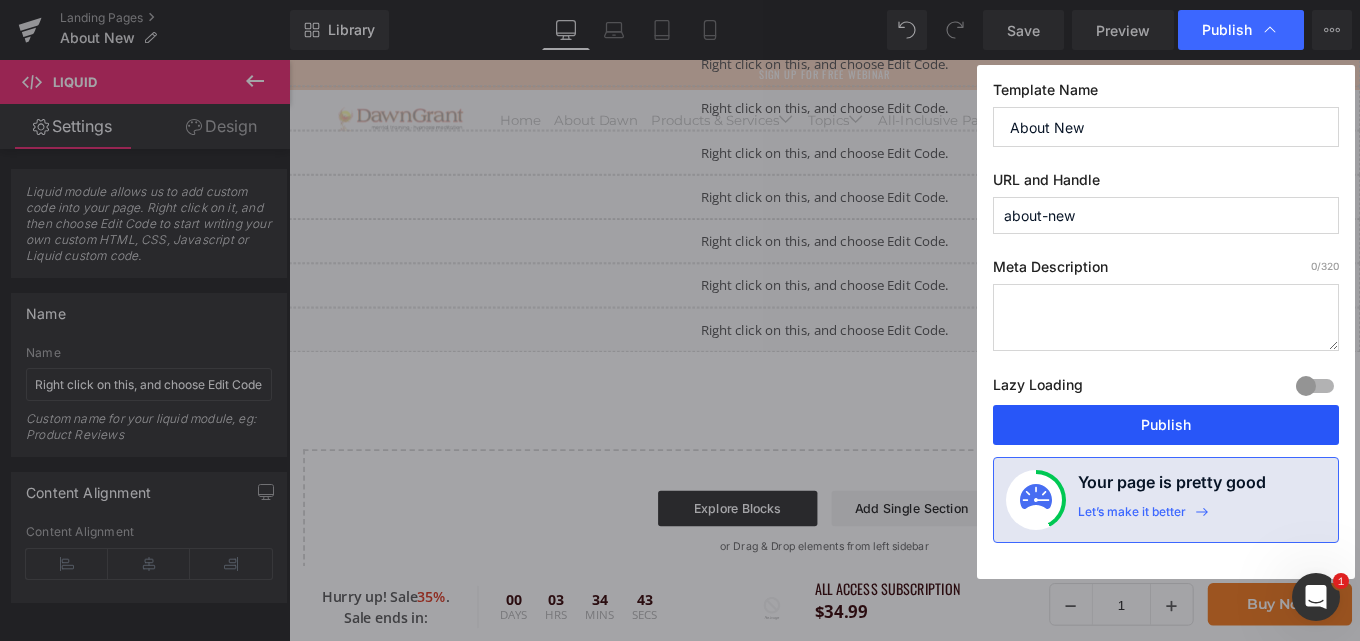 click on "Publish" at bounding box center [1166, 425] 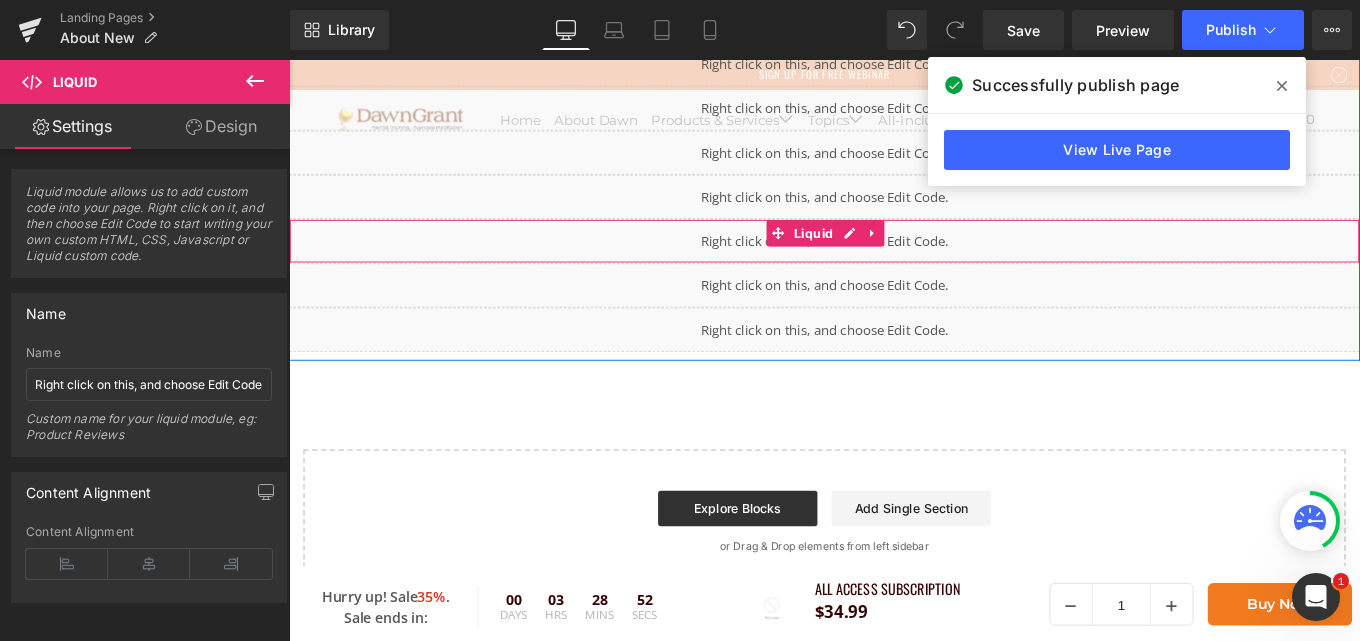 scroll, scrollTop: 0, scrollLeft: 0, axis: both 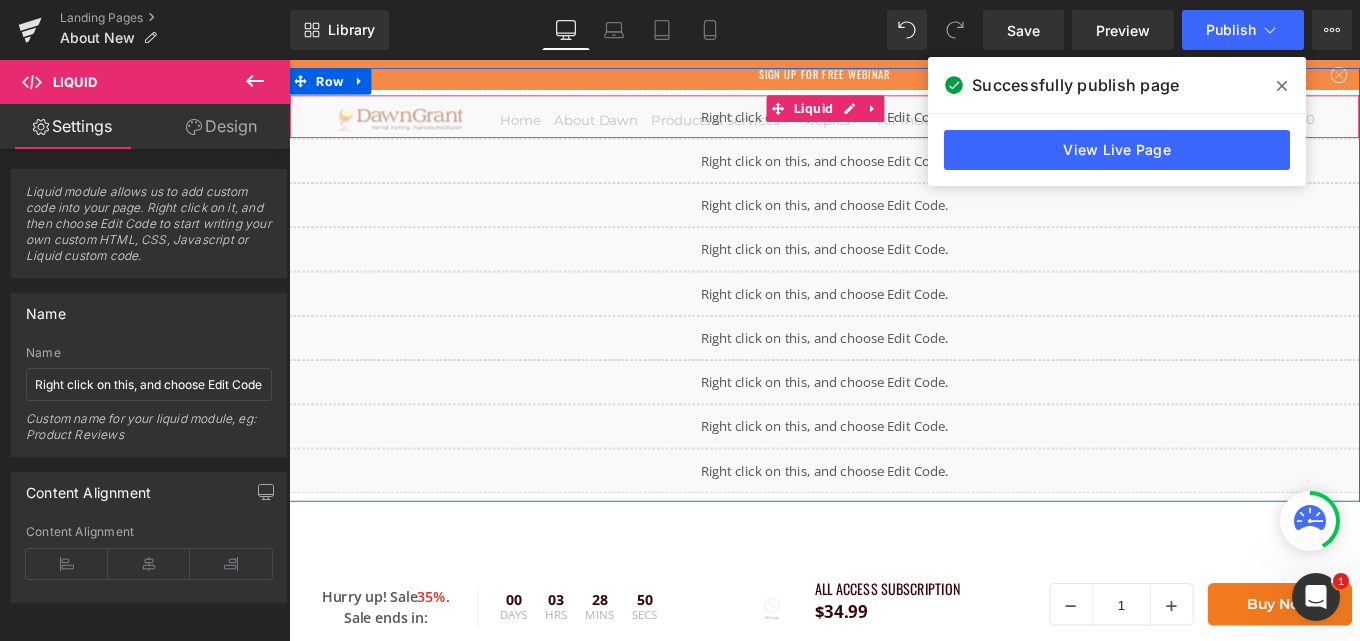click on "Liquid" at bounding box center [894, 124] 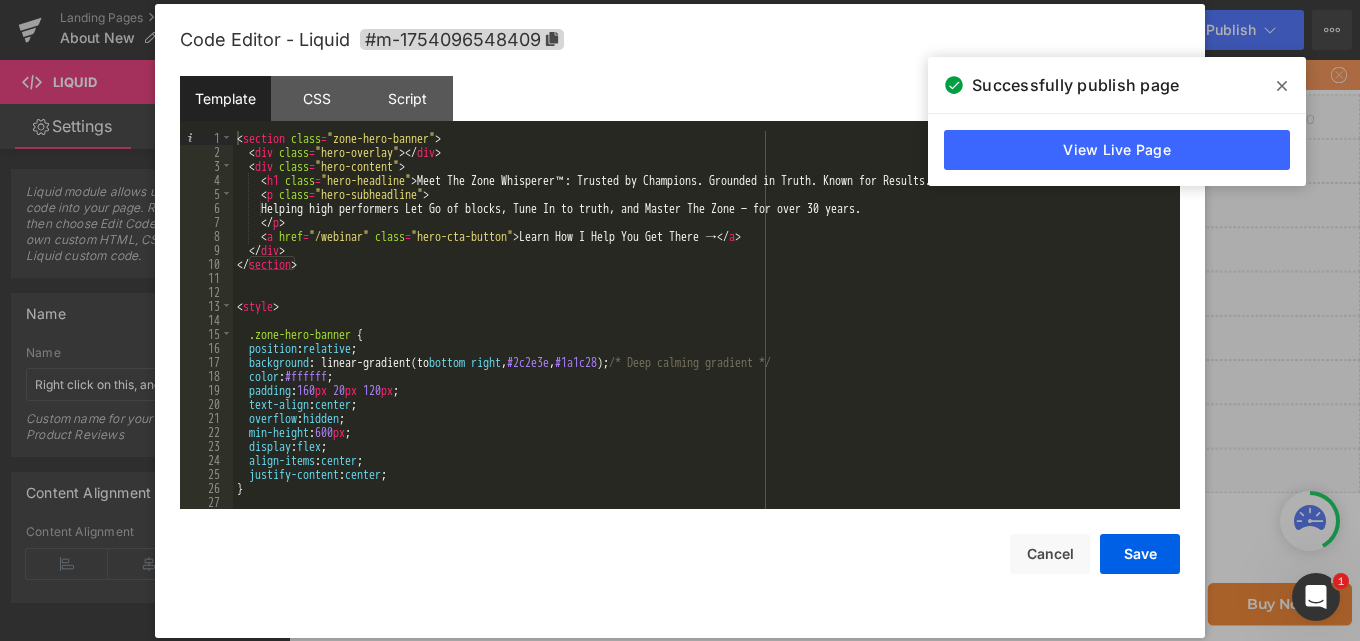 scroll, scrollTop: 180, scrollLeft: 0, axis: vertical 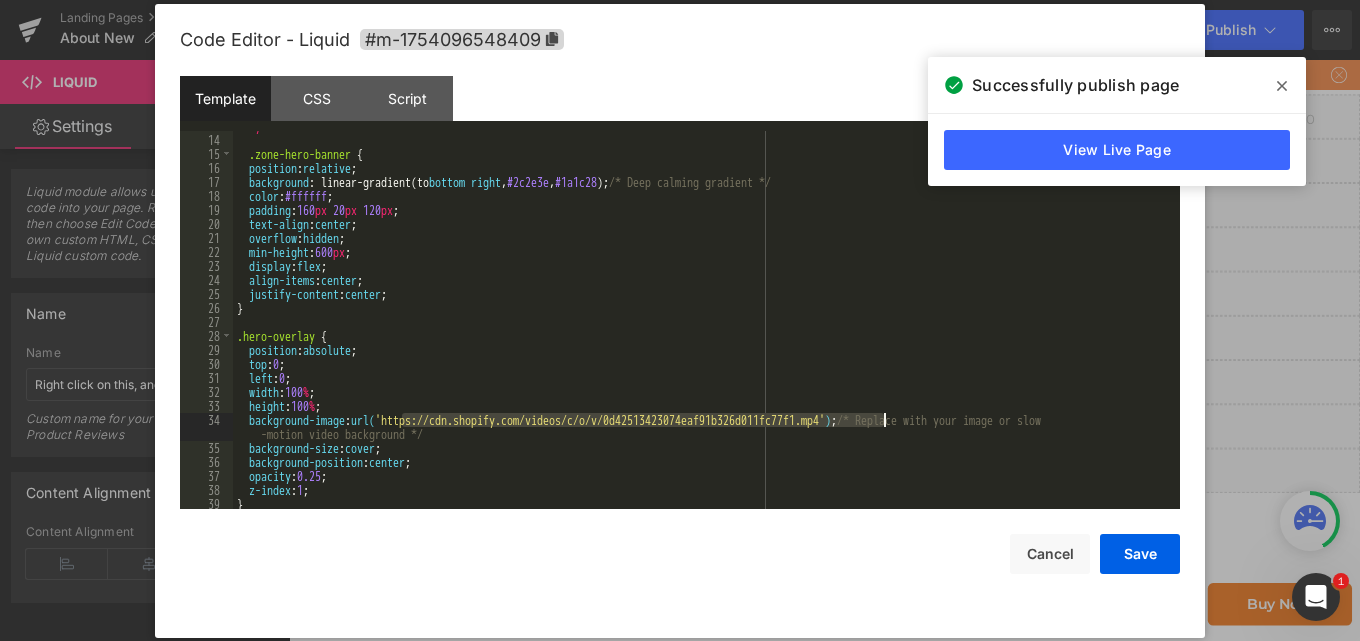 drag, startPoint x: 410, startPoint y: 416, endPoint x: 881, endPoint y: 416, distance: 471 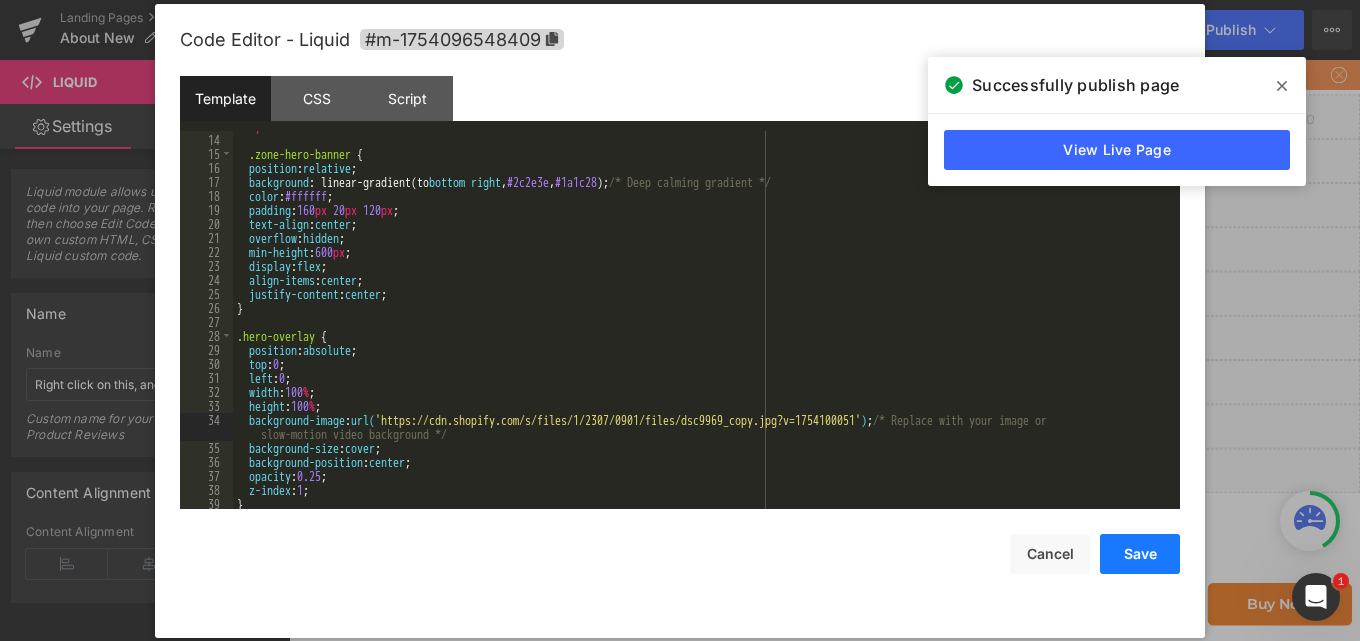 click on "Save" at bounding box center [1140, 554] 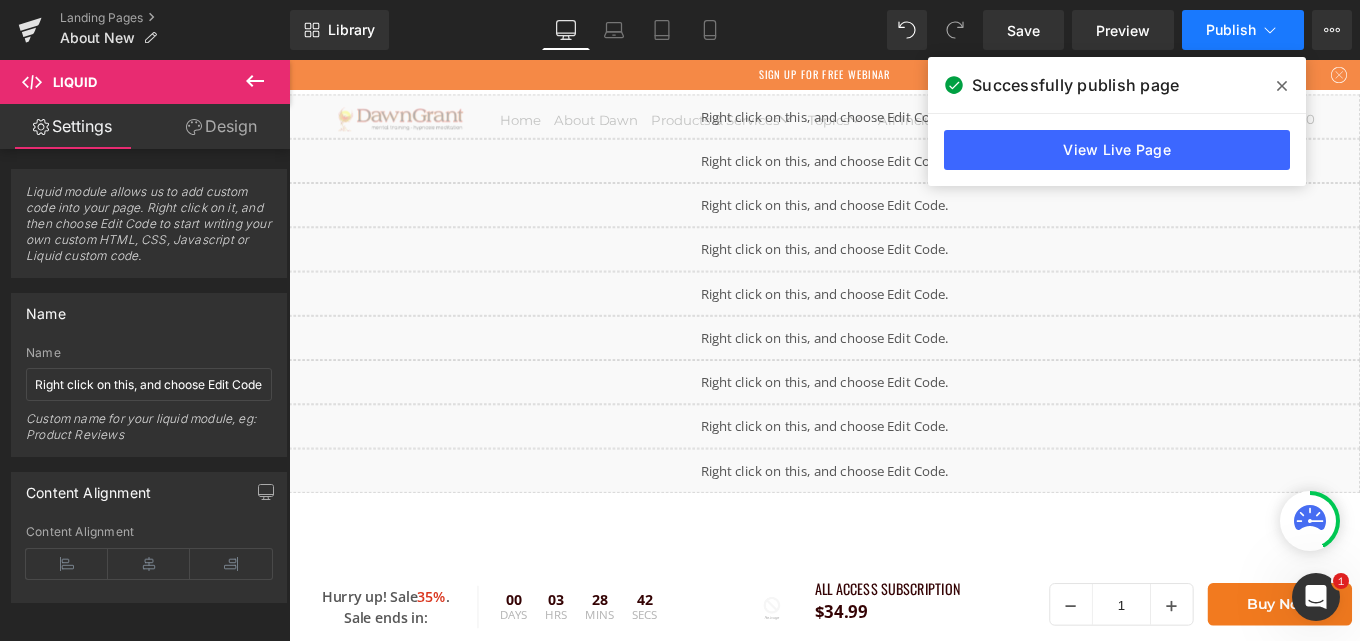 click on "Publish" at bounding box center [1243, 30] 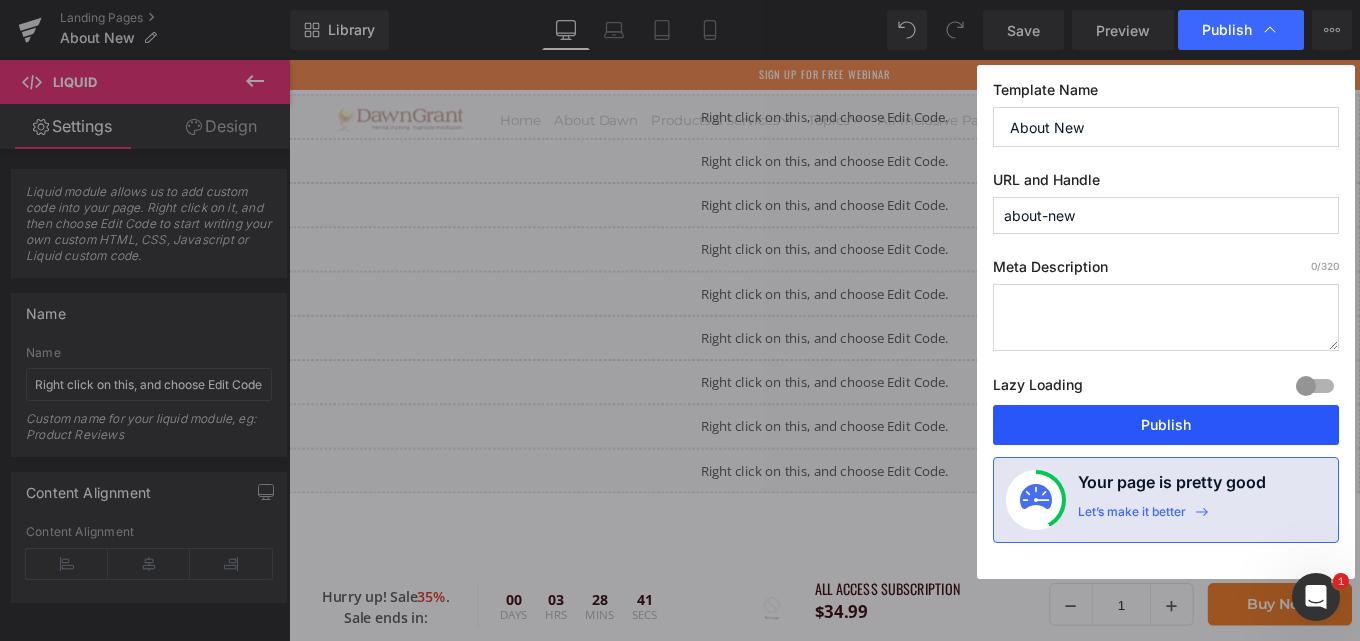 click on "Publish" at bounding box center (1166, 425) 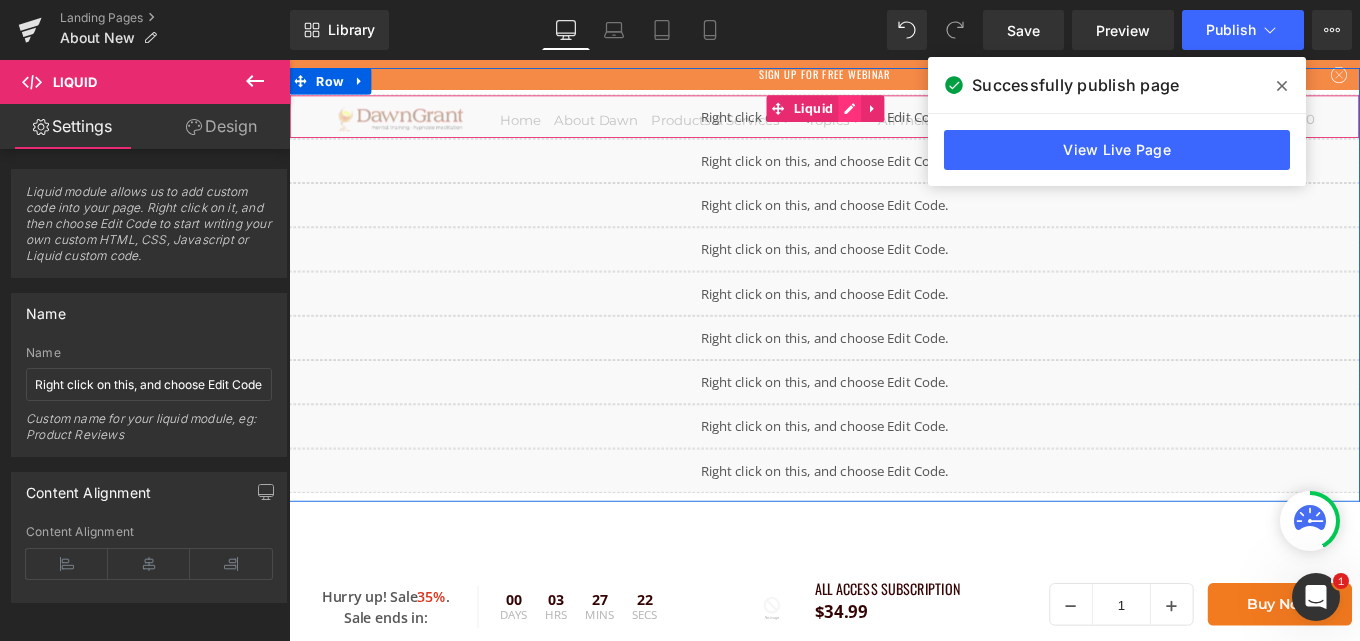 click on "Liquid" at bounding box center (894, 124) 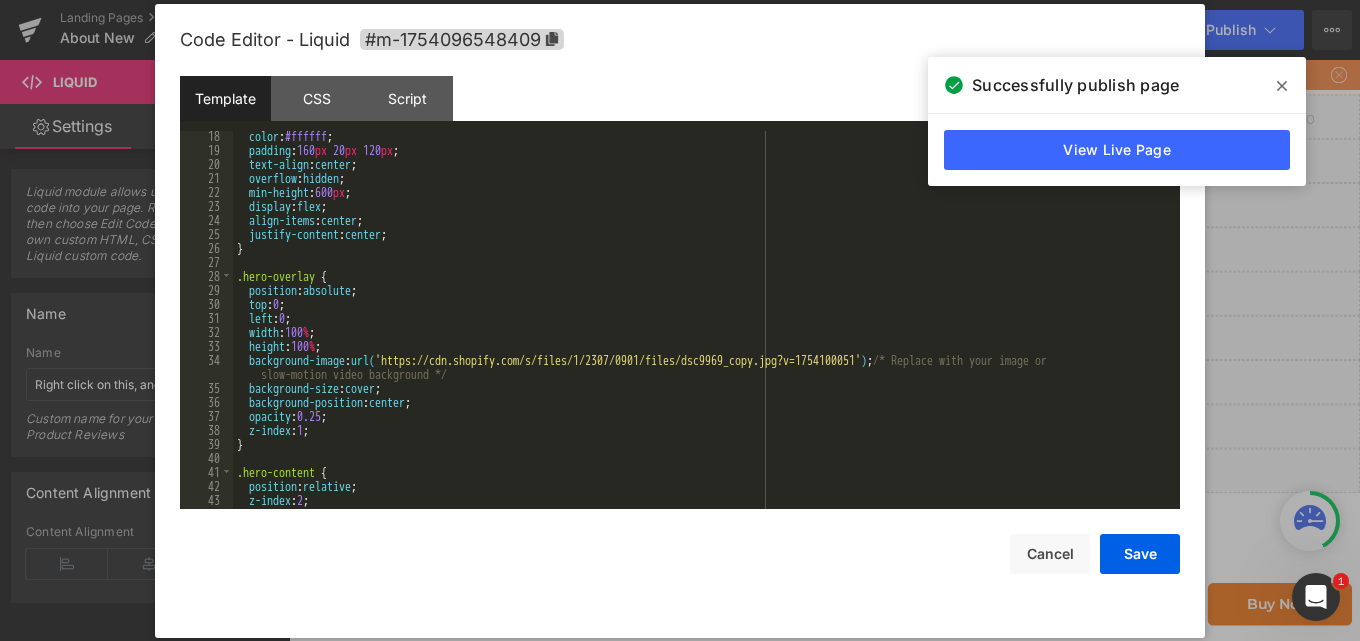 scroll, scrollTop: 240, scrollLeft: 0, axis: vertical 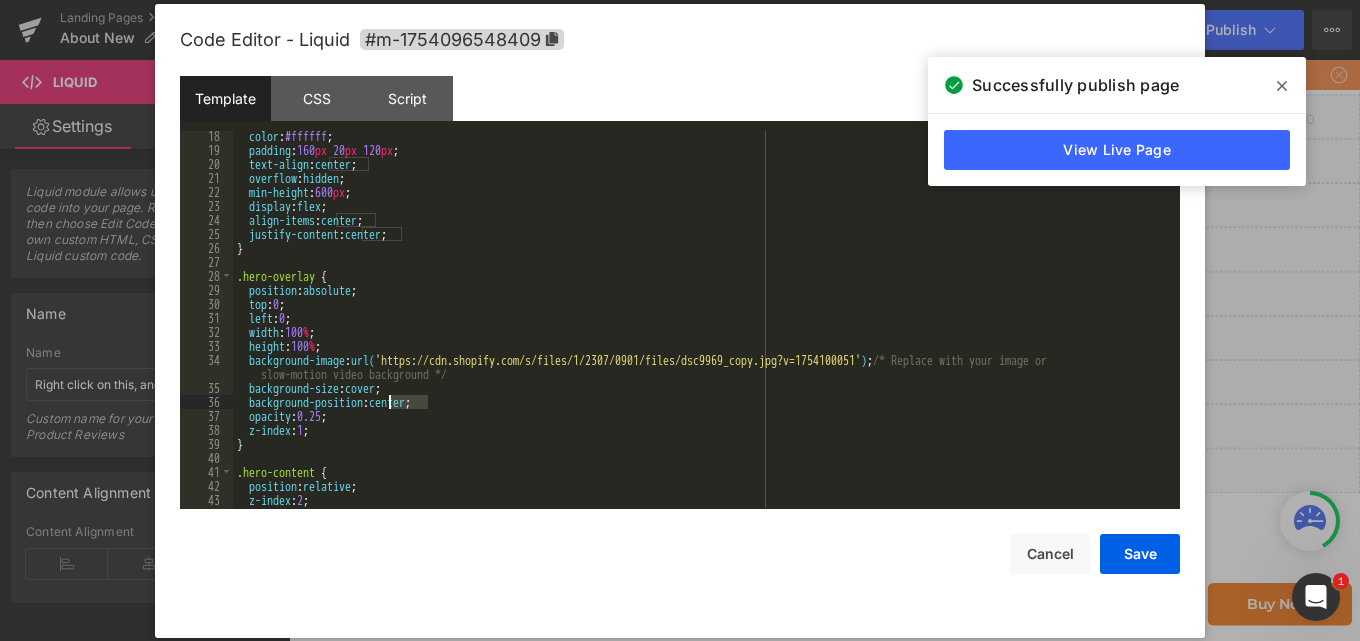 click on "color :  #ffffff ;    padding :  160 px   20 px   120 px ;    text-align :  center ;    overflow :  hidden ;    min-height :  600 px ;    display :  flex ;    align-items :  center ;    justify-content :  center ; } .hero-overlay   {    position :  absolute ;    top :  0 ;    left :  0 ;    width :  100 % ;    height :  100 % ;    background-image :  url( 'https://cdn.shopify.com/s/files/1/2307/0901/files/dsc9969_copy.jpg?v=1754100051' ) ;  /* Replace with your image or       slow-motion video background */    background-size :  cover ;    background-position :  center ;    opacity :  0.25 ;    z-index :  1 ; } .hero-content   {    position :  relative ;    z-index :  2 ;    max-width :  900 px ;" at bounding box center (702, 332) 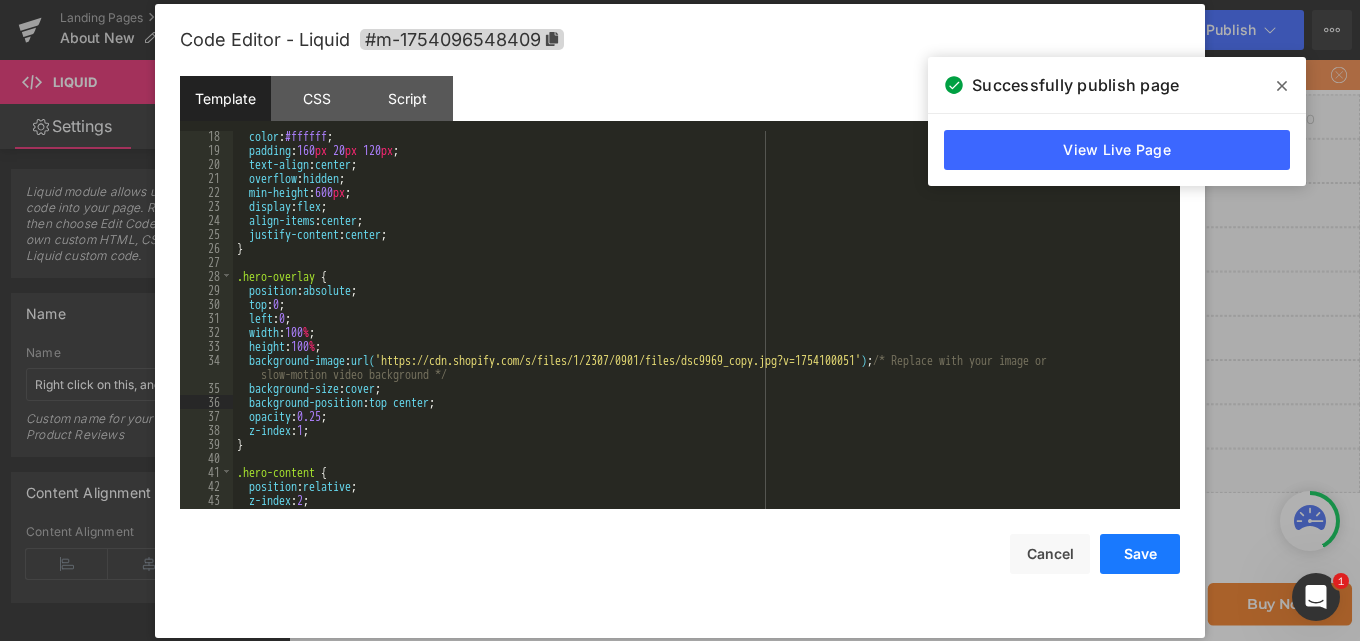 click on "Save" at bounding box center (1140, 554) 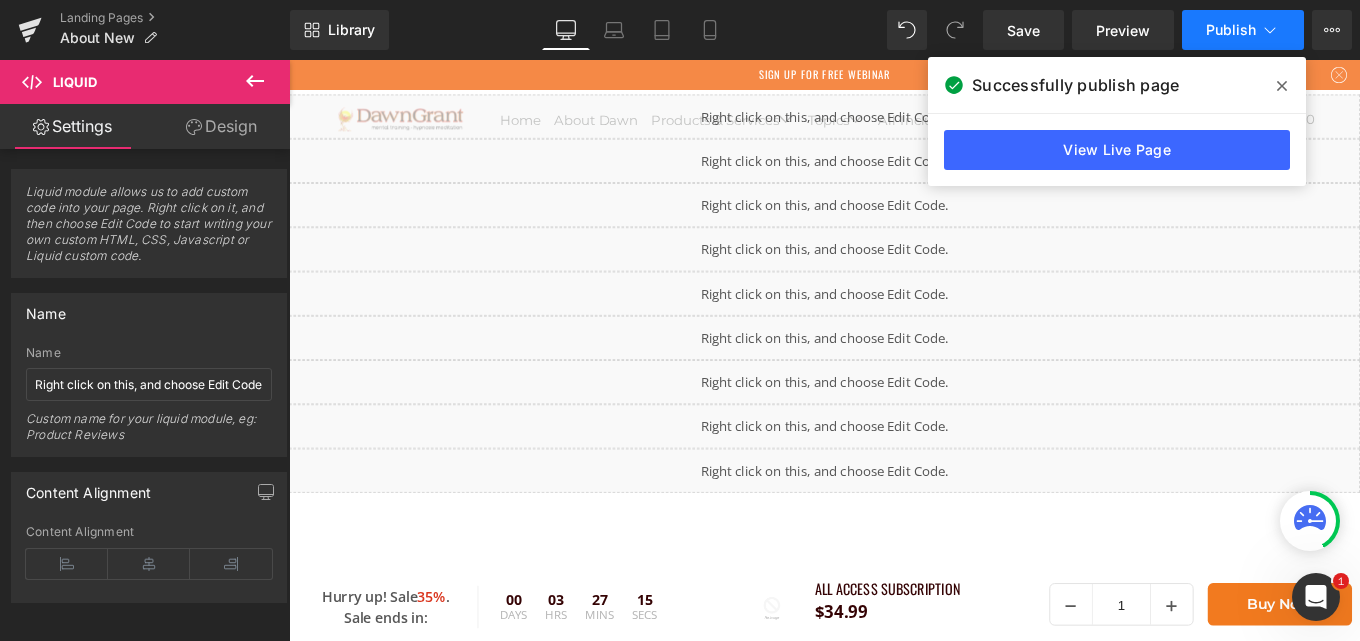 click on "Publish" at bounding box center (1231, 30) 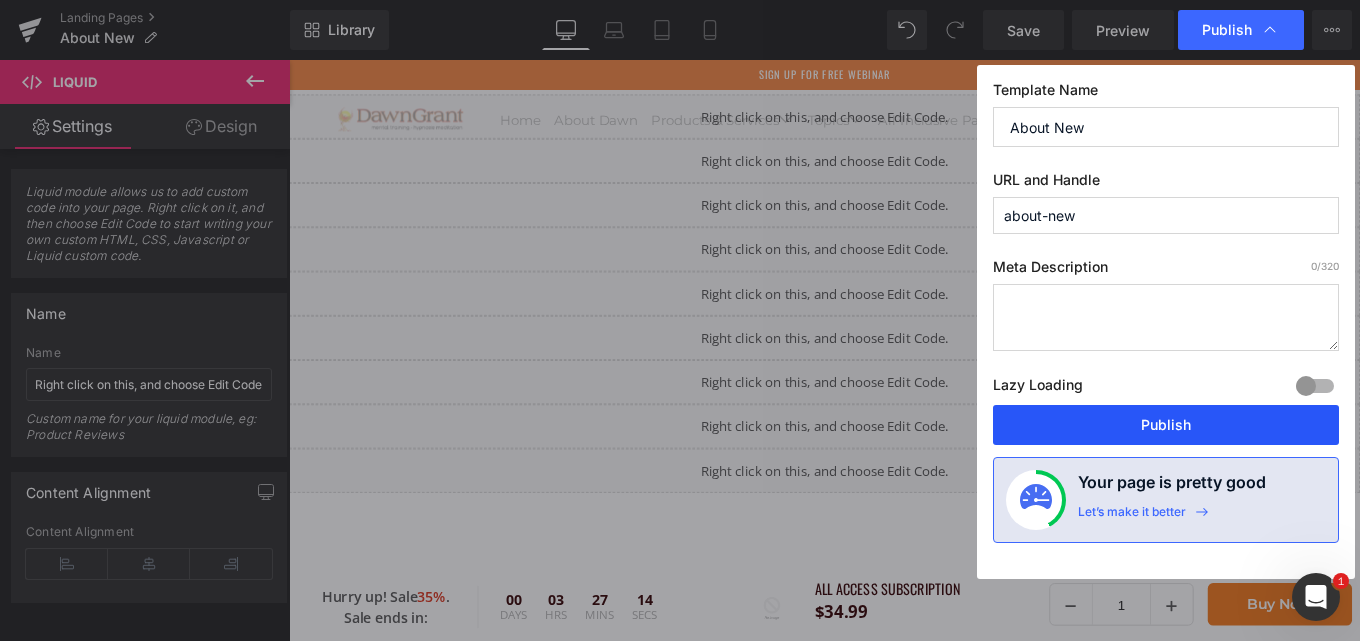 click on "Publish" at bounding box center [1166, 425] 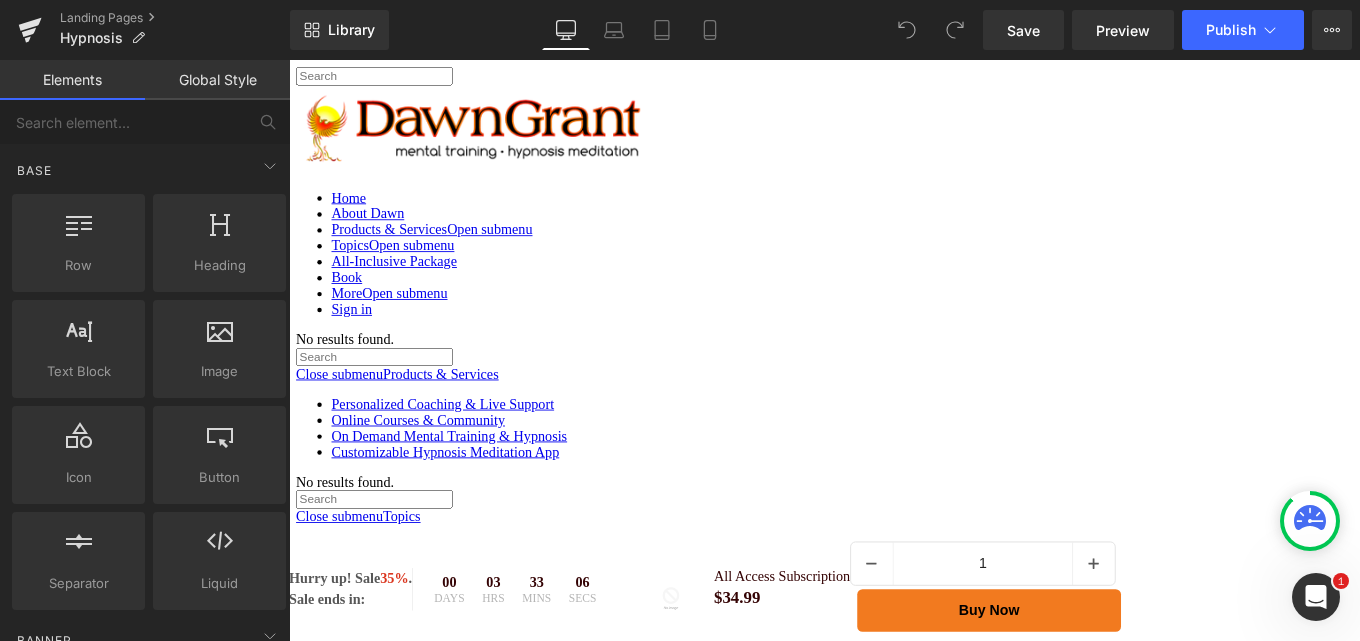 scroll, scrollTop: 0, scrollLeft: 0, axis: both 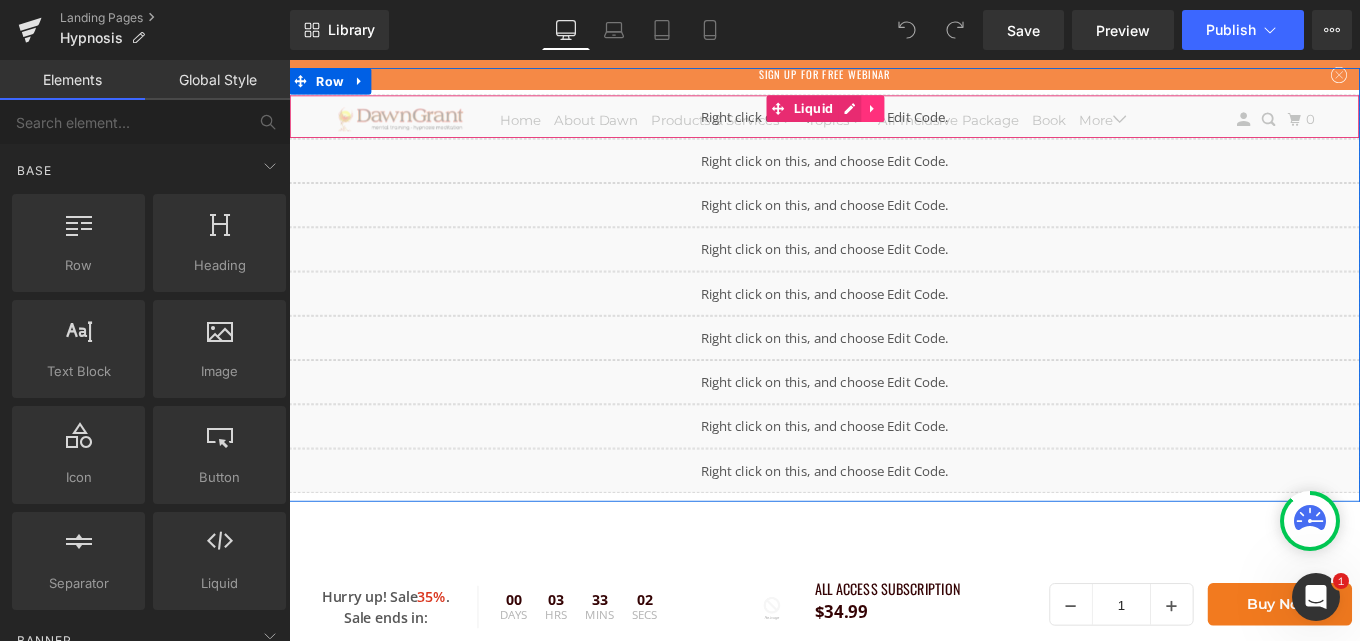click at bounding box center [948, 115] 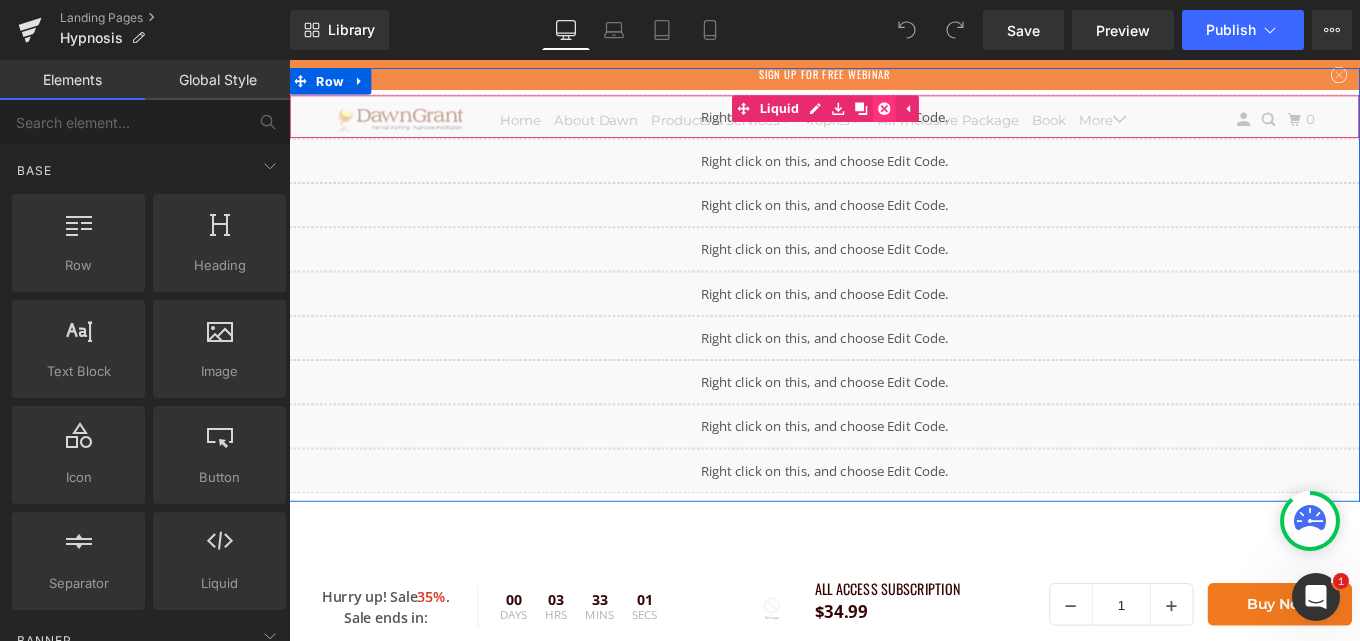 click 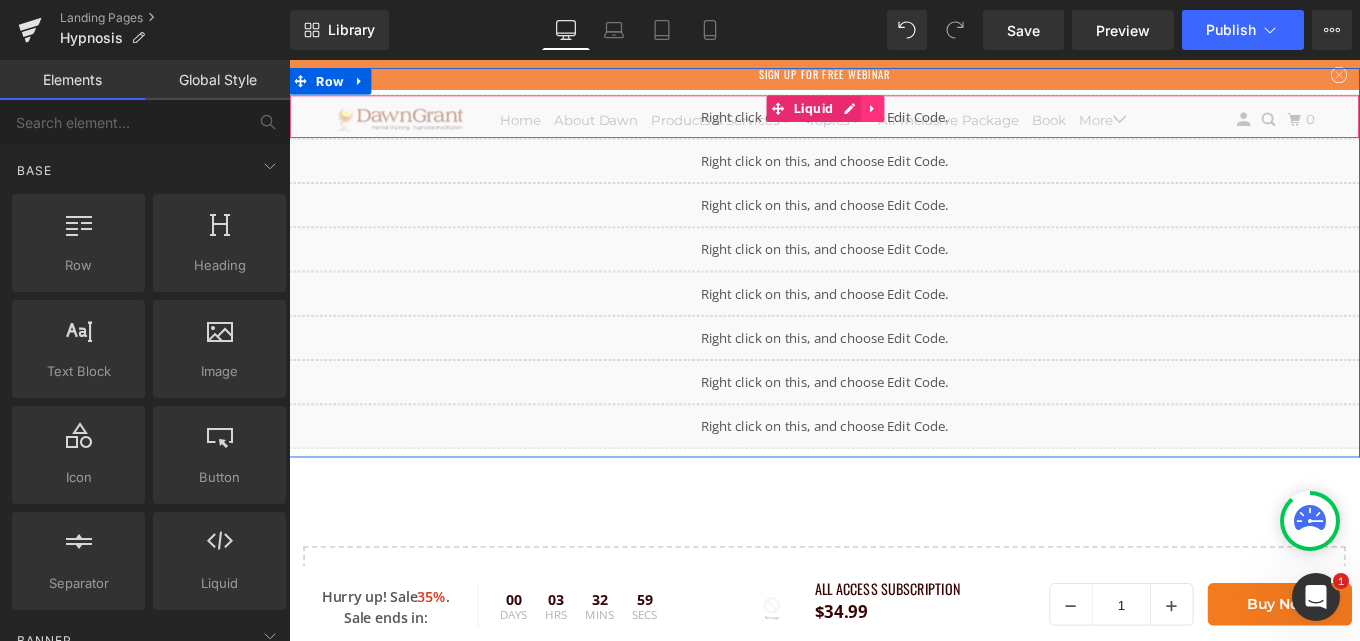 click 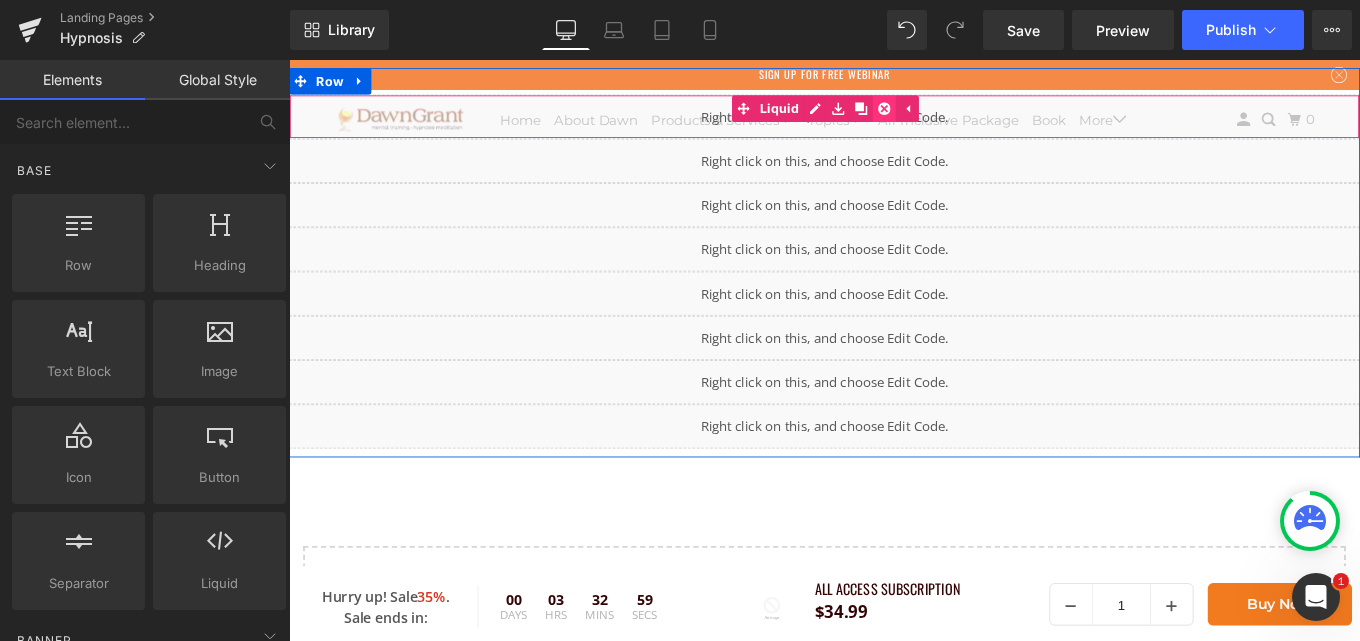 click 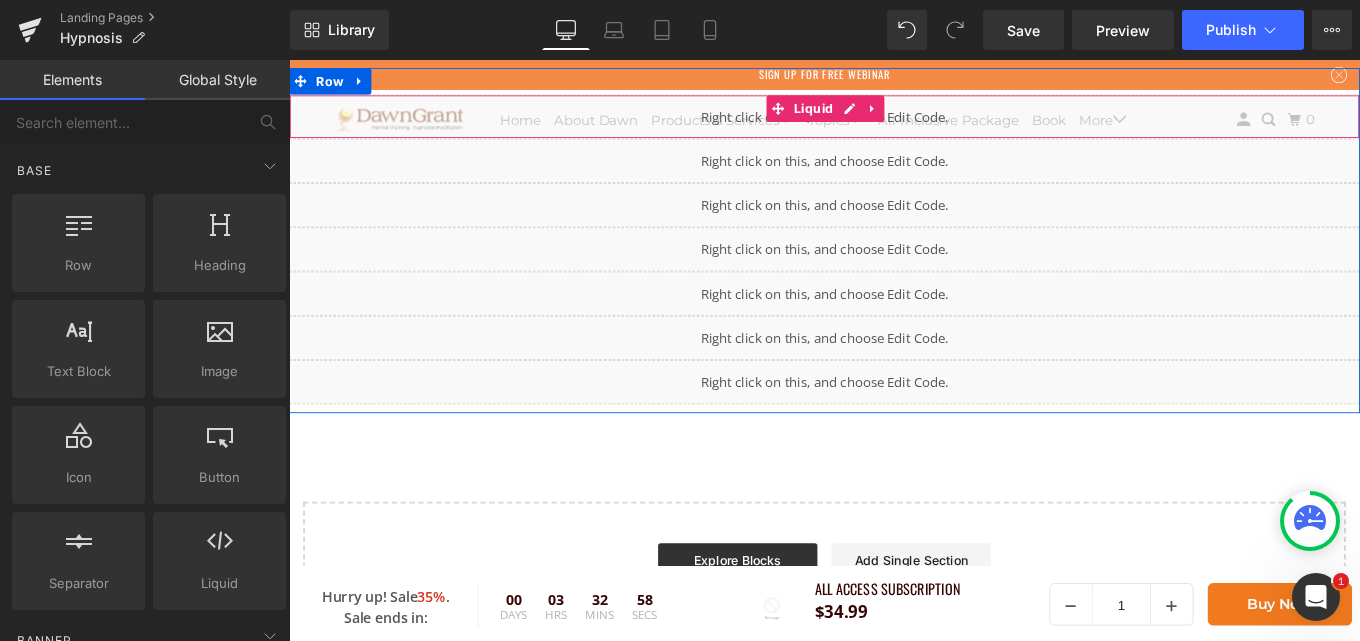 click at bounding box center (948, 115) 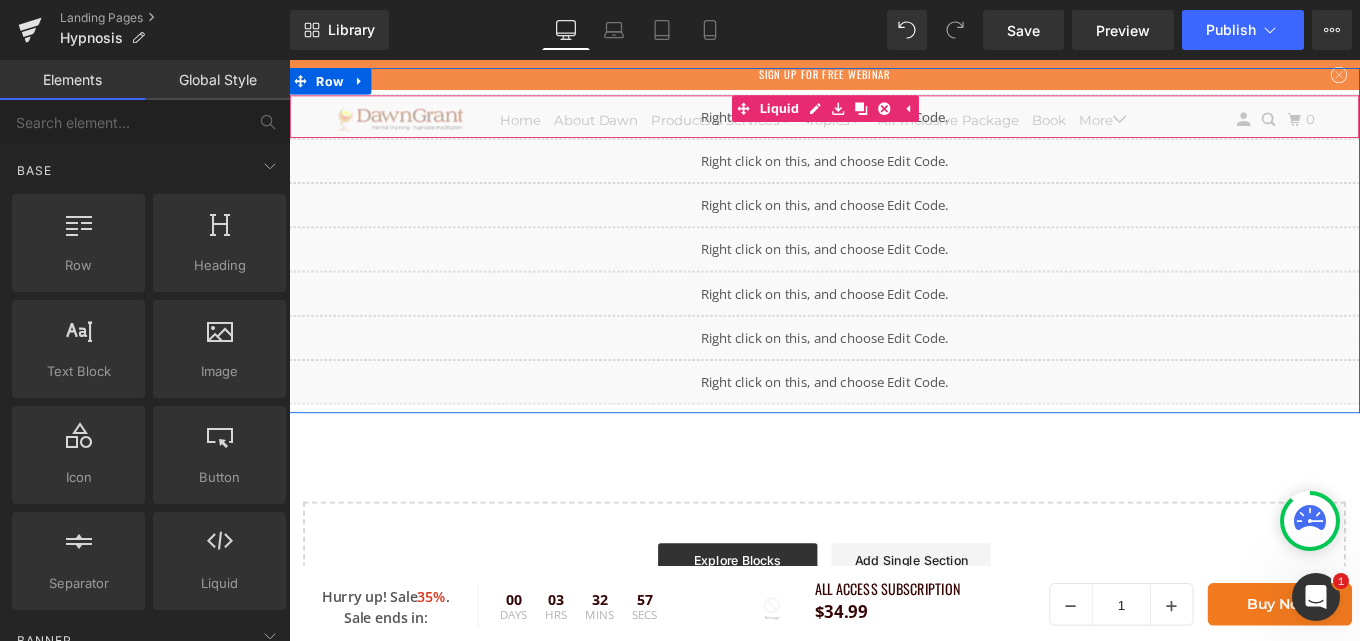 click 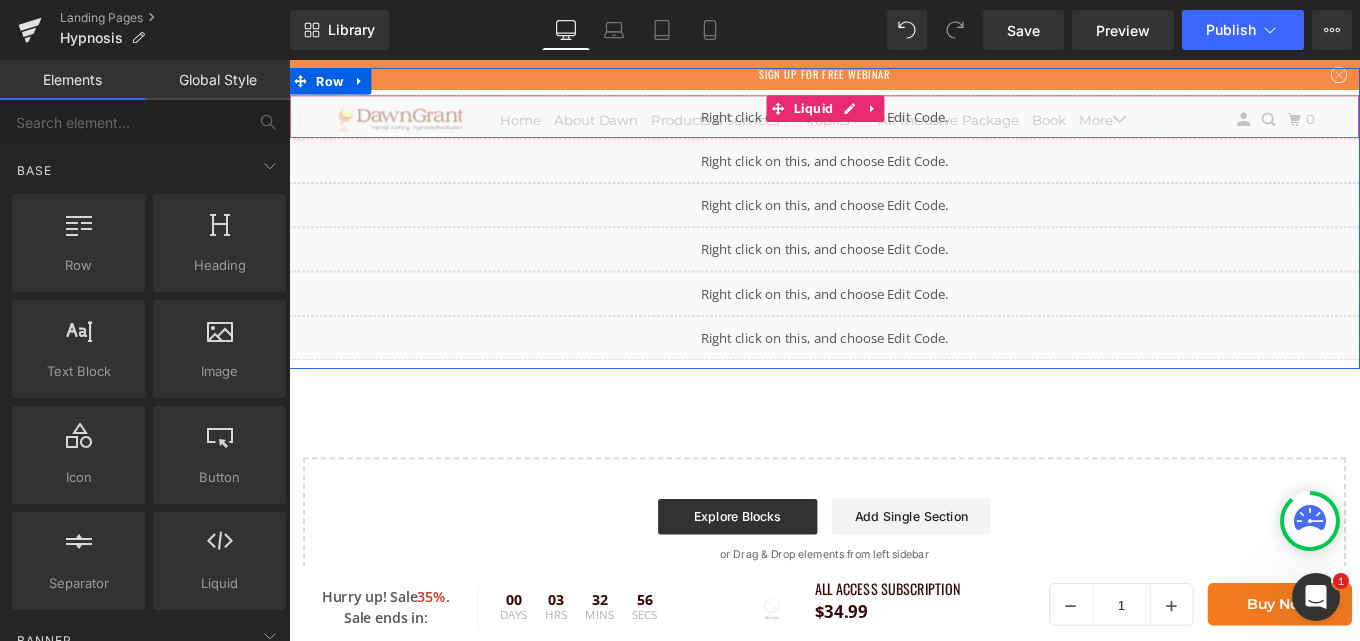 click at bounding box center (948, 115) 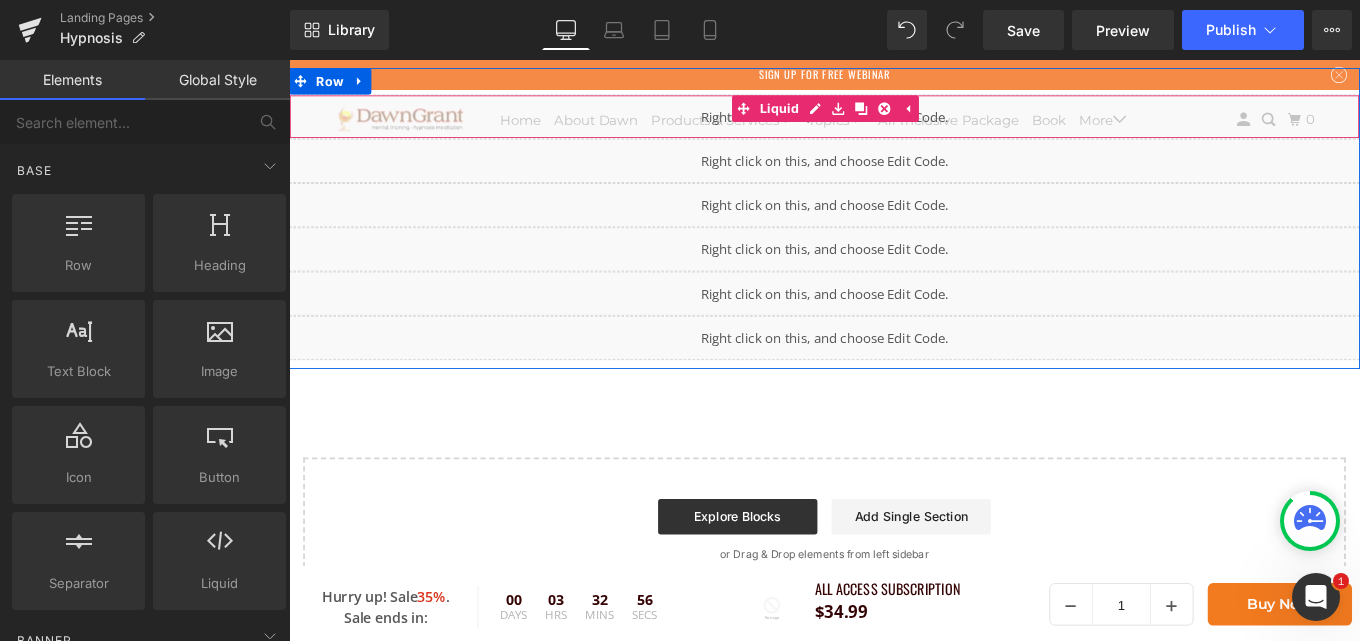click 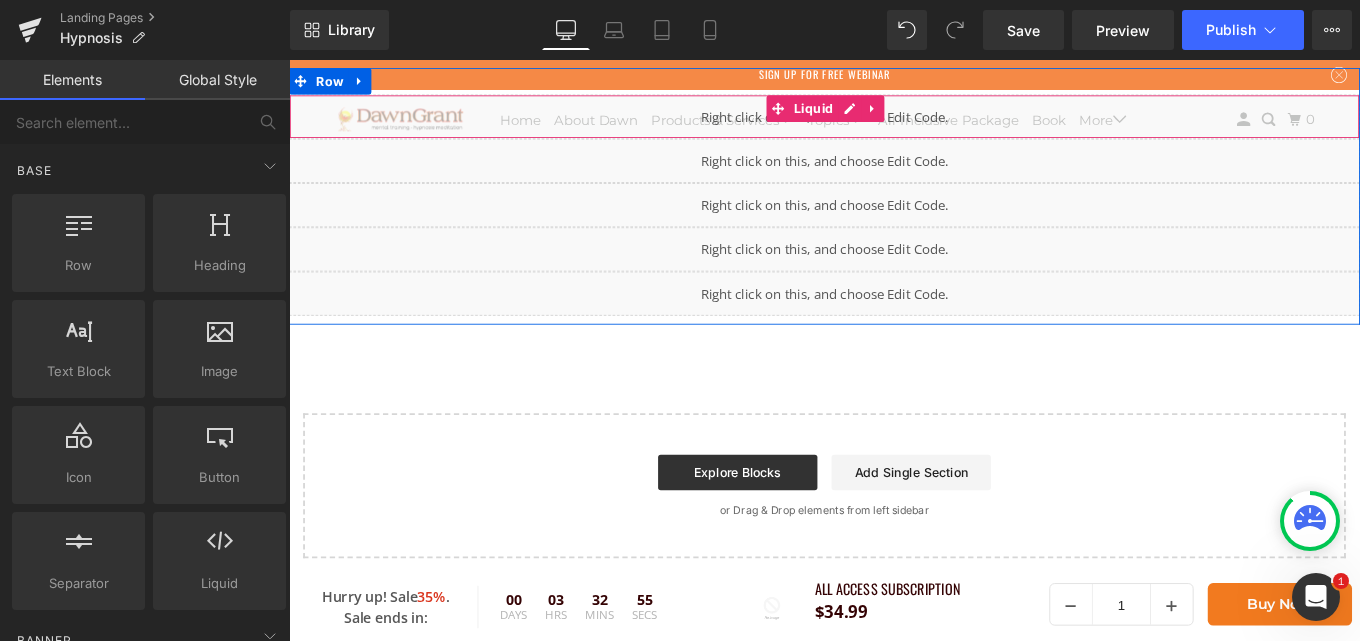 click at bounding box center (948, 115) 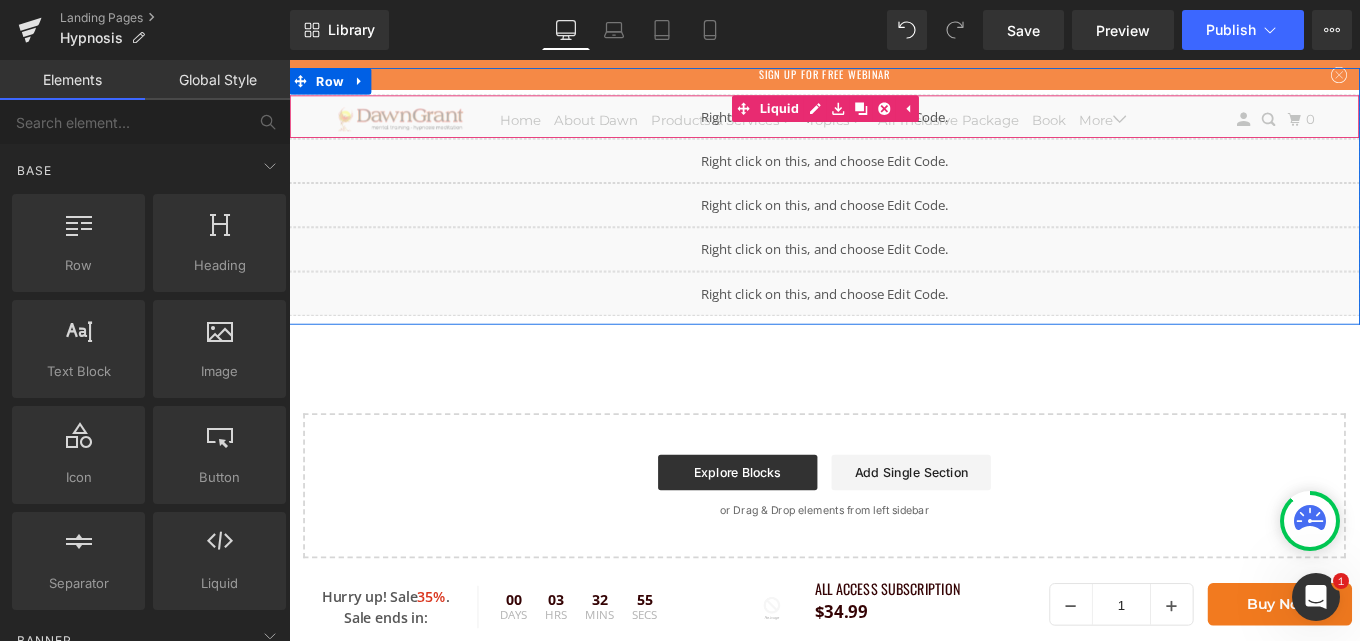 click 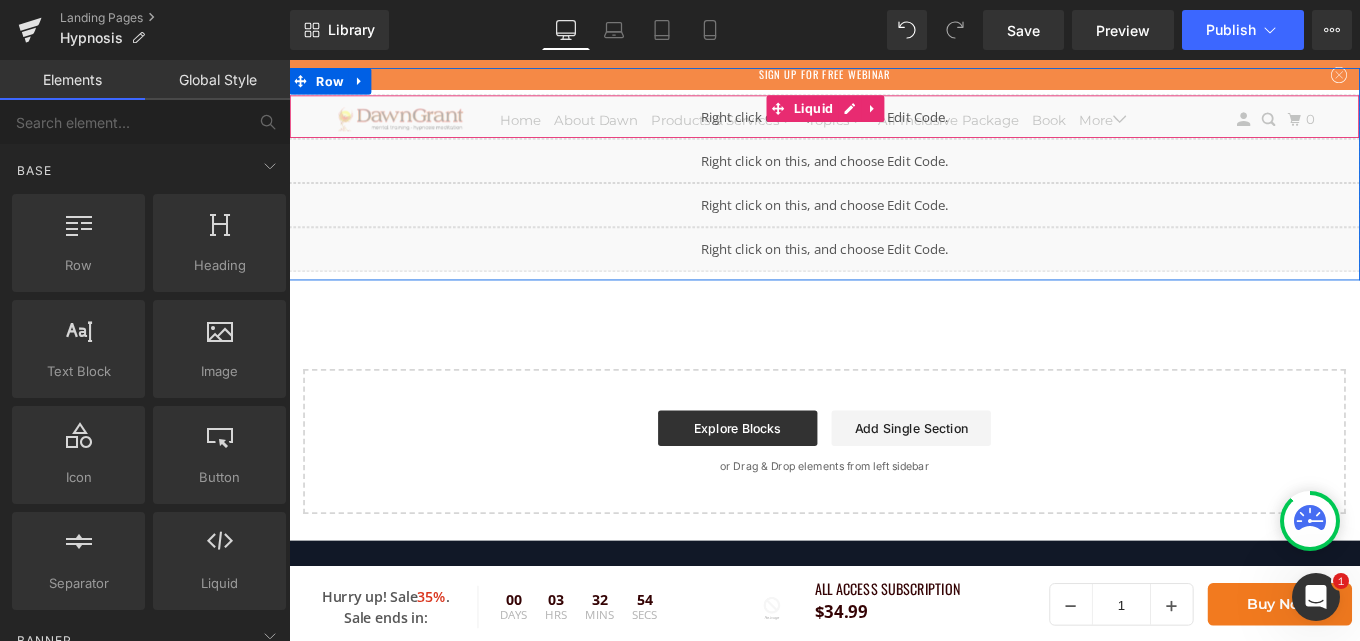click at bounding box center (948, 115) 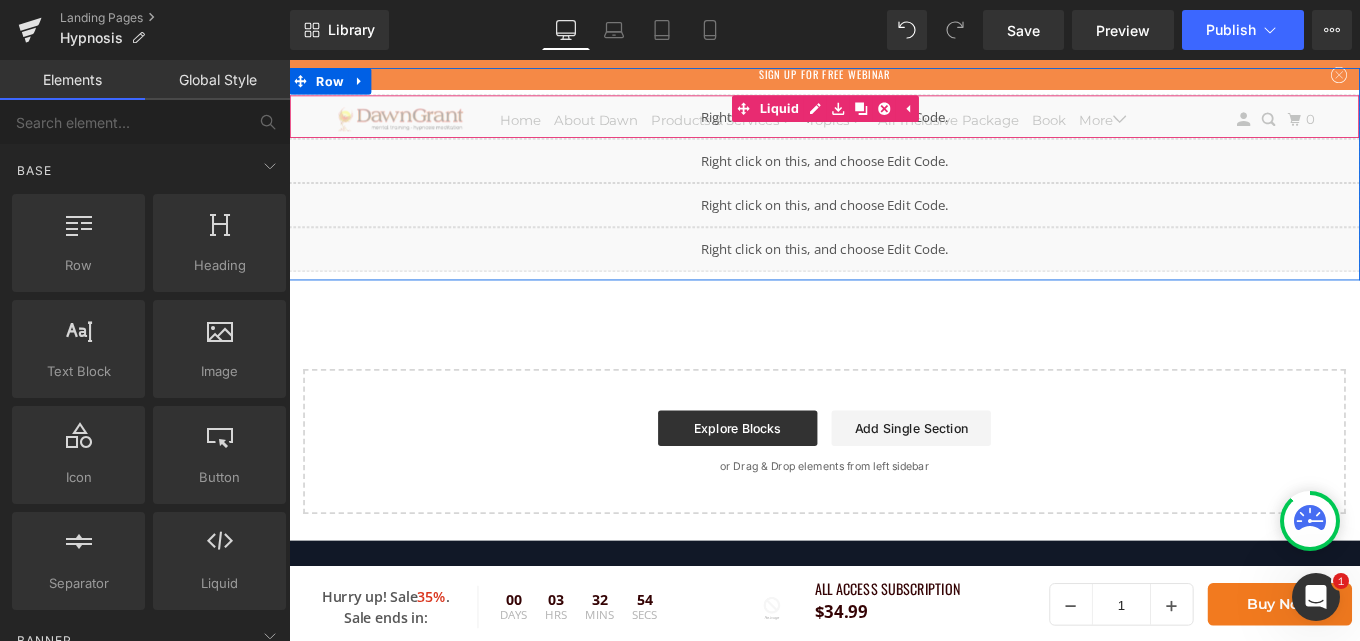 click 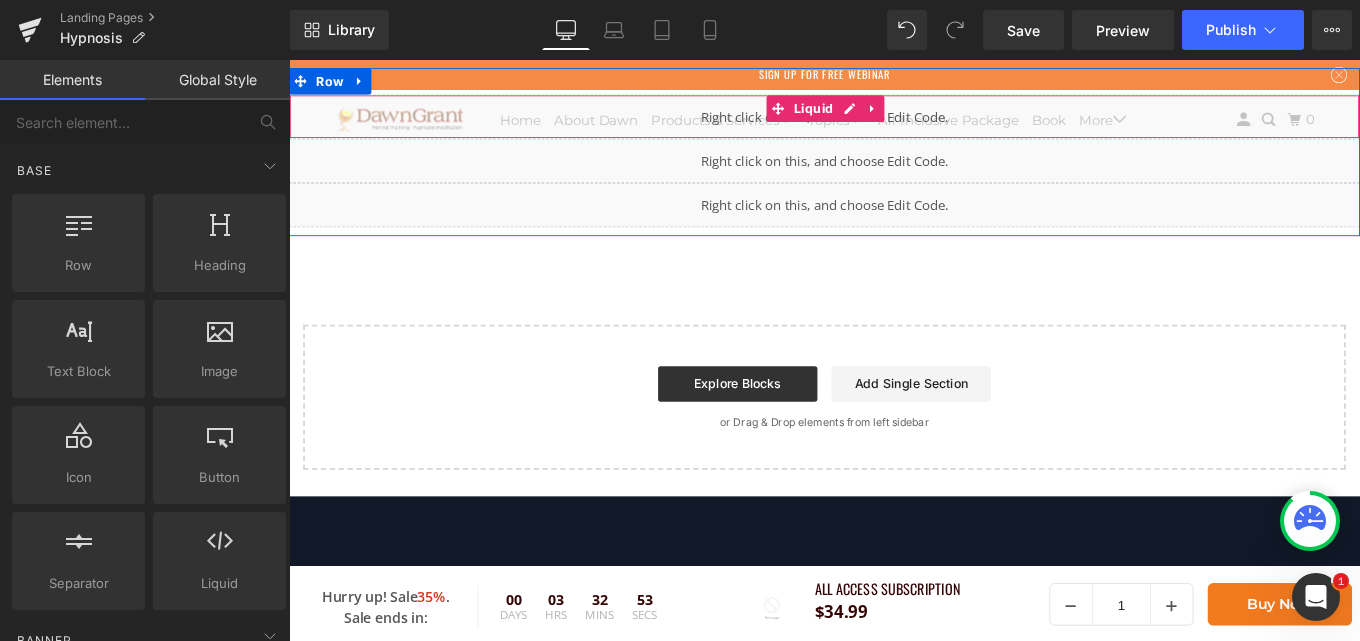 click at bounding box center [948, 115] 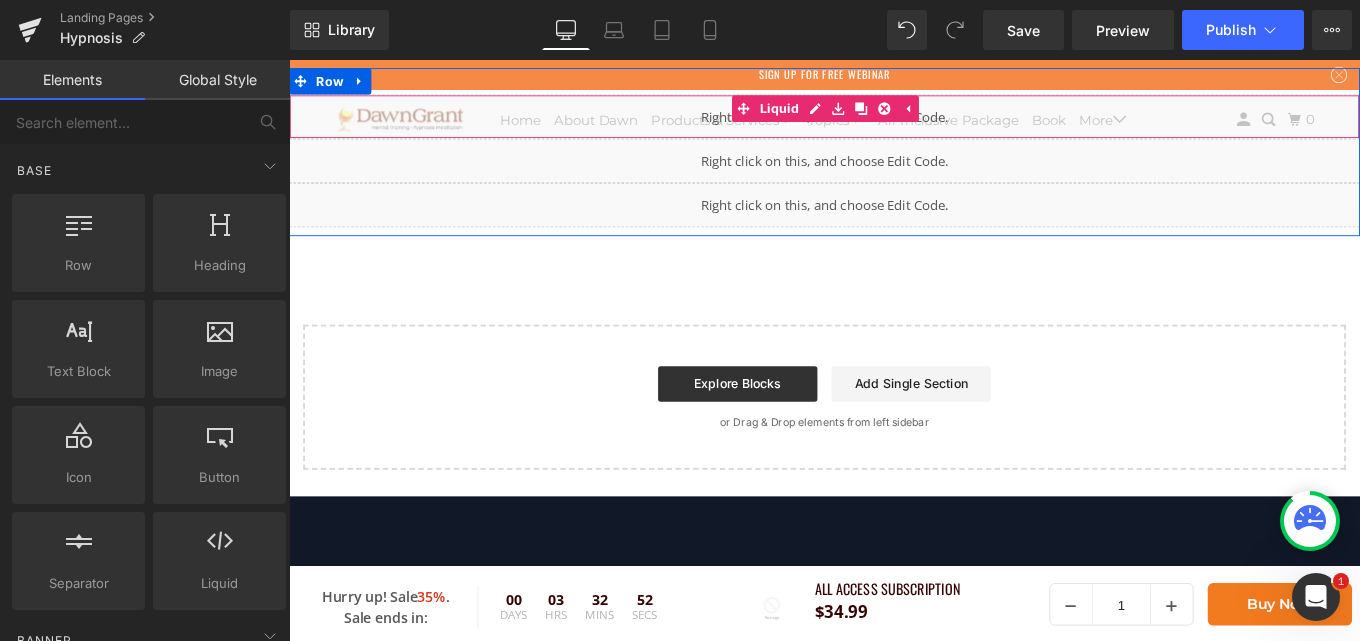 click 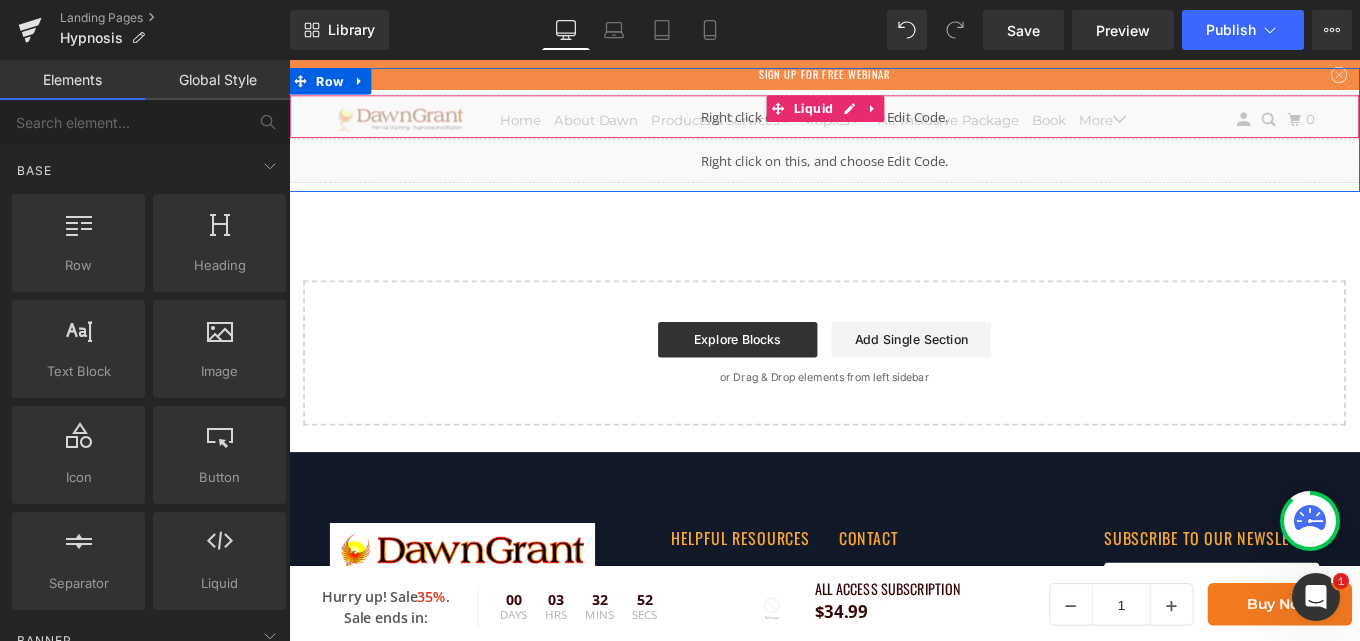 click at bounding box center [948, 115] 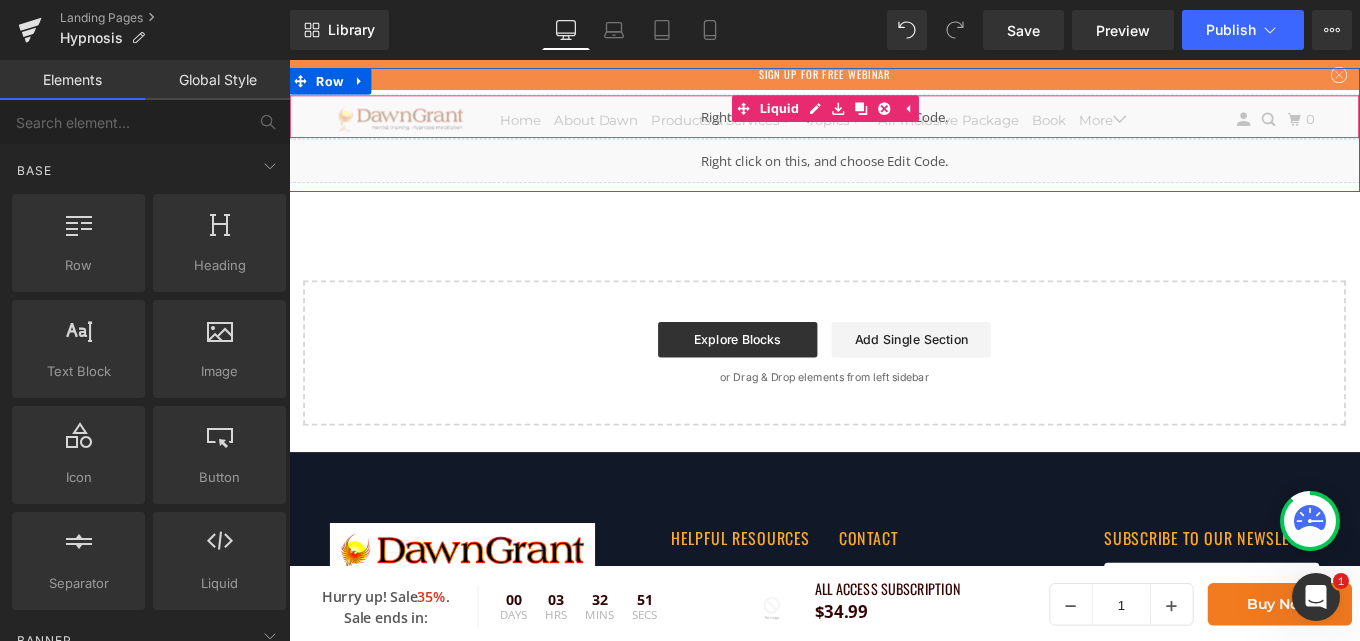click 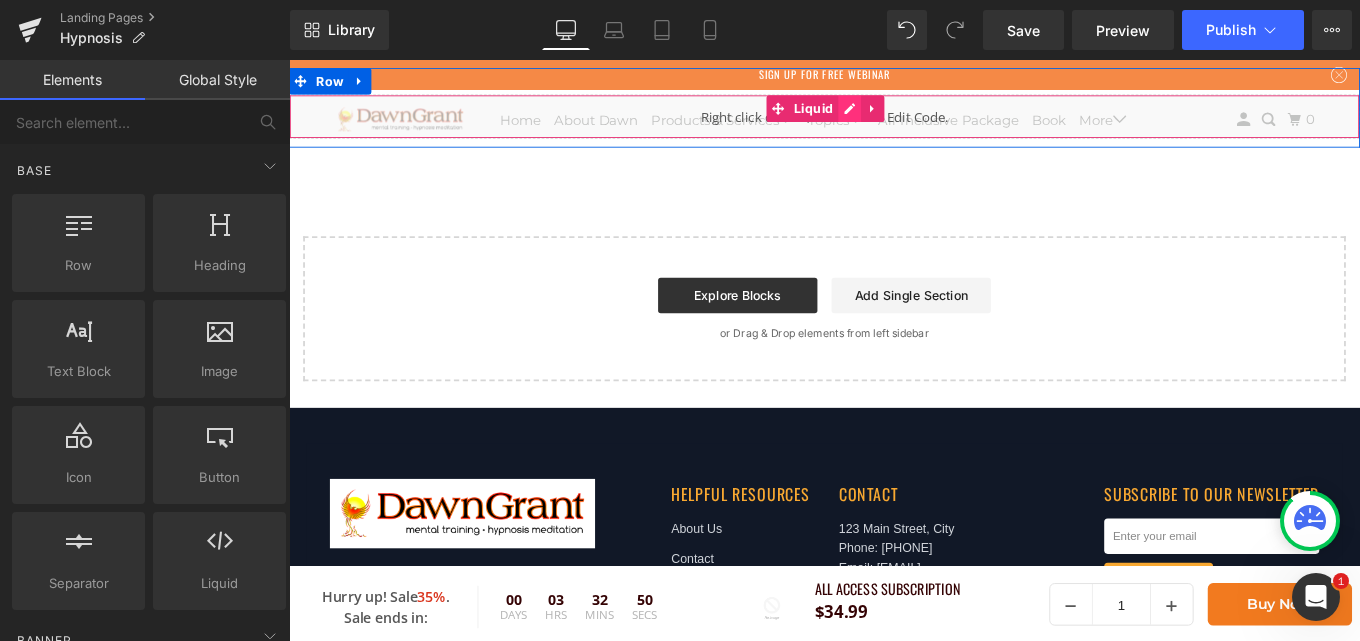 click on "Liquid" at bounding box center (894, 124) 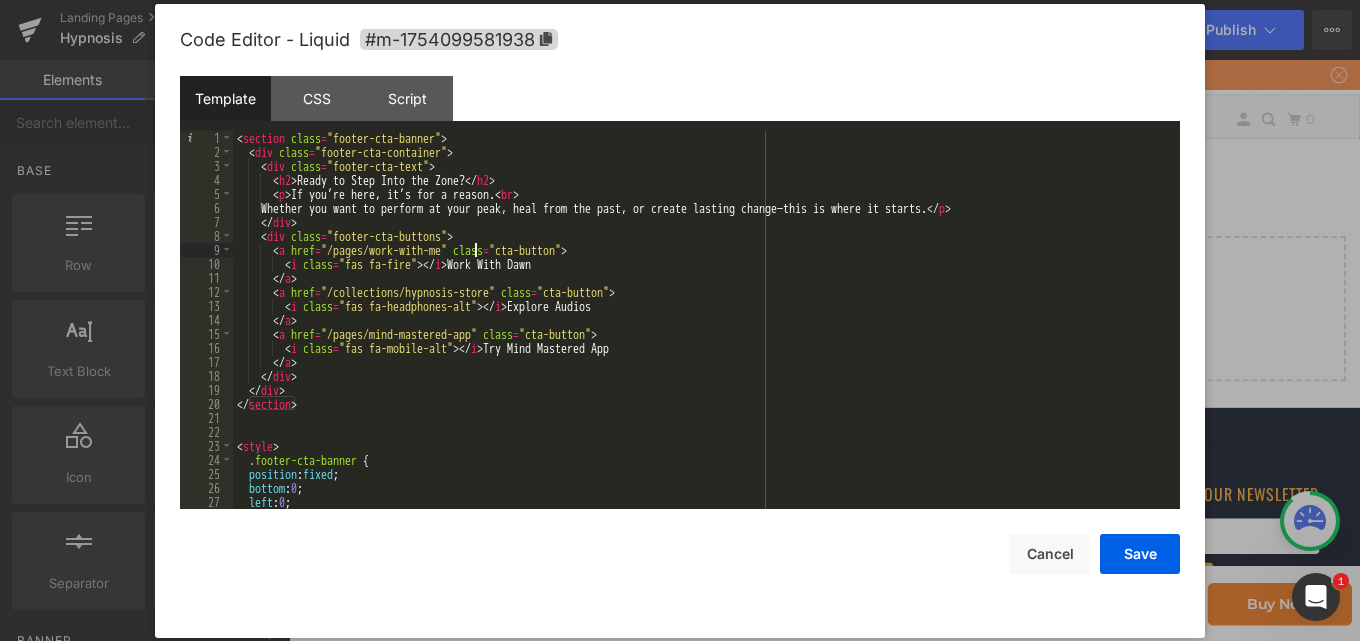 click on "< section   class = "footer-cta-banner" >    < div   class = "footer-cta-container" >       < div   class = "footer-cta-text" >          < h2 > Ready to Step Into the Zone? </ h2 >          < p > If you’re here, it’s for a reason. < br >         Whether you want to perform at your peak, heal from the past, or create lasting change—this is where it starts. </ p >       </ div >       < div   class = "footer-cta-buttons" >          < a   href = "/pages/work-with-me"   class = "cta-button" >             < i   class = "fas fa-fire" > </ i >  Work With Dawn          </ a >          < a   href = "/collections/hypnosis-store"   class = "cta-button" >             < i   class = "fas fa-headphones-alt" > </ i >  Explore Audios          </ a >          < a   href = "/pages/mind-mastered-app"   class = "cta-button" >             < i   class = "fas fa-mobile-alt" > </ i >  Try Mind Mastered App          </ a >       </ div >    </ div > </ section > < style >    .footer-cta-banner   {    position :  fixed ;    :  0" at bounding box center [702, 334] 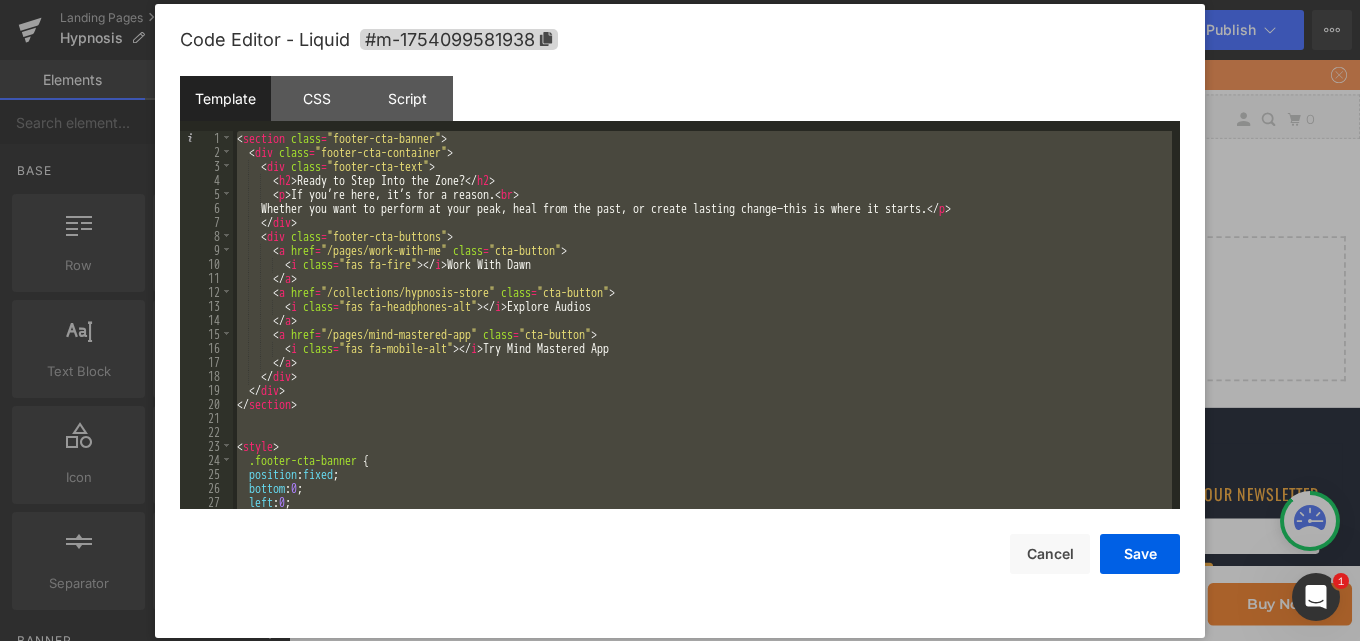 scroll, scrollTop: 2226, scrollLeft: 0, axis: vertical 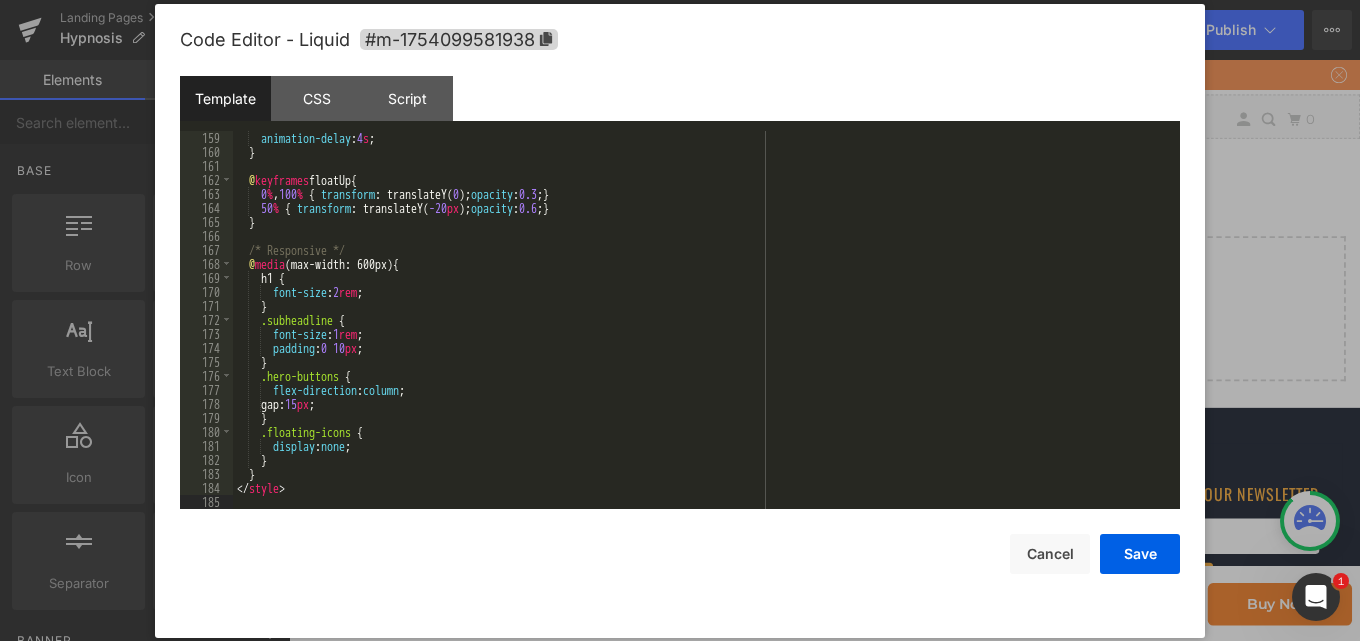 click on "Code Editor - Liquid #m-1754099581938 Template CSS Script Data 159 160 161 162 163 164 165 166 167 168 169 170 171 172 173 174 175 176 177 178 179 180 181 182 183 184 185       animation-delay :  4 s ;    }    @ keyframes  floatUp  {       0 % ,  100 %   {   transform : translateY( 0 );  opacity :  0.3 ;  }       50 %   {   transform : translateY( -20 px );  opacity :  0.6 ;  }    }    /* Responsive */    @ media  (max-width: 600px)  {       h1   {          font-size :  2 rem ;       }       .subheadline   {          font-size :  1 rem ;          padding :  0   10 px ;       }       .hero-buttons   {          flex-direction :  column ;         gap:  15 px ;       }       .floating-icons   {          display :  none ;       }    } </ style > XXXXXXXXXXXXXXXXXXXXXXXXXXXXXXXXXXXXXXXXXXXXXXXXXX #m-1754099581938{
} (function( jQuery ){
// var $module = jQuery('#m-1754099581938').children('.module');
// You can add custom Javascript code right here.
})( window.GemQuery || jQuery ); {
"items": []
} Save Cancel" at bounding box center (680, 321) 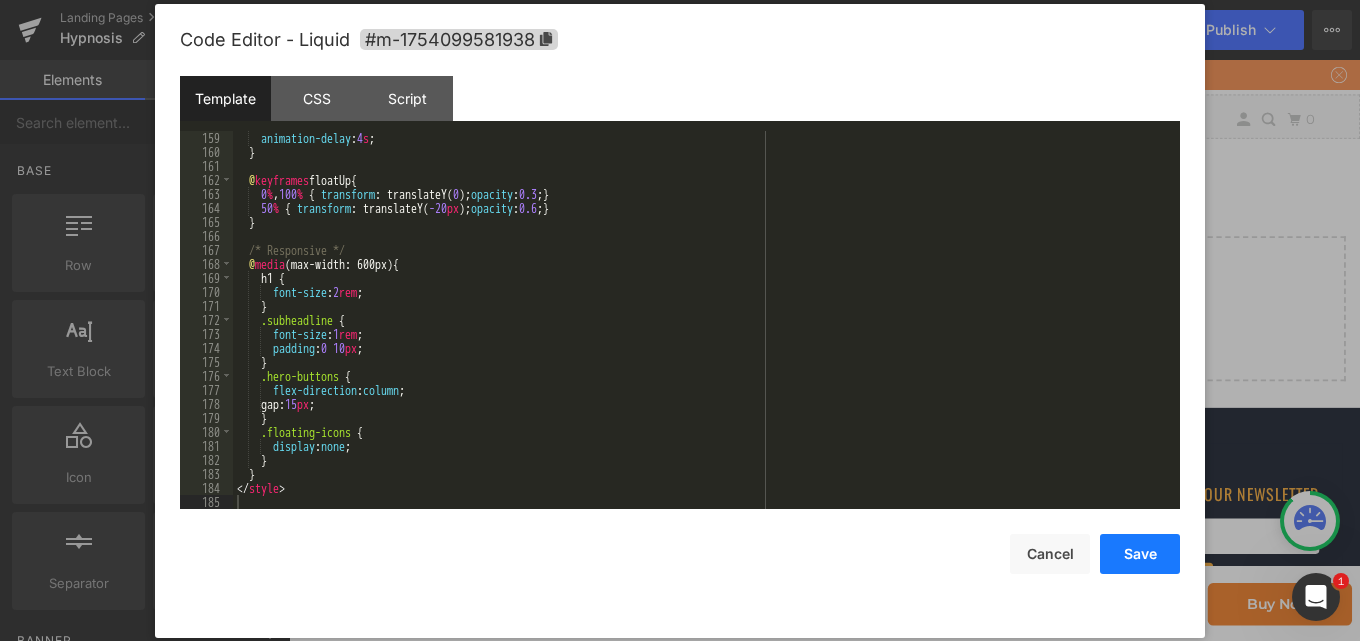 click on "Save" at bounding box center [1140, 554] 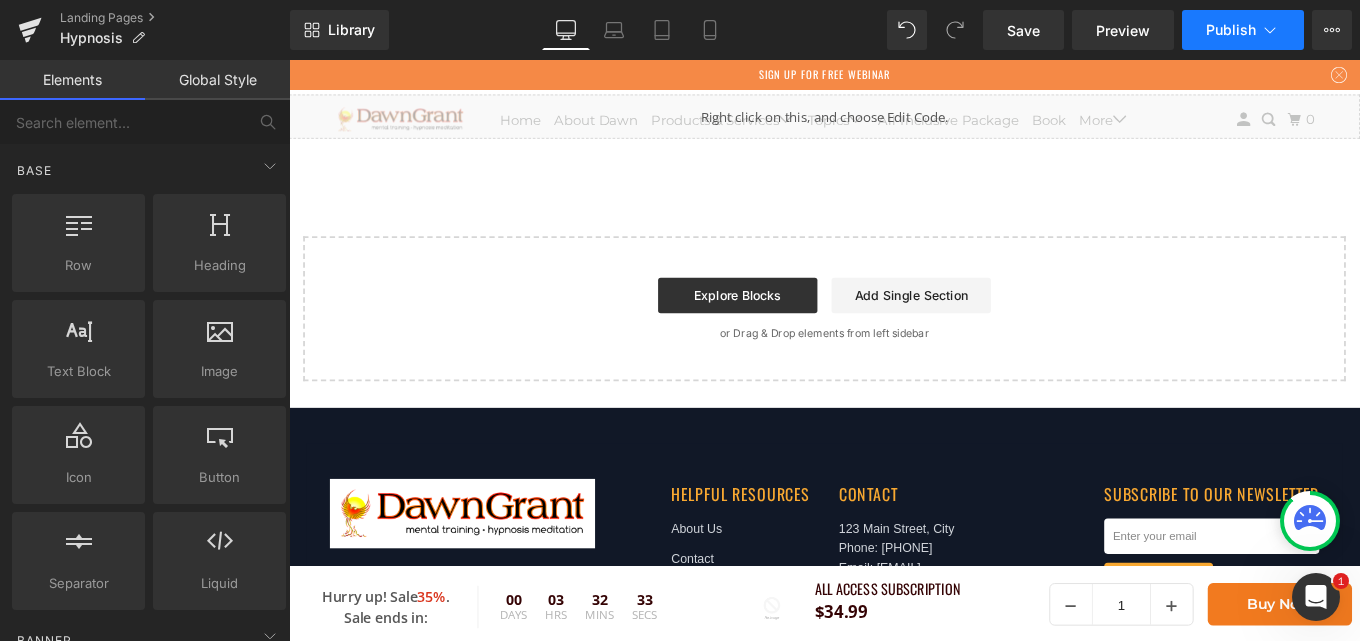 click on "Publish" at bounding box center [1243, 30] 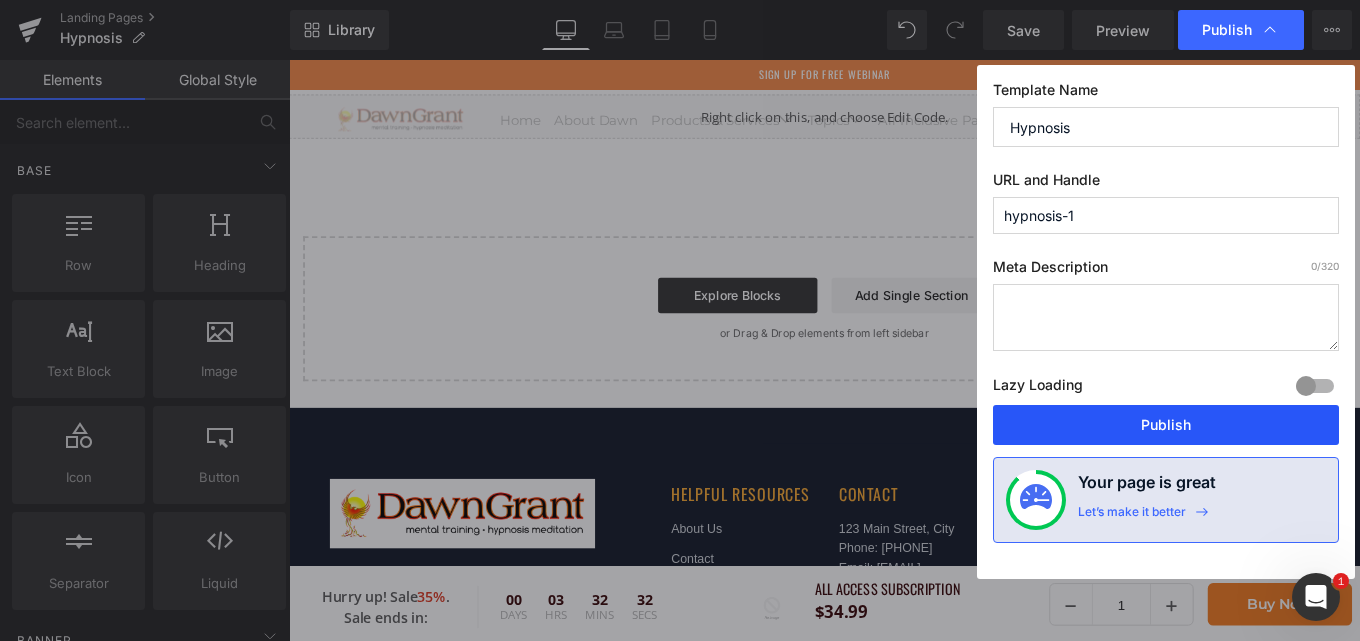 click on "Publish" at bounding box center [1166, 425] 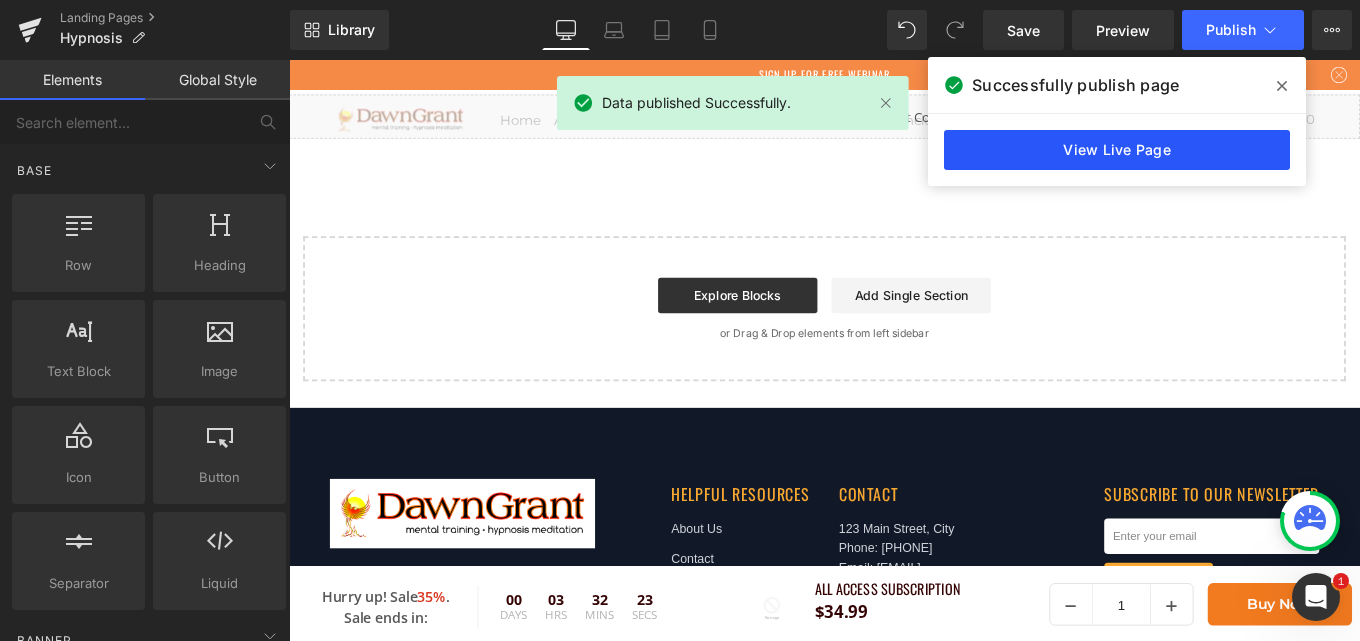 click on "View Live Page" at bounding box center (1117, 150) 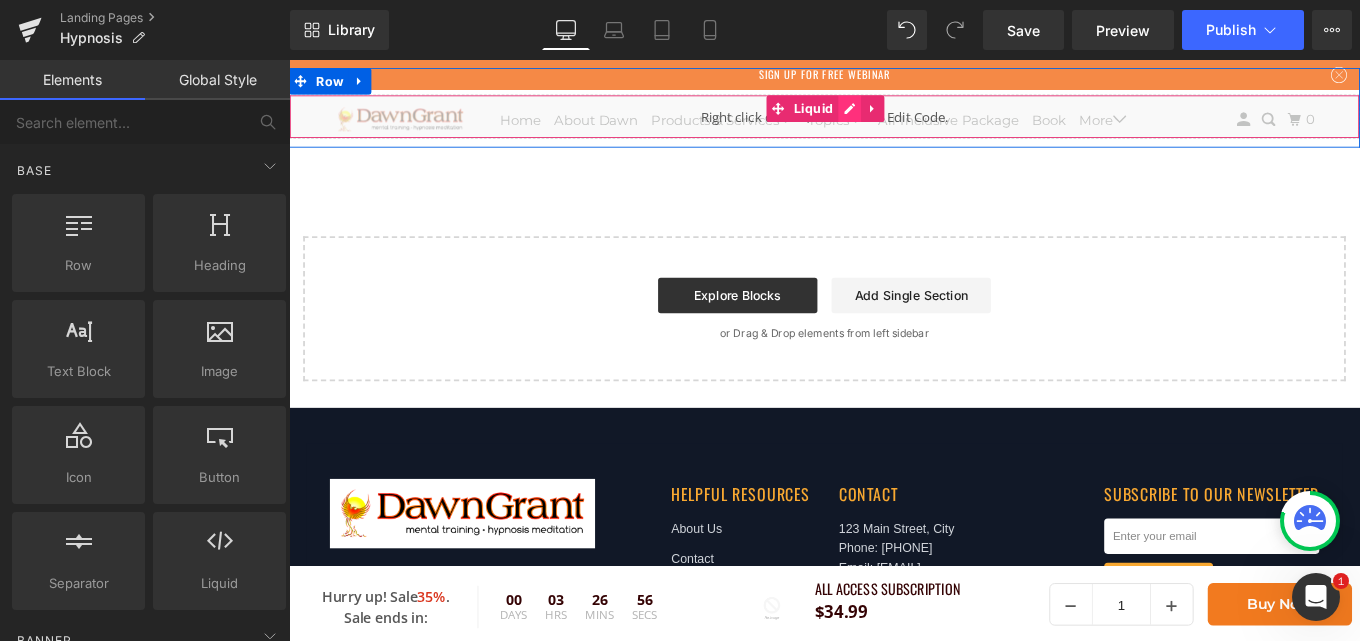 click on "Liquid" at bounding box center [894, 124] 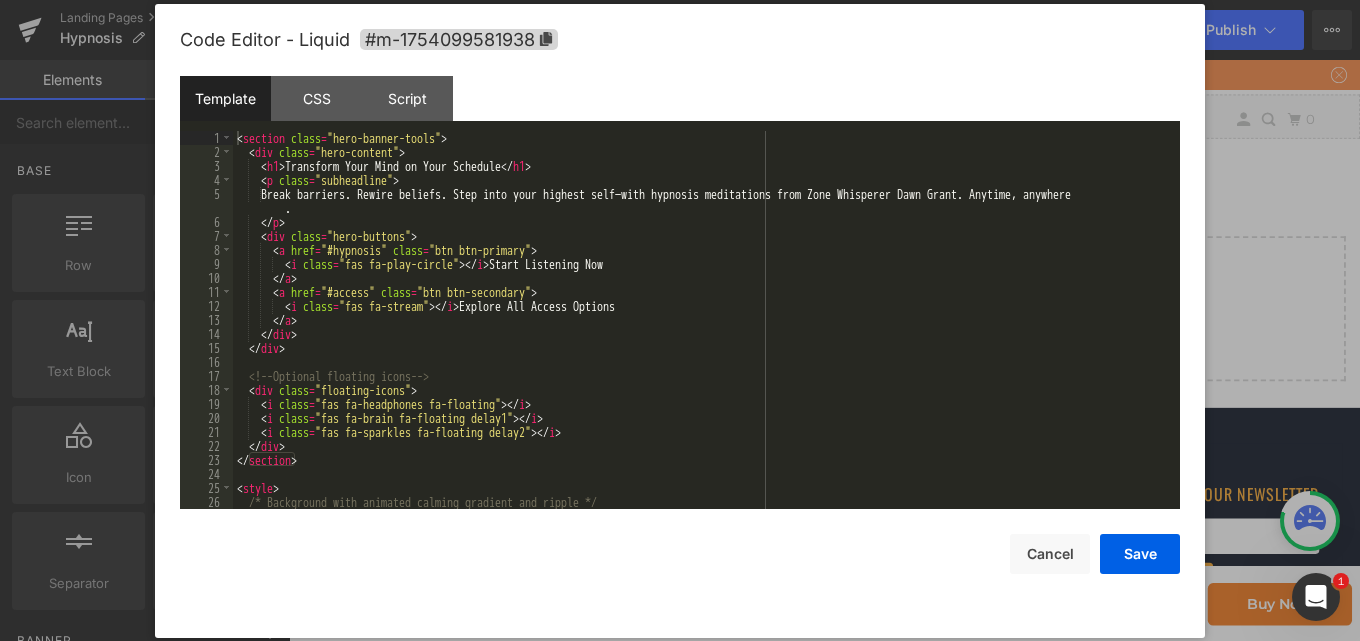 click on "< section   class = "hero-banner-tools" >    < div   class = "hero-content" >       < h1 > Transform Your Mind on Your Schedule </ h1 >       < p   class = "subheadline" >         Break barriers. Rewire beliefs. Step into your highest self—with hypnosis meditations from Zone Whisperer Dawn Grant. Anytime, anywhere          .       </ p >       < div   class = "hero-buttons" >          < a   href = "#hypnosis"   class = "btn btn-primary" >             < i   class = "fas fa-play-circle" > </ i >  Start Listening Now          </ a >          < a   href = "#access"   class = "btn btn-secondary" >             < i   class = "fas fa-stream" > </ i >  Explore All Access Options          </ a >       </ div >    </ div >    <!--  Optional floating icons  -->    < div   class = "floating-icons" >       < i   class = "fas fa-headphones fa-floating" > </ i >       < i   class = "fas fa-brain fa-floating delay1" > </ i >       < i   class = "fas fa-sparkles fa-floating delay2" > </ i >    </ div > </ section > <" at bounding box center (702, 334) 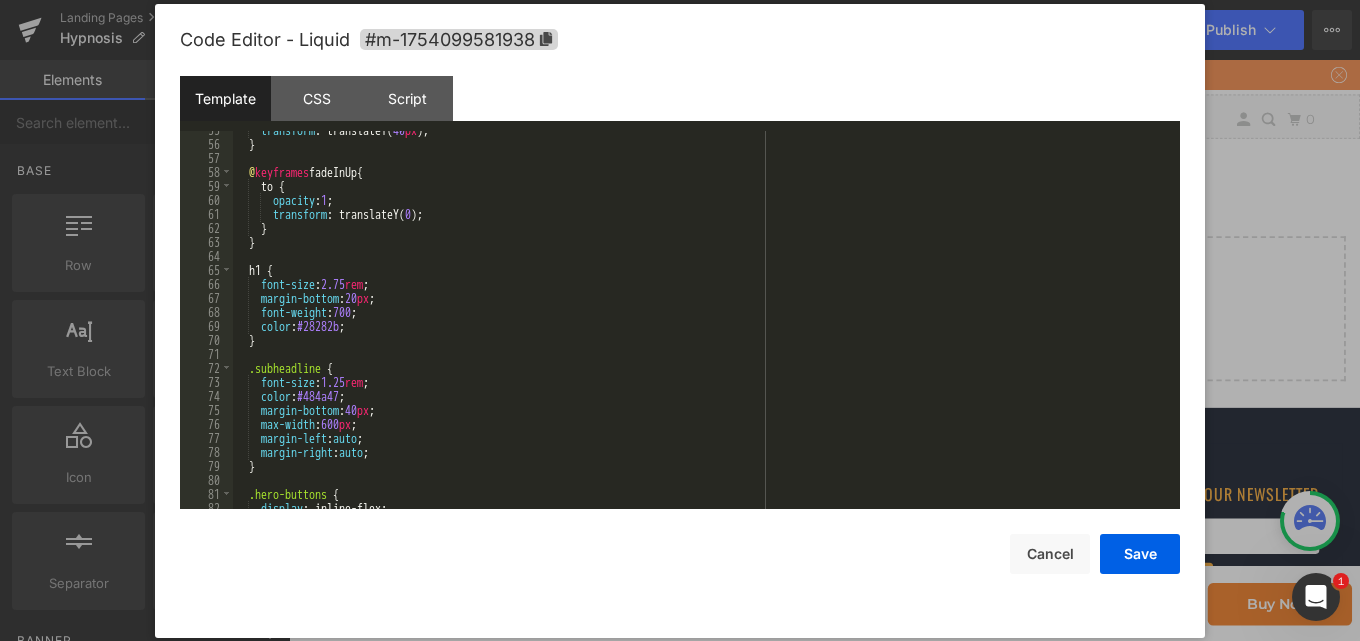 scroll, scrollTop: 778, scrollLeft: 0, axis: vertical 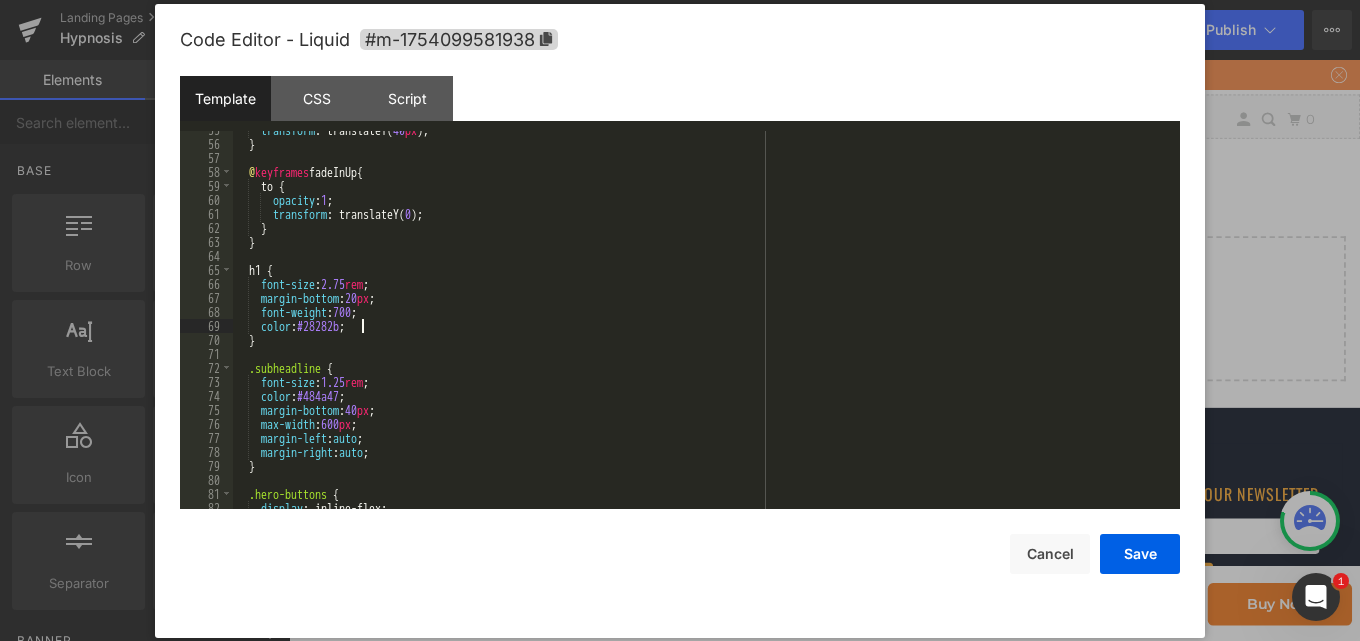 click on "transform : translateY( 40 px );    }    @ keyframes  fadeInUp  {       to   {          opacity :  1 ;          transform : translateY( 0 );       }    }    h1   {       font-size :  2.75 rem ;       margin-bottom :  20 px ;       font-weight :  700 ;       color :  #28282b ;    }    .subheadline   {       font-size :  1.25 rem ;       color :  #484a47 ;       margin-bottom :  40 px ;       max-width :  600 px ;       margin-left :  auto ;       margin-right :  auto ;    }    .hero-buttons   {       display : inline-flex;" at bounding box center (702, 326) 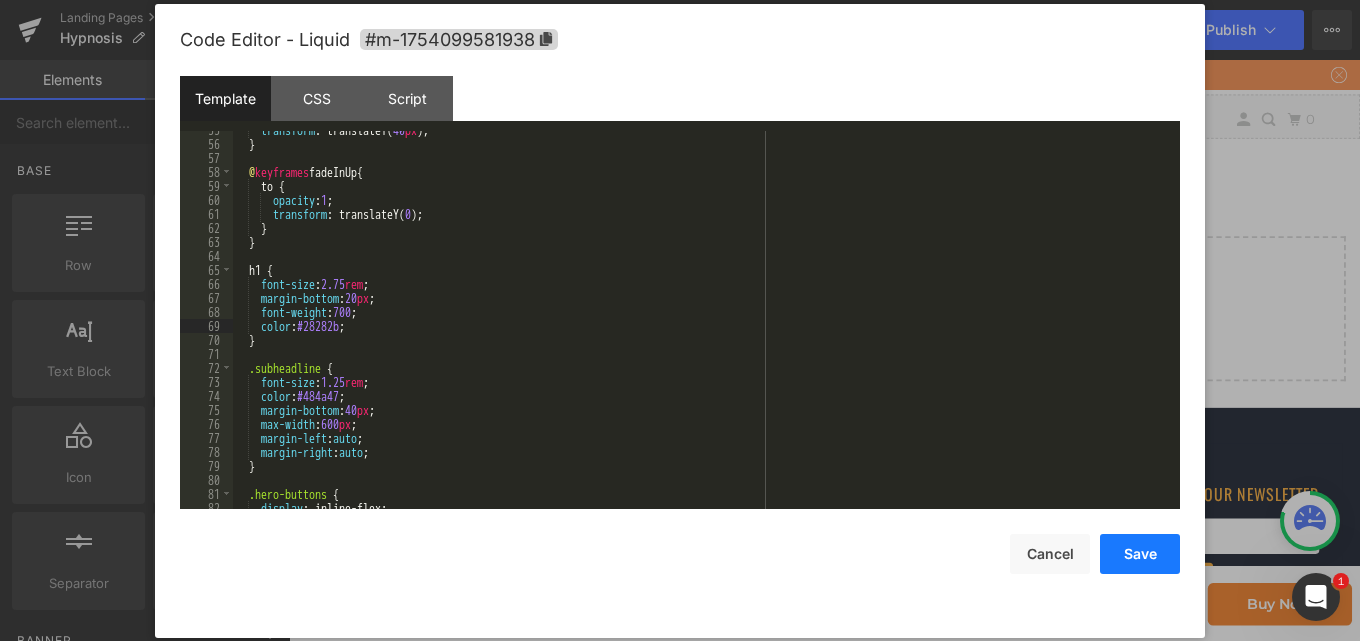 click on "Save" at bounding box center (1140, 554) 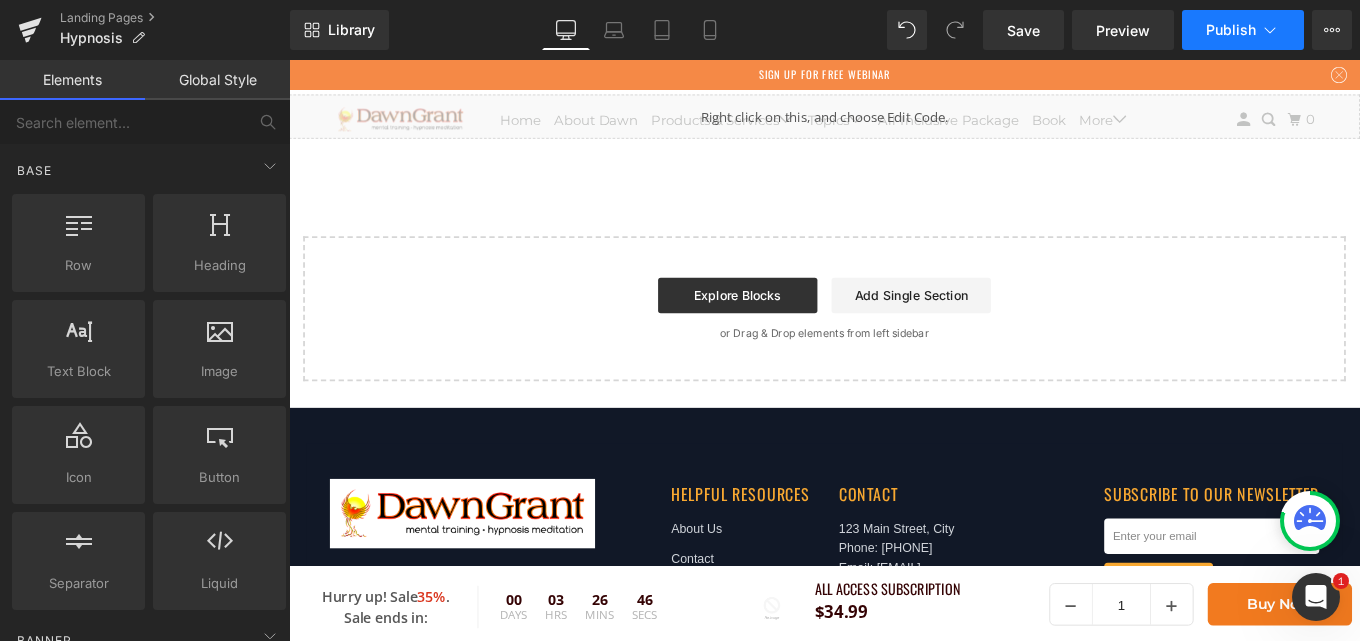 click on "Publish" at bounding box center (1231, 30) 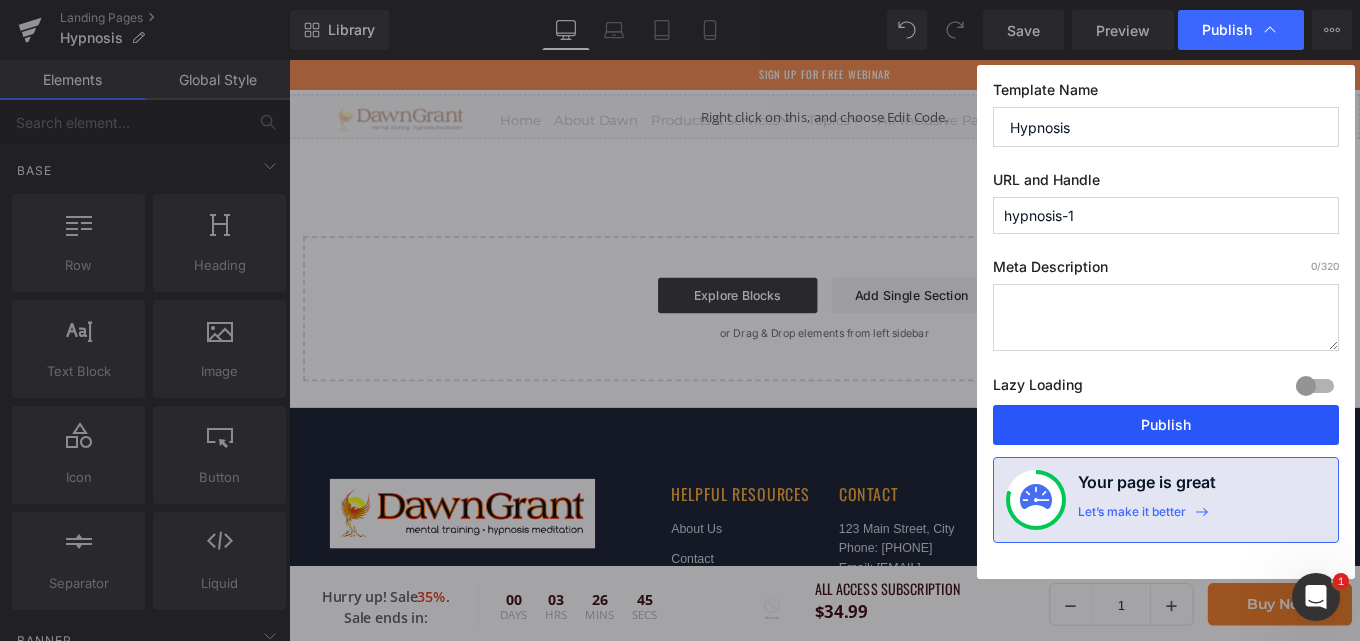 click on "Publish" at bounding box center (1166, 425) 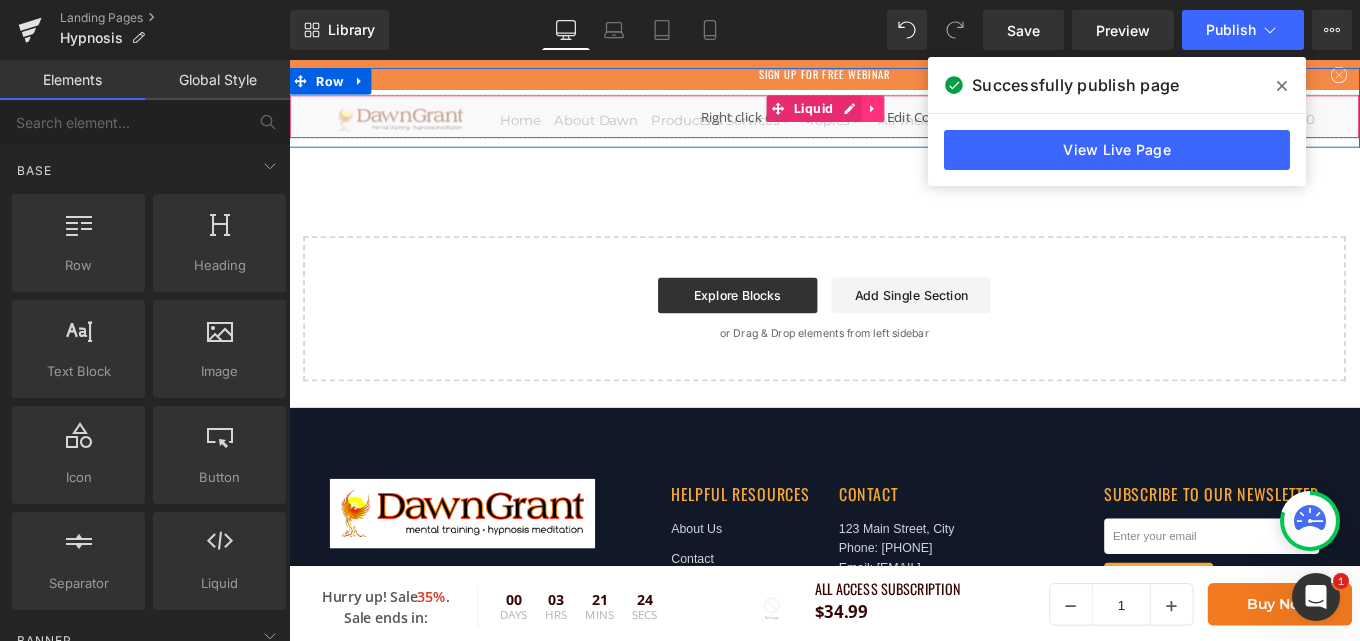 click at bounding box center [948, 115] 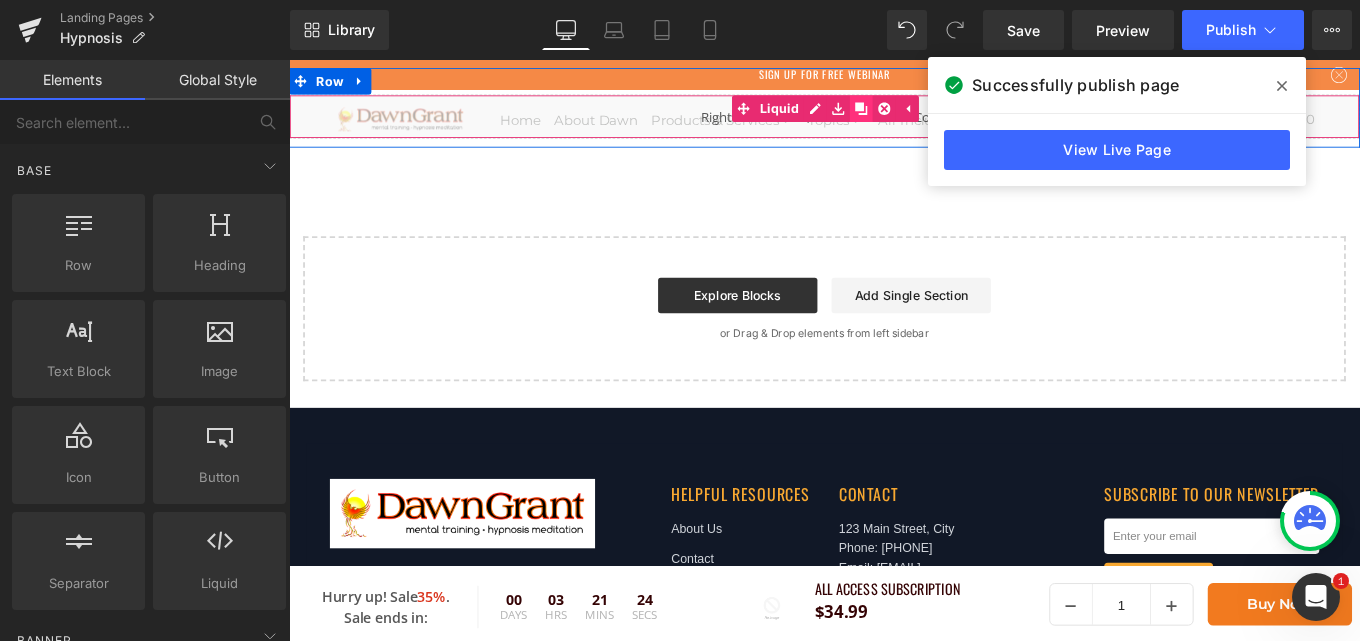 click 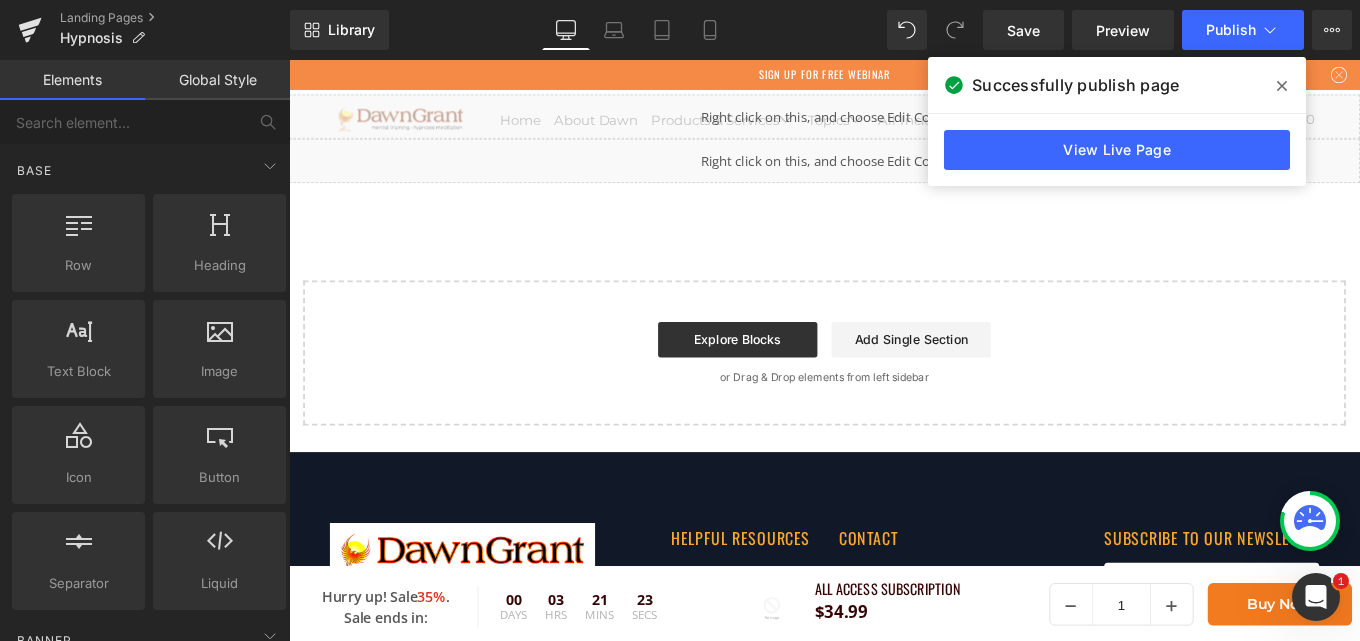 click at bounding box center (1282, 86) 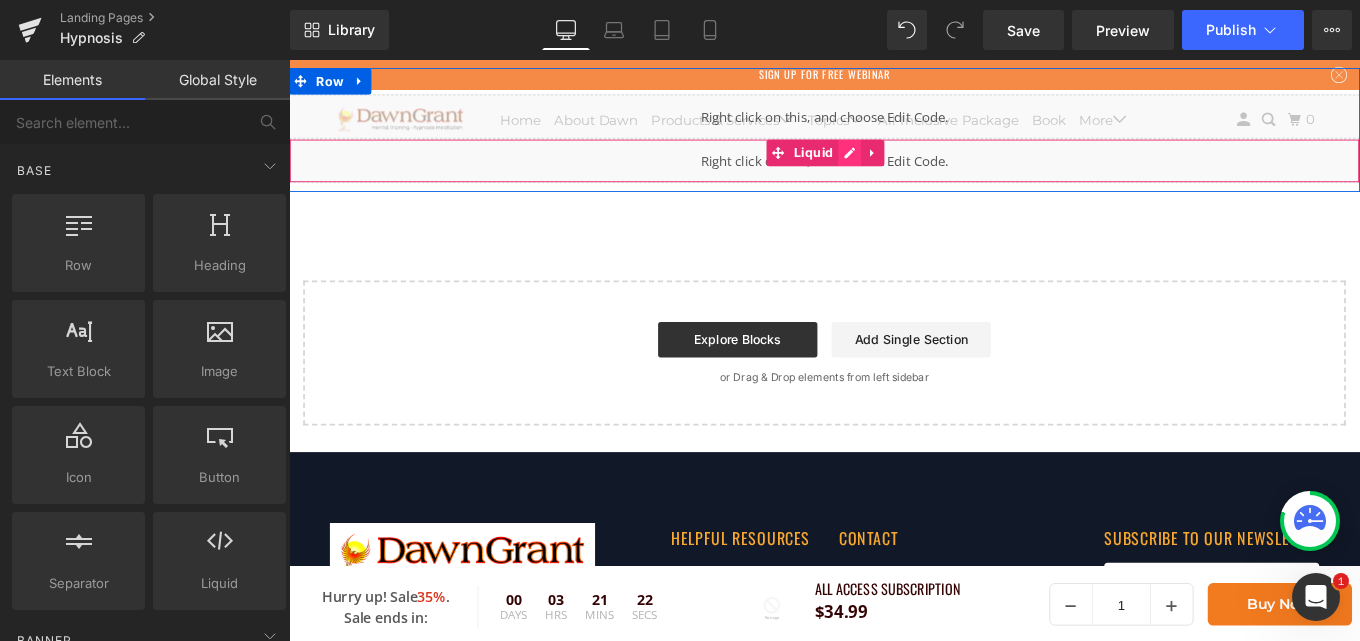 click on "Liquid" at bounding box center [894, 174] 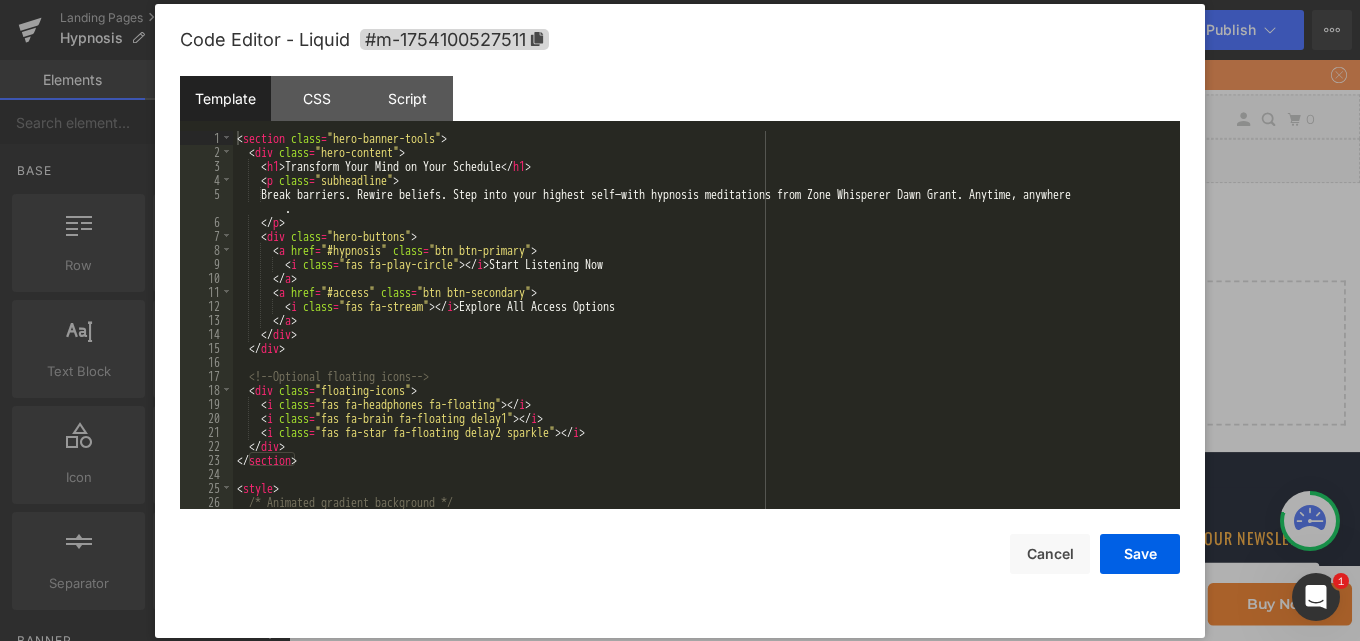 click on "< section   class = "hero-banner-tools" >    < div   class = "hero-content" >       < h1 > Transform Your Mind on Your Schedule </ h1 >       < p   class = "subheadline" >         Break barriers. Rewire beliefs. Step into your highest self—with hypnosis meditations from Zone Whisperer Dawn Grant. Anytime, anywhere          .       </ p >       < div   class = "hero-buttons" >          < a   href = "#hypnosis"   class = "btn btn-primary" >             < i   class = "fas fa-play-circle" > </ i >  Start Listening Now          </ a >          < a   href = "#access"   class = "btn btn-secondary" >             < i   class = "fas fa-stream" > </ i >  Explore All Access Options          </ a >       </ div >    </ div >    <!--  Optional floating icons  -->    < div   class = "floating-icons" >       < i   class = "fas fa-headphones fa-floating" > </ i >       < i   class = "fas fa-brain fa-floating delay1" > </ i >       < i   class = "fas fa-star fa-floating delay2 sparkle" > </ i >    </ div > </ section" at bounding box center (702, 334) 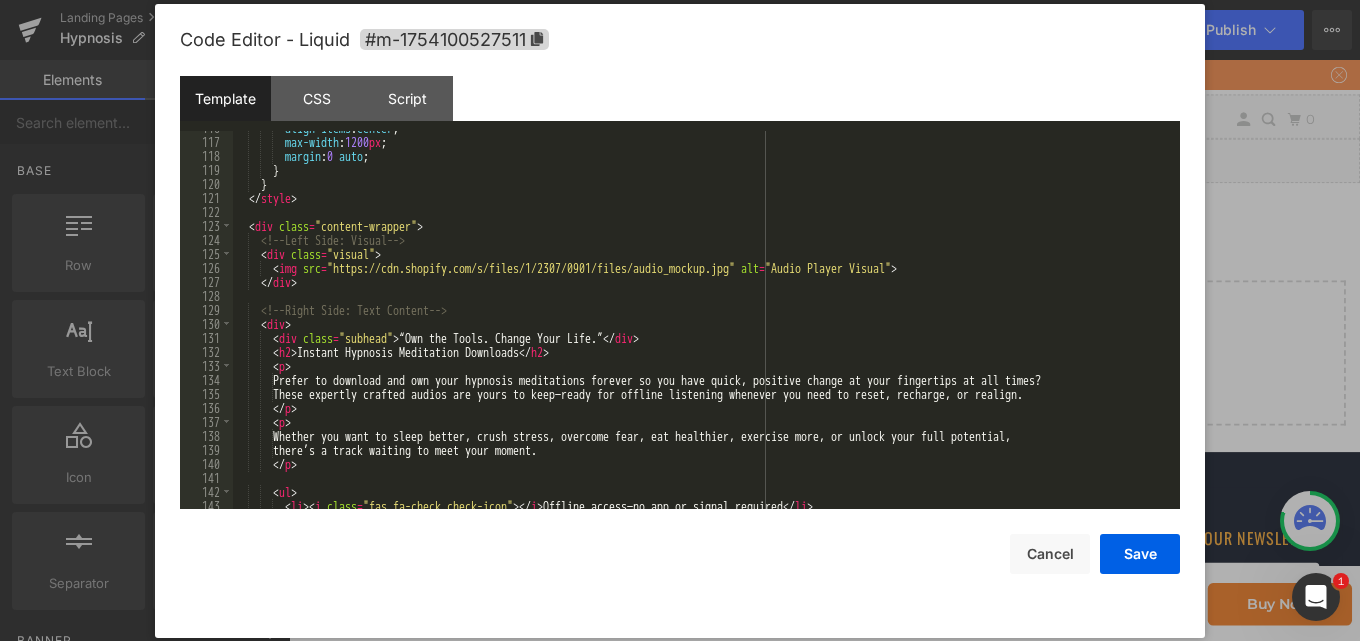 scroll, scrollTop: 1620, scrollLeft: 0, axis: vertical 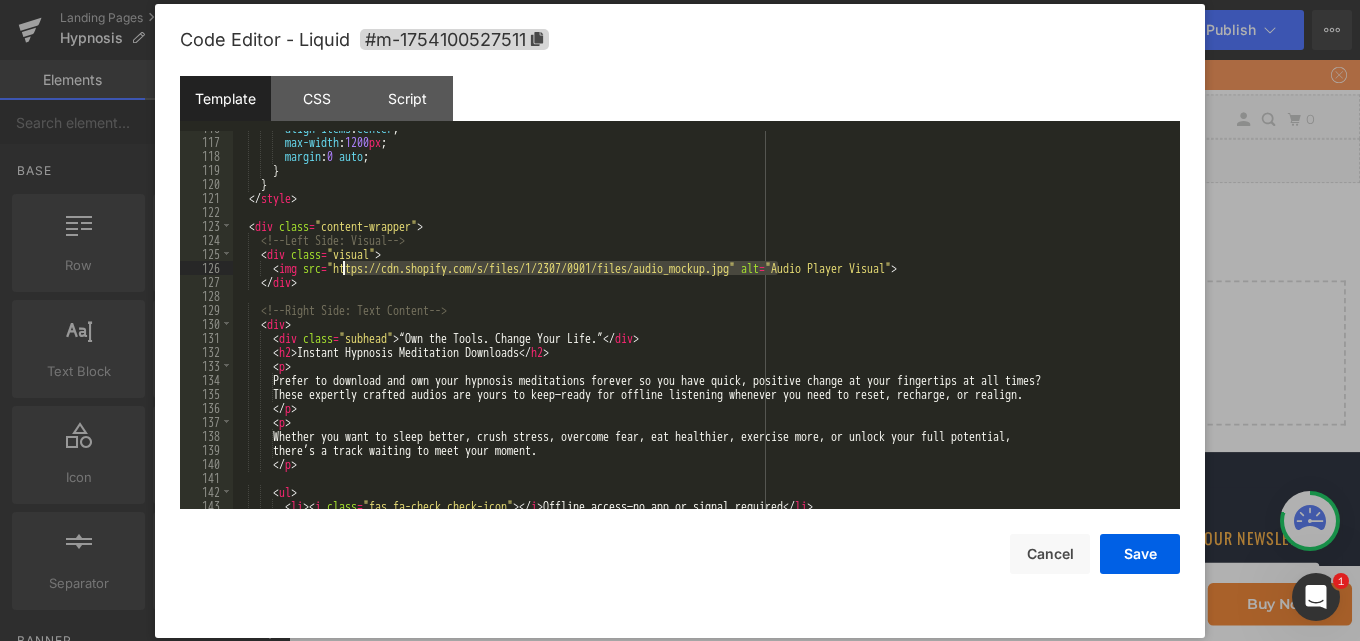 drag, startPoint x: 779, startPoint y: 268, endPoint x: 343, endPoint y: 265, distance: 436.0103 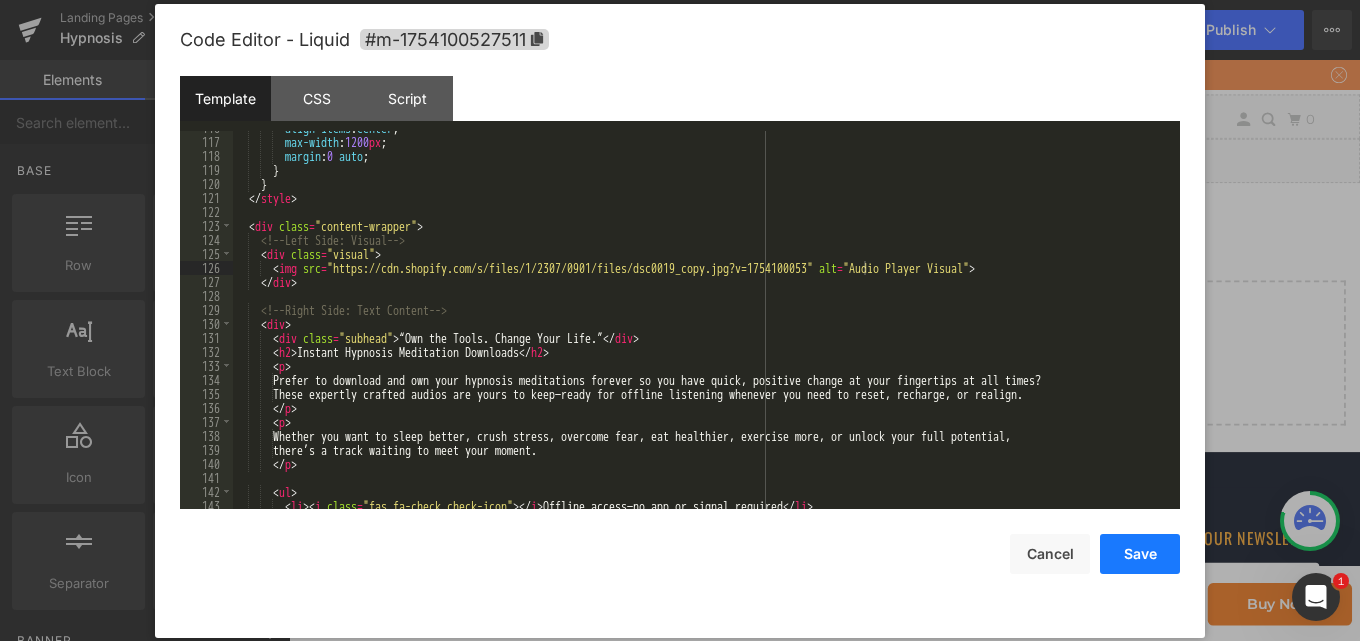 click on "Save" at bounding box center [1140, 554] 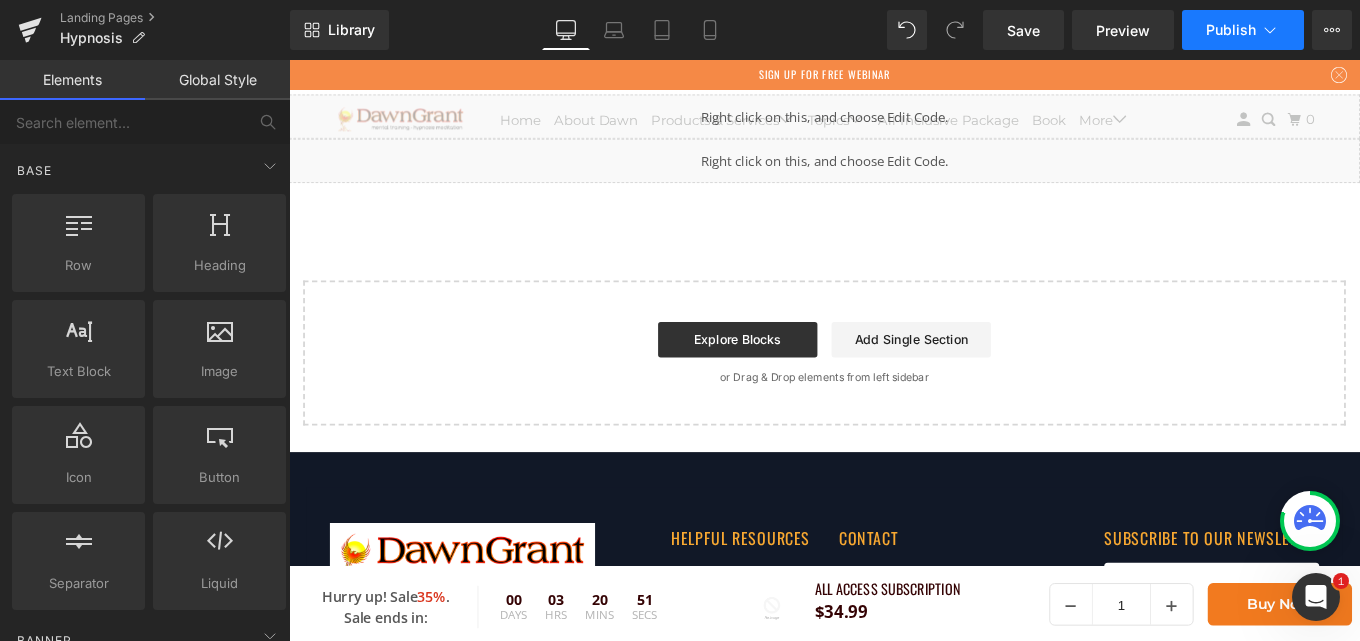 click on "Publish" at bounding box center (1243, 30) 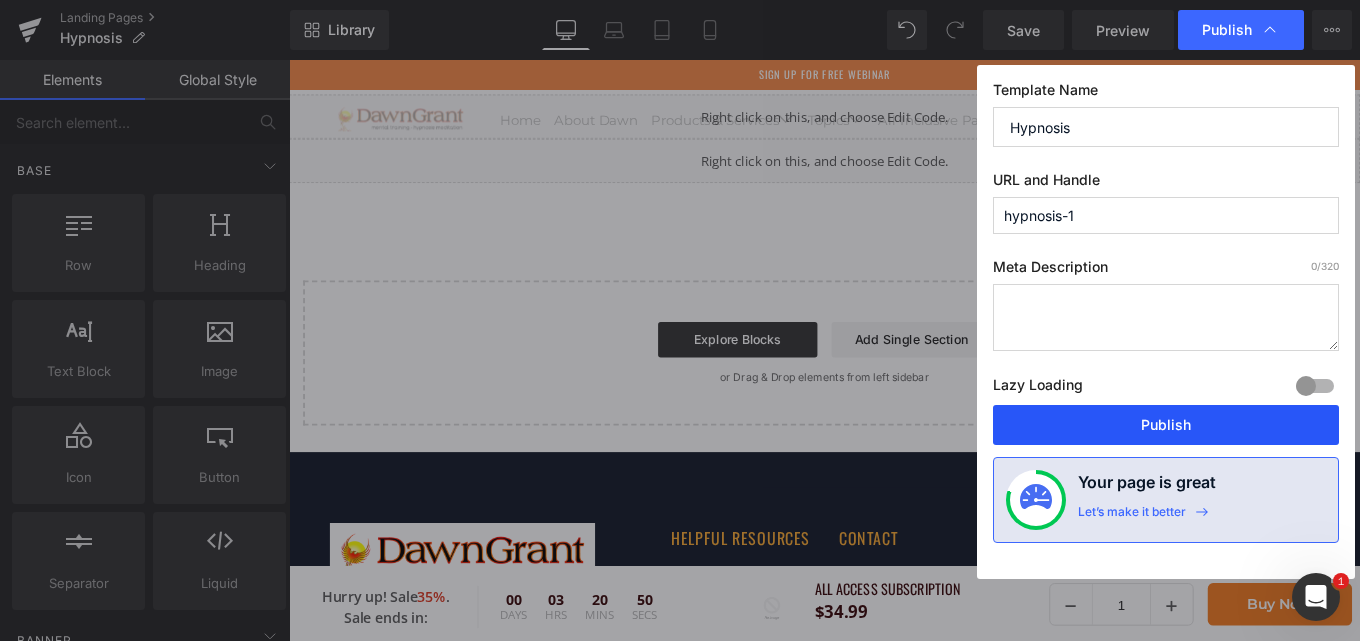 drag, startPoint x: 1141, startPoint y: 416, endPoint x: 960, endPoint y: 404, distance: 181.39735 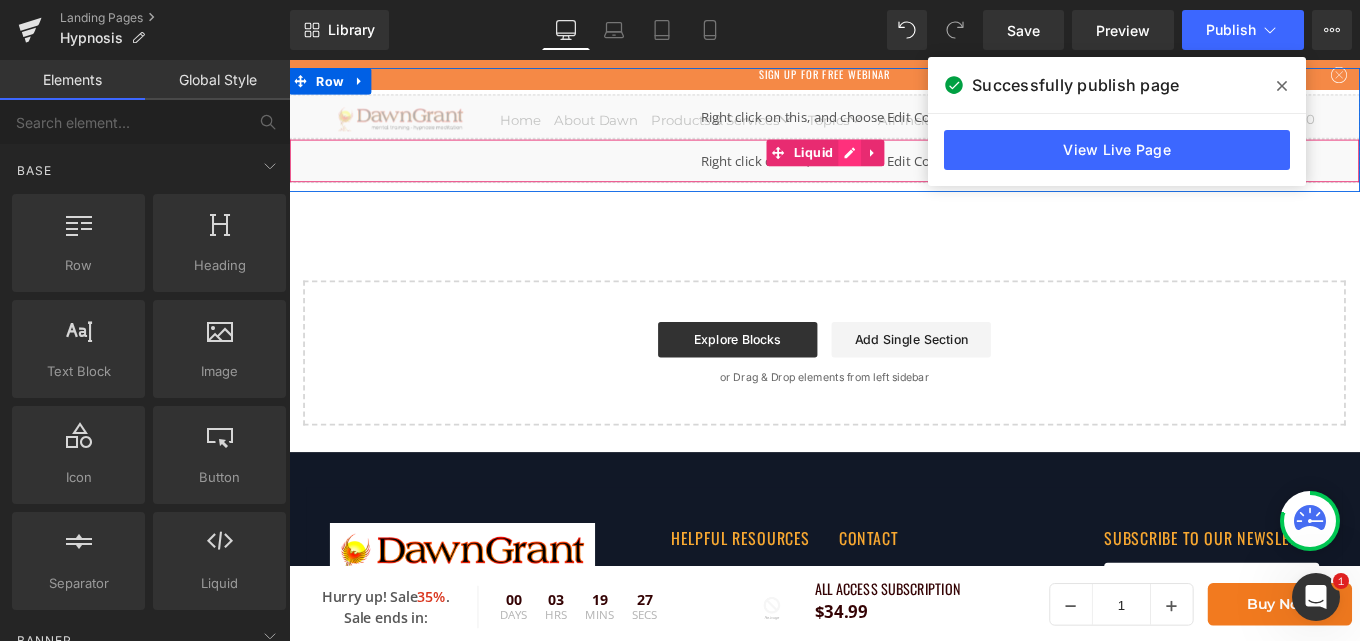 click on "Liquid" at bounding box center (894, 174) 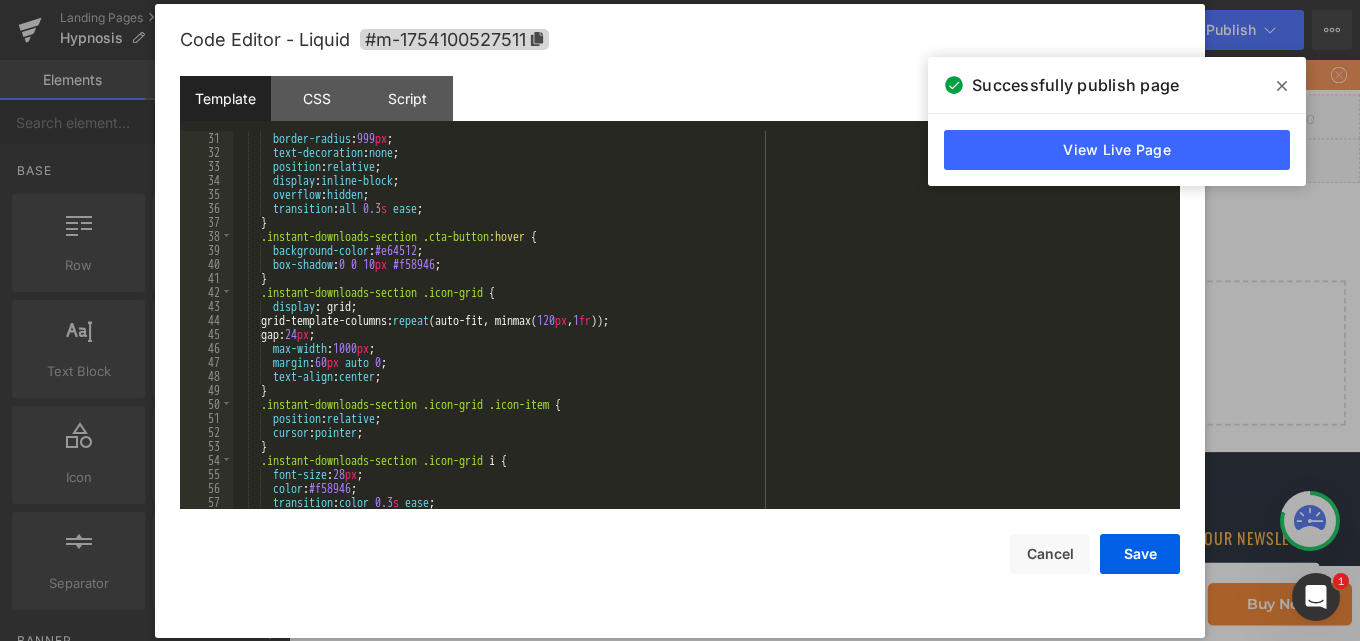 scroll, scrollTop: 660, scrollLeft: 0, axis: vertical 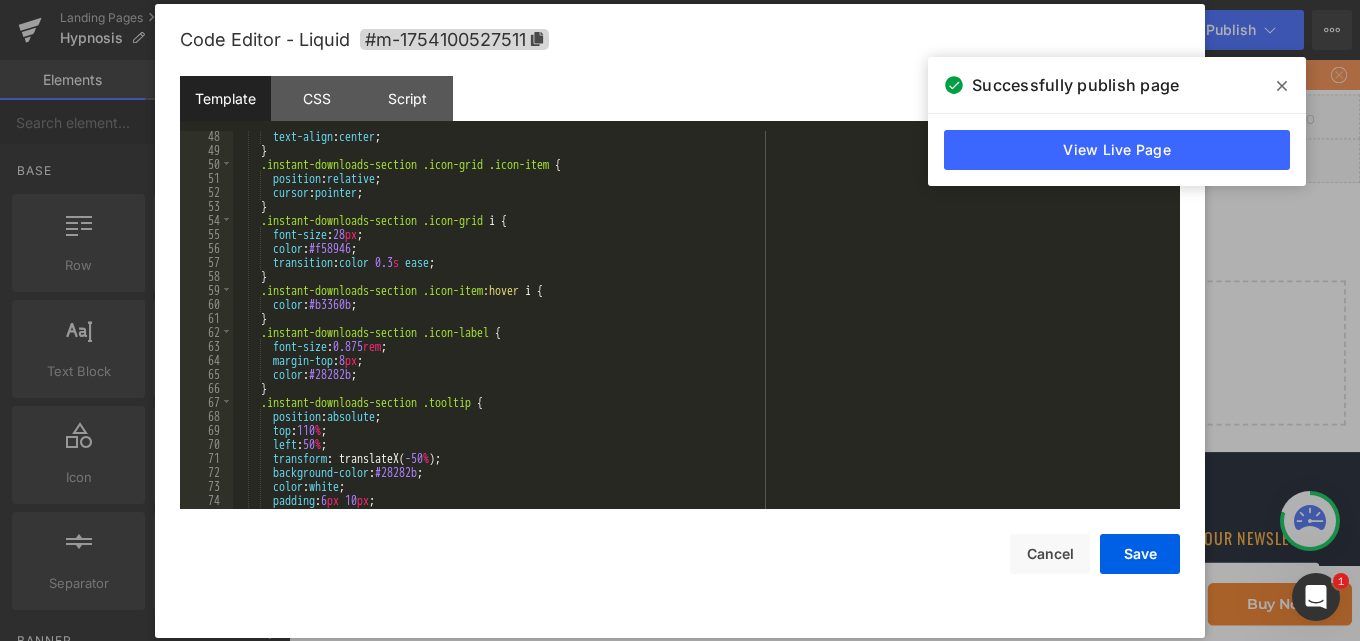 click on "text-align :  center ;       }       .instant-downloads-section   .icon-grid   .icon-item   {          position :  relative ;          cursor :  pointer ;       }       .instant-downloads-section   .icon-grid   i   {          font-size :  28 px ;          color :  #f58946 ;          transition :  color   0.3 s   ease ;       }       .instant-downloads-section   .icon-item :hover   i   {          color :  #b3360b ;       }       .instant-downloads-section   .icon-label   {          font-size :  0.875 rem ;          margin-top :  8 px ;          color :  #28282b ;       }       .instant-downloads-section   .tooltip   {          position :  absolute ;          top :  110 % ;          left :  50 % ;          transform : translateX( -50 % );          background-color :  #28282b ;          color :  white ;          padding :  6 px   10 px ;          font-size :  0.75 rem ;" at bounding box center (702, 332) 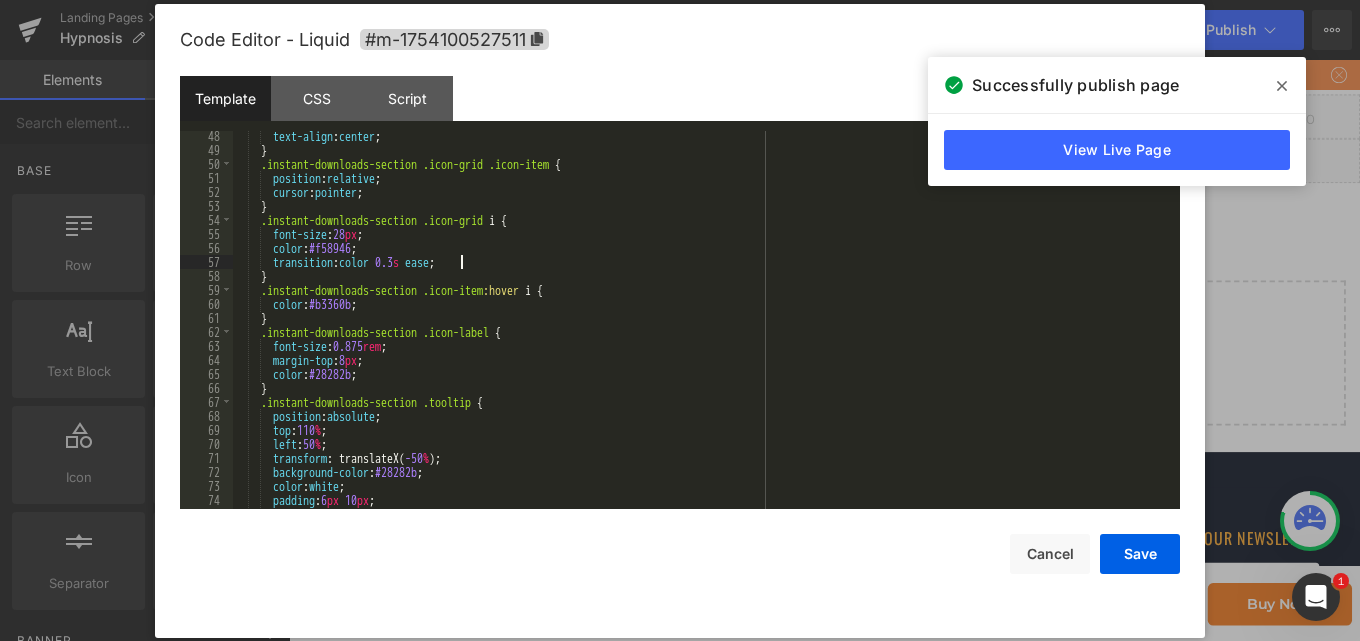 type 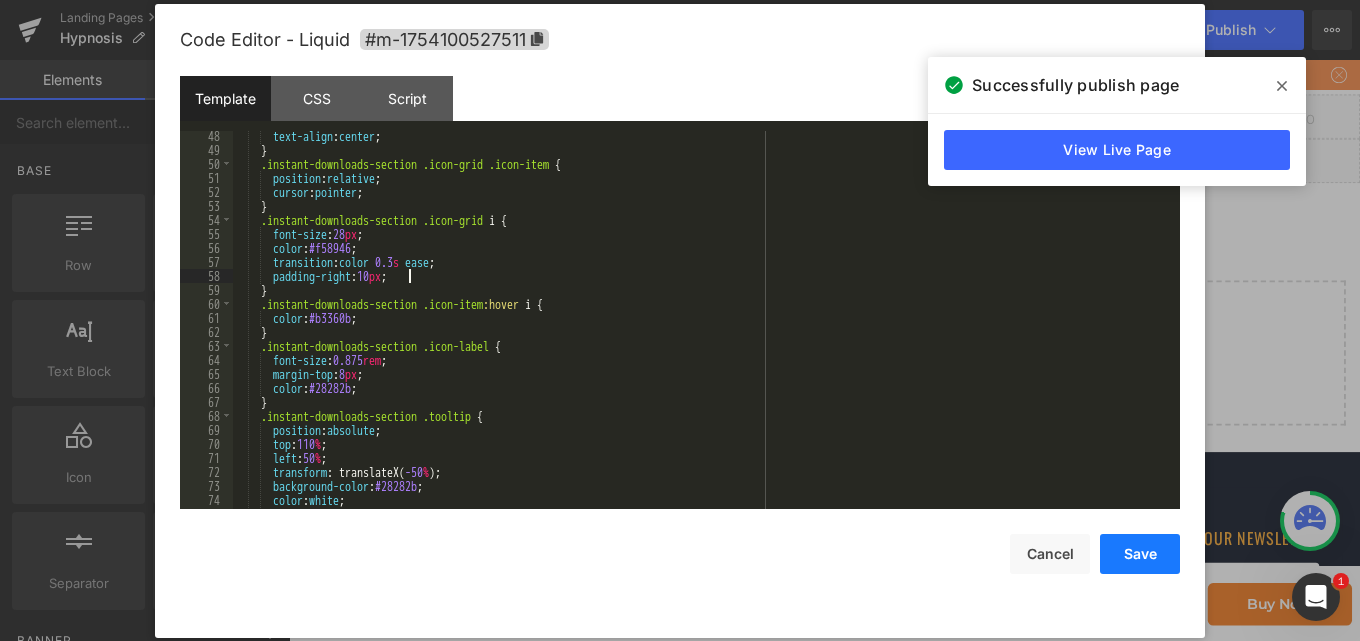 click on "Save" at bounding box center [1140, 554] 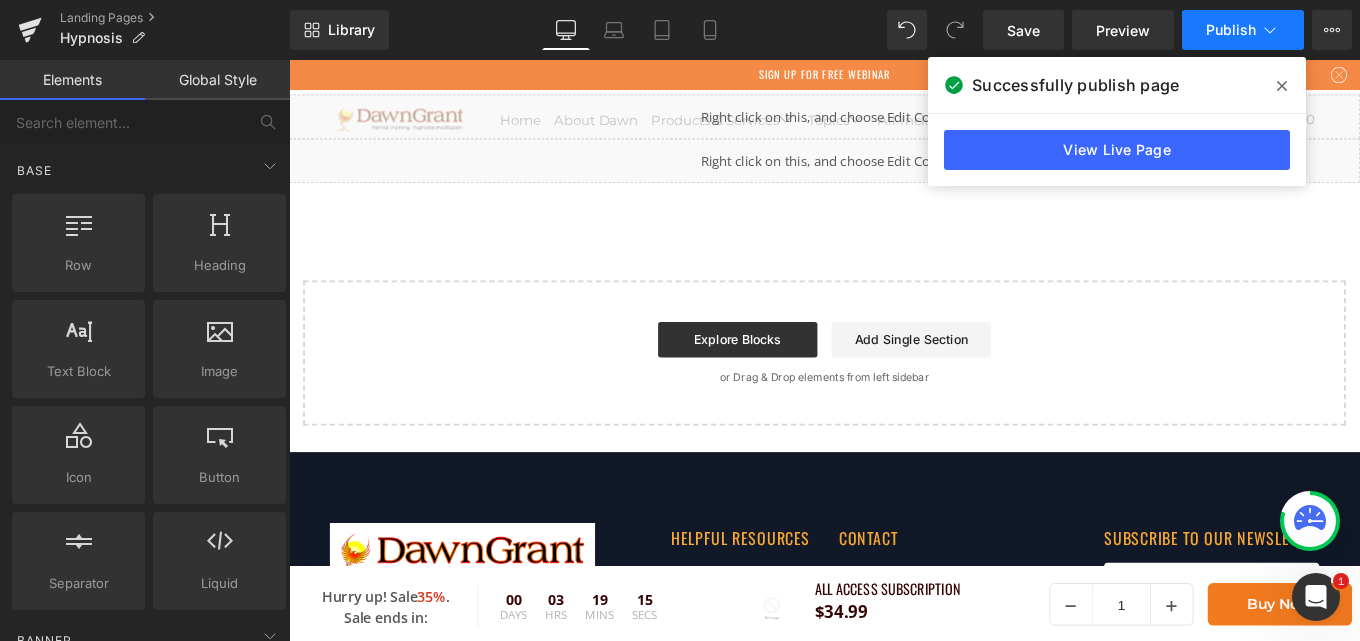 click on "Publish" at bounding box center (1231, 30) 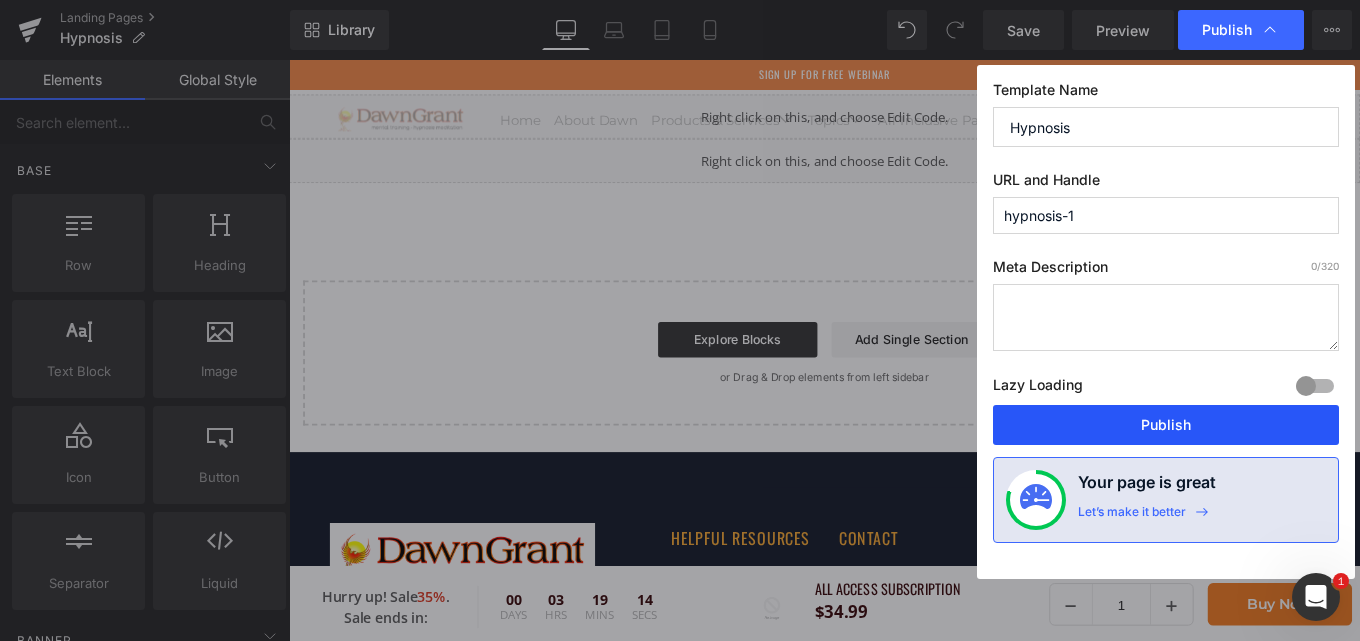 click on "Publish" at bounding box center [1166, 425] 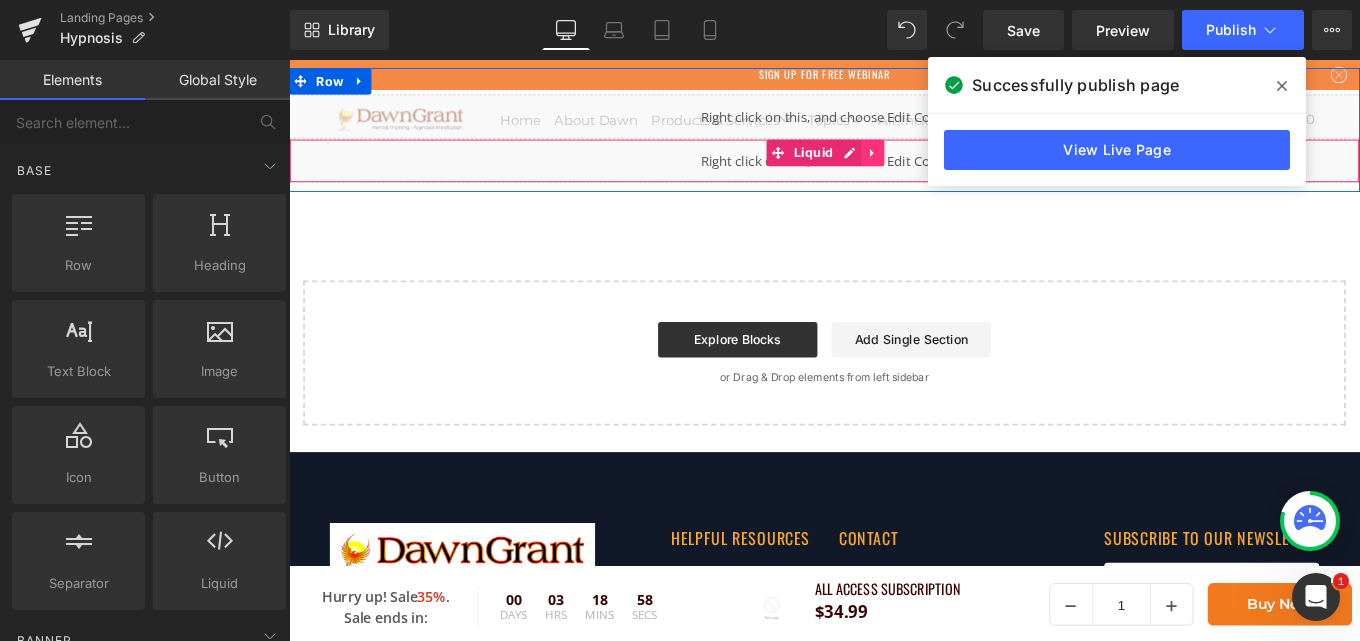 click at bounding box center (948, 165) 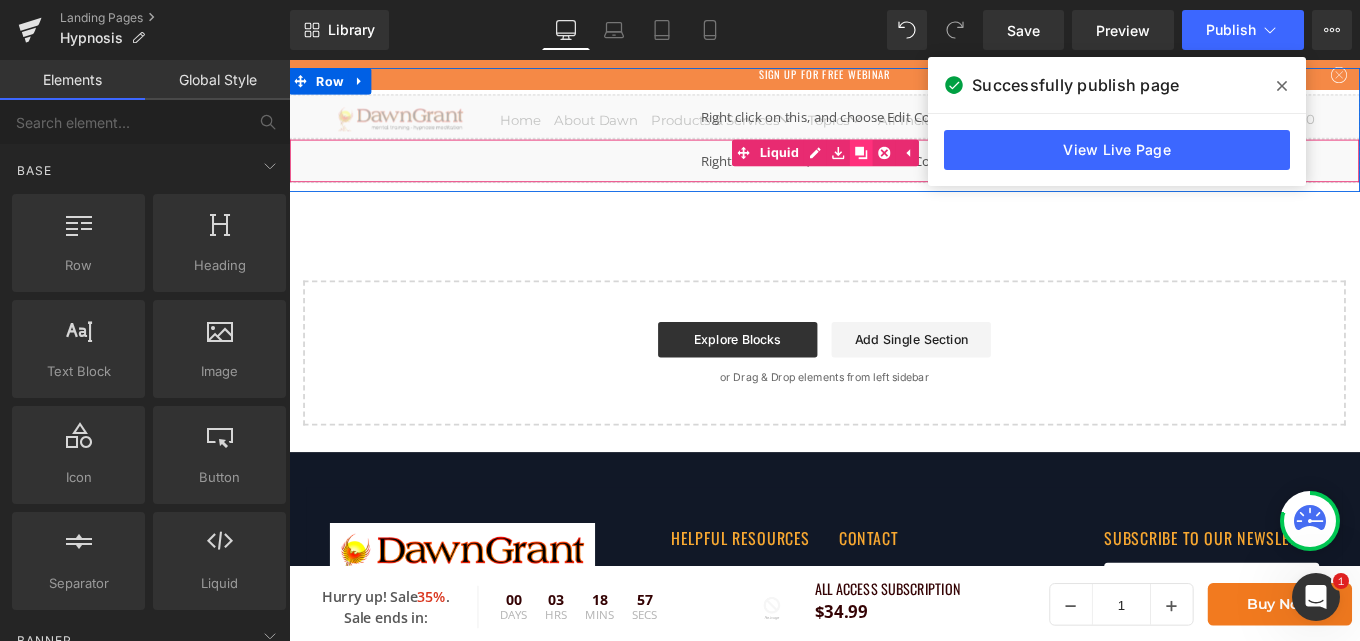 click 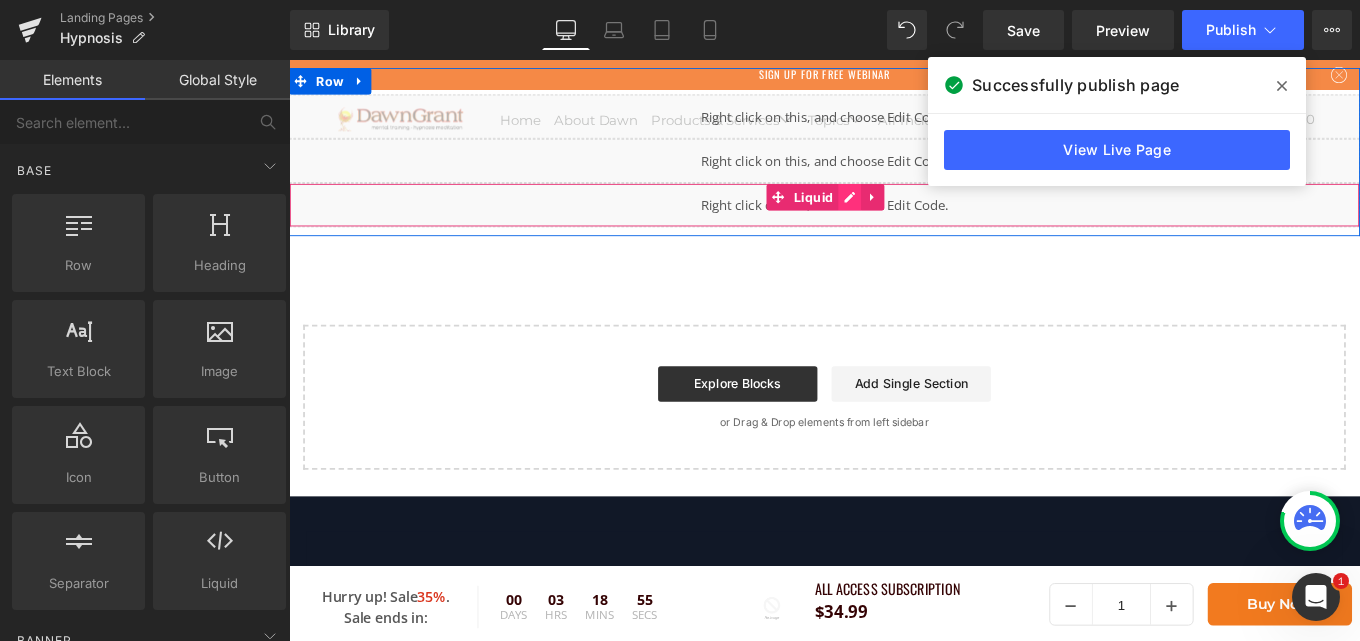 click on "Liquid" at bounding box center (894, 224) 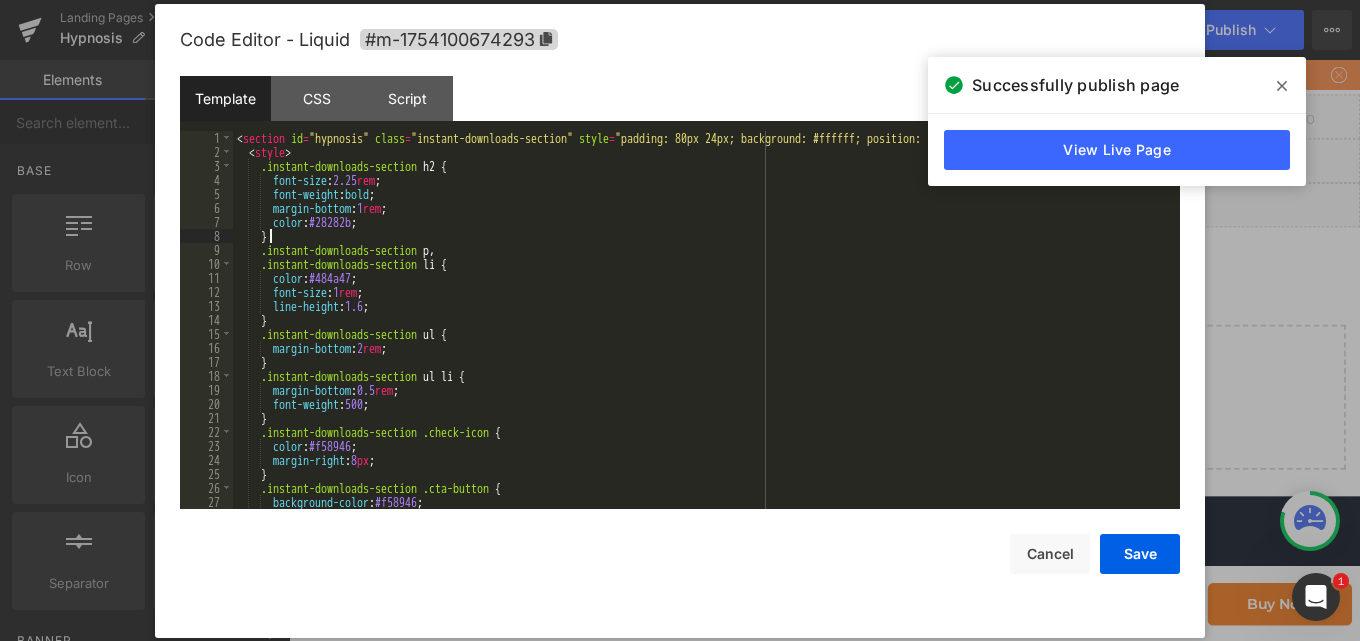 click on "< section   id = "hypnosis"   class = "instant-downloads-section"   style = "padding: 80px 24px; background: #ffffff; position: relative;" >    < style >       .instant-downloads-section   h2   {          font-size :  2.25 rem ;          font-weight :  bold ;          margin-bottom :  1 rem ;          color :  #28282b ;       }       .instant-downloads-section   p ,       .instant-downloads-section   li   {          color :  #484a47 ;          font-size :  1 rem ;          line-height :  1.6 ;       }       .instant-downloads-section   ul   {          margin-bottom :  2 rem ;       }       .instant-downloads-section   ul   li   {          margin-bottom :  0.5 rem ;          font-weight :  500 ;       }       .instant-downloads-section   .check-icon   {          color :  #f58946 ;          margin-right :  8 px ;       }       .instant-downloads-section   .cta-button   {          background-color :  #f58946 ;          color :  #ffffff ;" at bounding box center [702, 334] 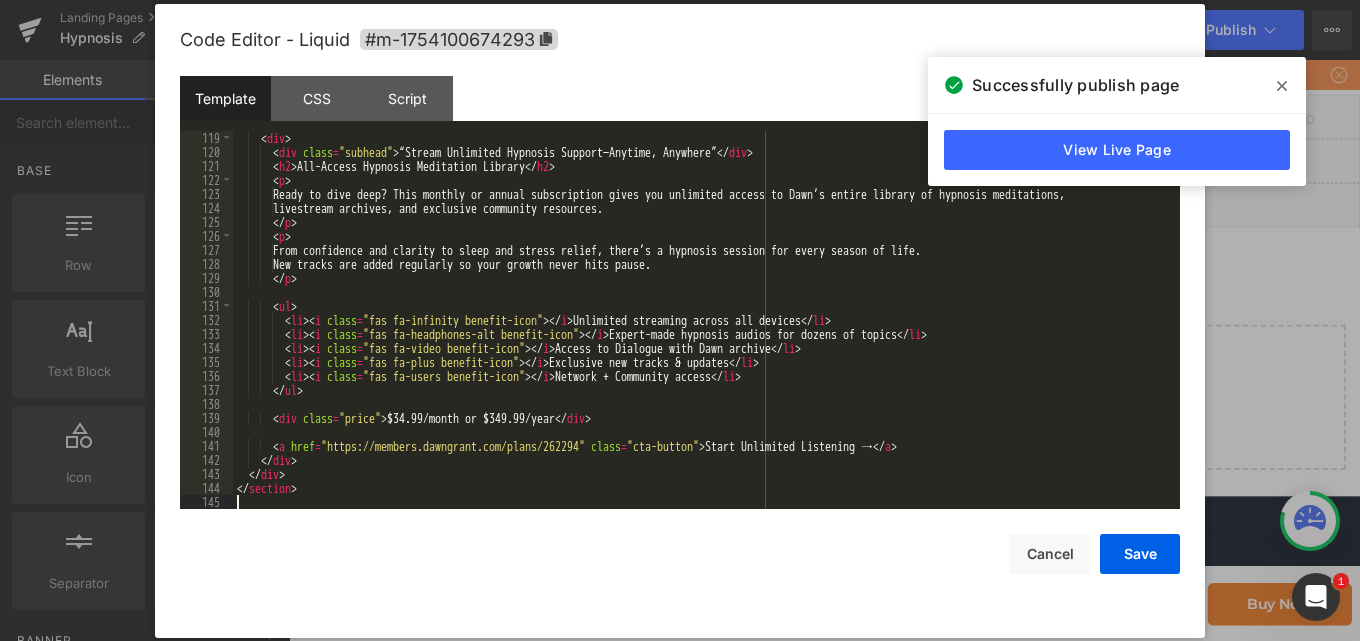 scroll, scrollTop: 1652, scrollLeft: 0, axis: vertical 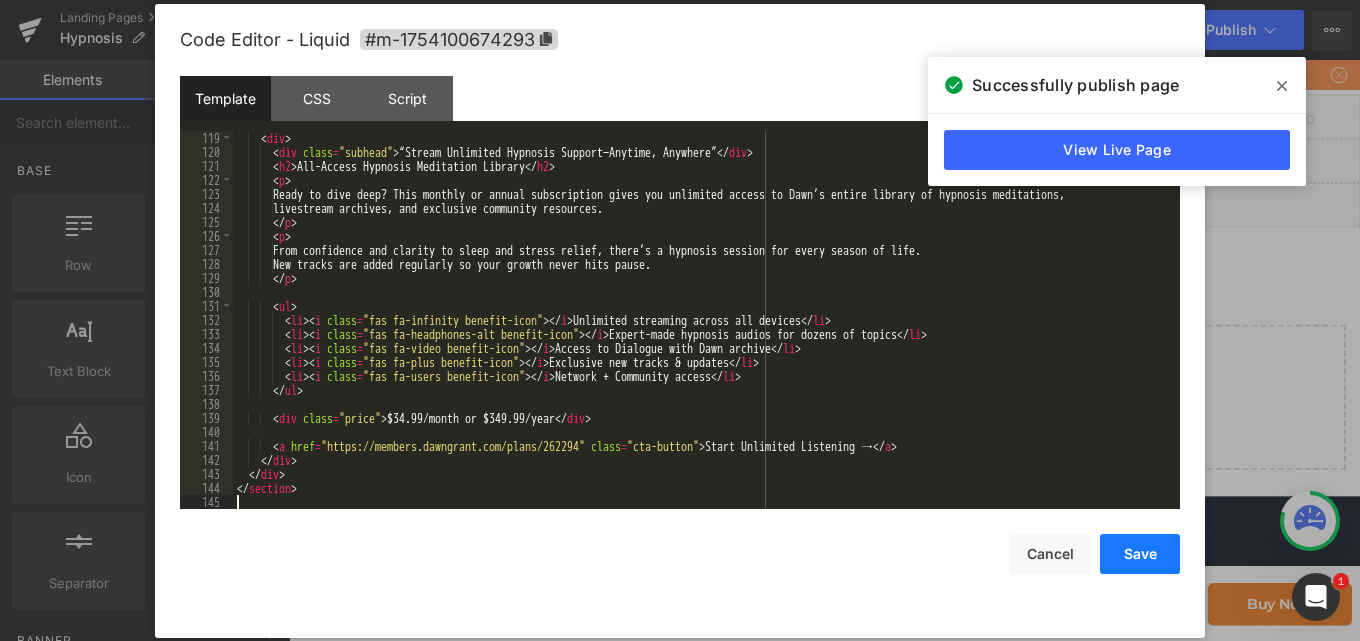 click on "Save" at bounding box center [1140, 554] 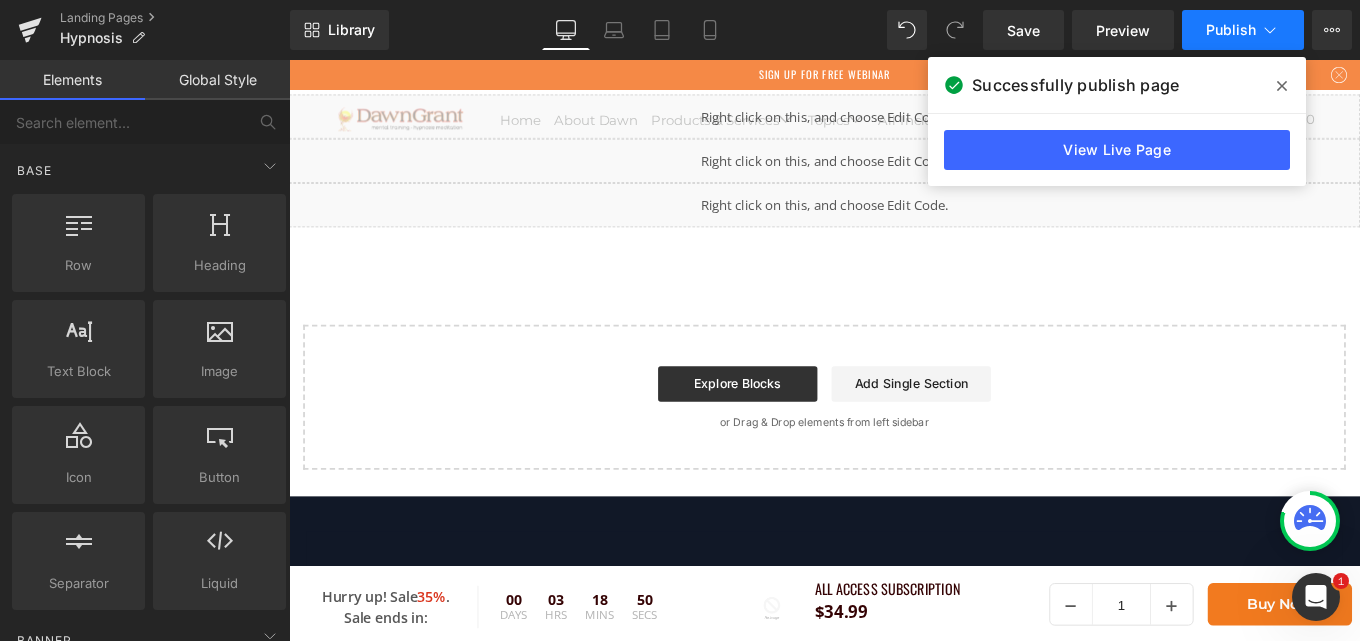 click on "Publish" at bounding box center [1243, 30] 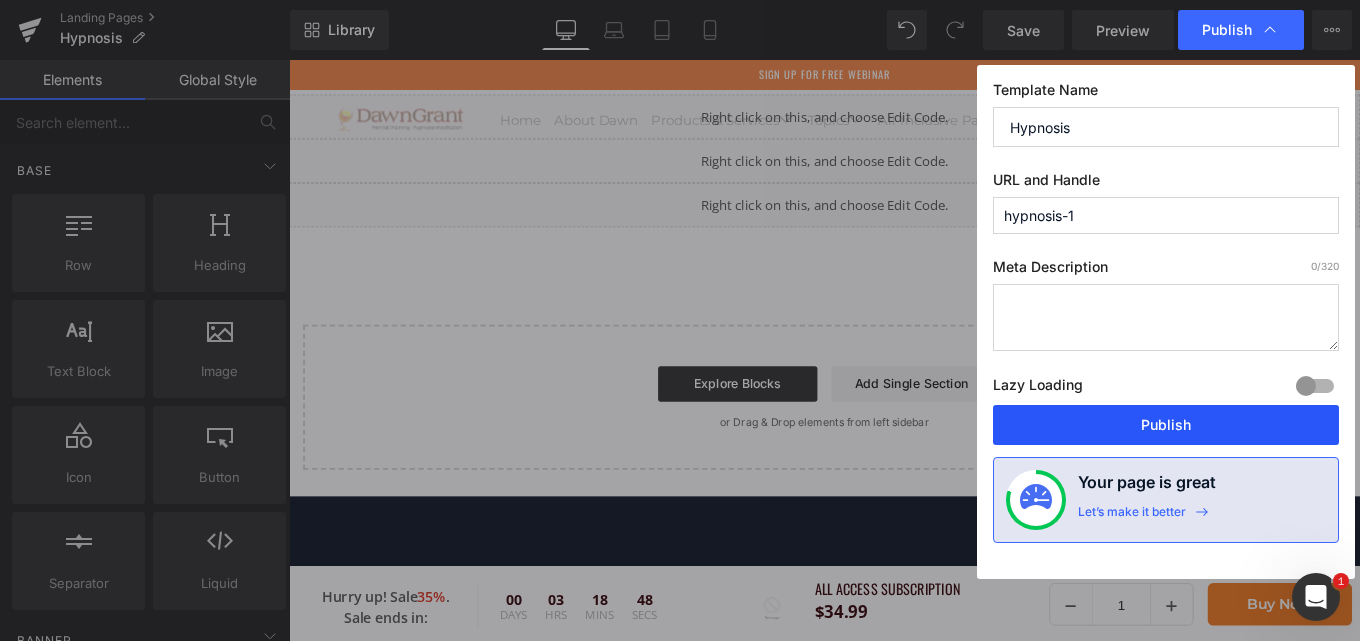 drag, startPoint x: 1160, startPoint y: 423, endPoint x: 421, endPoint y: 206, distance: 770.2013 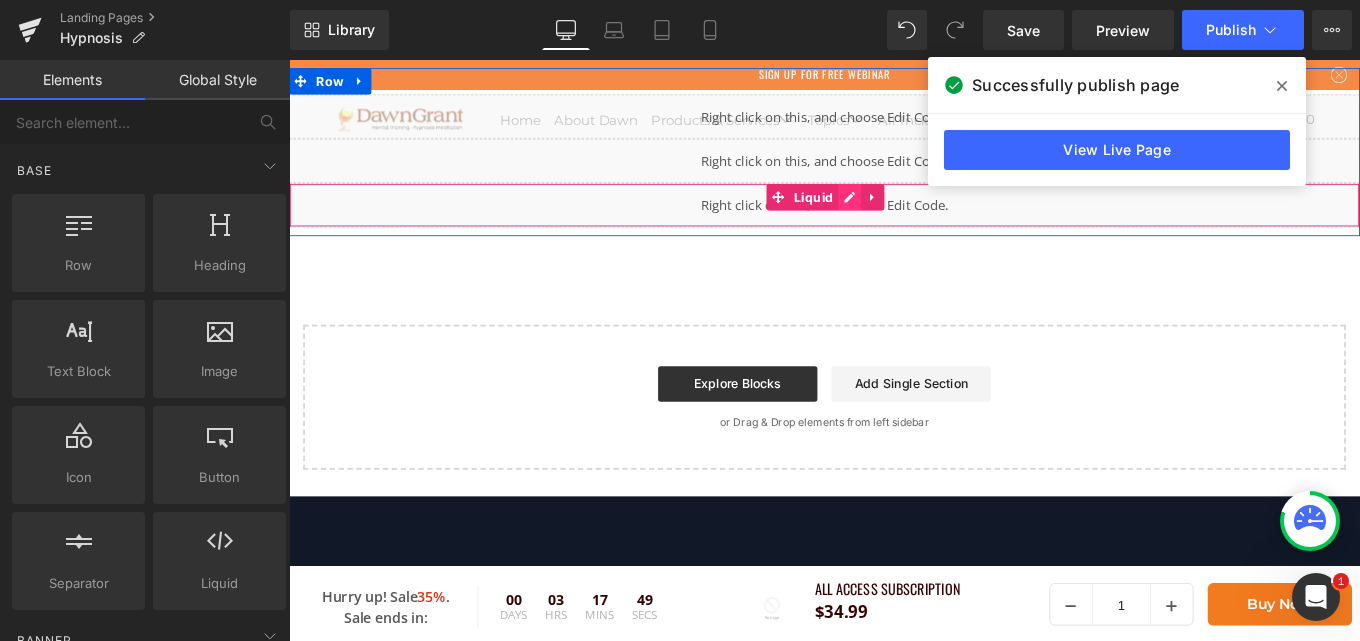 click on "Liquid" at bounding box center [894, 224] 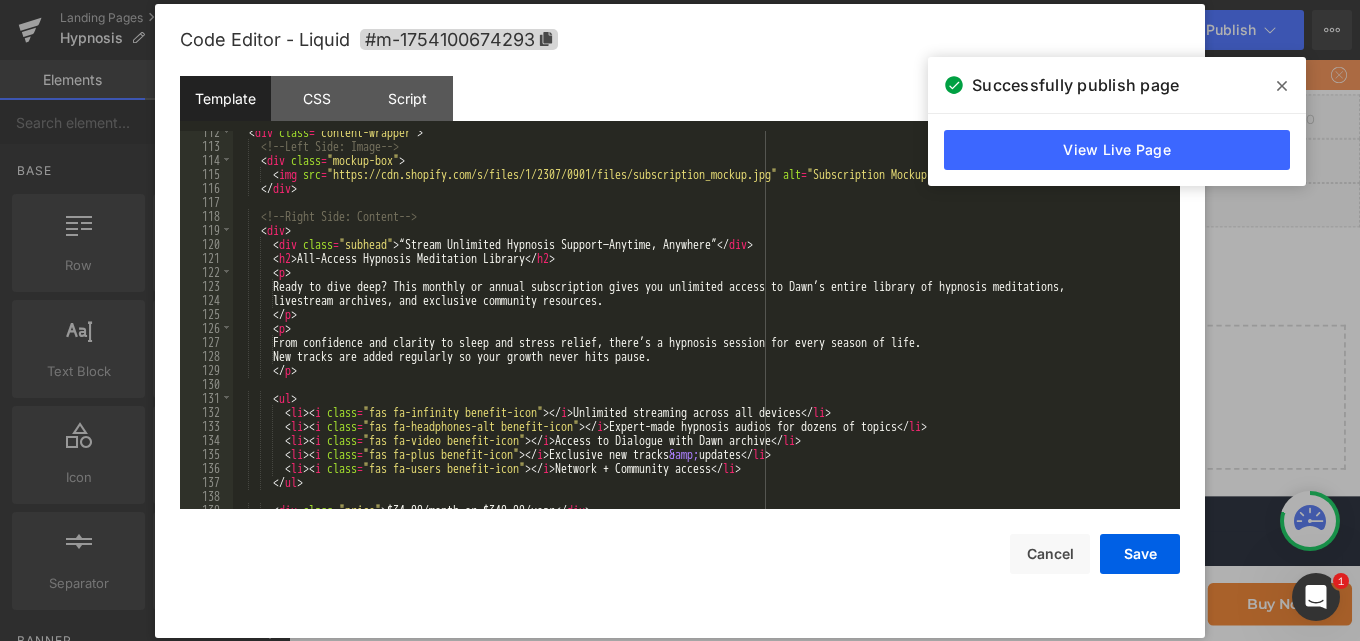 scroll, scrollTop: 1440, scrollLeft: 0, axis: vertical 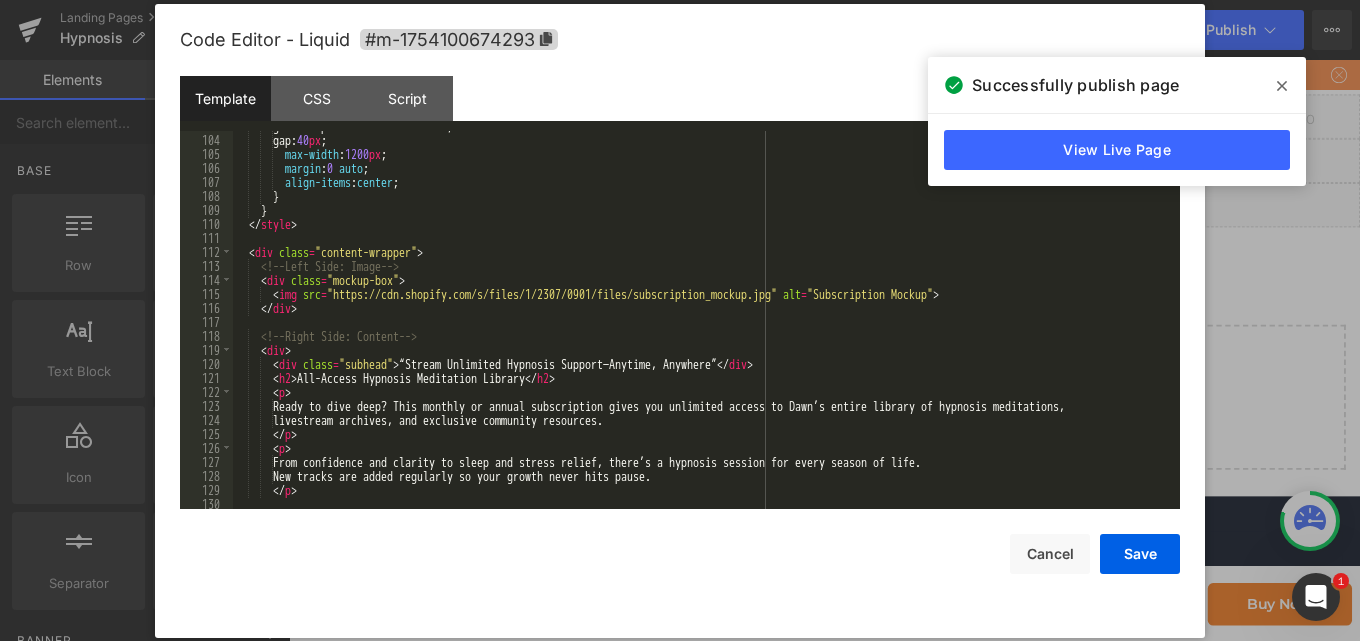 click on "grid-template-columns:  1 fr   1 fr ;            gap:  40 px ;             max-width :  1200 px ;             margin :  0   auto ;             align-items :  center ;          }       }    </ style >    < div   class = "content-wrapper" >       <!--  Left Side: Image  -->       < div   class = "mockup-box" >          < img   src = "https://cdn.shopify.com/s/files/1/2307/0901/files/subscription_mockup.jpg"   alt = "Subscription Mockup" >       </ div >       <!--  Right Side: Content  -->       < div >          < div   class = "subhead" > “Stream Unlimited Hypnosis Support—Anytime, Anywhere” </ div >          < h2 > All-Access Hypnosis Meditation Library </ h2 >          < p >            Ready to dive deep? This monthly or annual subscription gives you unlimited access to Dawn’s entire library of hypnosis meditations,            livestream archives, and exclusive community resources.          </ p >          < p >                            </ p >" at bounding box center (702, 322) 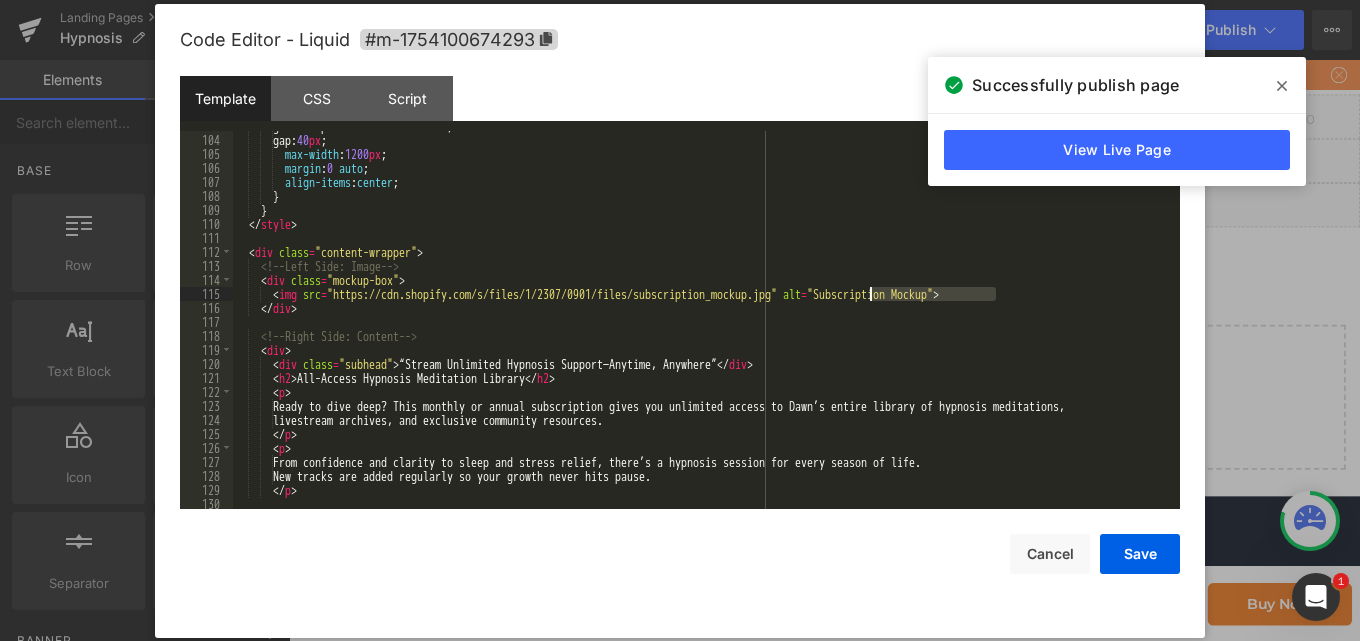 drag, startPoint x: 995, startPoint y: 294, endPoint x: 871, endPoint y: 295, distance: 124.004036 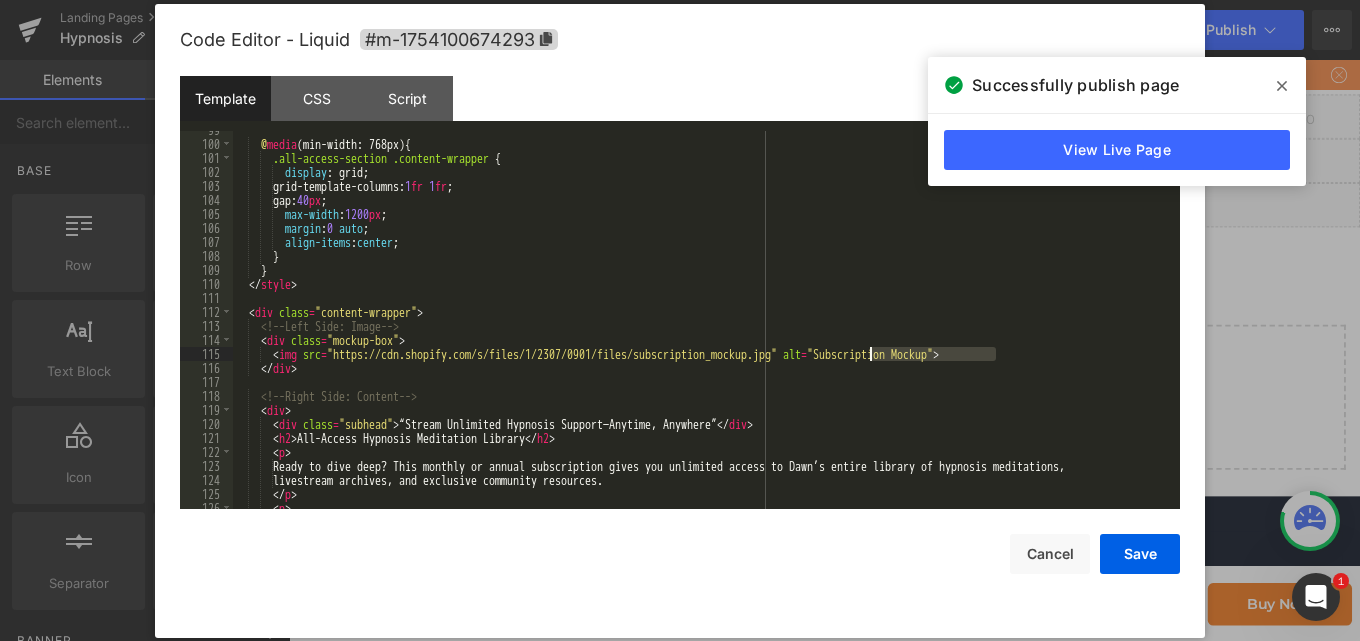 scroll, scrollTop: 1200, scrollLeft: 0, axis: vertical 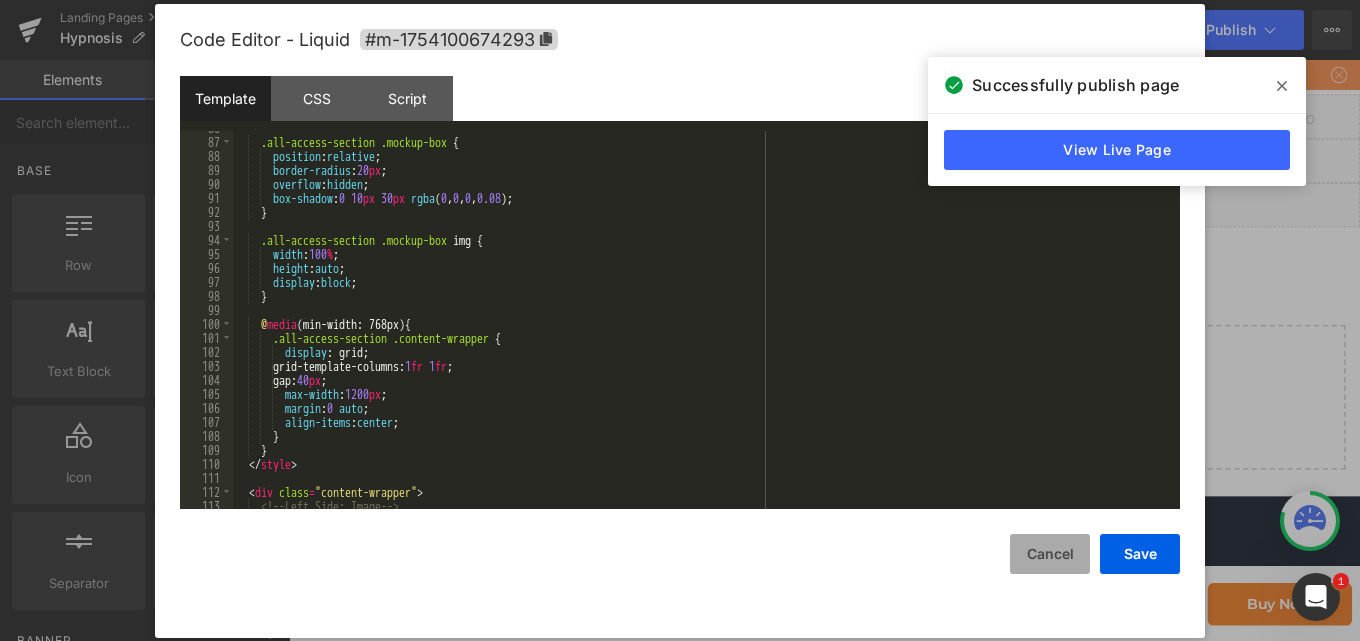click on "Cancel" at bounding box center (1050, 554) 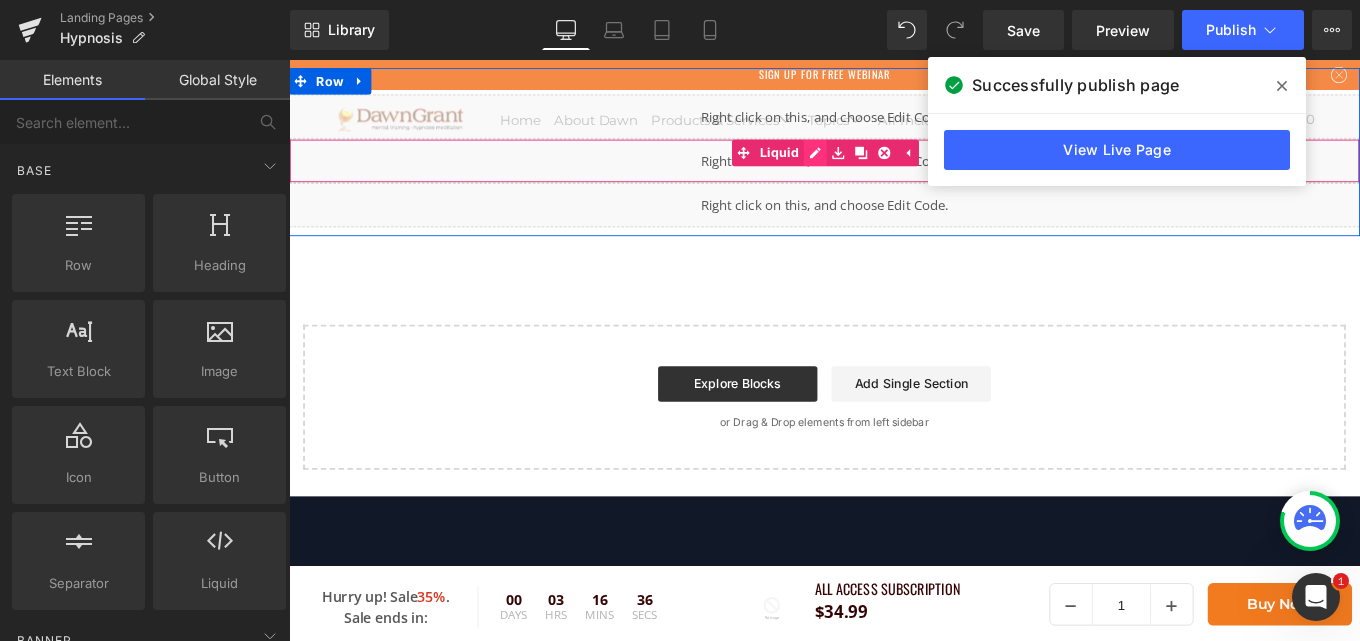 click on "Liquid" at bounding box center [894, 174] 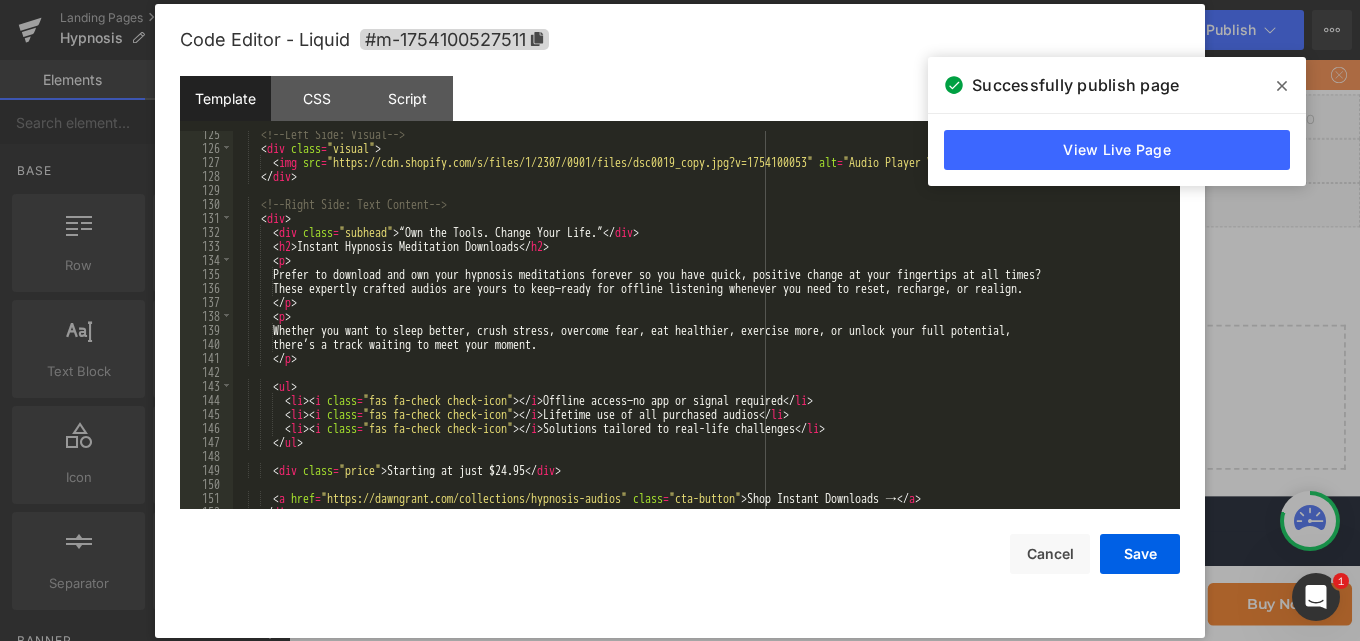scroll, scrollTop: 1560, scrollLeft: 0, axis: vertical 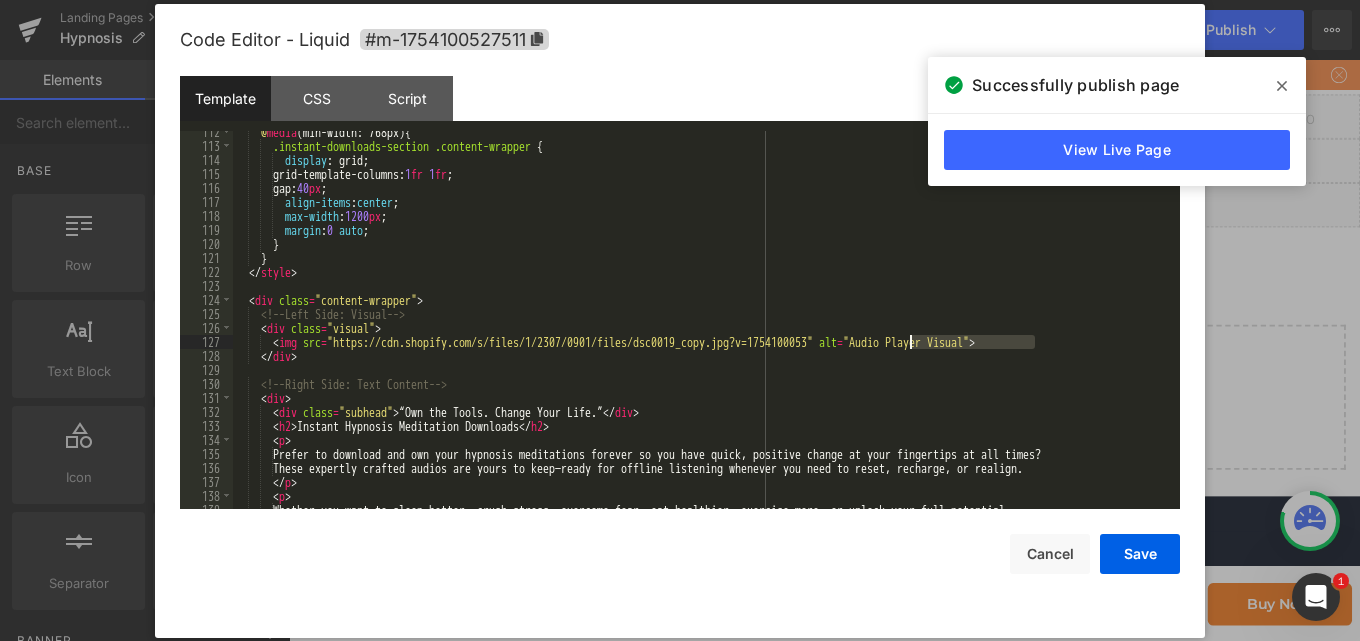 drag, startPoint x: 1038, startPoint y: 345, endPoint x: 911, endPoint y: 340, distance: 127.09839 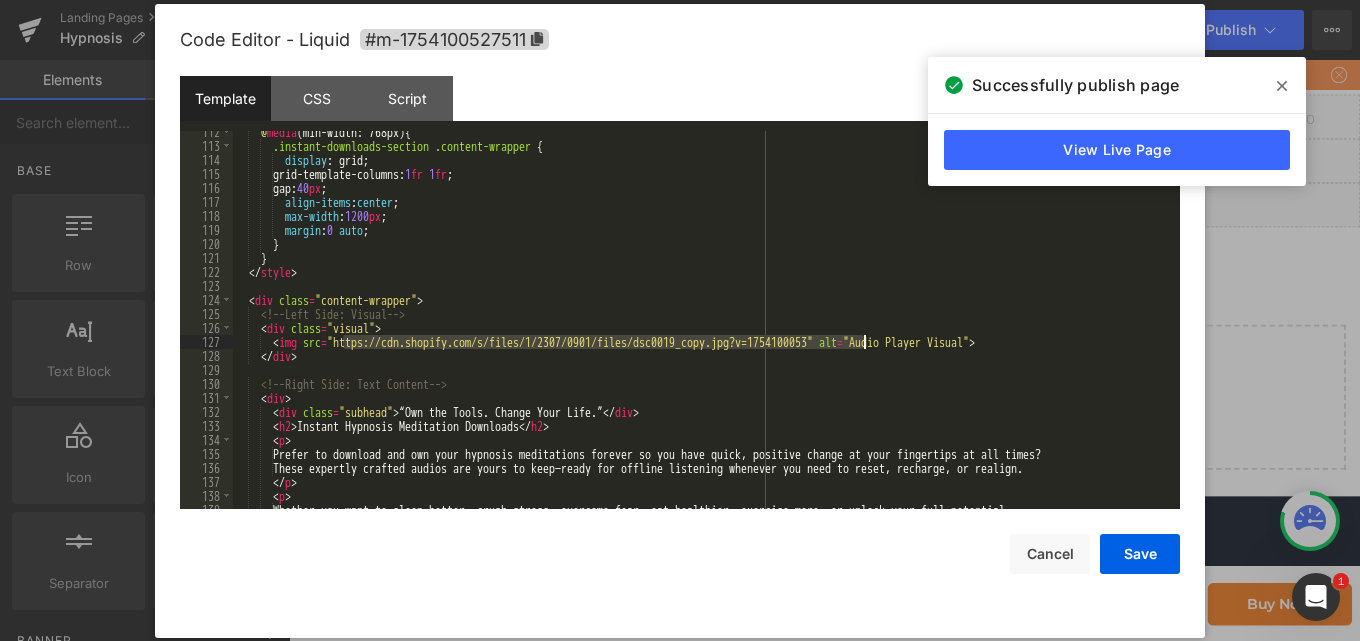 drag, startPoint x: 341, startPoint y: 344, endPoint x: 862, endPoint y: 339, distance: 521.024 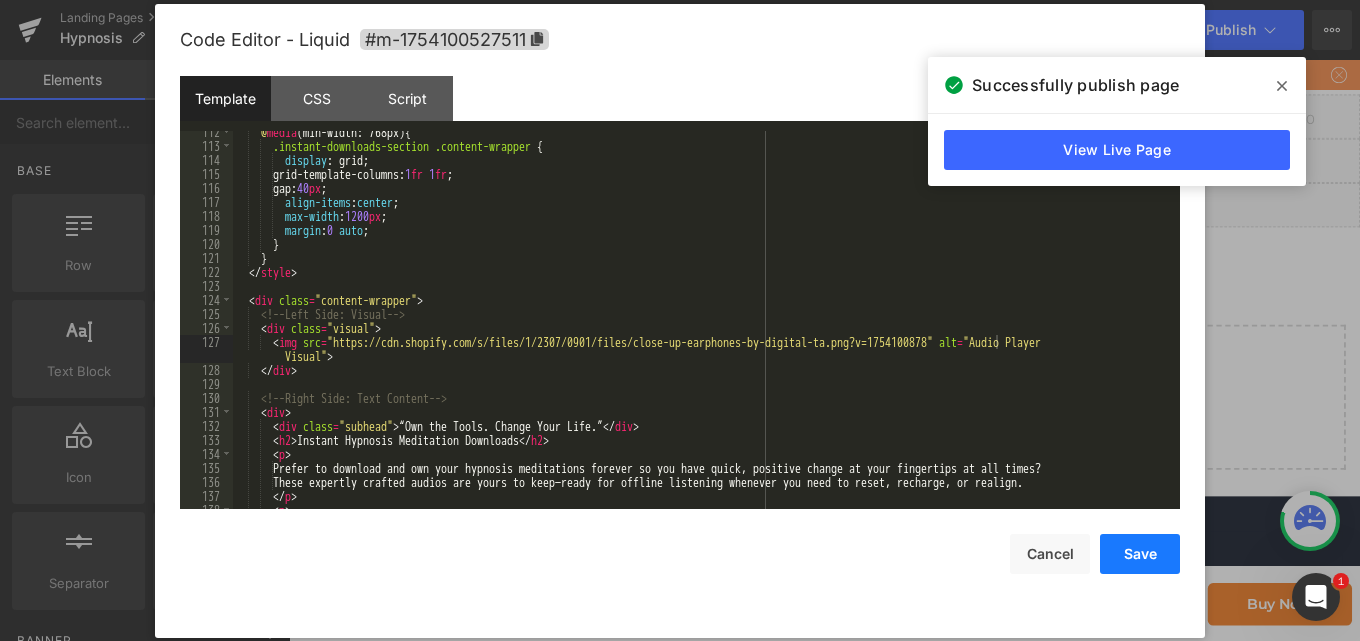 click on "Save" at bounding box center [1140, 554] 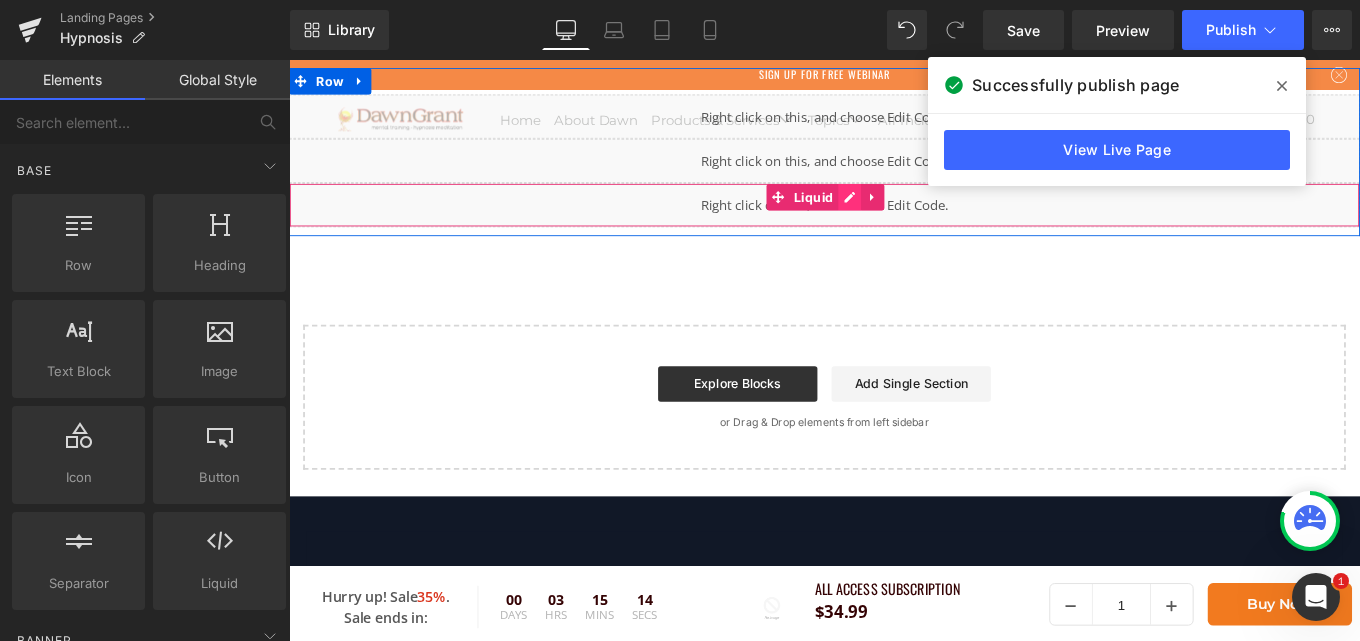 click on "Liquid" at bounding box center [894, 224] 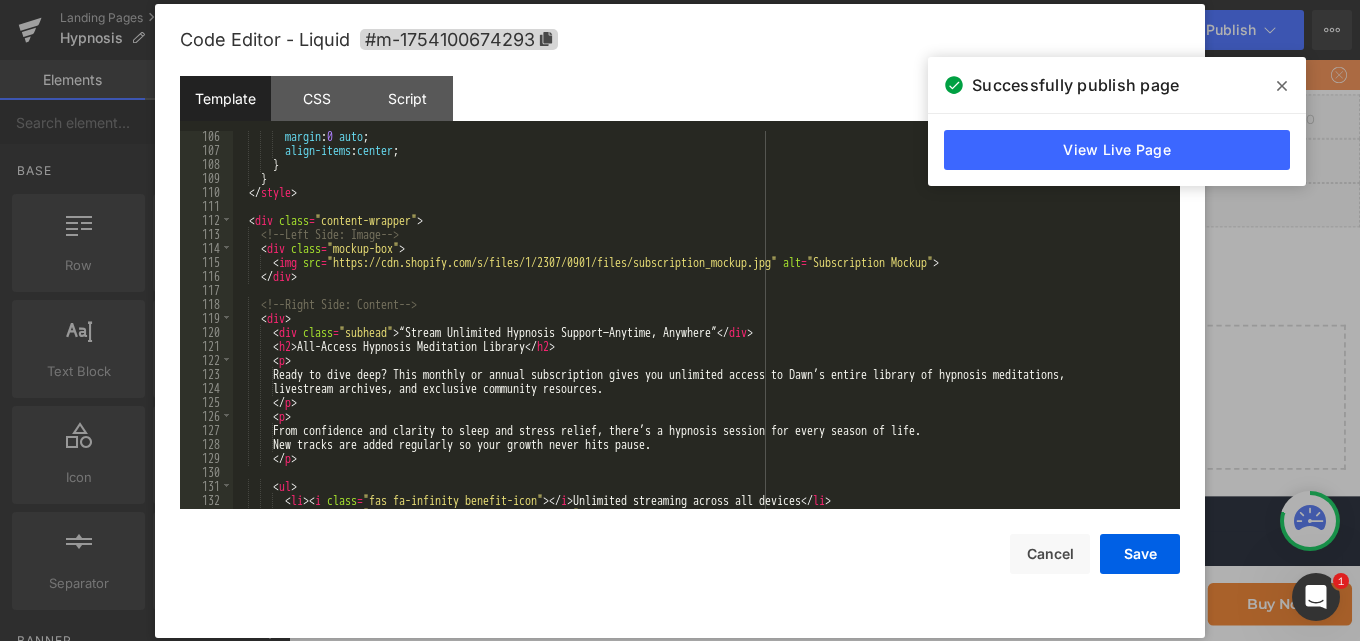 scroll, scrollTop: 1472, scrollLeft: 0, axis: vertical 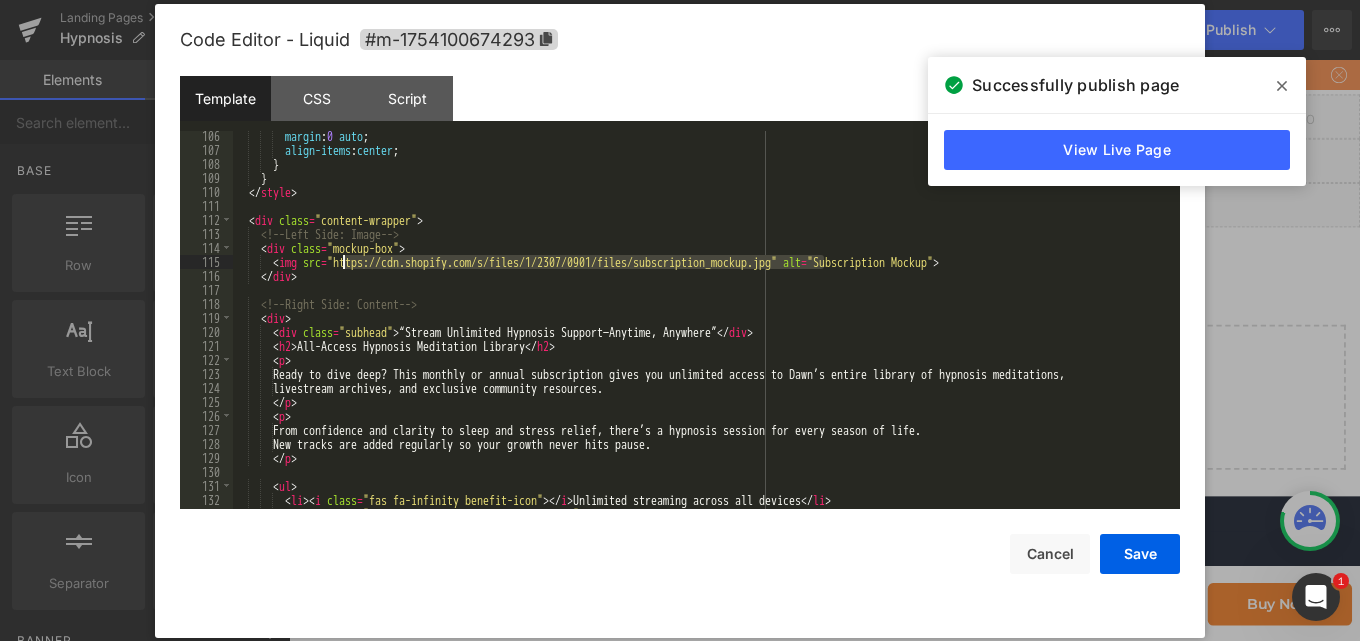 drag, startPoint x: 824, startPoint y: 263, endPoint x: 345, endPoint y: 258, distance: 479.0261 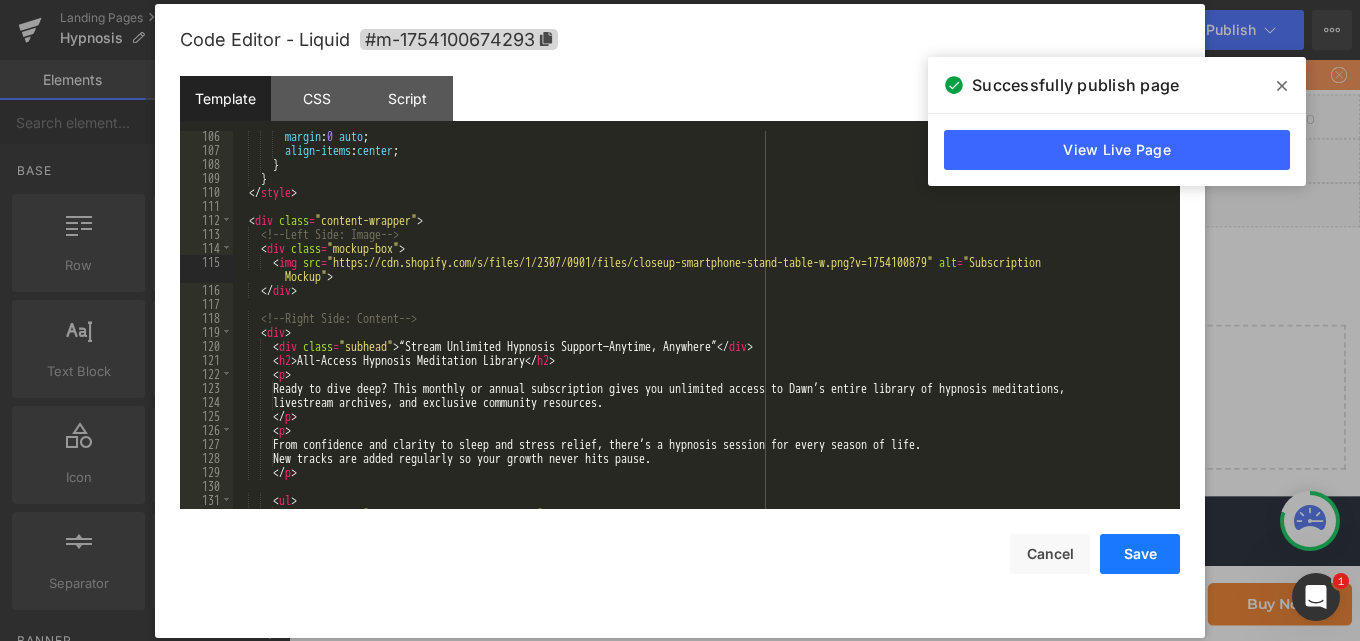 click on "Save" at bounding box center [1140, 554] 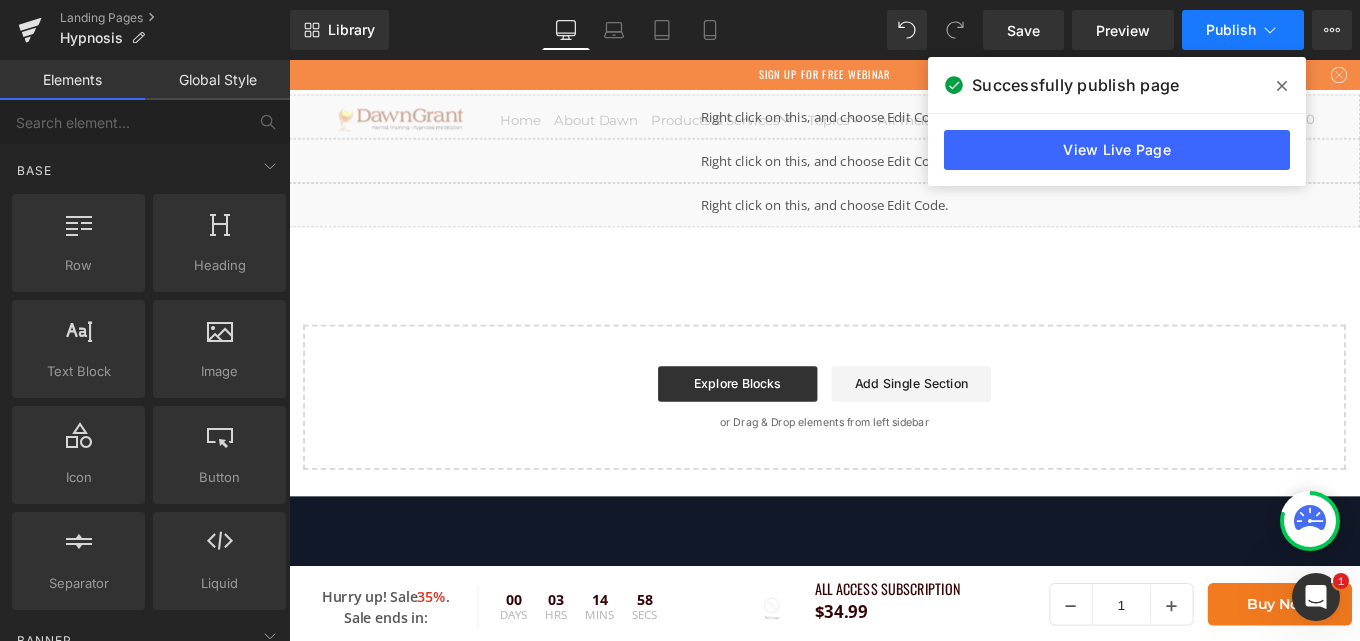 click on "Publish" at bounding box center (1243, 30) 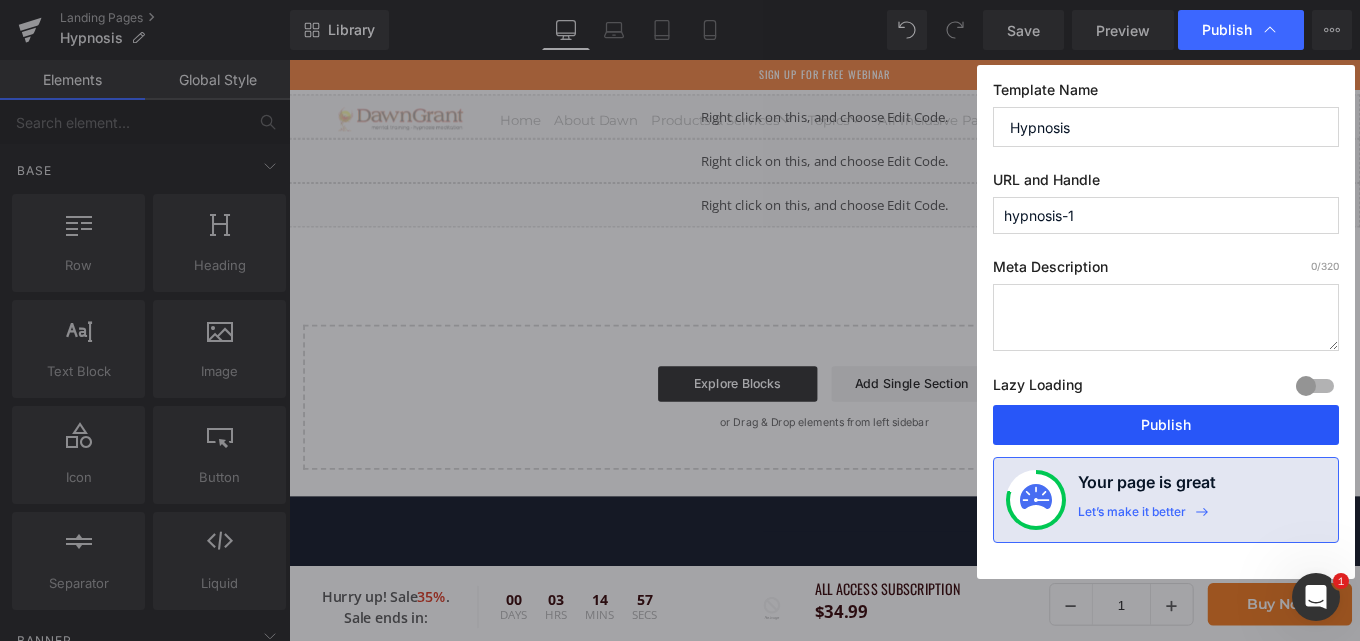 click on "Publish" at bounding box center (1166, 425) 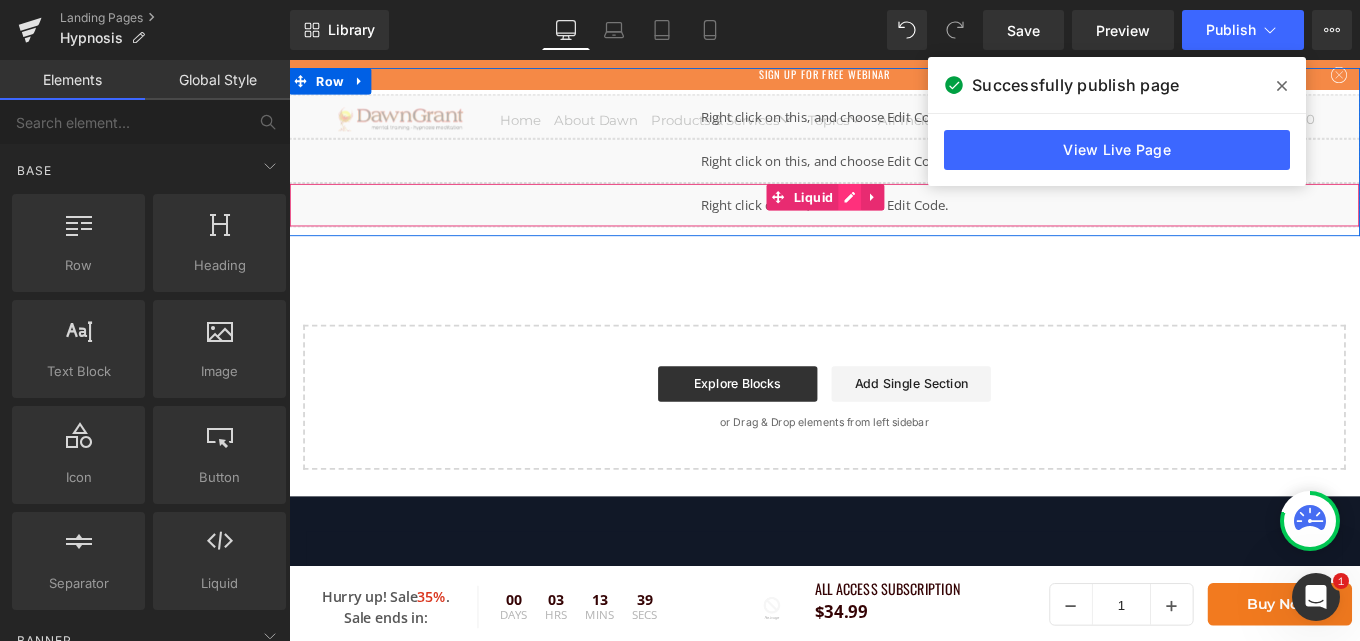 click on "Liquid" at bounding box center (894, 224) 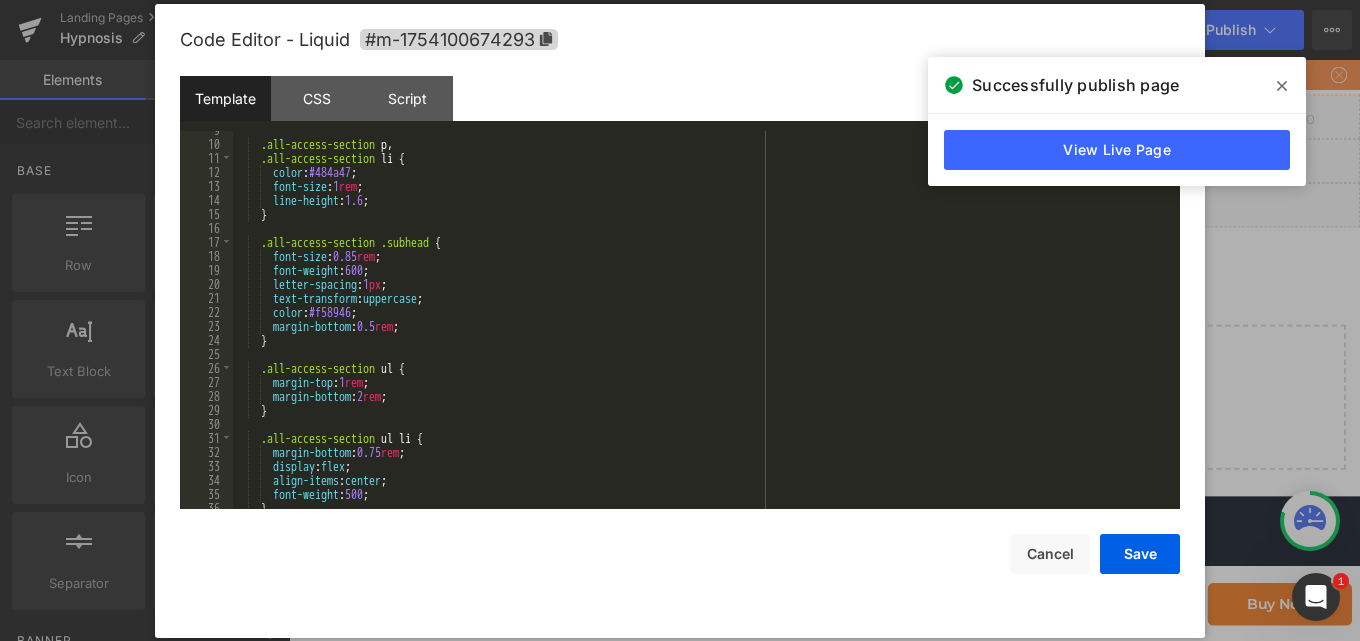 scroll, scrollTop: 0, scrollLeft: 0, axis: both 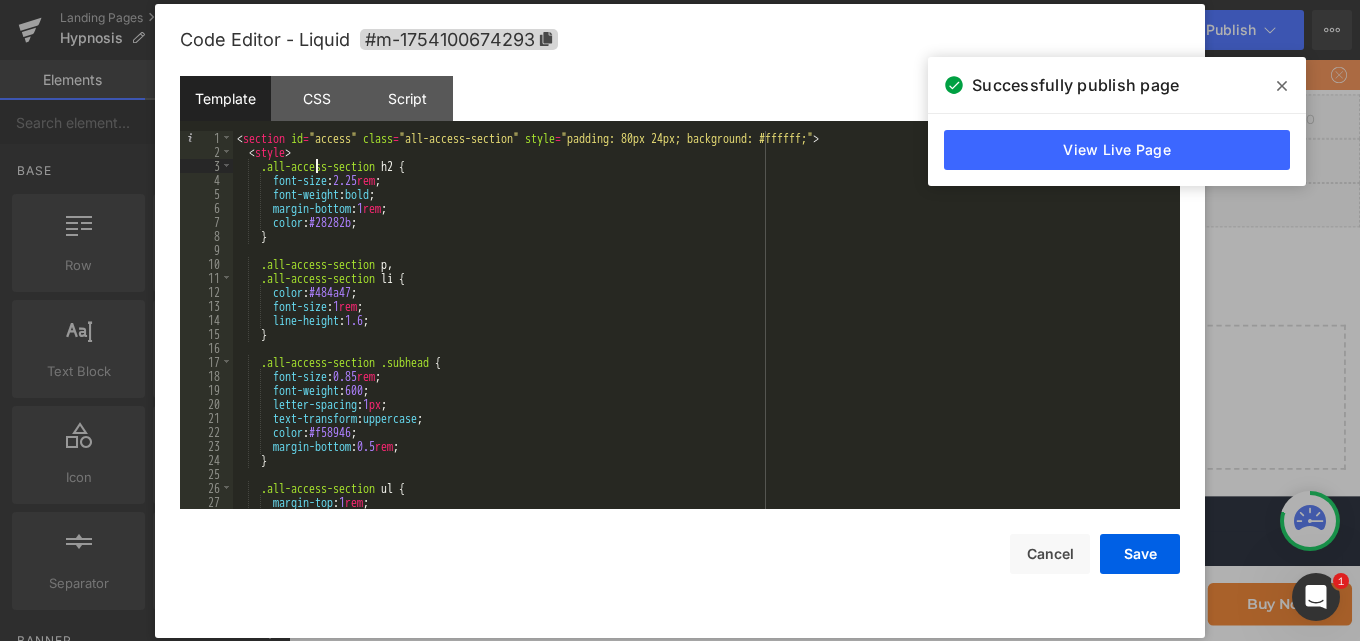 click on "< section   id = "access"   class = "all-access-section"   style = "padding: 80px 24px; background: #ffffff;" >    < style >       .all-access-section   h2   {          font-size :  2.25 rem ;          font-weight :  bold ;          margin-bottom :  1 rem ;          color :  #28282b ;       }       .all-access-section   p ,       .all-access-section   li   {          color :  #484a47 ;          font-size :  1 rem ;          line-height :  1.6 ;       }       .all-access-section   .subhead   {          font-size :  0.85 rem ;          font-weight :  600 ;          letter-spacing :  1 px ;          text-transform :  uppercase ;          color :  #f58946 ;          margin-bottom :  0.5 rem ;       }       .all-access-section   ul   {          margin-top :  1 rem ;          margin-bottom :  2 rem ;" at bounding box center (702, 334) 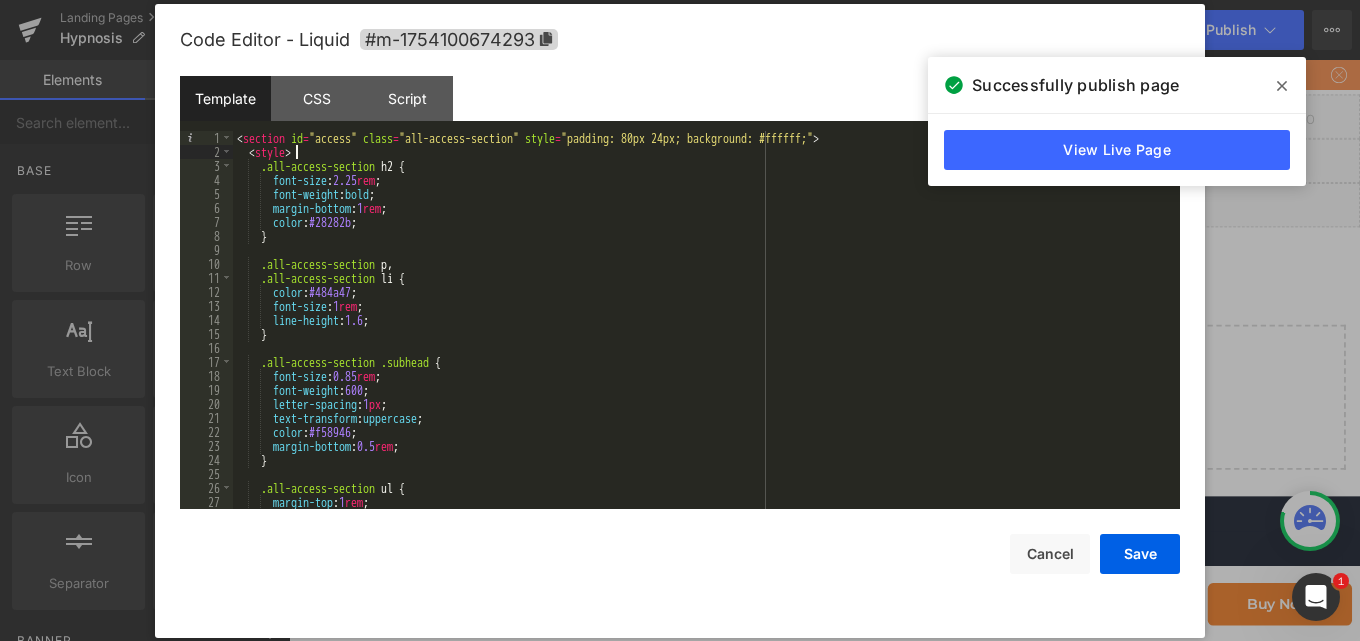 click on "< section   id = "access"   class = "all-access-section"   style = "padding: 80px 24px; background: #ffffff;" >    < style >       .all-access-section   h2   {          font-size :  2.25 rem ;          font-weight :  bold ;          margin-bottom :  1 rem ;          color :  #28282b ;       }       .all-access-section   p ,       .all-access-section   li   {          color :  #484a47 ;          font-size :  1 rem ;          line-height :  1.6 ;       }       .all-access-section   .subhead   {          font-size :  0.85 rem ;          font-weight :  600 ;          letter-spacing :  1 px ;          text-transform :  uppercase ;          color :  #f58946 ;          margin-bottom :  0.5 rem ;       }       .all-access-section   ul   {          margin-top :  1 rem ;          margin-bottom :  2 rem ;" at bounding box center [702, 334] 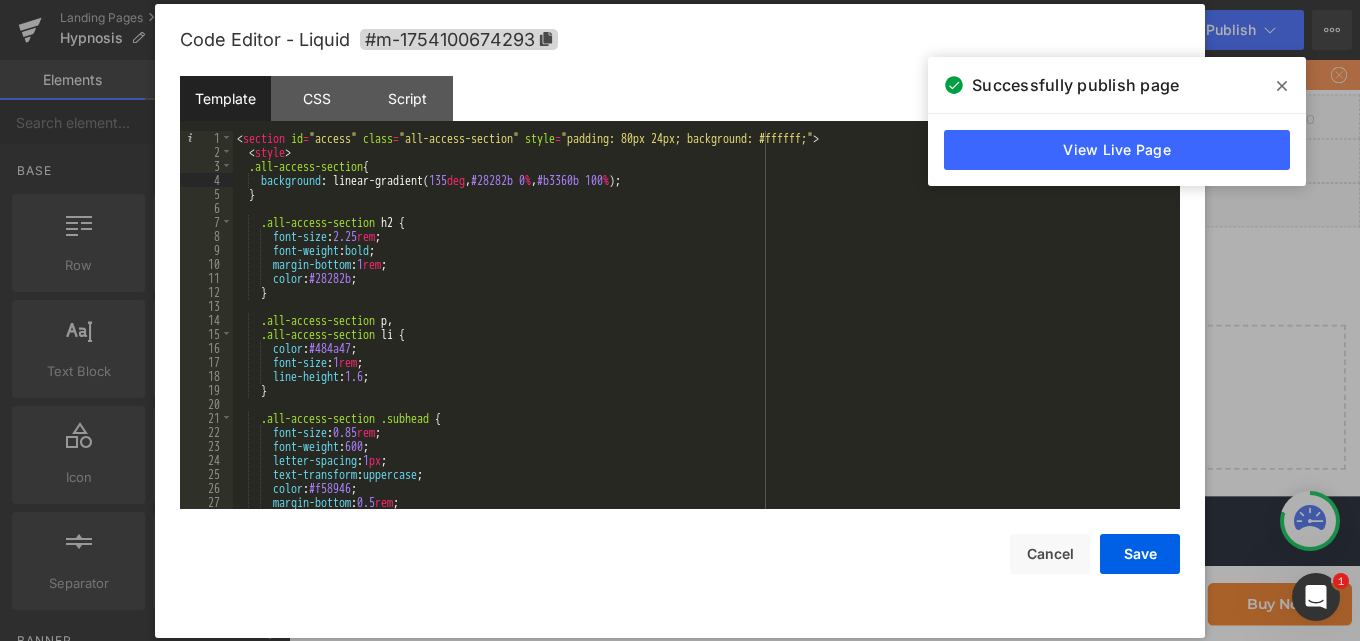 click on "< section   id = "access"   class = "all-access-section"   style = "padding: 80px 24px; background: #ffffff;" >    < style >    .all-access-section {       background : linear-gradient( 135 deg ,  #28282b   0 % ,  #b3360b   100 % );    }          .all-access-section   h2   {          font-size :  2.25 rem ;          font-weight :  bold ;          margin-bottom :  1 rem ;          color :  #28282b ;       }       .all-access-section   p ,       .all-access-section   li   {          color :  #484a47 ;          font-size :  1 rem ;          line-height :  1.6 ;       }       .all-access-section   .subhead   {          font-size :  0.85 rem ;          font-weight :  600 ;          letter-spacing :  1 px ;          text-transform :  uppercase ;          color :  #f58946 ;          margin-bottom :  0.5 rem ;       }" at bounding box center [702, 334] 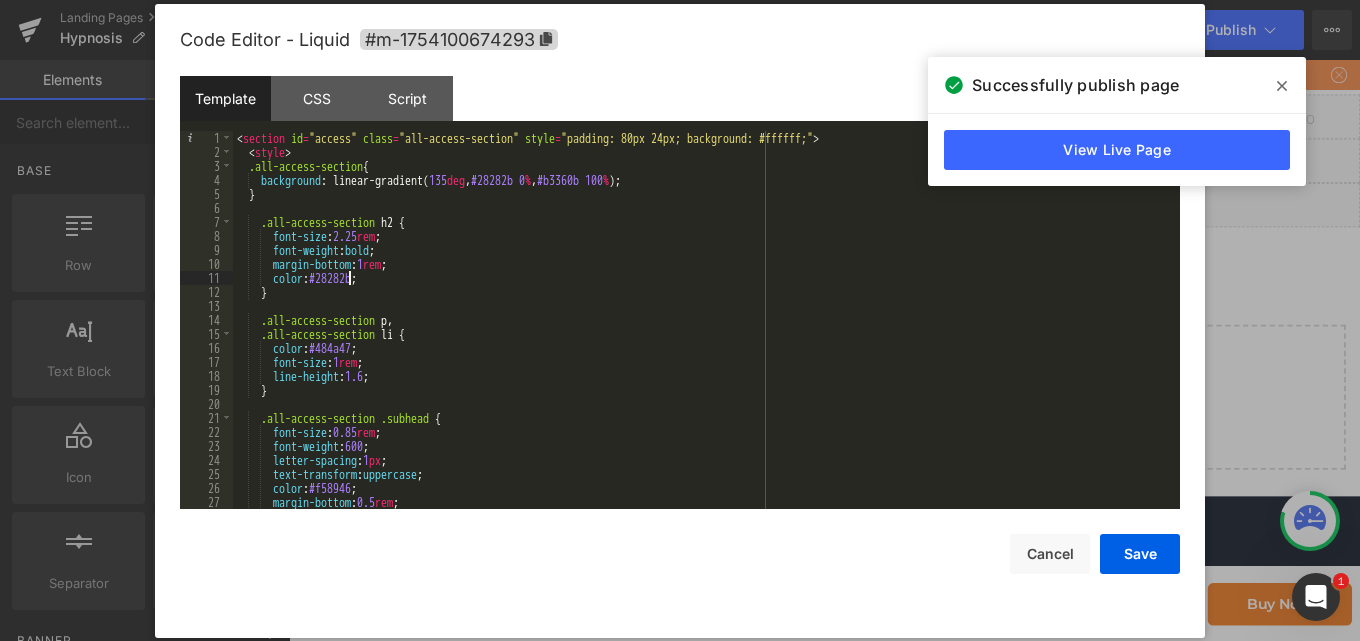 click on "< section   id = "access"   class = "all-access-section"   style = "padding: 80px 24px; background: #ffffff;" >    < style >    .all-access-section {       background : linear-gradient( 135 deg ,  #28282b   0 % ,  #b3360b   100 % );    }          .all-access-section   h2   {          font-size :  2.25 rem ;          font-weight :  bold ;          margin-bottom :  1 rem ;          color :  #28282b ;       }       .all-access-section   p ,       .all-access-section   li   {          color :  #484a47 ;          font-size :  1 rem ;          line-height :  1.6 ;       }       .all-access-section   .subhead   {          font-size :  0.85 rem ;          font-weight :  600 ;          letter-spacing :  1 px ;          text-transform :  uppercase ;          color :  #f58946 ;          margin-bottom :  0.5 rem ;       }" at bounding box center (702, 334) 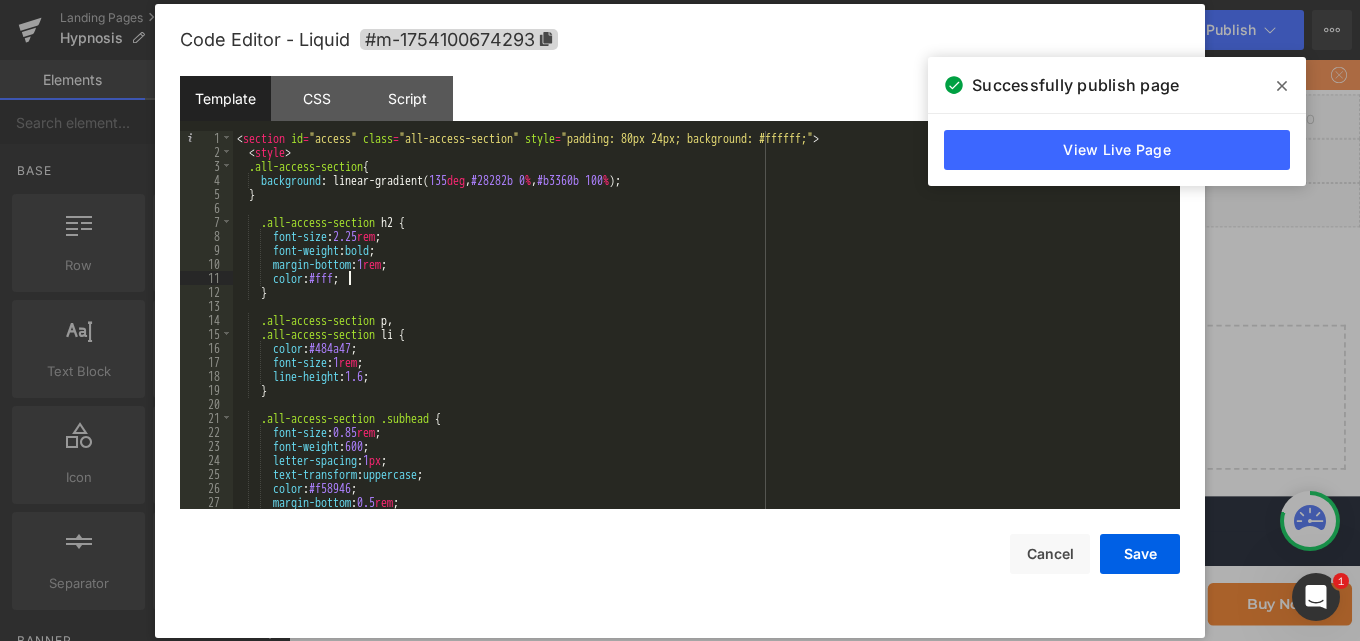 scroll, scrollTop: 60, scrollLeft: 0, axis: vertical 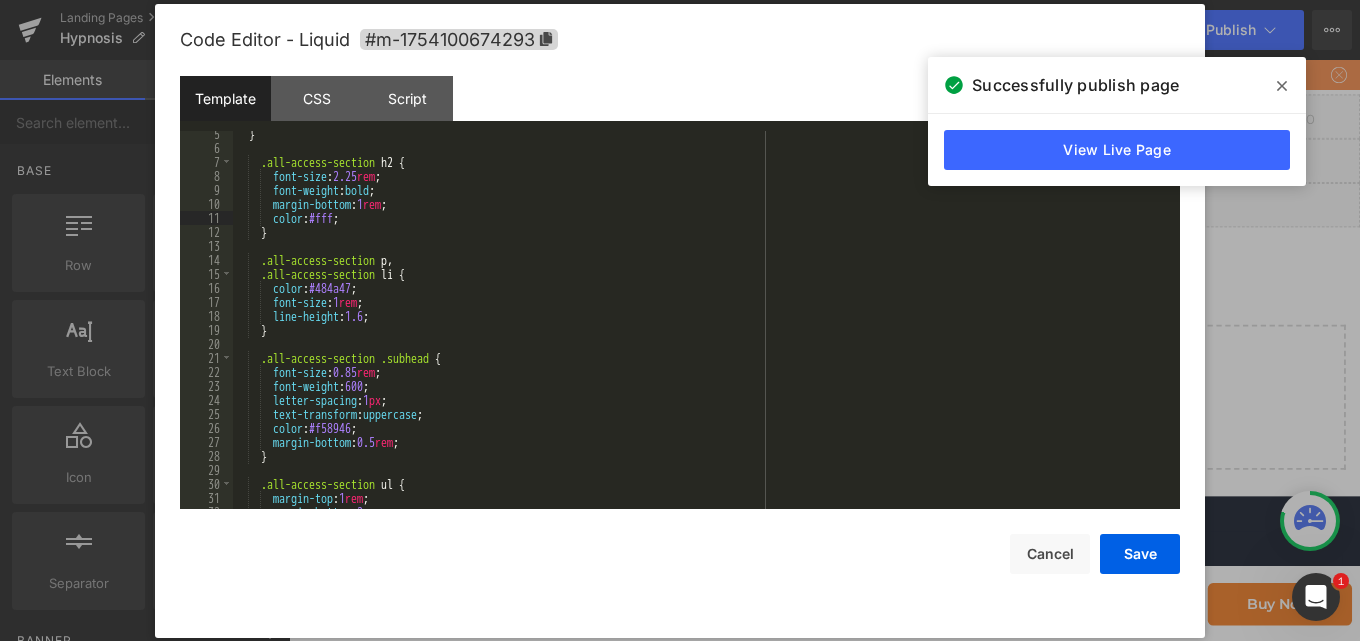 drag, startPoint x: 397, startPoint y: 320, endPoint x: 383, endPoint y: 314, distance: 15.231546 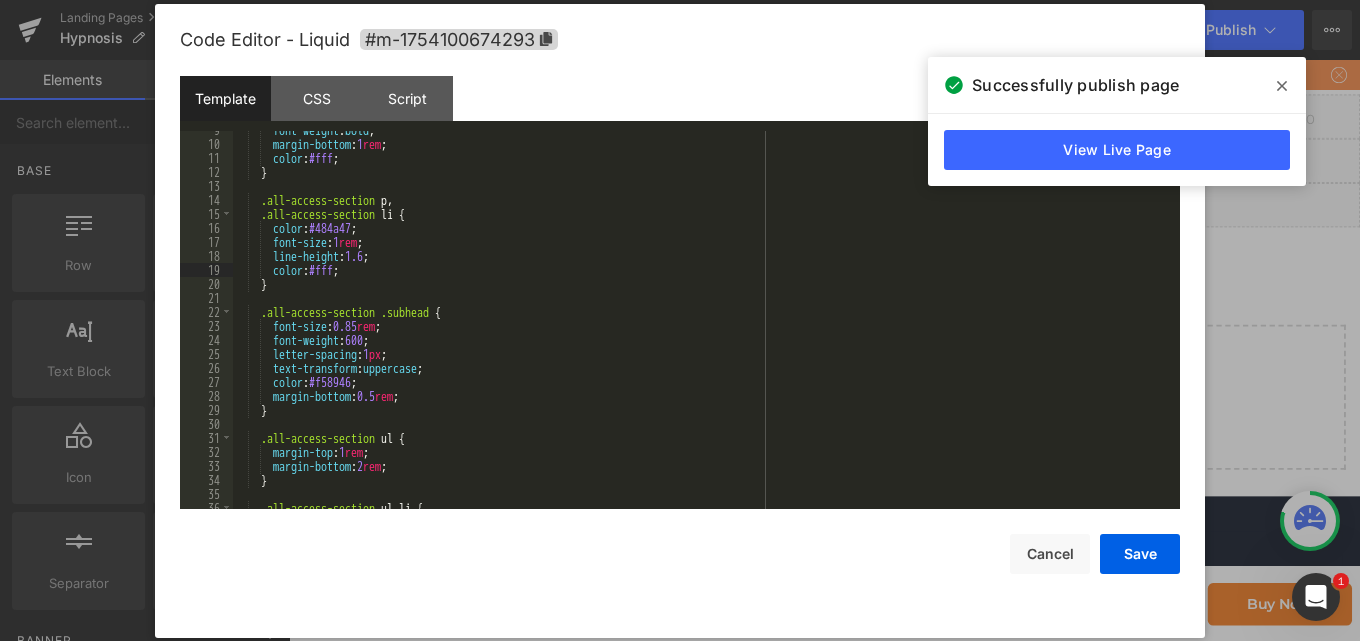 scroll, scrollTop: 180, scrollLeft: 0, axis: vertical 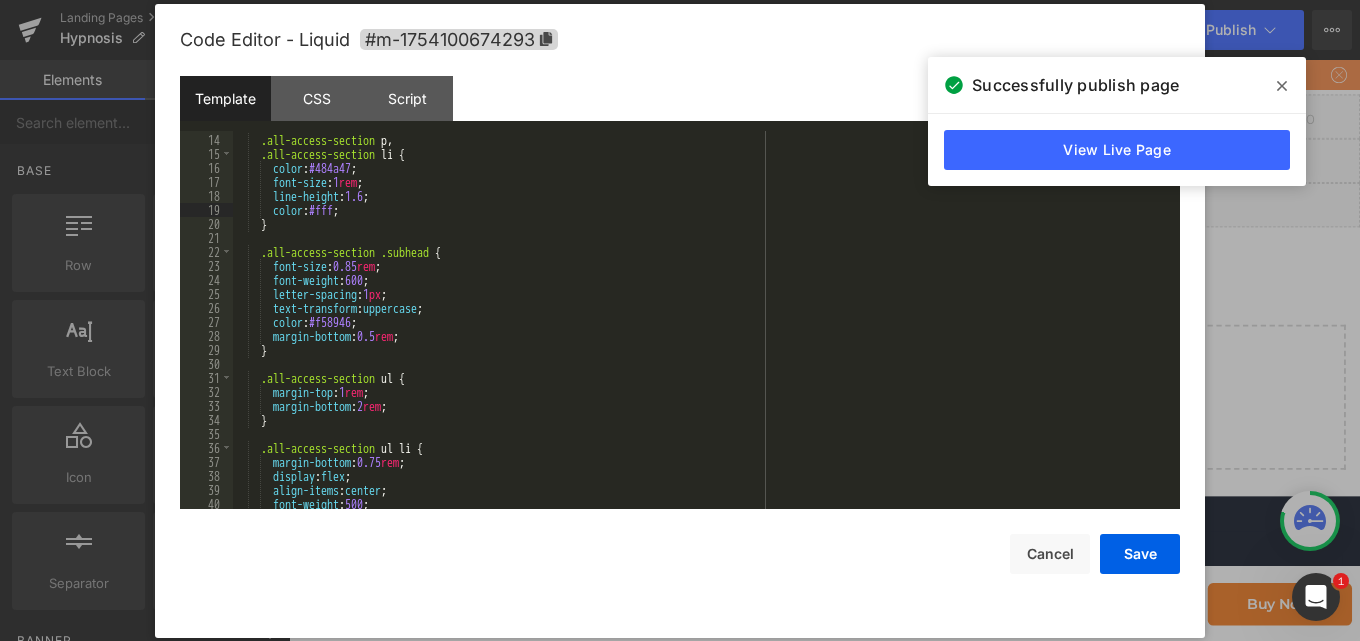 click on ".all-access-section   p ,       .all-access-section   li   {          color :  #484a47 ;          font-size :  1 rem ;          line-height :  1.6 ;          color : #fff ;       }       .all-access-section   .subhead   {          font-size :  0.85 rem ;          font-weight :  600 ;          letter-spacing :  1 px ;          text-transform :  uppercase ;          color :  #f58946 ;          margin-bottom :  0.5 rem ;       }       .all-access-section   ul   {          margin-top :  1 rem ;          margin-bottom :  2 rem ;       }       .all-access-section   ul   li   {          margin-bottom :  0.75 rem ;          display :  flex ;          align-items :  center ;          font-weight :  500 ;" at bounding box center [702, 322] 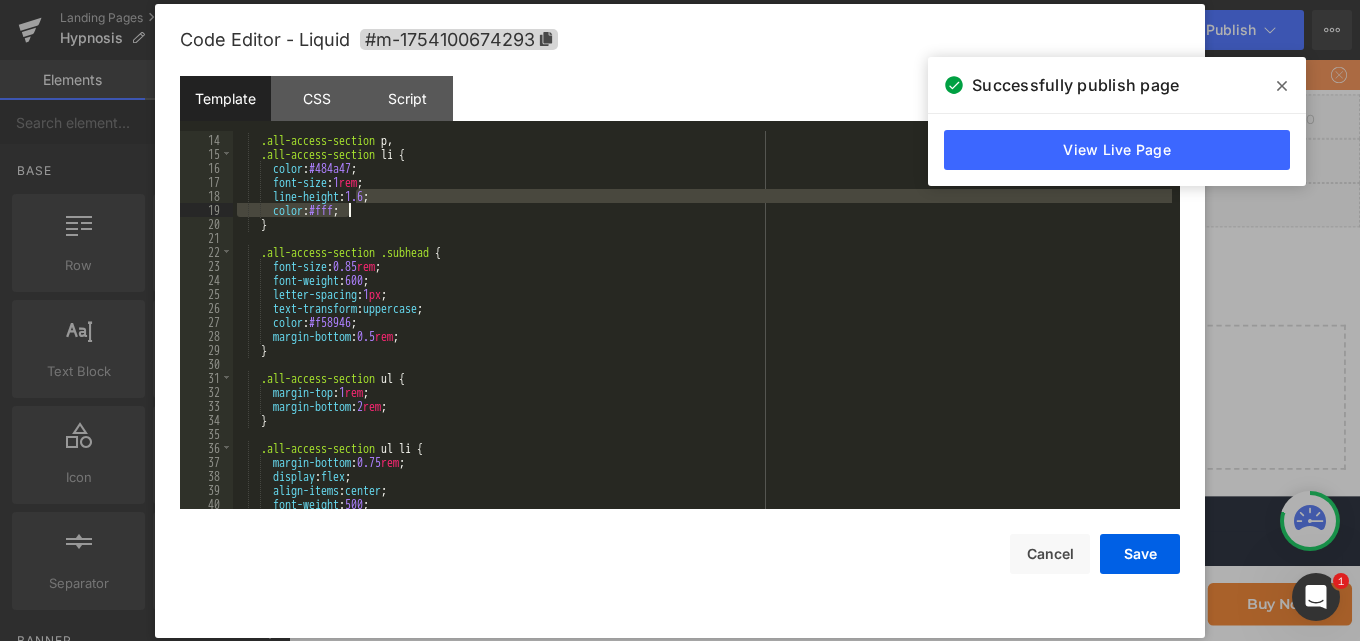 click on ".all-access-section   p ,       .all-access-section   li   {          color :  #484a47 ;          font-size :  1 rem ;          line-height :  1.6 ;          color : #fff ;       }       .all-access-section   .subhead   {          font-size :  0.85 rem ;          font-weight :  600 ;          letter-spacing :  1 px ;          text-transform :  uppercase ;          color :  #f58946 ;          margin-bottom :  0.5 rem ;       }       .all-access-section   ul   {          margin-top :  1 rem ;          margin-bottom :  2 rem ;       }       .all-access-section   ul   li   {          margin-bottom :  0.75 rem ;          display :  flex ;          align-items :  center ;          font-weight :  500 ;" at bounding box center (702, 320) 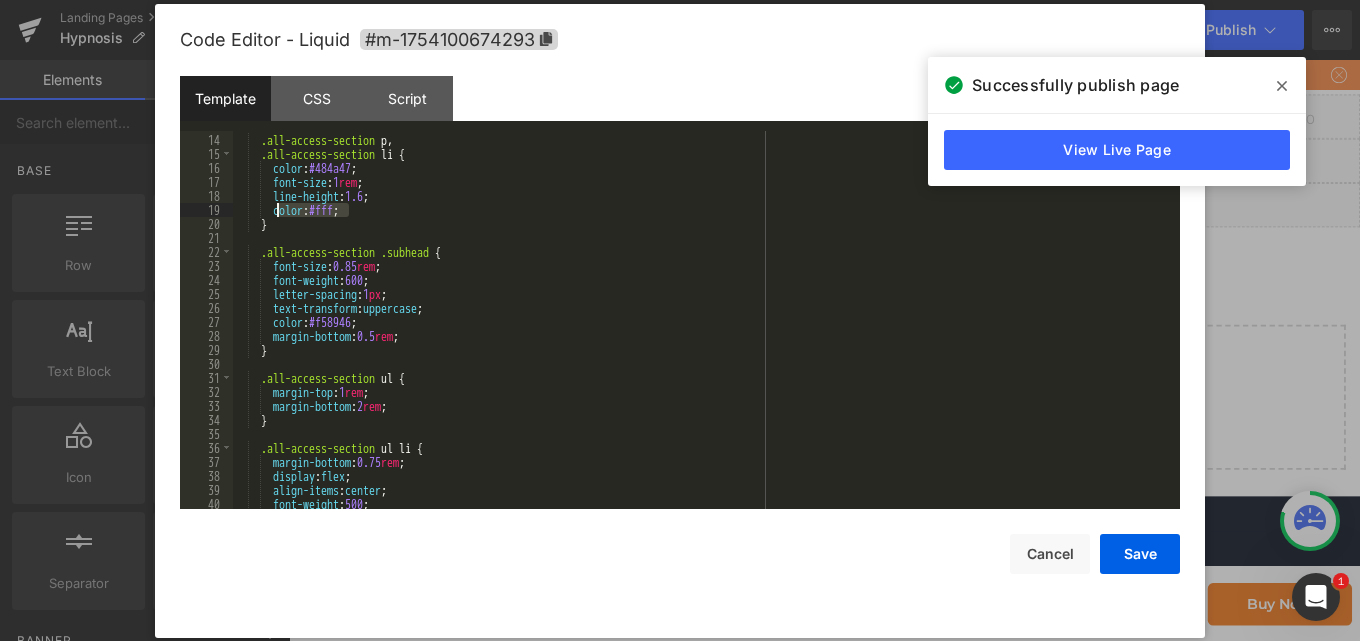 drag, startPoint x: 351, startPoint y: 208, endPoint x: 278, endPoint y: 213, distance: 73.171036 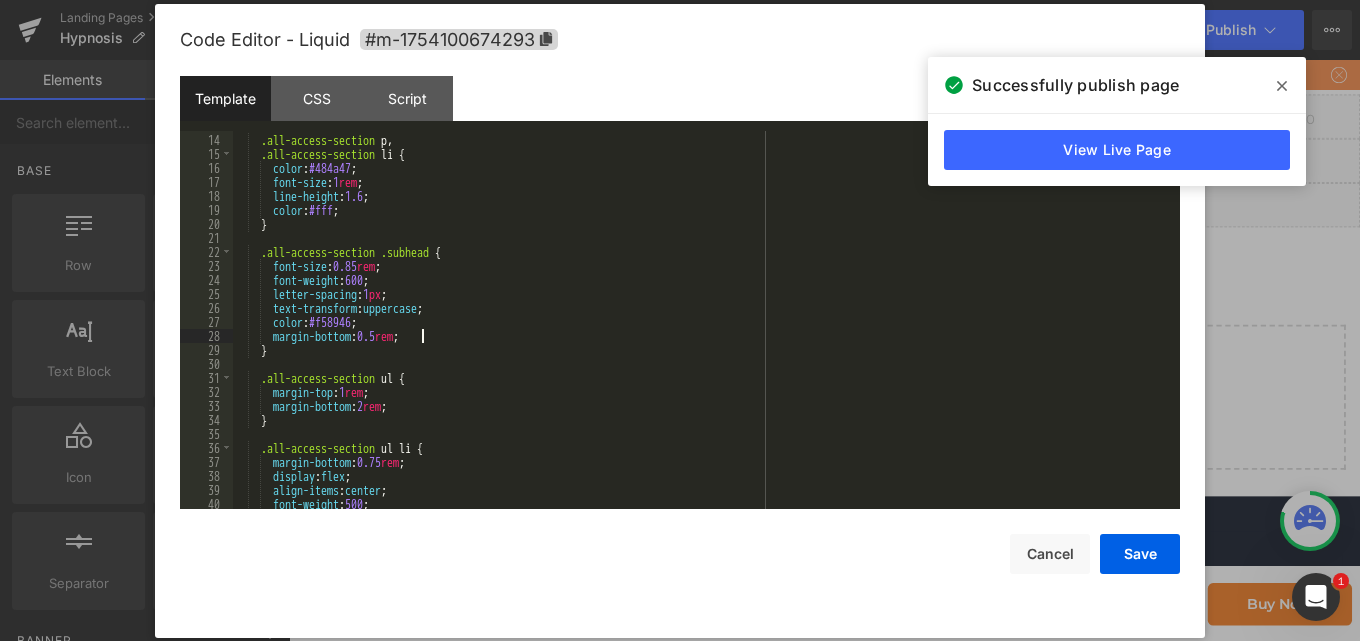 type 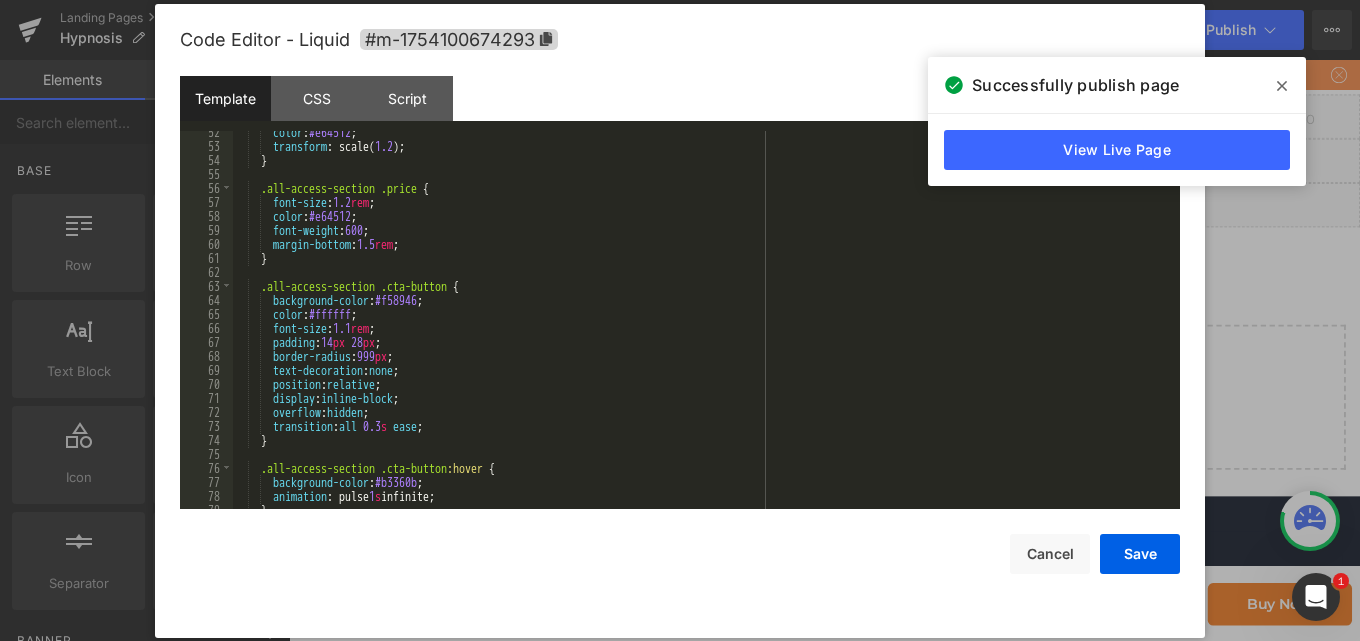 scroll, scrollTop: 960, scrollLeft: 0, axis: vertical 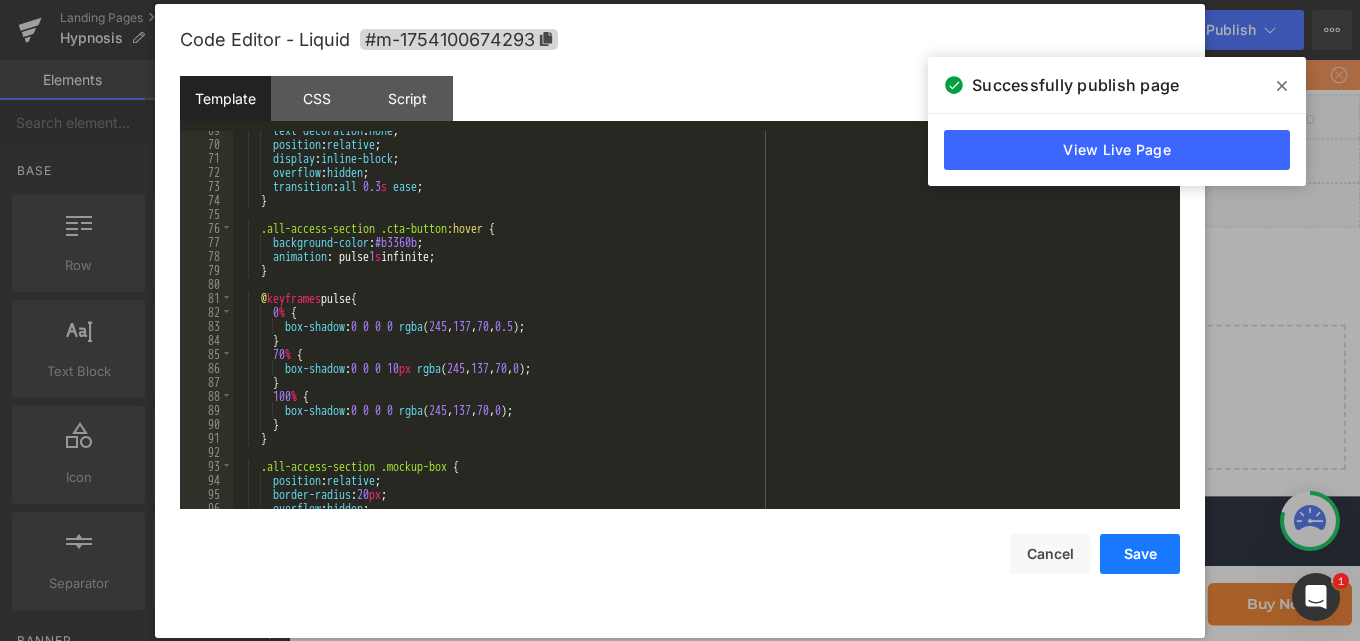click on "Save" at bounding box center [1140, 554] 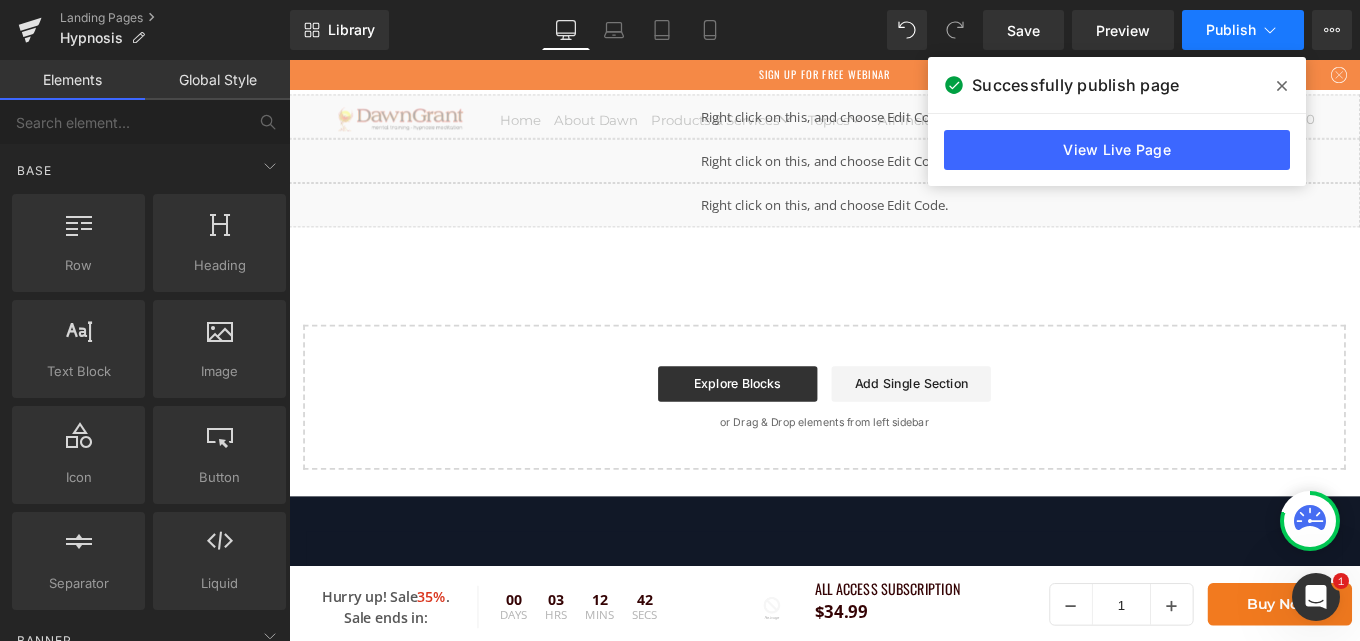 click on "Publish" at bounding box center (1243, 30) 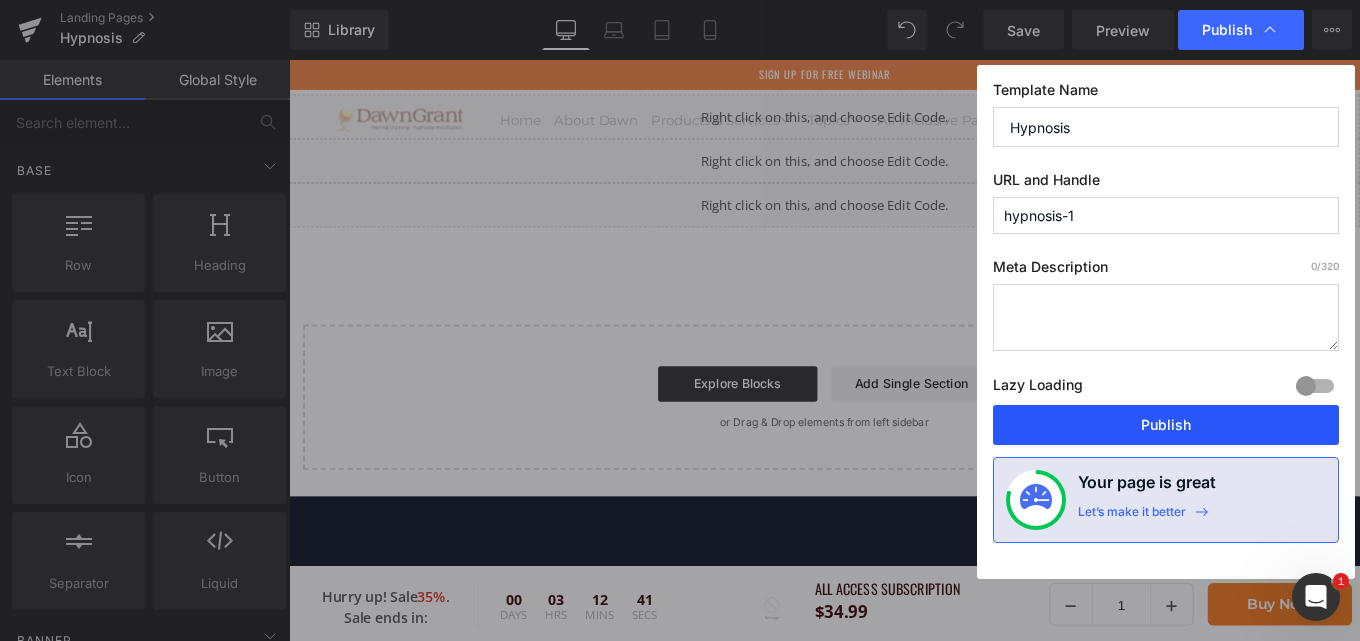 click on "Publish" at bounding box center [1166, 425] 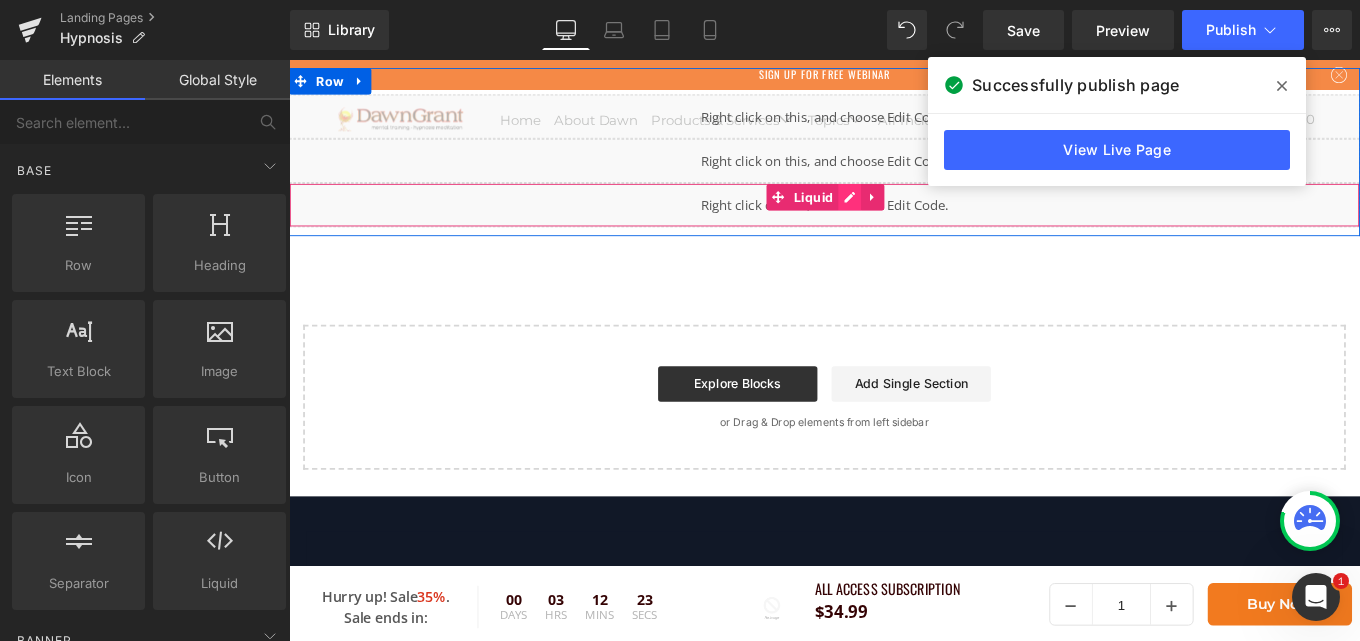 click on "Liquid" at bounding box center (894, 224) 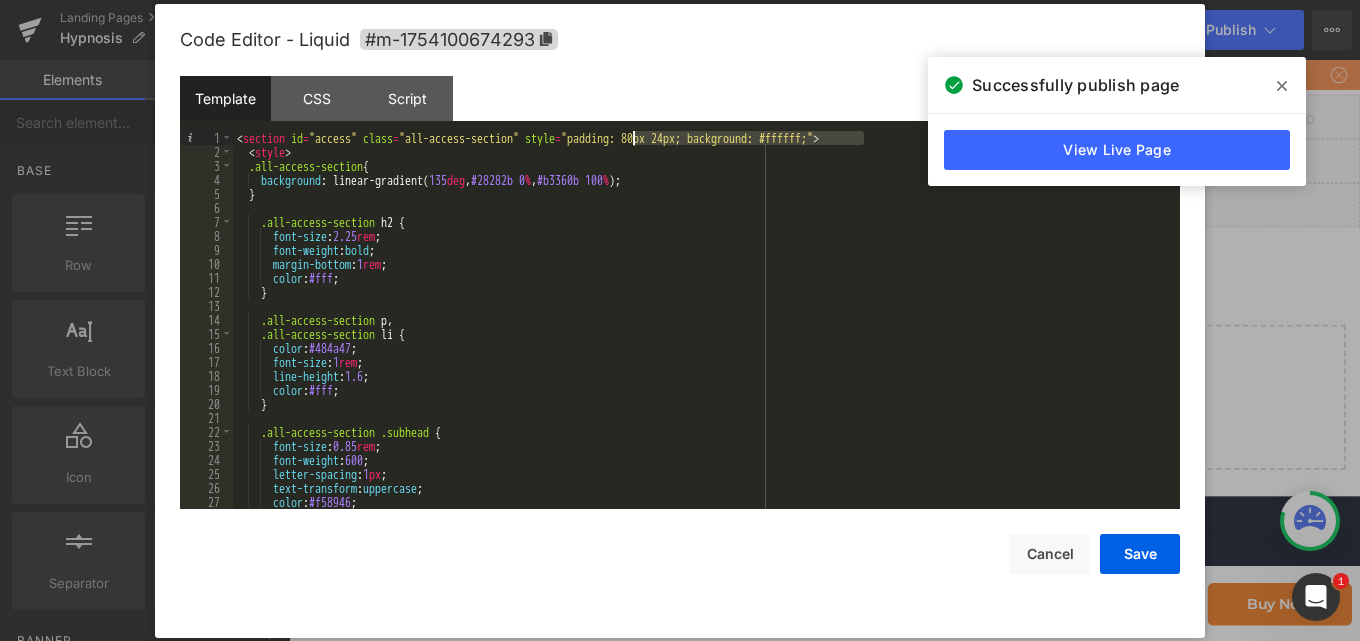 drag, startPoint x: 863, startPoint y: 139, endPoint x: 629, endPoint y: 144, distance: 234.0534 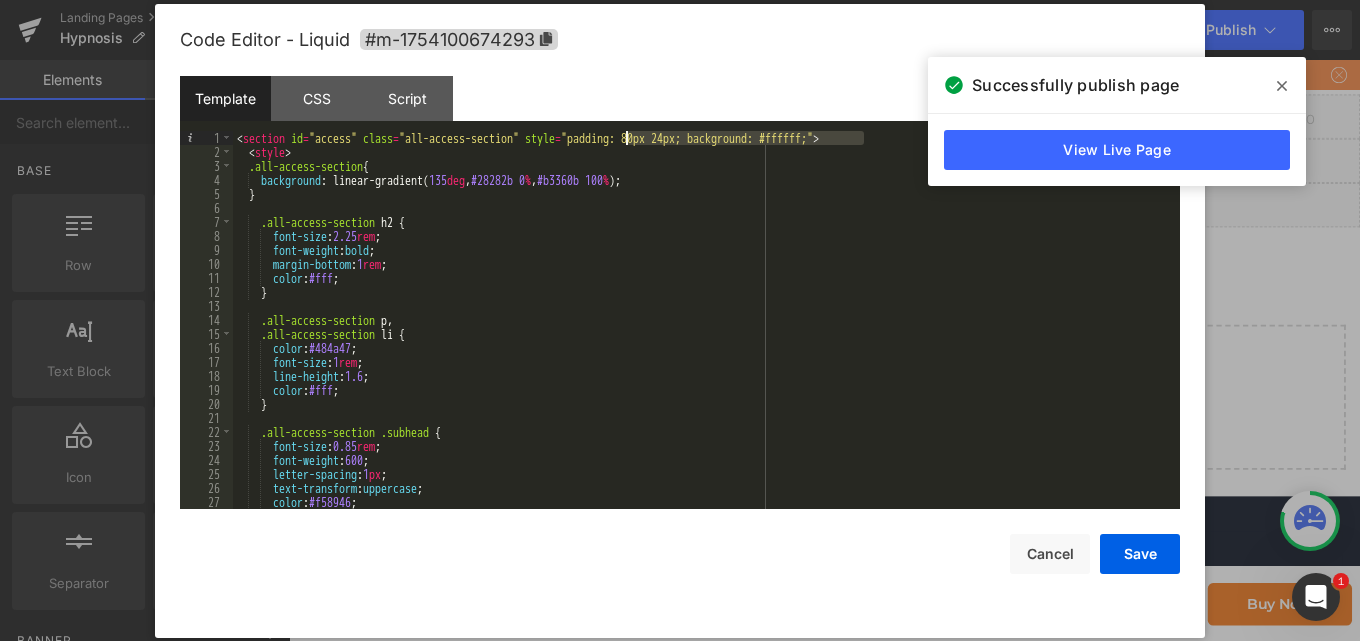 click on "< section   id = "access"   class = "all-access-section"   style = "padding: 80px 24px; background: #ffffff;" >    < style >    .all-access-section {       background : linear-gradient( 135 deg ,  #28282b   0 % ,  #b3360b   100 % );    }          .all-access-section   h2   {          font-size :  2.25 rem ;          font-weight :  bold ;          margin-bottom :  1 rem ;          color :  #fff ;       }       .all-access-section   p ,       .all-access-section   li   {          color :  #484a47 ;          font-size :  1 rem ;          line-height :  1.6 ;          color : #fff ;       }       .all-access-section   .subhead   {          font-size :  0.85 rem ;          font-weight :  600 ;          letter-spacing :  1 px ;          text-transform :  uppercase ;          color :  #f58946 ;          margin-bottom :  0.5 rem ;" at bounding box center (702, 320) 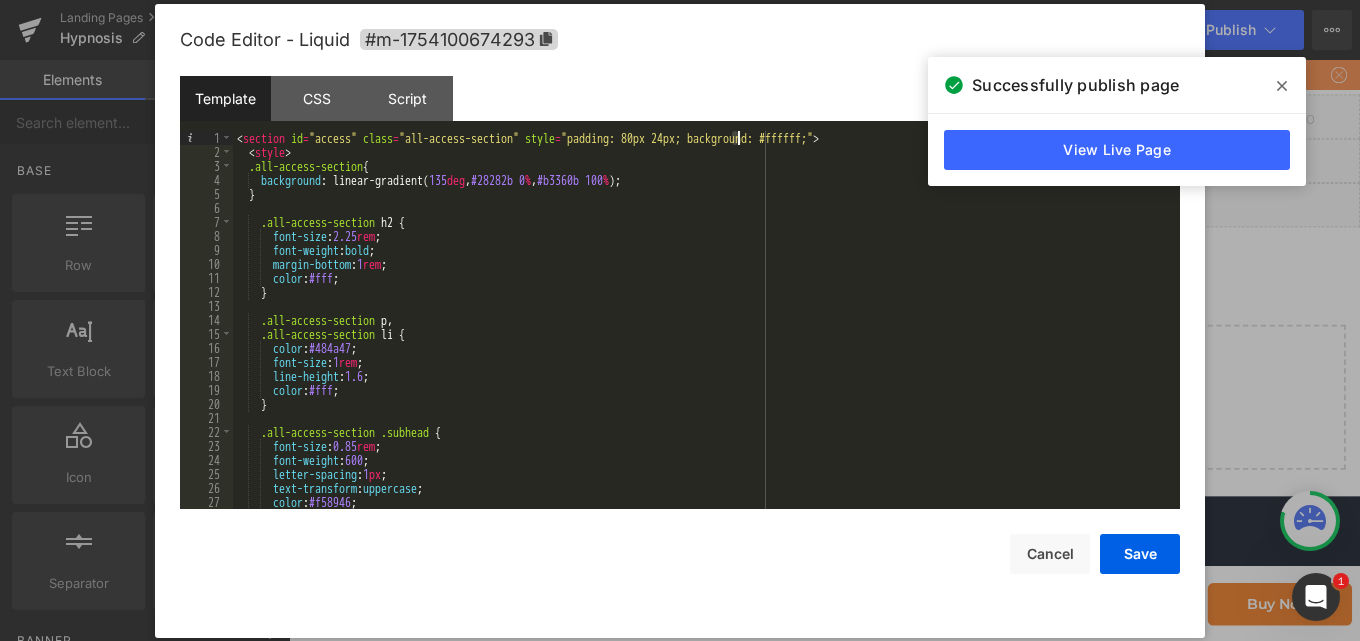 click on "< section   id = "access"   class = "all-access-section"   style = "padding: 80px 24px; background: #ffffff;" >    < style >    .all-access-section {       background : linear-gradient( 135 deg ,  #28282b   0 % ,  #b3360b   100 % );    }          .all-access-section   h2   {          font-size :  2.25 rem ;          font-weight :  bold ;          margin-bottom :  1 rem ;          color :  #fff ;       }       .all-access-section   p ,       .all-access-section   li   {          color :  #484a47 ;          font-size :  1 rem ;          line-height :  1.6 ;          color : #fff ;       }       .all-access-section   .subhead   {          font-size :  0.85 rem ;          font-weight :  600 ;          letter-spacing :  1 px ;          text-transform :  uppercase ;          color :  #f58946 ;          margin-bottom :  0.5 rem ;" at bounding box center [702, 334] 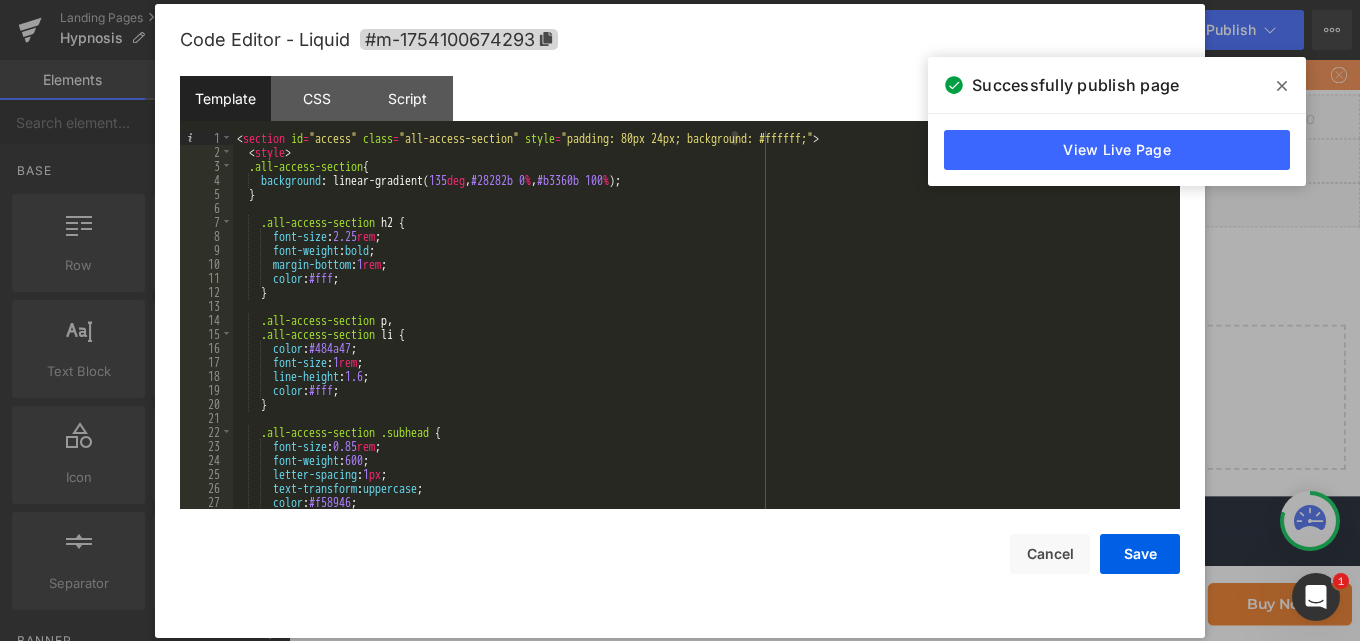 click on "< section   id = "access"   class = "all-access-section"   style = "padding: 80px 24px; background: #ffffff;" >    < style >    .all-access-section {       background : linear-gradient( 135 deg ,  #28282b   0 % ,  #b3360b   100 % );    }          .all-access-section   h2   {          font-size :  2.25 rem ;          font-weight :  bold ;          margin-bottom :  1 rem ;          color :  #fff ;       }       .all-access-section   p ,       .all-access-section   li   {          color :  #484a47 ;          font-size :  1 rem ;          line-height :  1.6 ;          color : #fff ;       }       .all-access-section   .subhead   {          font-size :  0.85 rem ;          font-weight :  600 ;          letter-spacing :  1 px ;          text-transform :  uppercase ;          color :  #f58946 ;          margin-bottom :  0.5 rem ;" at bounding box center (702, 334) 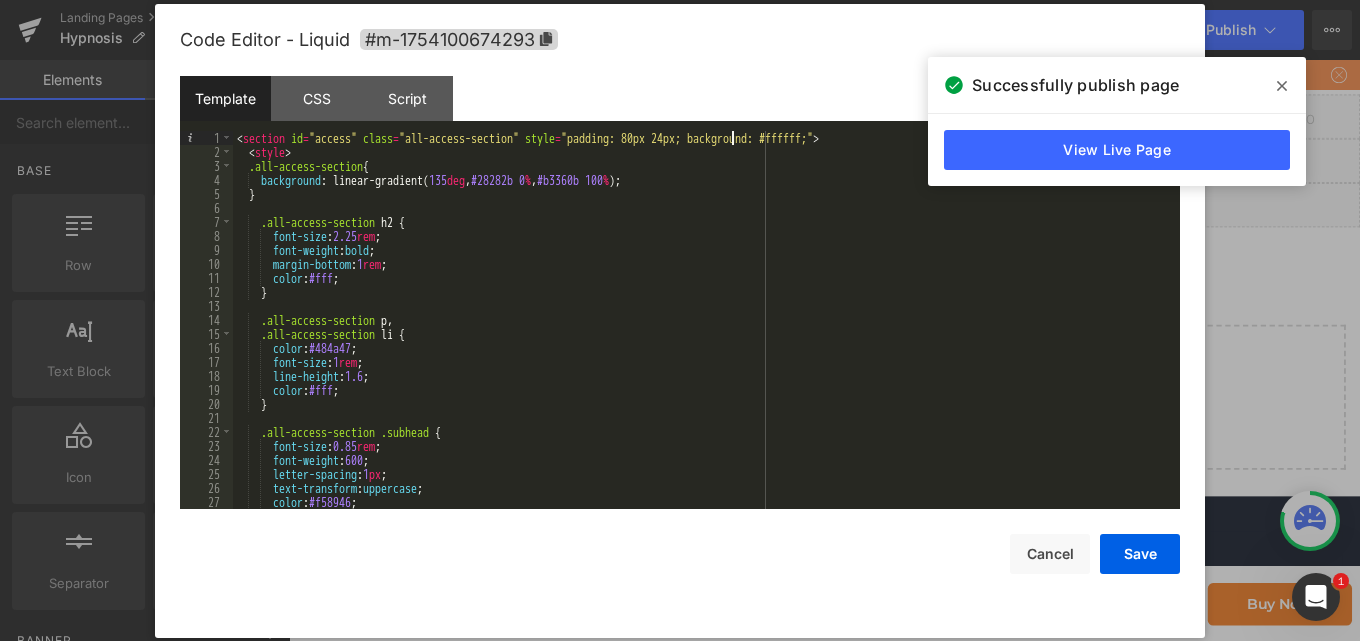 click on "< section   id = "access"   class = "all-access-section"   style = "padding: 80px 24px; background: #ffffff;" >    < style >    .all-access-section {       background : linear-gradient( 135 deg ,  #28282b   0 % ,  #b3360b   100 % );    }          .all-access-section   h2   {          font-size :  2.25 rem ;          font-weight :  bold ;          margin-bottom :  1 rem ;          color :  #fff ;       }       .all-access-section   p ,       .all-access-section   li   {          color :  #484a47 ;          font-size :  1 rem ;          line-height :  1.6 ;          color : #fff ;       }       .all-access-section   .subhead   {          font-size :  0.85 rem ;          font-weight :  600 ;          letter-spacing :  1 px ;          text-transform :  uppercase ;          color :  #f58946 ;          margin-bottom :  0.5 rem ;" at bounding box center [702, 334] 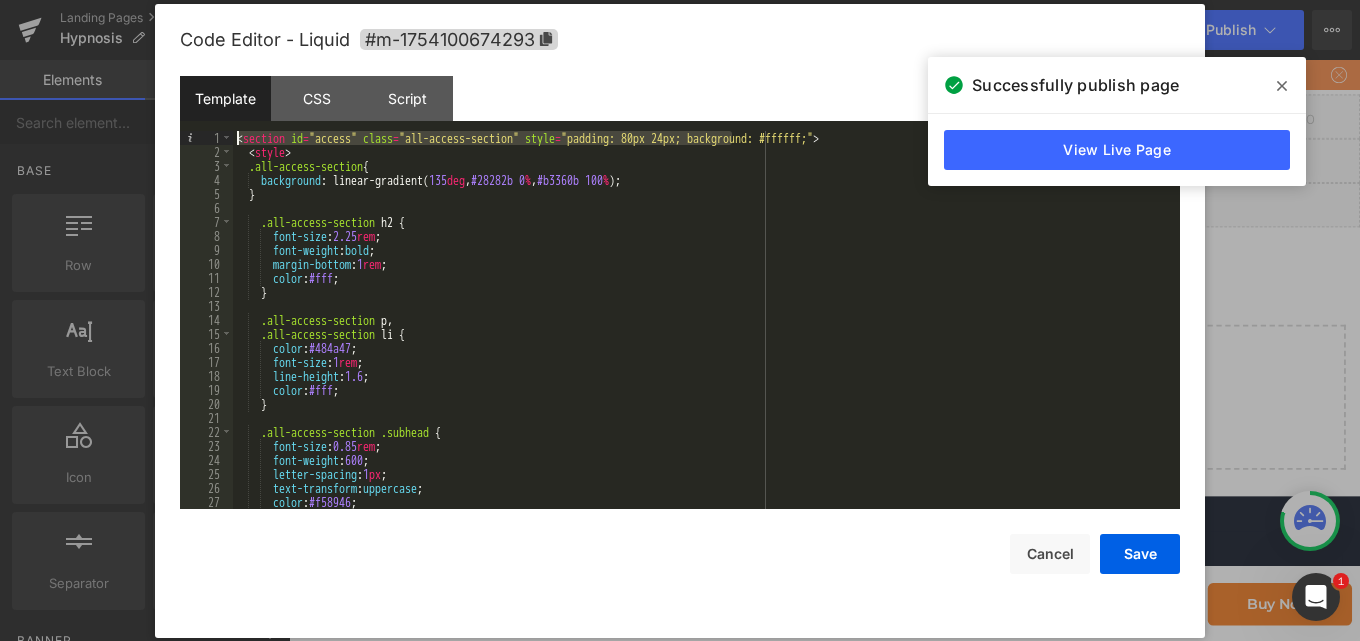 drag, startPoint x: 730, startPoint y: 136, endPoint x: 860, endPoint y: 129, distance: 130.18832 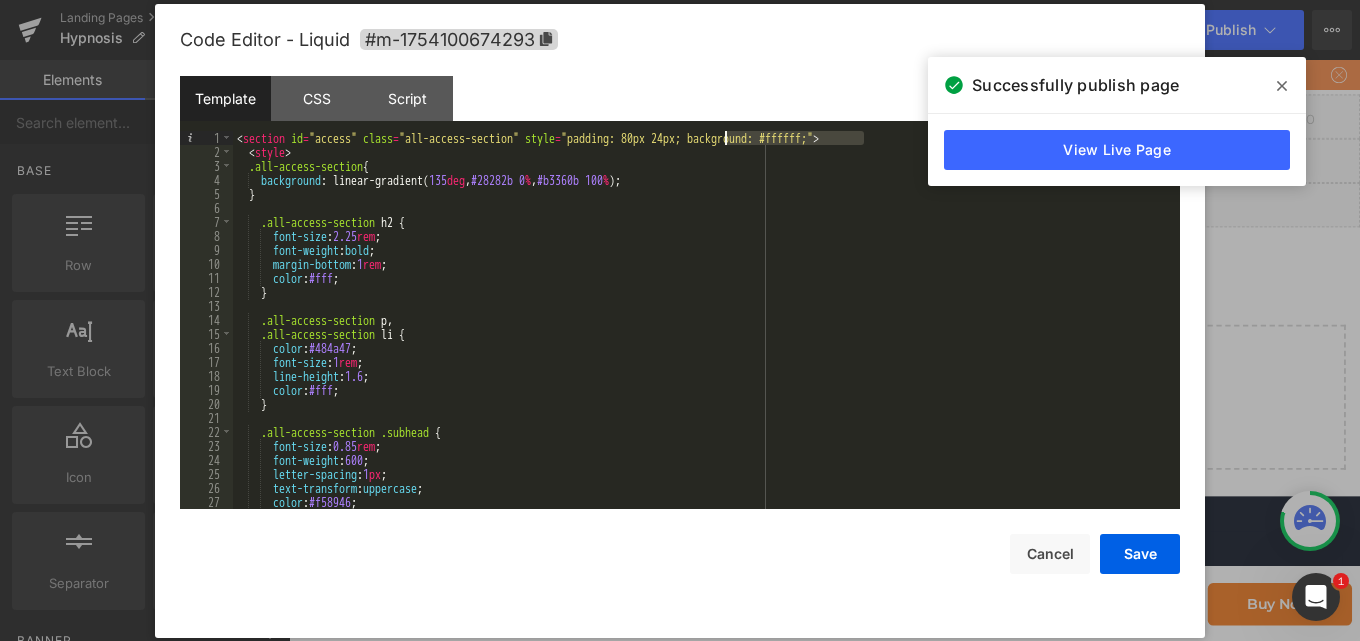 drag, startPoint x: 864, startPoint y: 141, endPoint x: 727, endPoint y: 138, distance: 137.03284 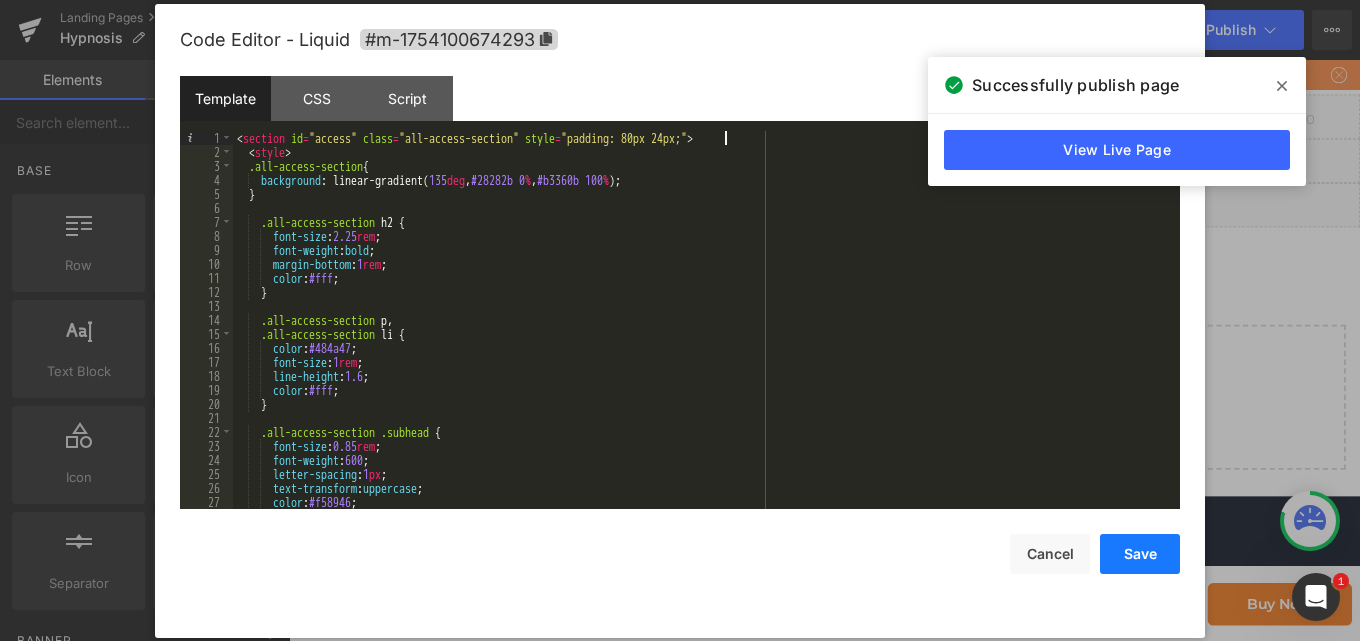 click on "Save" at bounding box center (1140, 554) 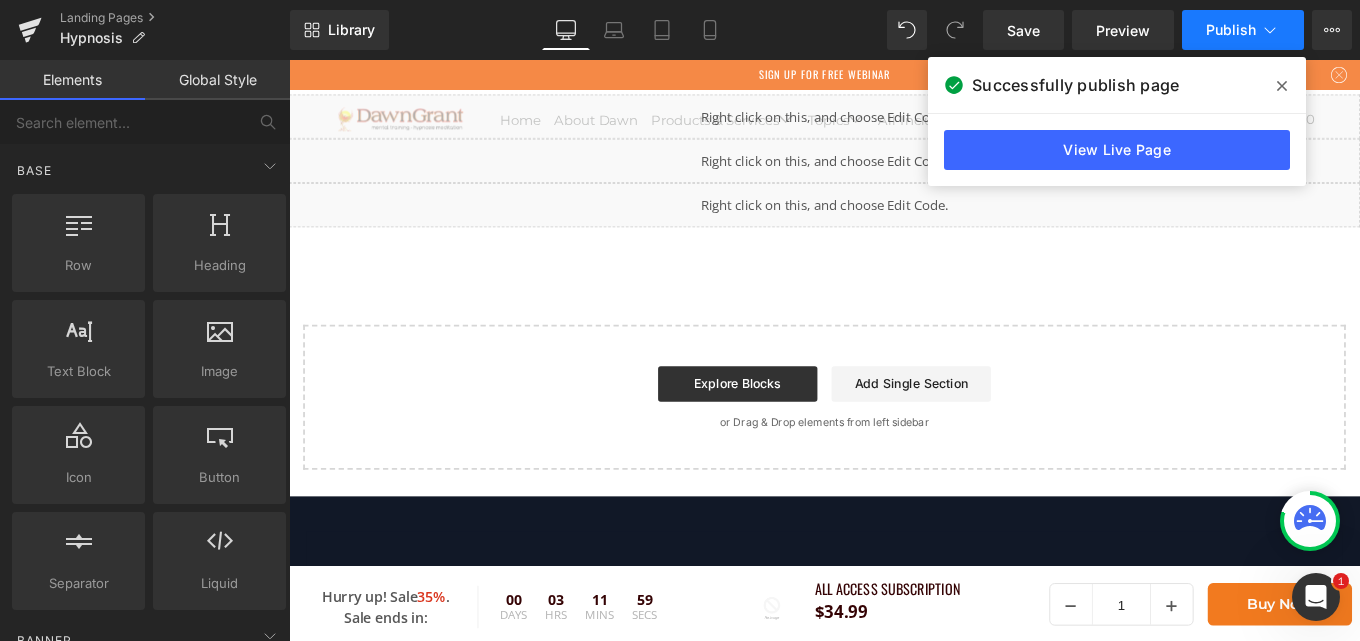 click on "Publish" at bounding box center [1243, 30] 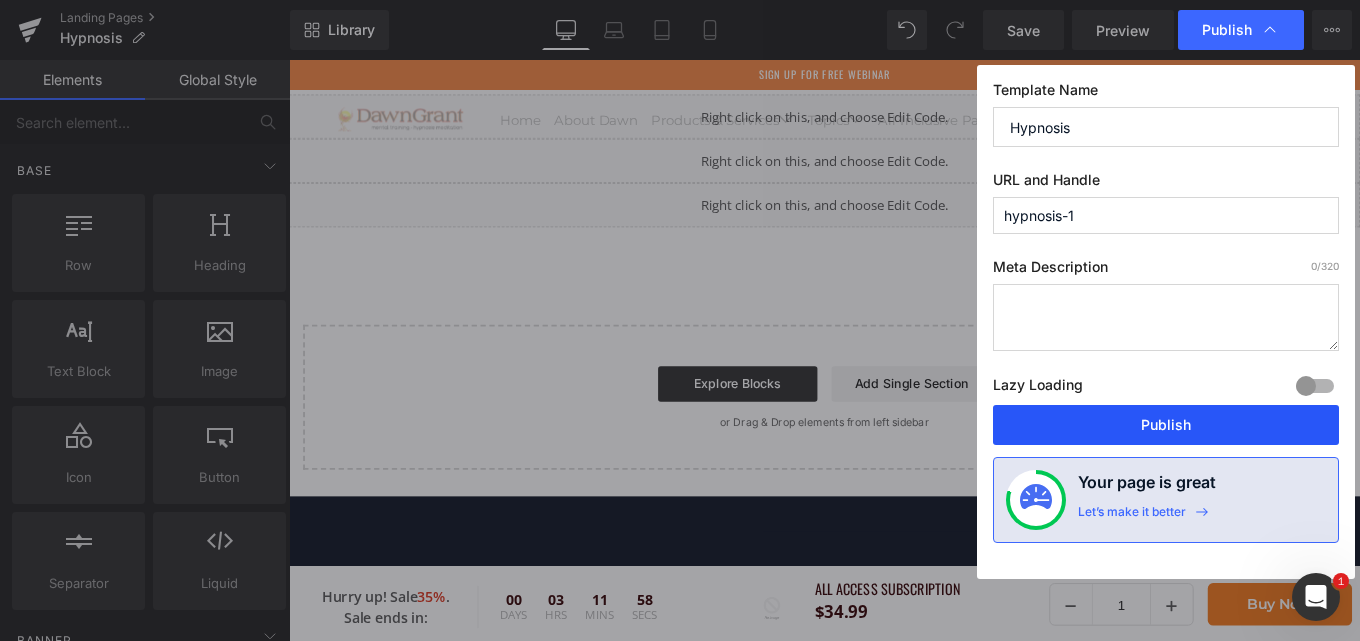 click on "Publish" at bounding box center [1166, 425] 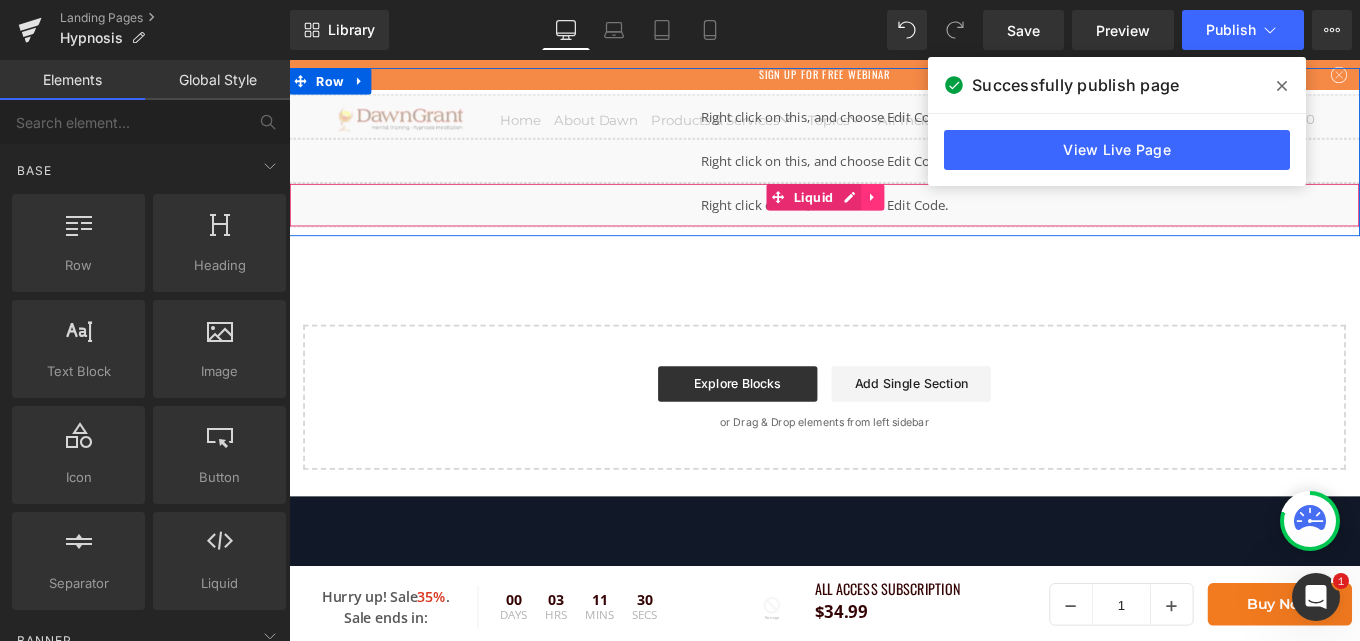 click 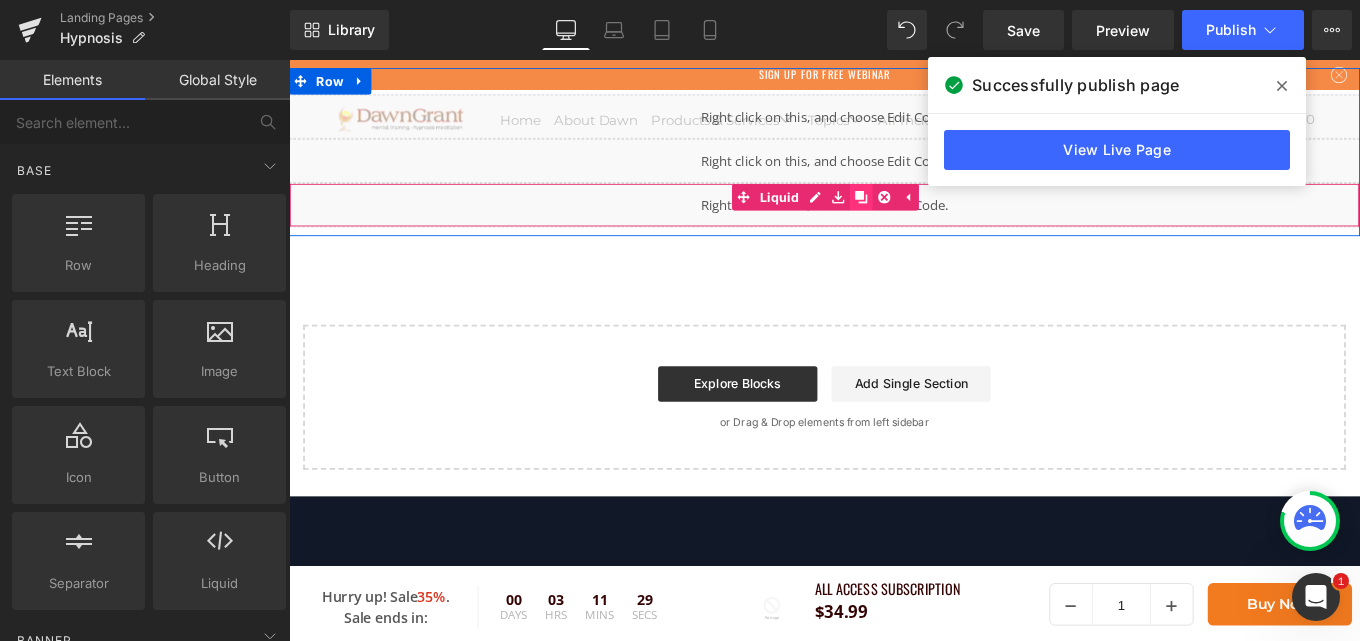 click 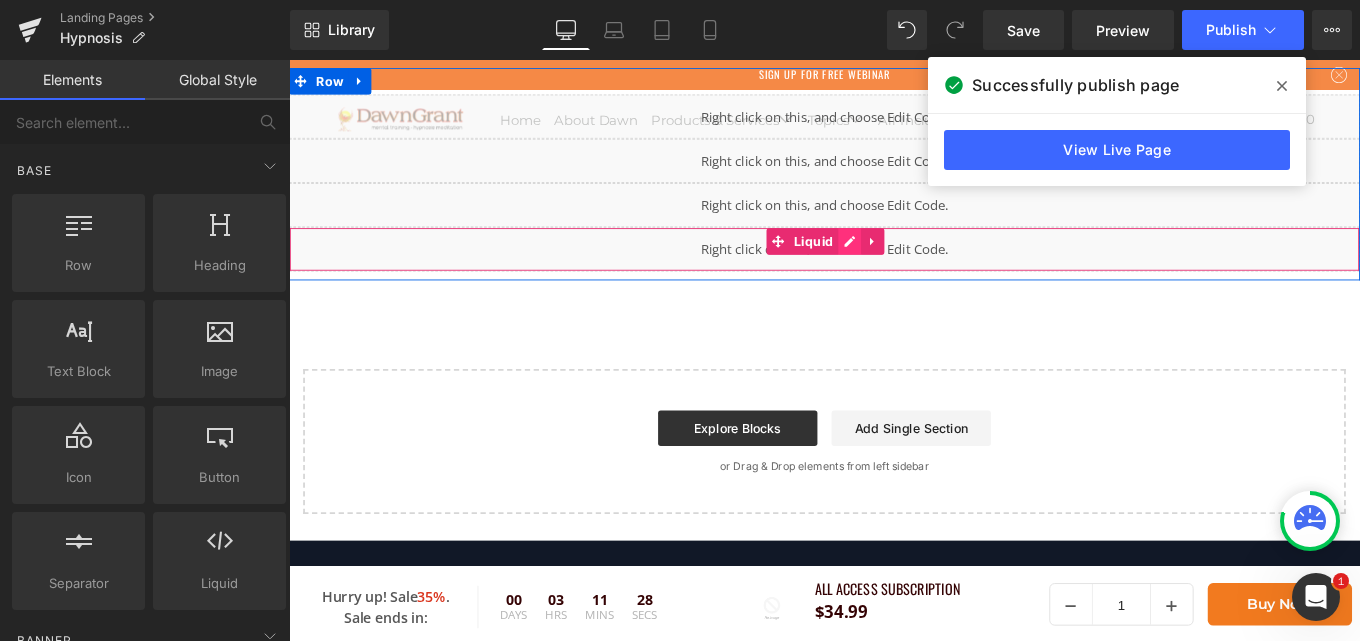 click on "Liquid" at bounding box center (894, 274) 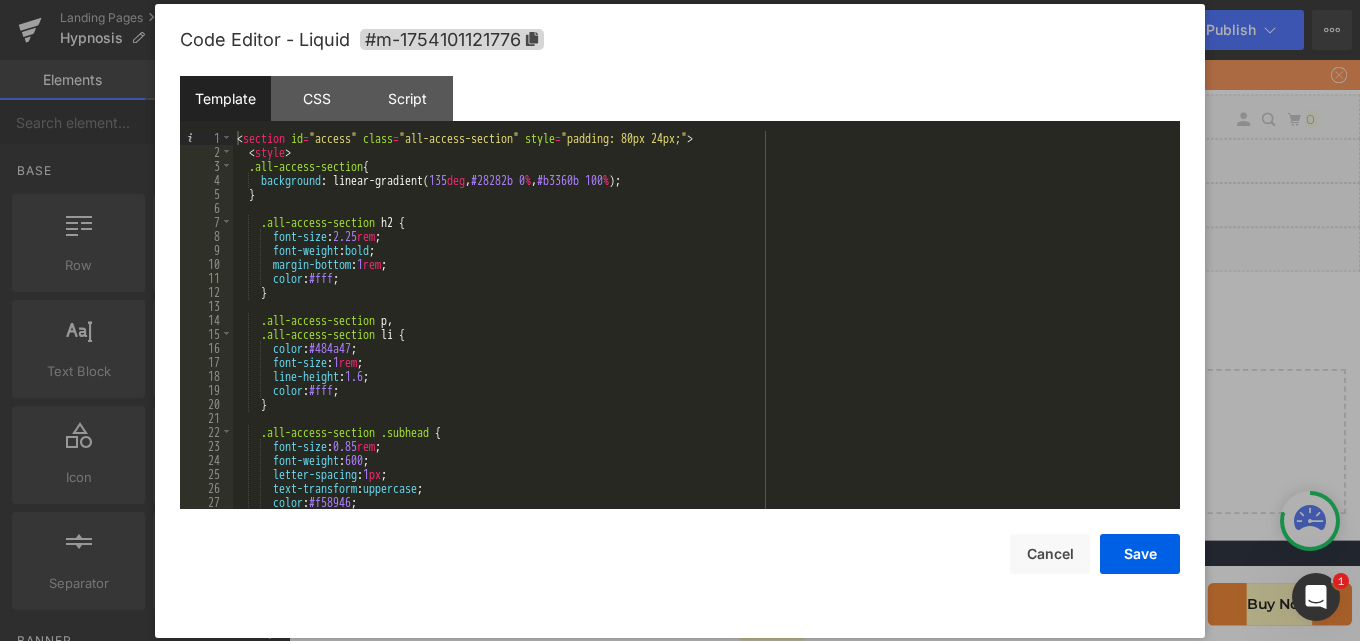 click on "< section   id = "access"   class = "all-access-section"   style = "padding: 80px 24px;" >    < style >    .all-access-section {       background : linear-gradient( 135 deg ,  #28282b   0 % ,  #b3360b   100 % );    }          .all-access-section   h2   {          font-size :  2.25 rem ;          font-weight :  bold ;          margin-bottom :  1 rem ;          color :  #fff ;       }       .all-access-section   p ,       .all-access-section   li   {          color :  #484a47 ;          font-size :  1 rem ;          line-height :  1.6 ;          color : #fff ;       }       .all-access-section   .subhead   {          font-size :  0.85 rem ;          font-weight :  600 ;          letter-spacing :  1 px ;          text-transform :  uppercase ;          color :  #f58946 ;          margin-bottom :  0.5 rem ;" at bounding box center (702, 334) 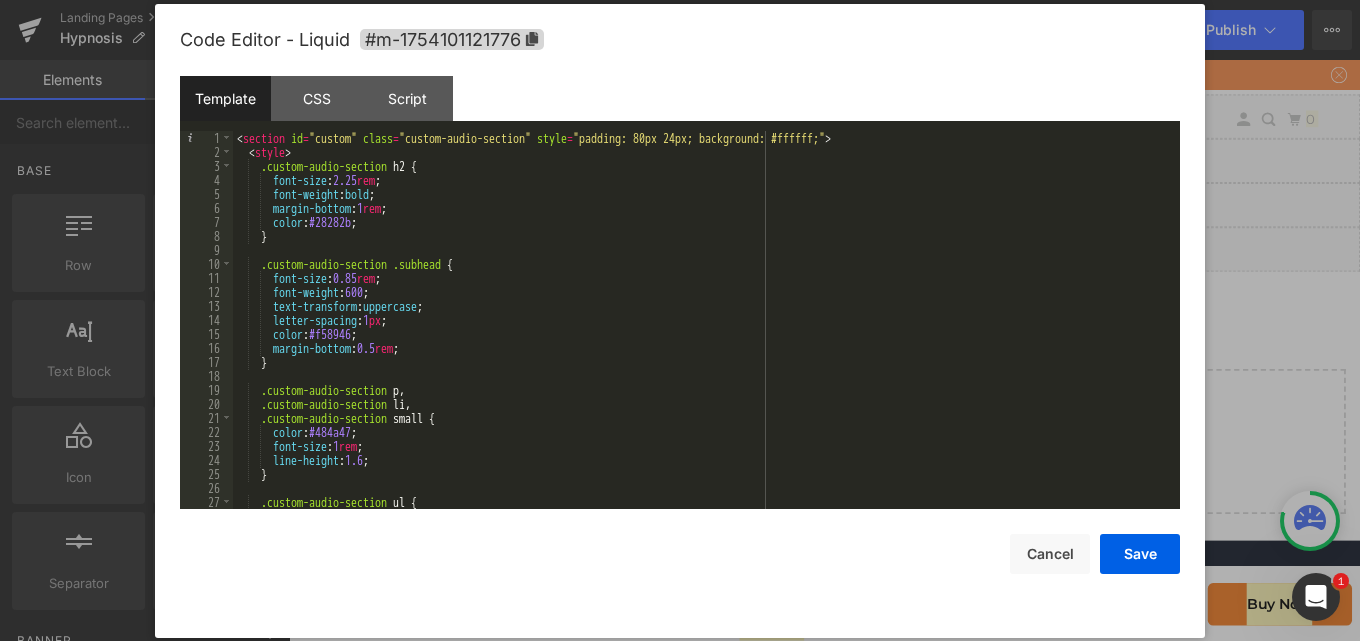 scroll, scrollTop: 0, scrollLeft: 0, axis: both 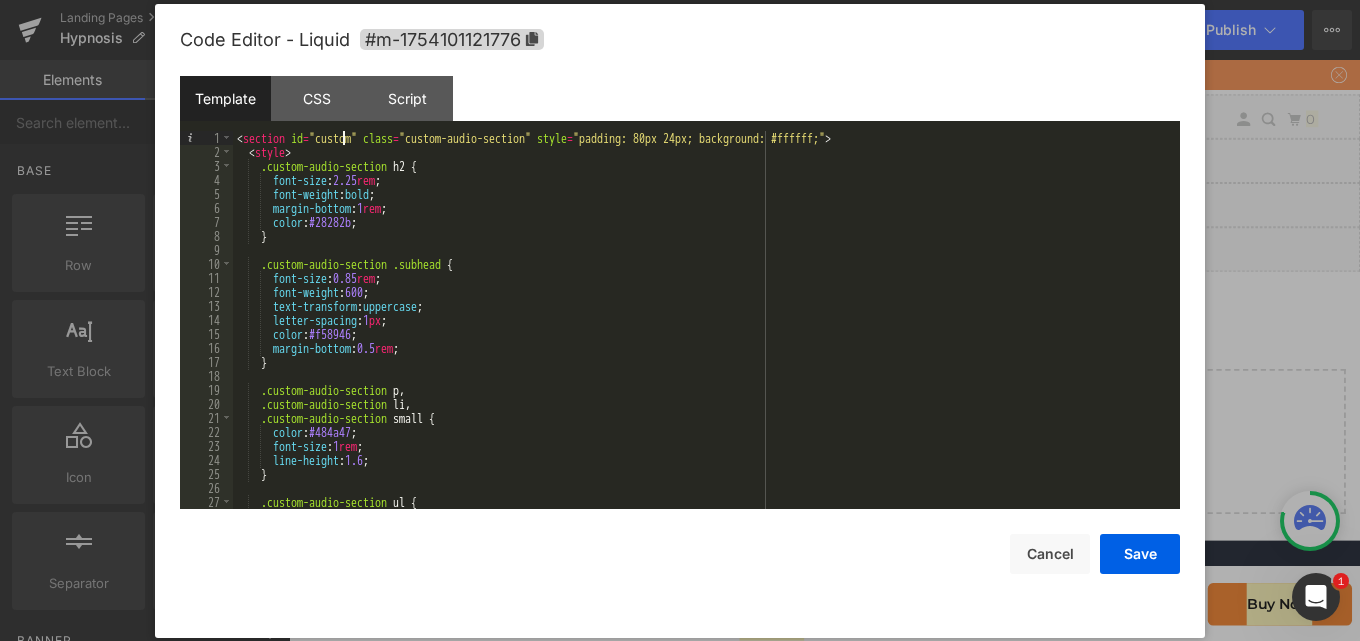 click on "< section   id = "custom"   class = "custom-audio-section"   style = "padding: 80px 24px; background: #ffffff;" >    < style >       .custom-audio-section   h2   {          font-size :  2.25 rem ;          font-weight :  bold ;          margin-bottom :  1 rem ;          color :  #28282b ;       }       .custom-audio-section   .subhead   {          font-size :  0.85 rem ;          font-weight :  600 ;          text-transform :  uppercase ;          letter-spacing :  1 px ;          color :  #f58946 ;          margin-bottom :  0.5 rem ;       }       .custom-audio-section   p ,       .custom-audio-section   li ,       .custom-audio-section   small   {          color :  #484a47 ;          font-size :  1 rem ;          line-height :  1.6 ;       }       .custom-audio-section   ul   {          margin-top :  1.5 rem ;" at bounding box center [702, 334] 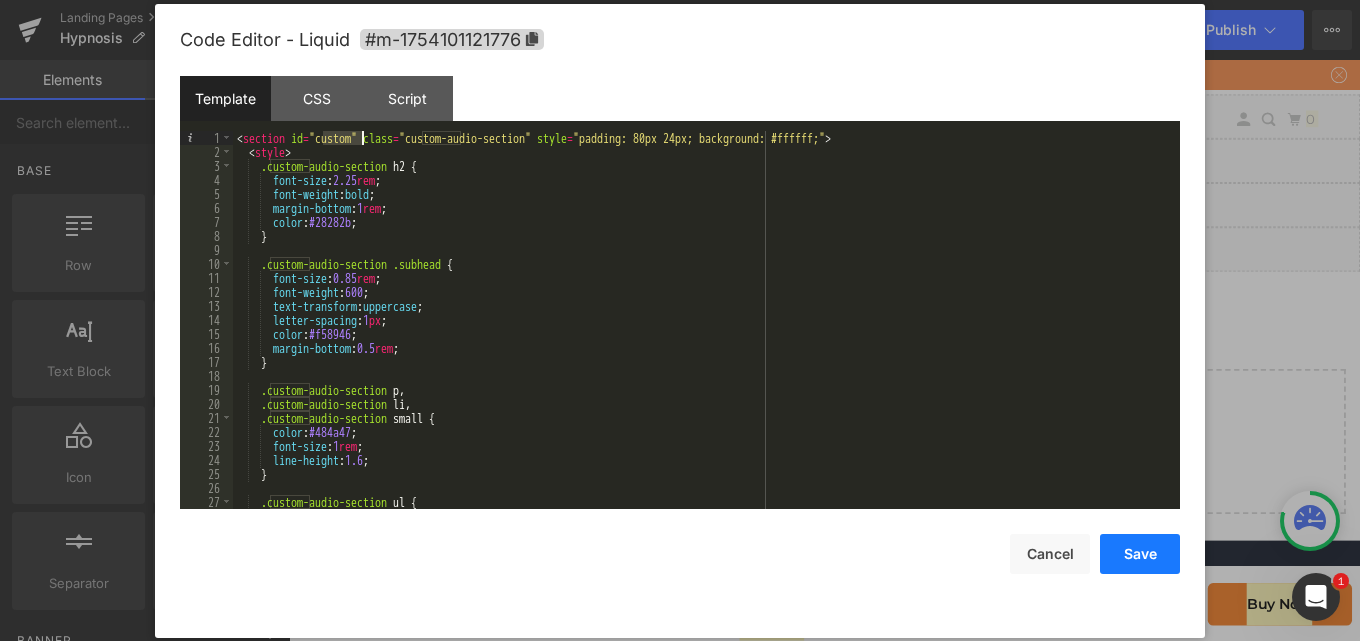 click on "Save" at bounding box center (1140, 554) 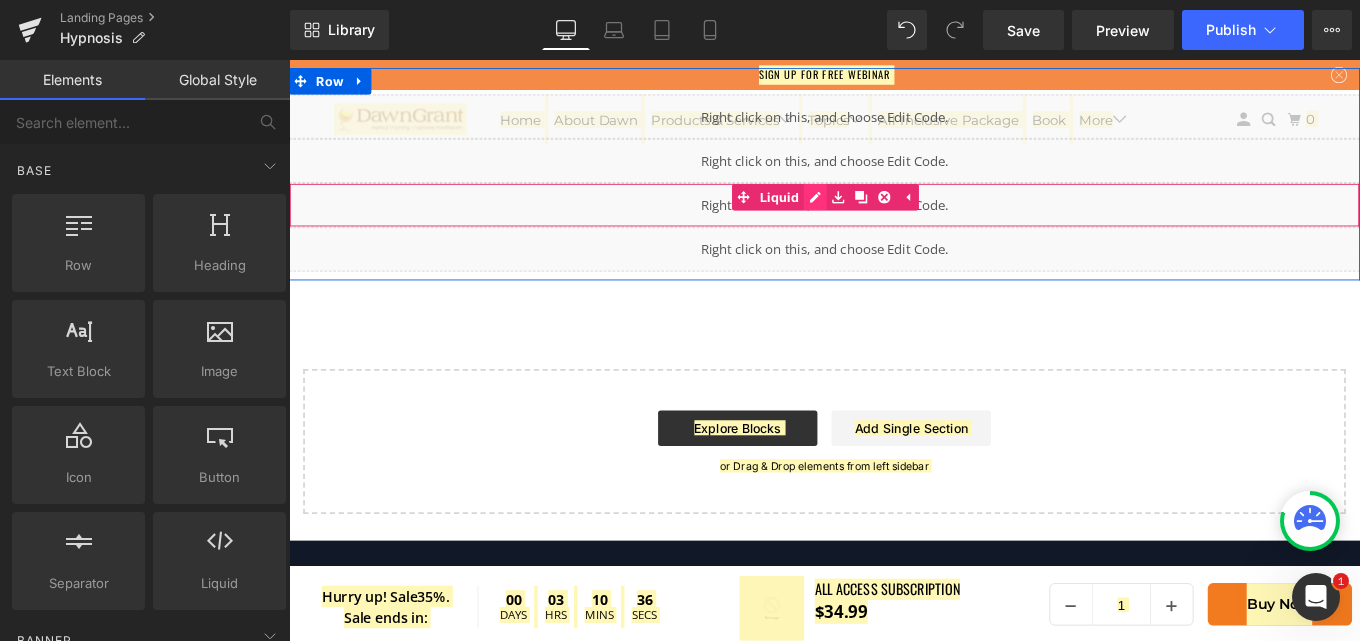 click on "Liquid" at bounding box center (894, 224) 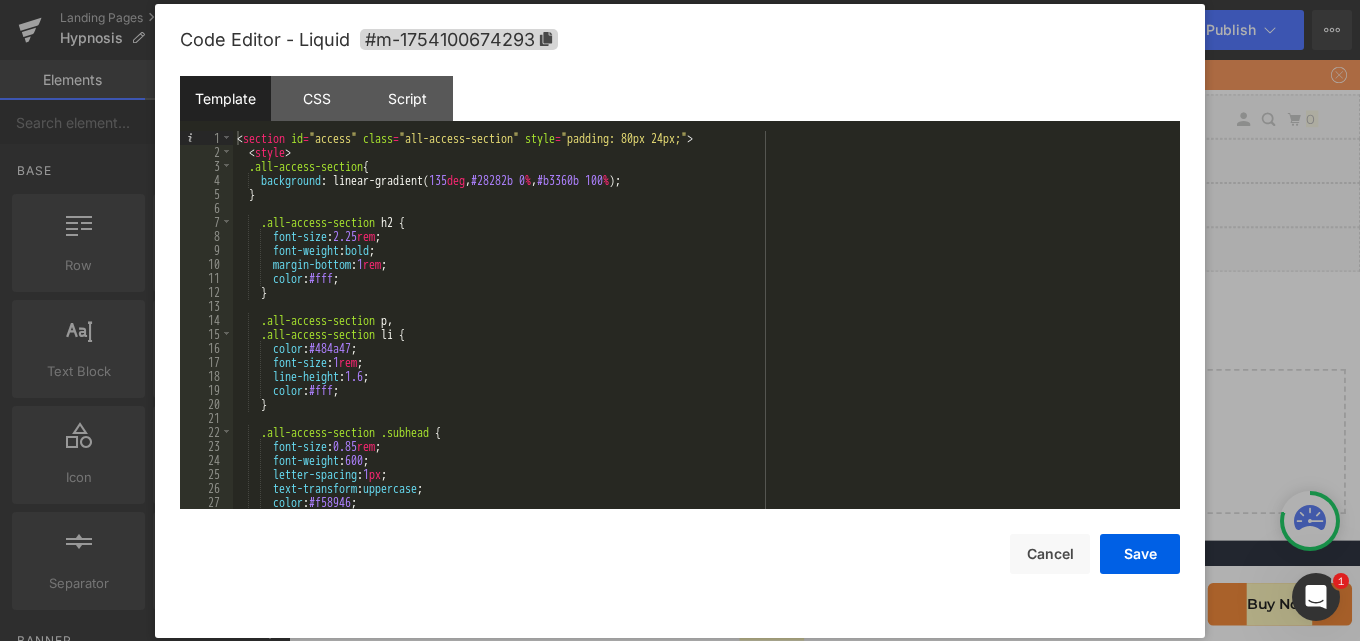 click on "< section   id = "access"   class = "all-access-section"   style = "padding: 80px 24px;" >    < style >    .all-access-section {       background : linear-gradient( 135 deg ,  #28282b   0 % ,  #b3360b   100 % );    }          .all-access-section   h2   {          font-size :  2.25 rem ;          font-weight :  bold ;          margin-bottom :  1 rem ;          color :  #fff ;       }       .all-access-section   p ,       .all-access-section   li   {          color :  #484a47 ;          font-size :  1 rem ;          line-height :  1.6 ;          color : #fff ;       }       .all-access-section   .subhead   {          font-size :  0.85 rem ;          font-weight :  600 ;          letter-spacing :  1 px ;          text-transform :  uppercase ;          color :  #f58946 ;          margin-bottom :  0.5 rem ;" at bounding box center [702, 334] 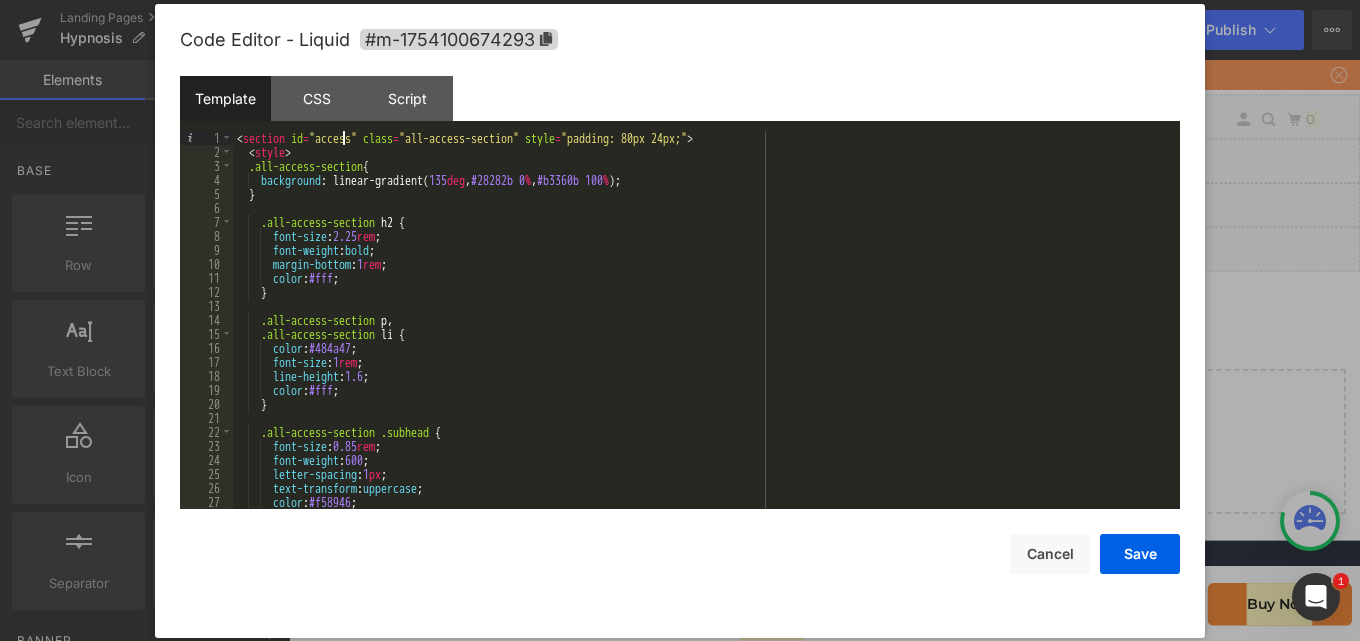 click on "< section   id = "access"   class = "all-access-section"   style = "padding: 80px 24px;" >    < style >    .all-access-section {       background : linear-gradient( 135 deg ,  #28282b   0 % ,  #b3360b   100 % );    }          .all-access-section   h2   {          font-size :  2.25 rem ;          font-weight :  bold ;          margin-bottom :  1 rem ;          color :  #fff ;       }       .all-access-section   p ,       .all-access-section   li   {          color :  #484a47 ;          font-size :  1 rem ;          line-height :  1.6 ;          color : #fff ;       }       .all-access-section   .subhead   {          font-size :  0.85 rem ;          font-weight :  600 ;          letter-spacing :  1 px ;          text-transform :  uppercase ;          color :  #f58946 ;          margin-bottom :  0.5 rem ;" at bounding box center (702, 334) 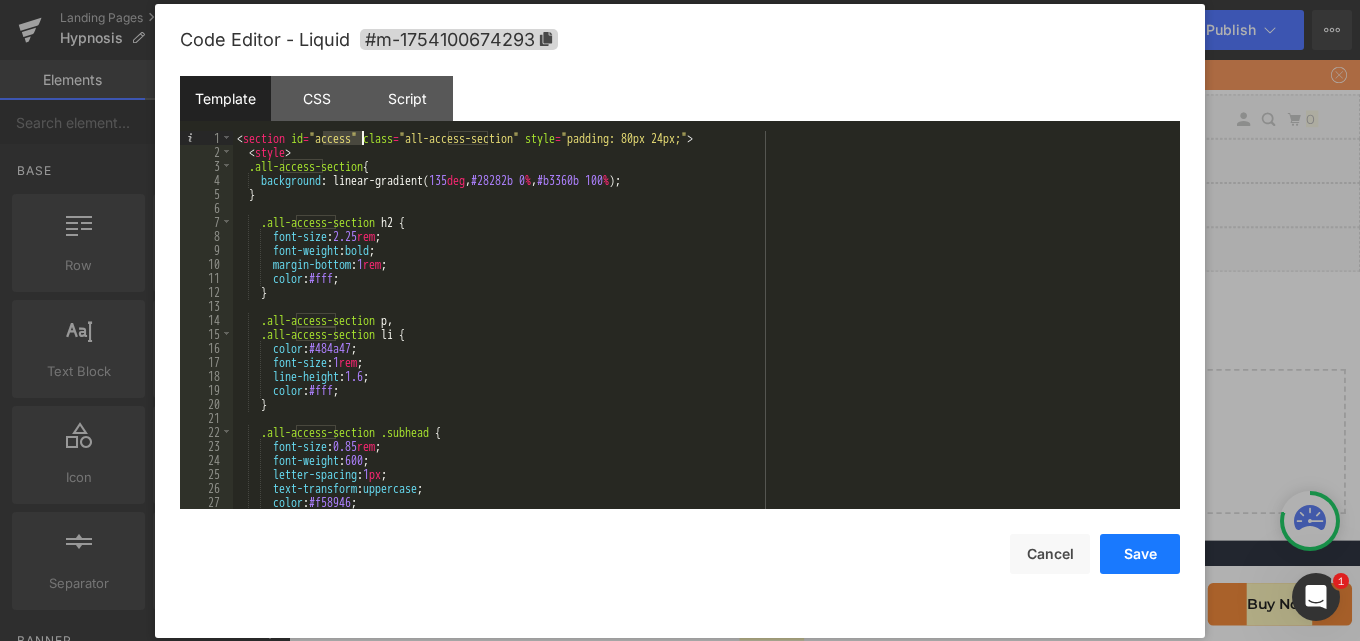 click on "Save" at bounding box center [1140, 554] 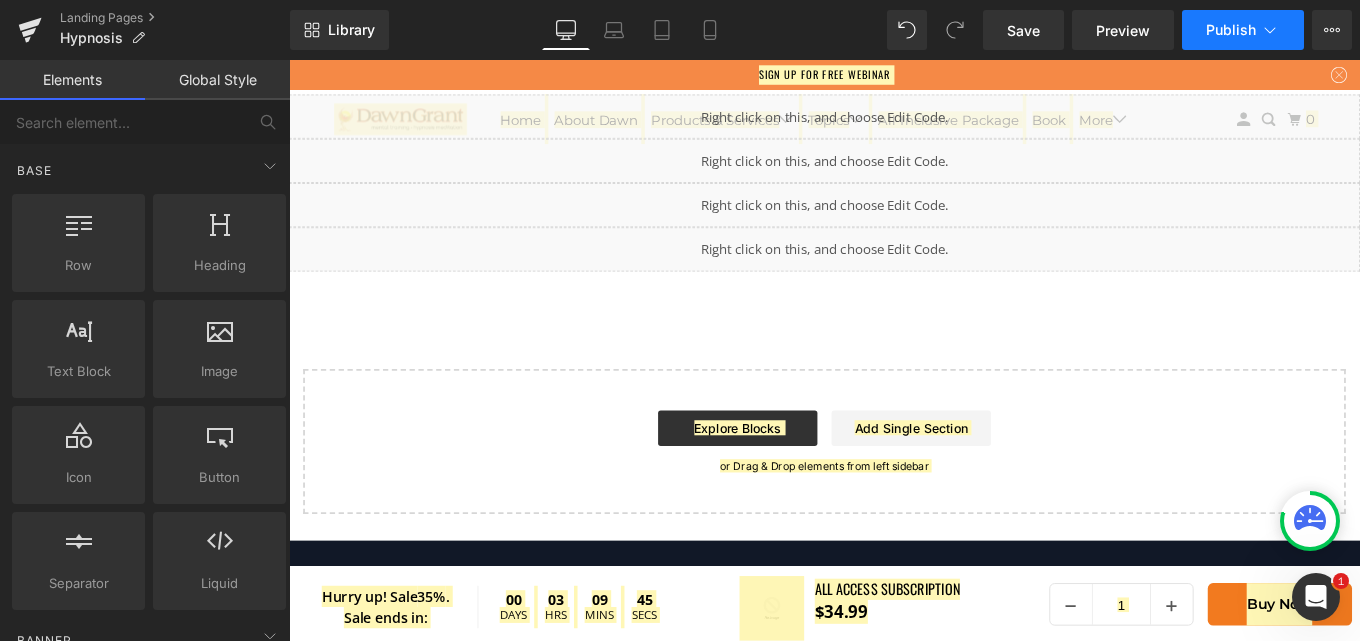 click on "Publish" at bounding box center (1231, 30) 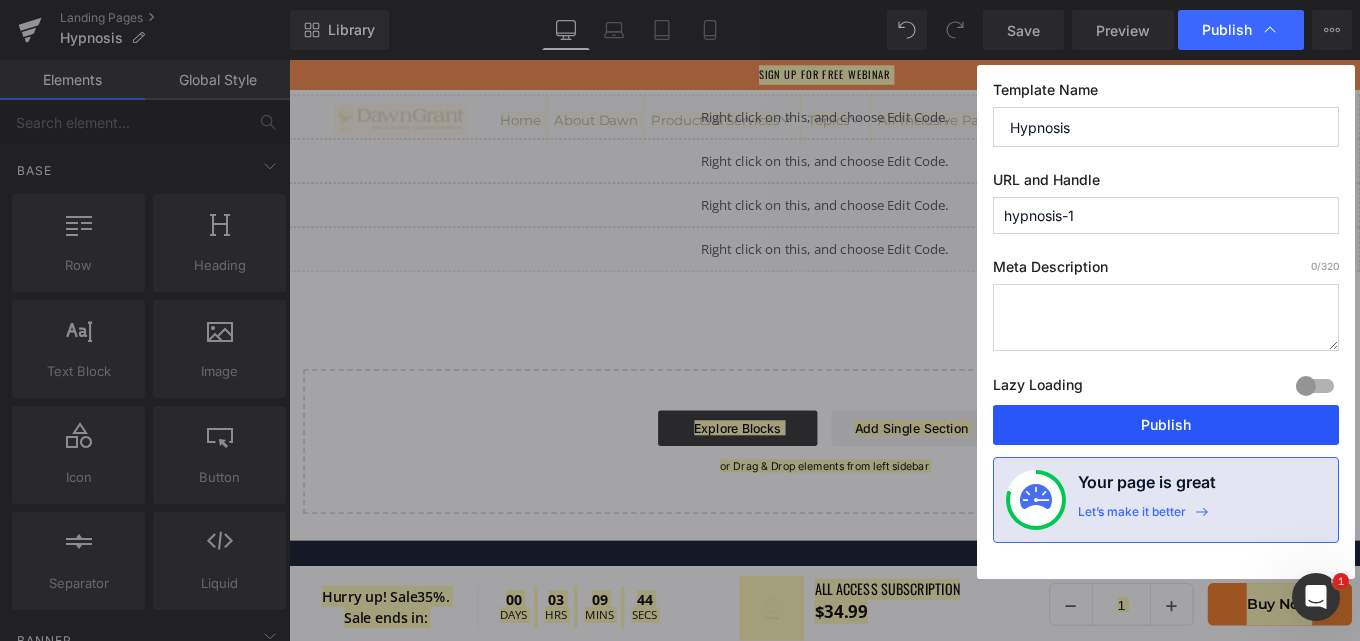 click on "Publish" at bounding box center (1166, 425) 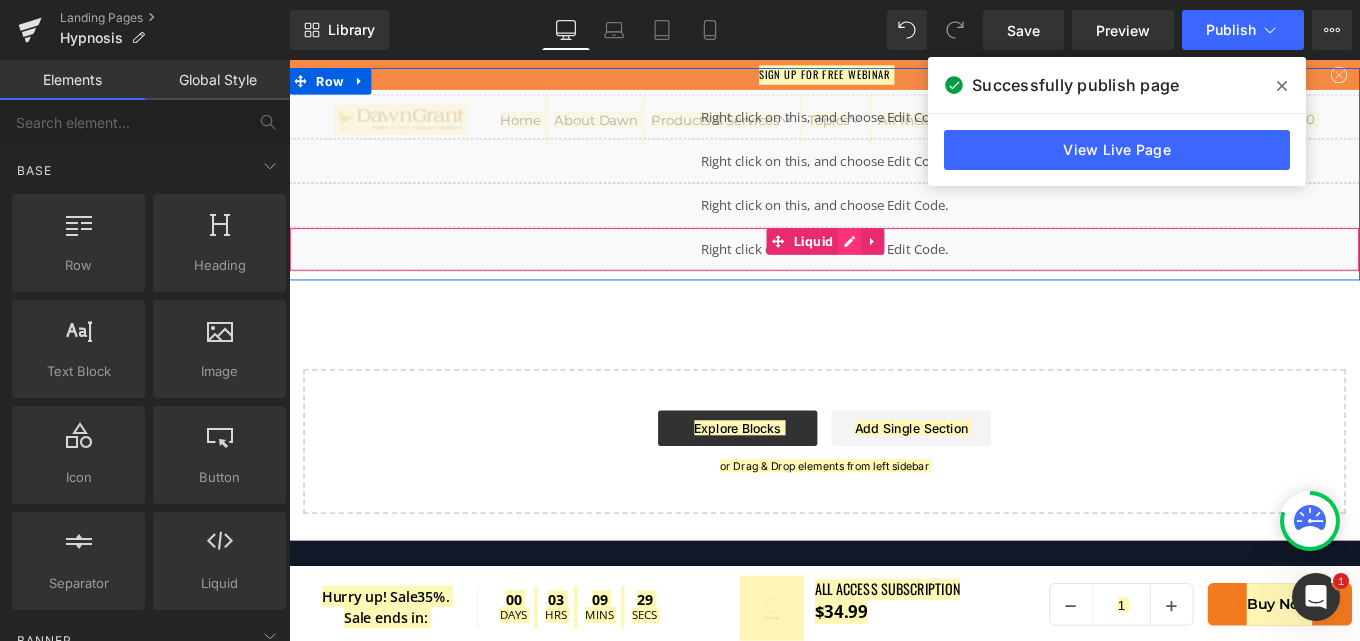 click on "Liquid" at bounding box center (894, 274) 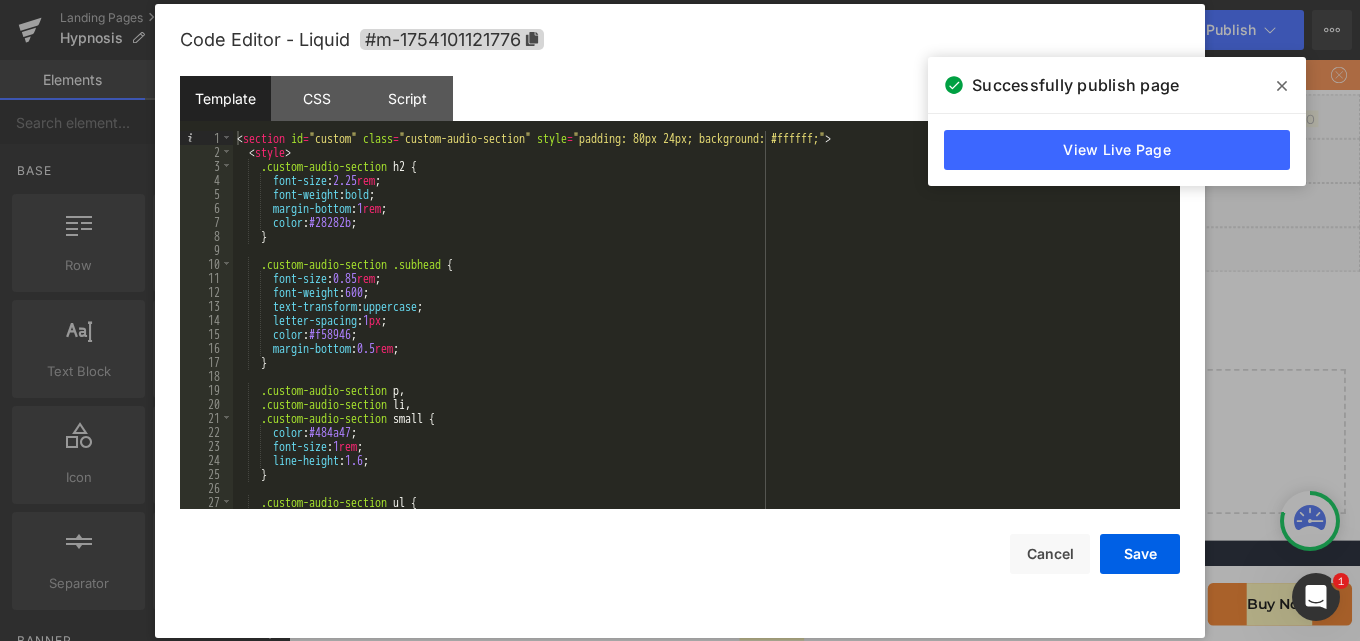 scroll, scrollTop: 0, scrollLeft: 0, axis: both 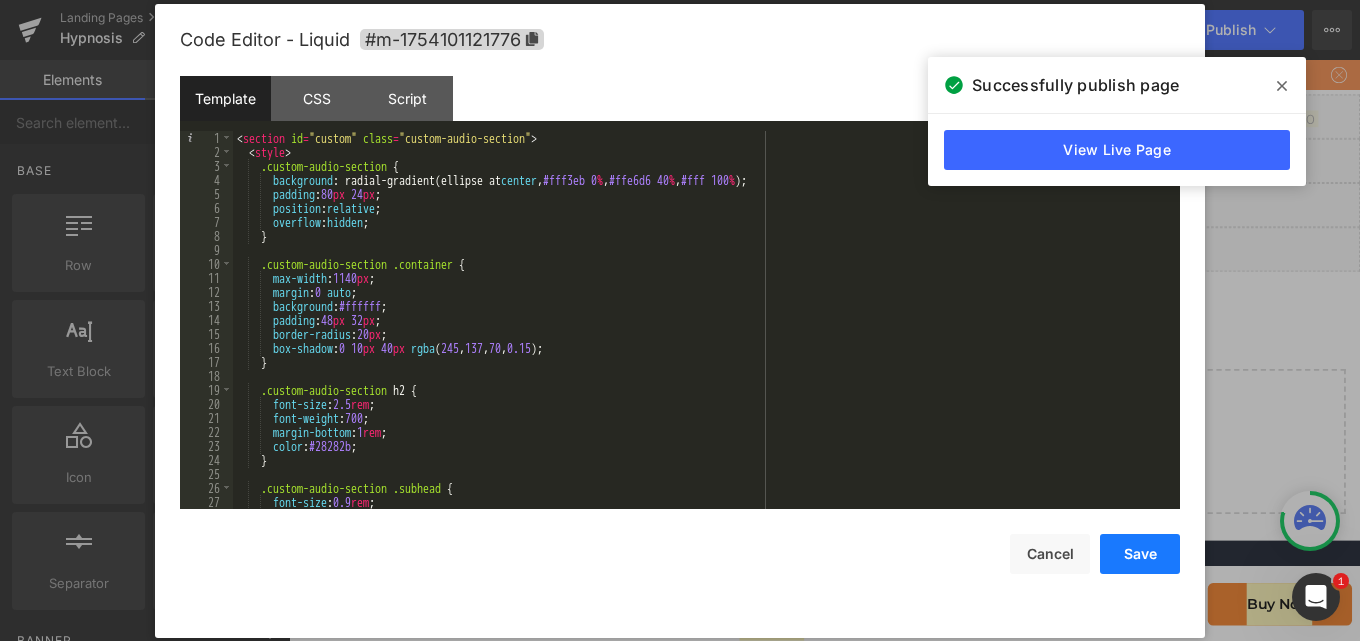 click on "Save" at bounding box center [1140, 554] 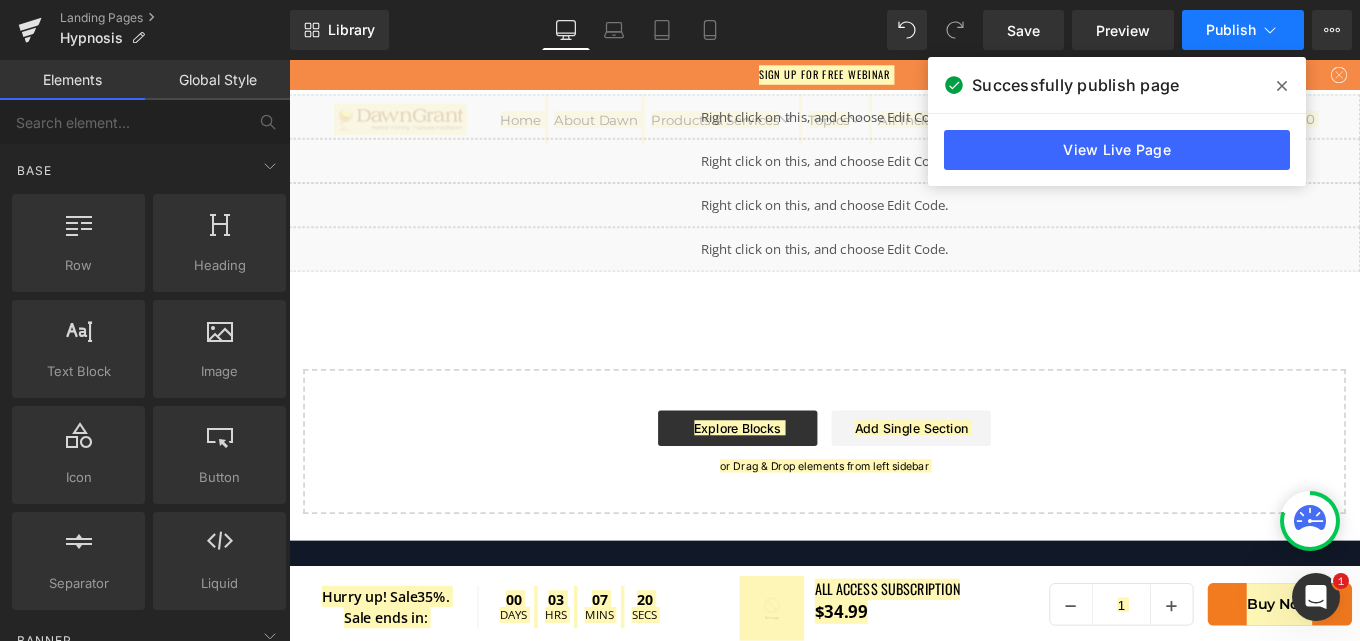 click on "Publish" at bounding box center (1231, 30) 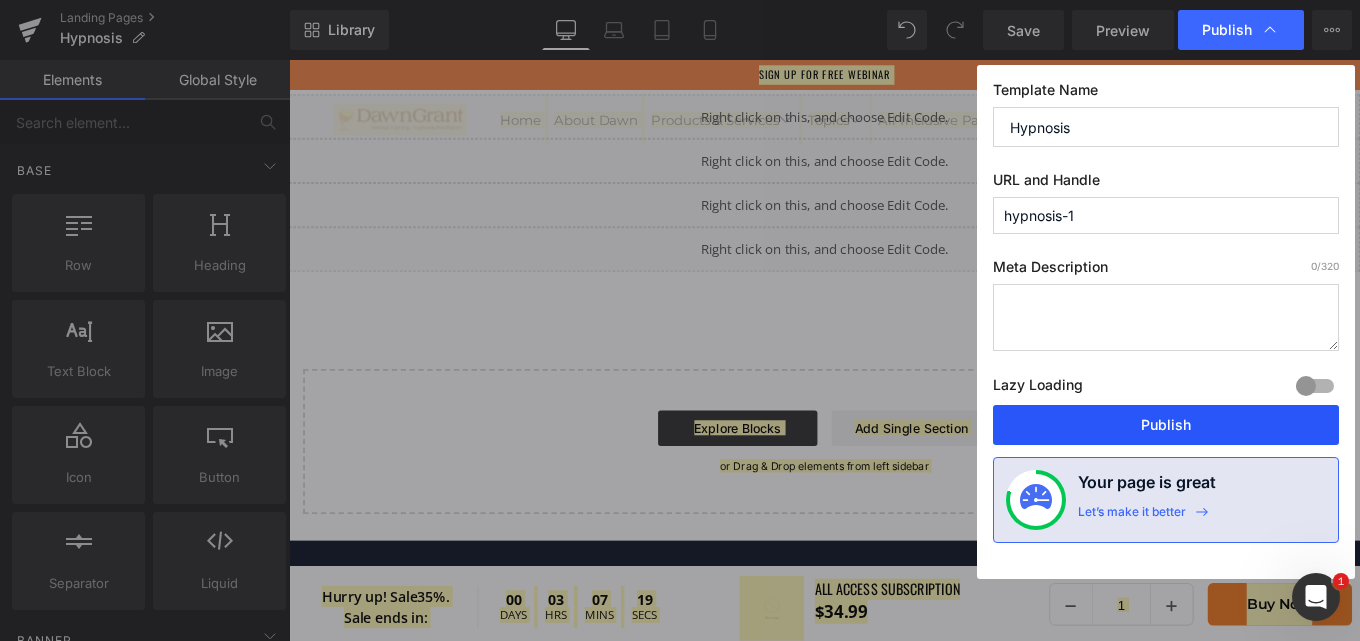 drag, startPoint x: 1138, startPoint y: 415, endPoint x: 390, endPoint y: 76, distance: 821.2338 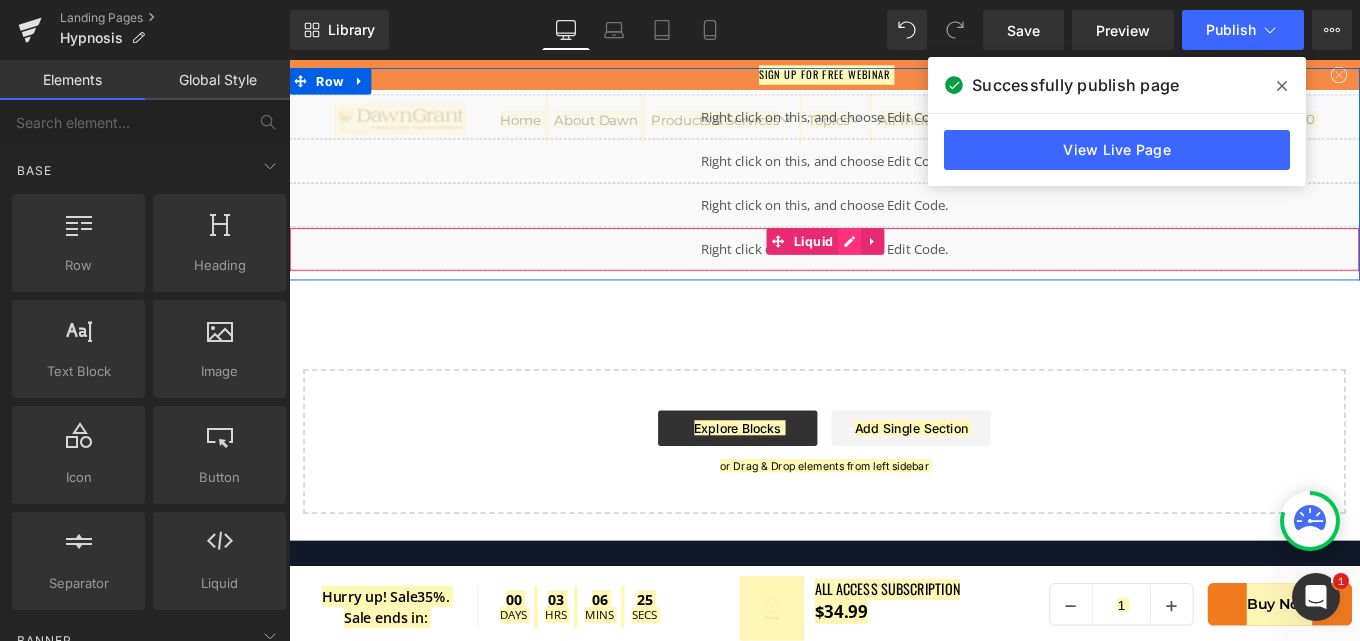 click on "Liquid" at bounding box center [894, 274] 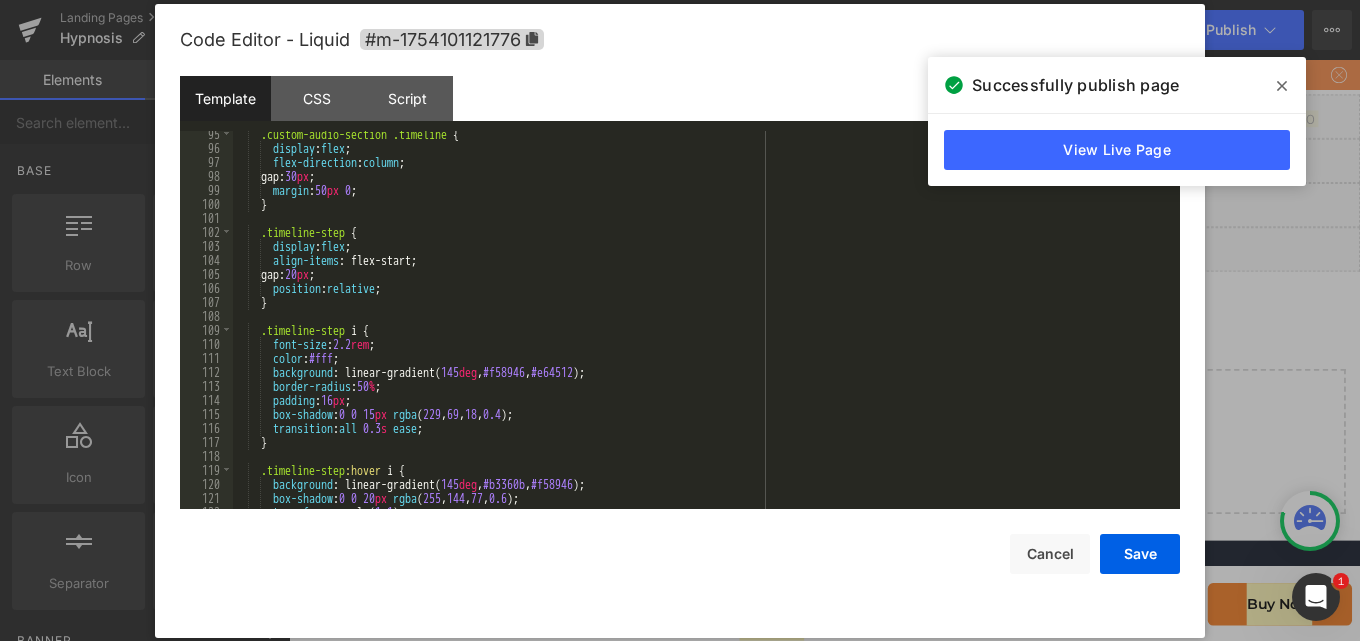 scroll, scrollTop: 1200, scrollLeft: 0, axis: vertical 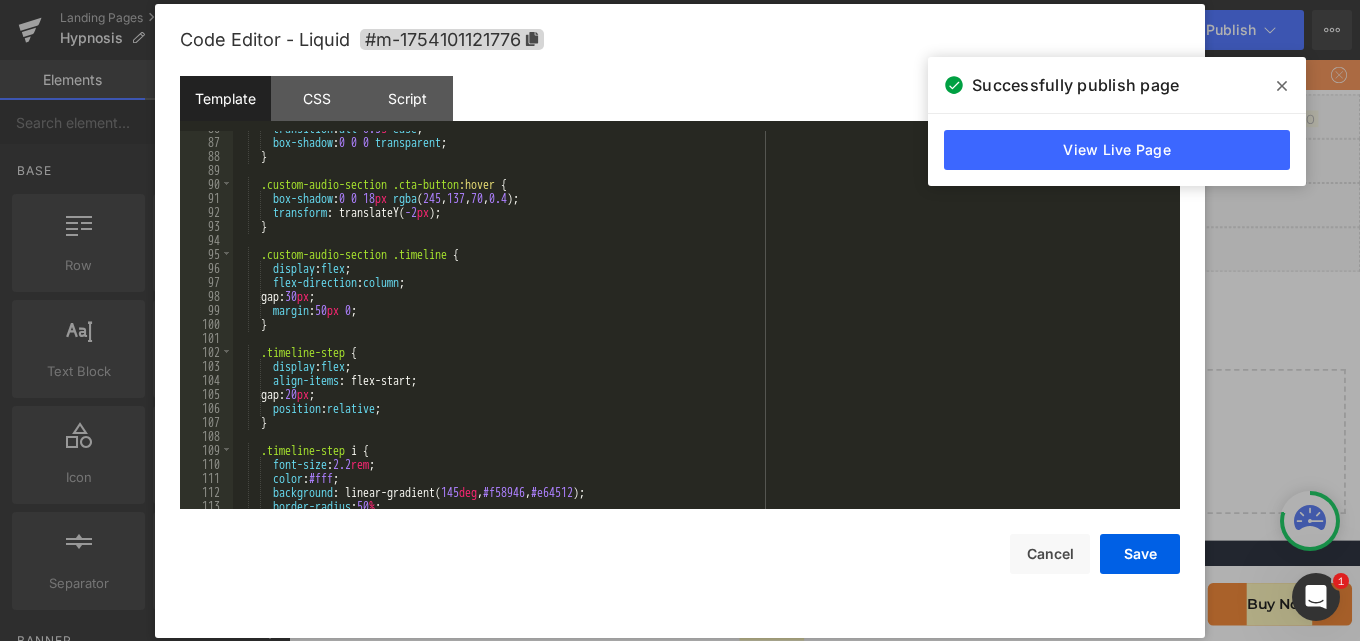 click on "transition :  all   0.3 s   ease ;          box-shadow :  0   0   0   transparent ;       }       .custom-audio-section   .cta-button :hover   {          box-shadow :  0   0   18 px   rgba ( 245 ,  137 ,  70 ,  0.4 );          transform : translateY( -2 px );       }       .custom-audio-section   .timeline   {          display :  flex ;          flex-direction :  column ;         gap:  30 px ;          margin :  50 px   0 ;       }       .timeline-step   {          display :  flex ;          align-items : flex-start;         gap:  20 px ;          position :  relative ;       }       .timeline-step   i   {          font-size :  2.2 rem ;          color :  #fff ;          background : linear-gradient( 145 deg ,  #f58946 ,  #e64512 );          border-radius :  50 % ;" at bounding box center [702, 324] 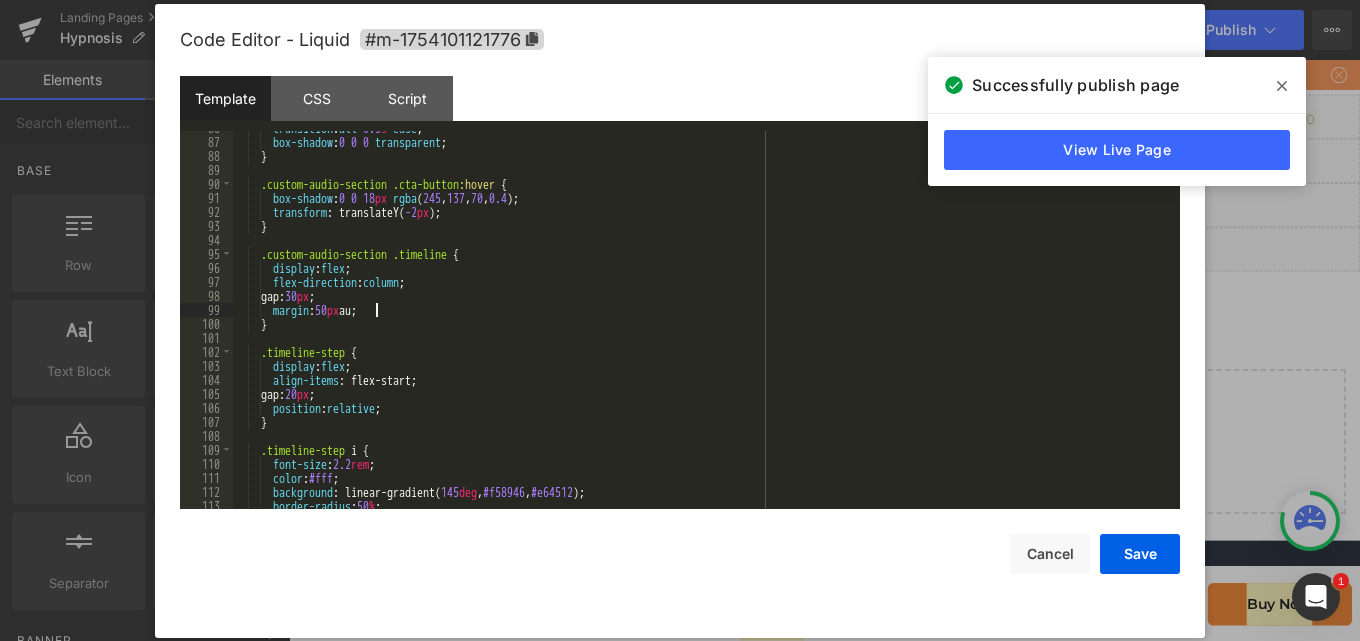 type 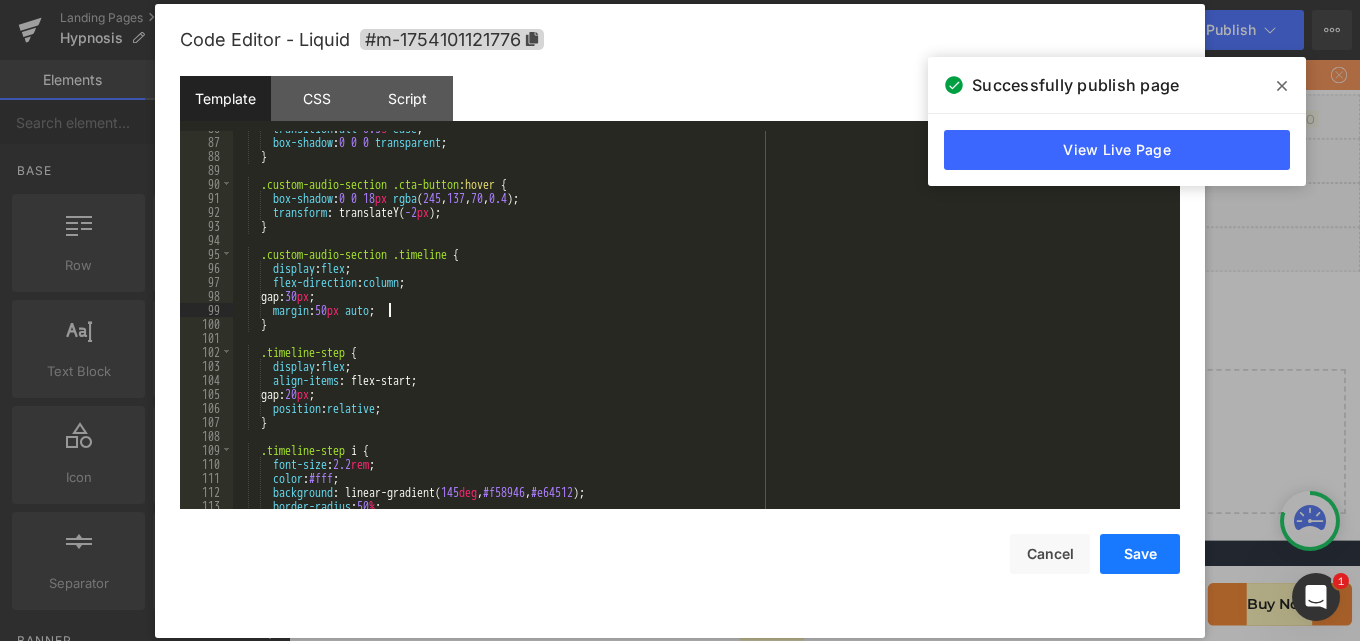 click on "Save" at bounding box center [1140, 554] 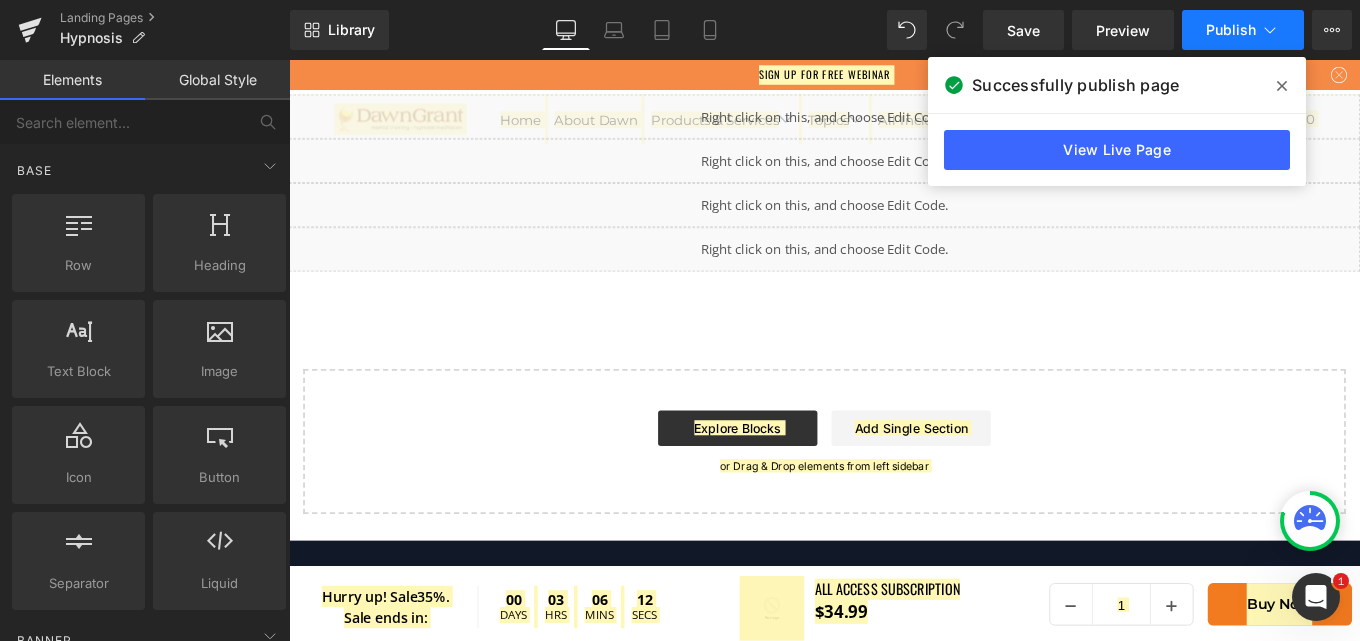 click on "Publish" at bounding box center [1243, 30] 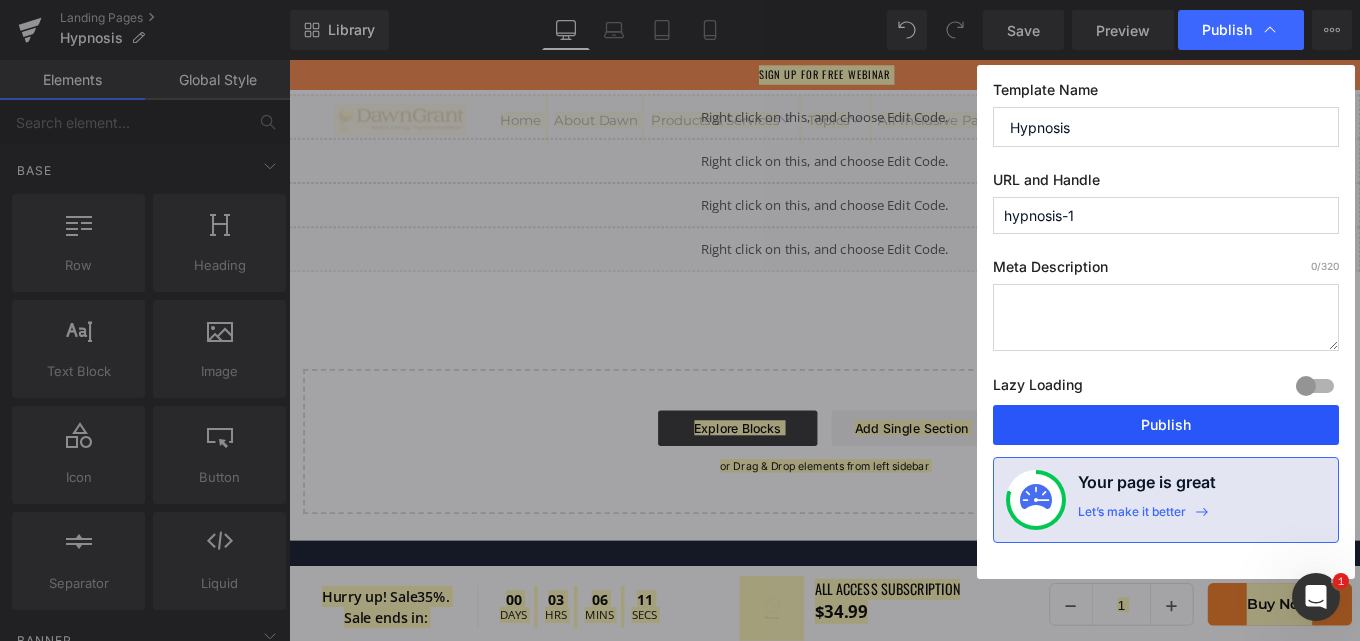 drag, startPoint x: 1173, startPoint y: 413, endPoint x: 994, endPoint y: 390, distance: 180.4716 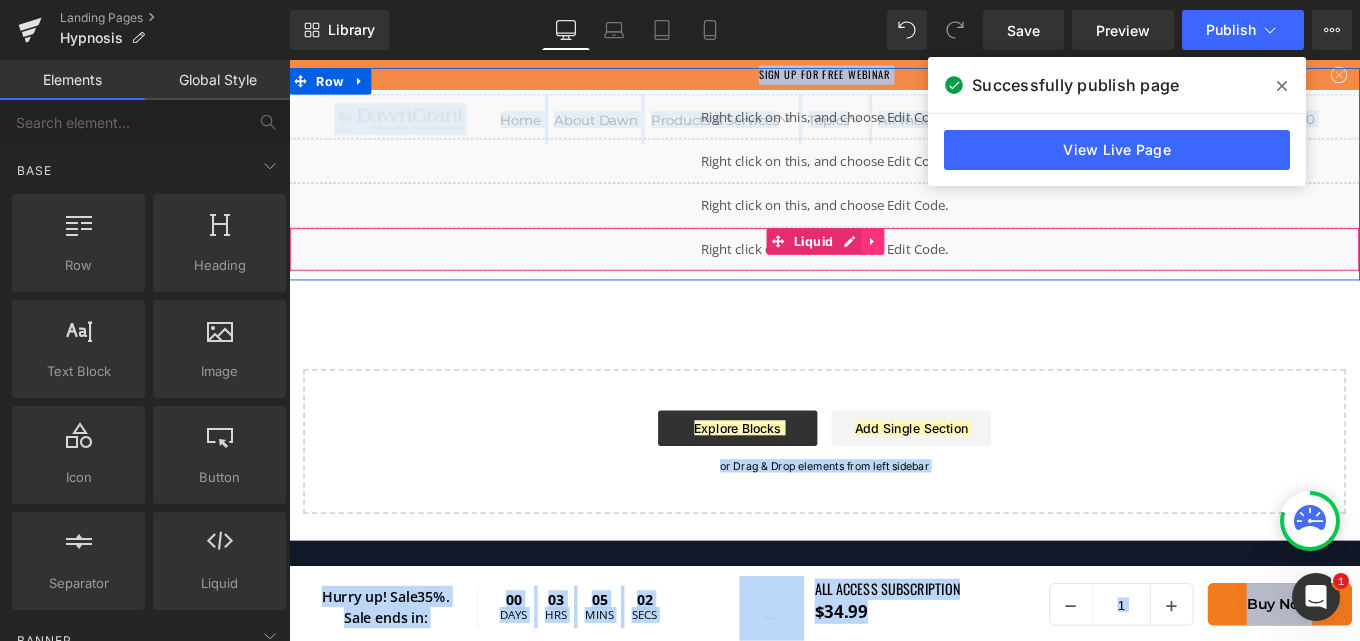 click at bounding box center (948, 265) 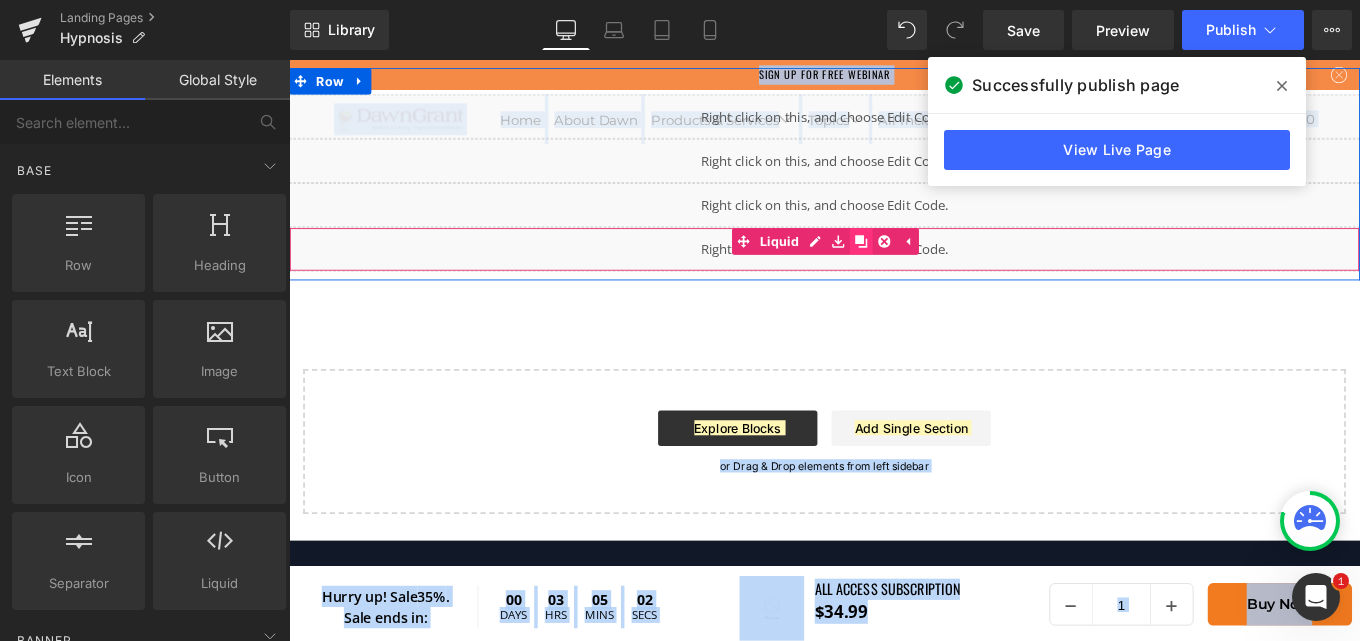 click at bounding box center [935, 265] 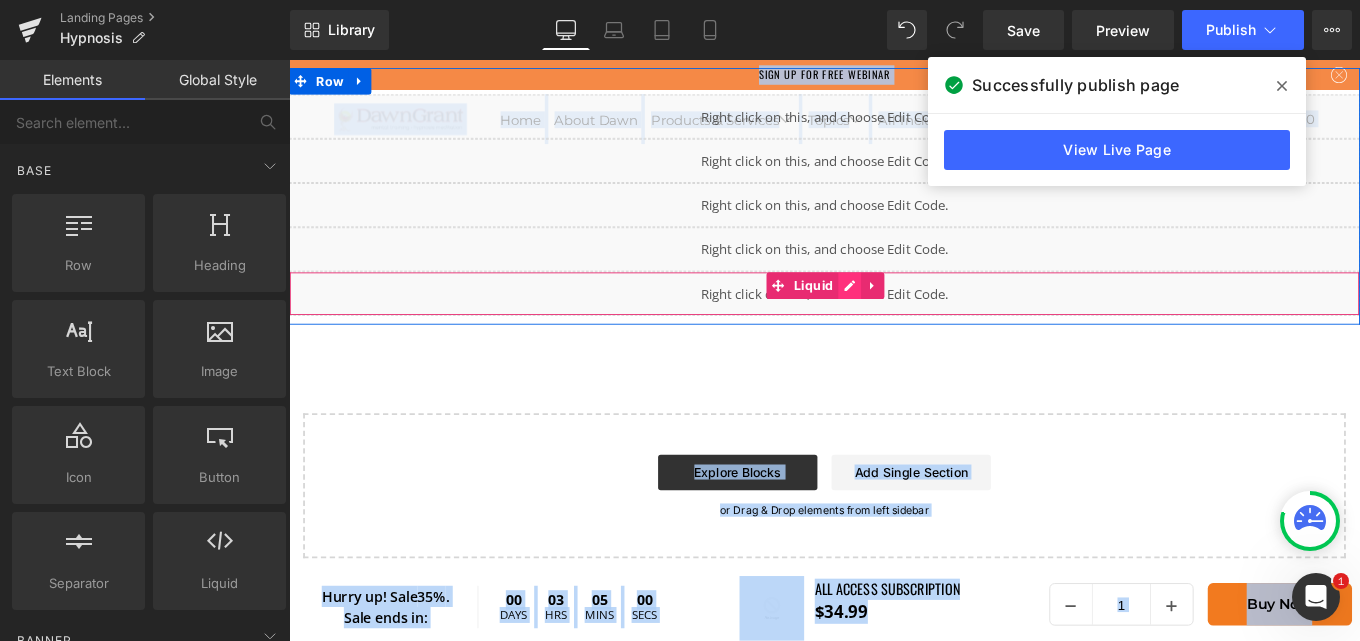 click on "Liquid" at bounding box center [894, 324] 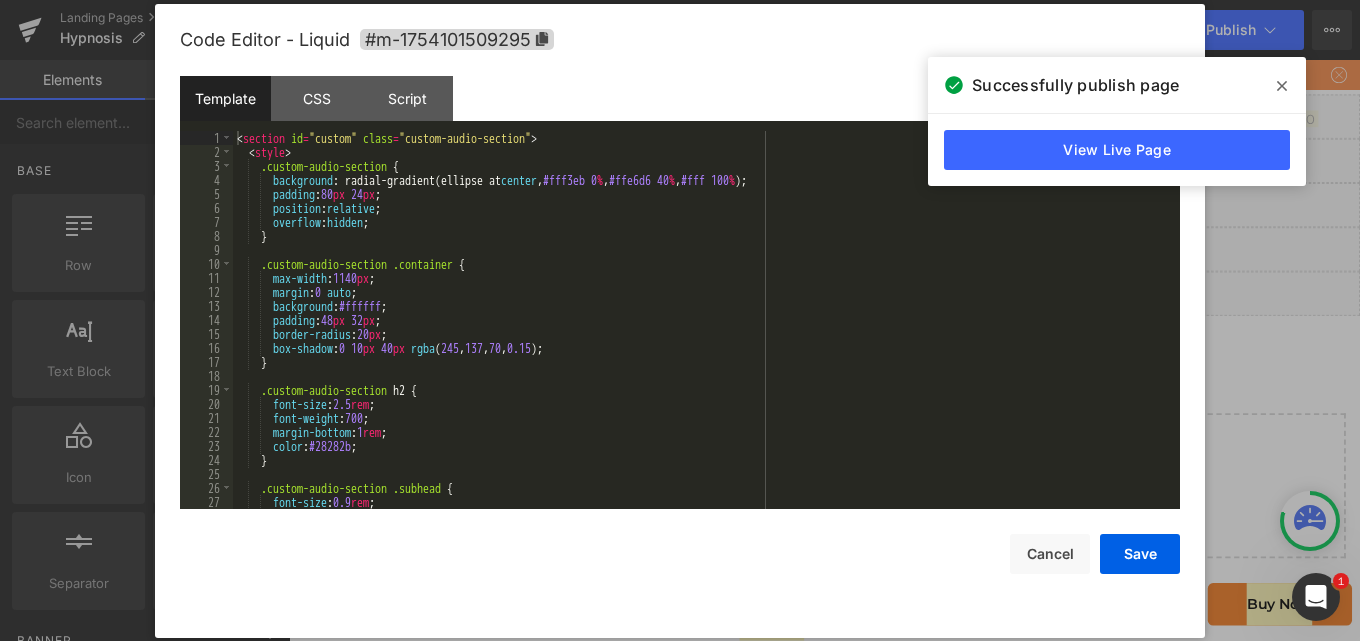click on "< section   id = "custom"   class = "custom-audio-section" >    < style >       .custom-audio-section   {          background : radial-gradient(ellipse at  center ,  #fff3eb   0 % ,  #ffe6d6   40 % ,  #fff   100 % );          padding :  80 px   24 px ;          position :  relative ;          overflow :  hidden ;       }       .custom-audio-section   .container   {          max-width :  1140 px ;          margin :  0   auto ;          background :  #ffffff ;          padding :  48 px   32 px ;          border-radius :  20 px ;          box-shadow :  0   10 px   40 px   rgba ( 245 ,  137 ,  70 ,  0.15 );       }       .custom-audio-section   h2   {          font-size :  2.5 rem ;          font-weight :  700 ;          margin-bottom :  1 rem ;          color :  #28282b ;       }       .custom-audio-section   .subhead   {          font-size :  0.9 rem ;          font-weight :  600 ;" at bounding box center (702, 334) 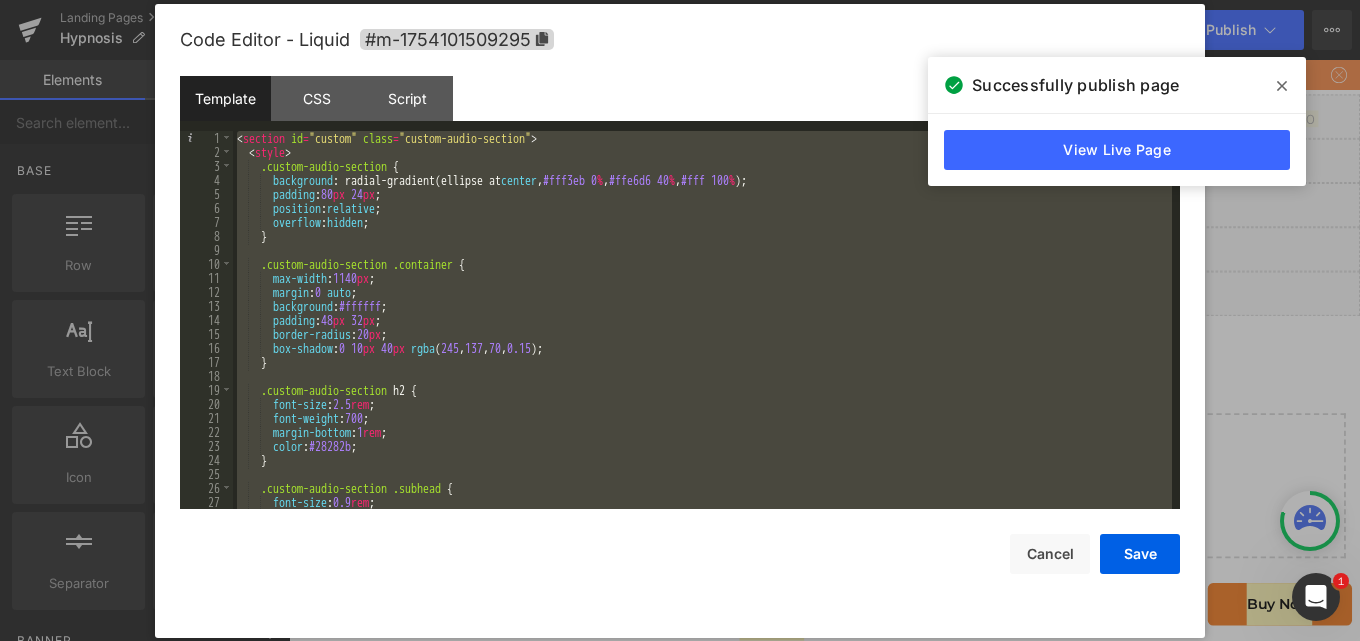 scroll, scrollTop: 1470, scrollLeft: 0, axis: vertical 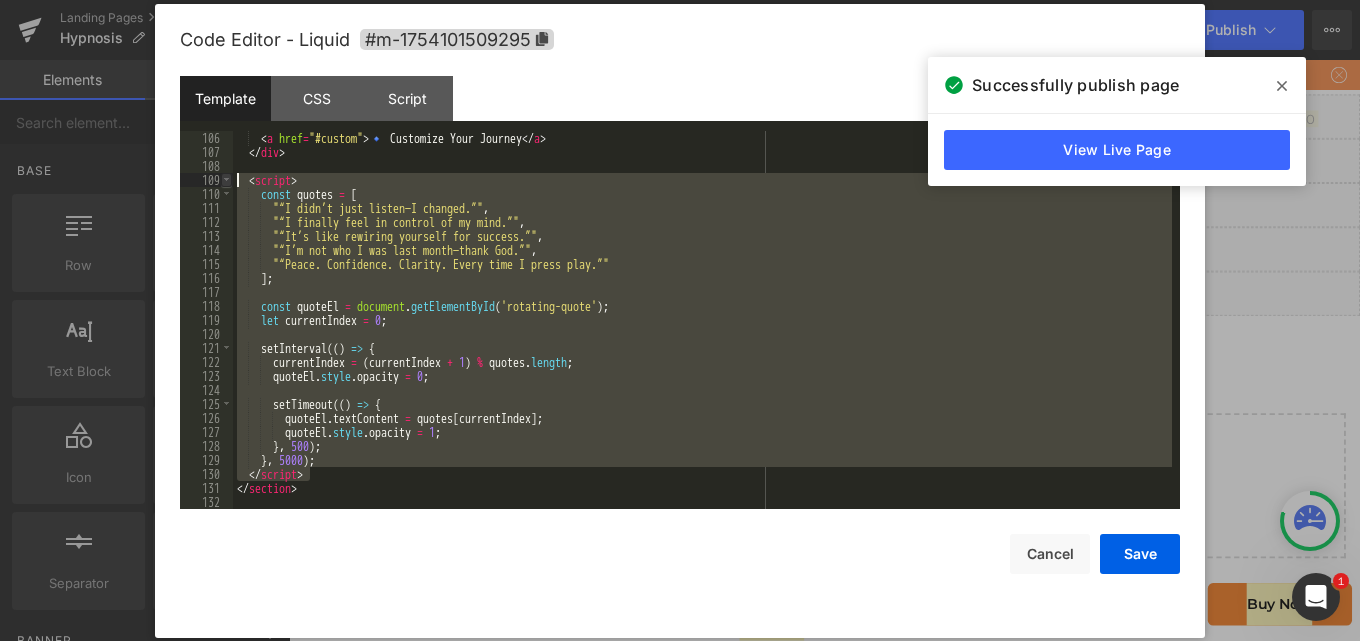 drag, startPoint x: 315, startPoint y: 476, endPoint x: 229, endPoint y: 184, distance: 304.40106 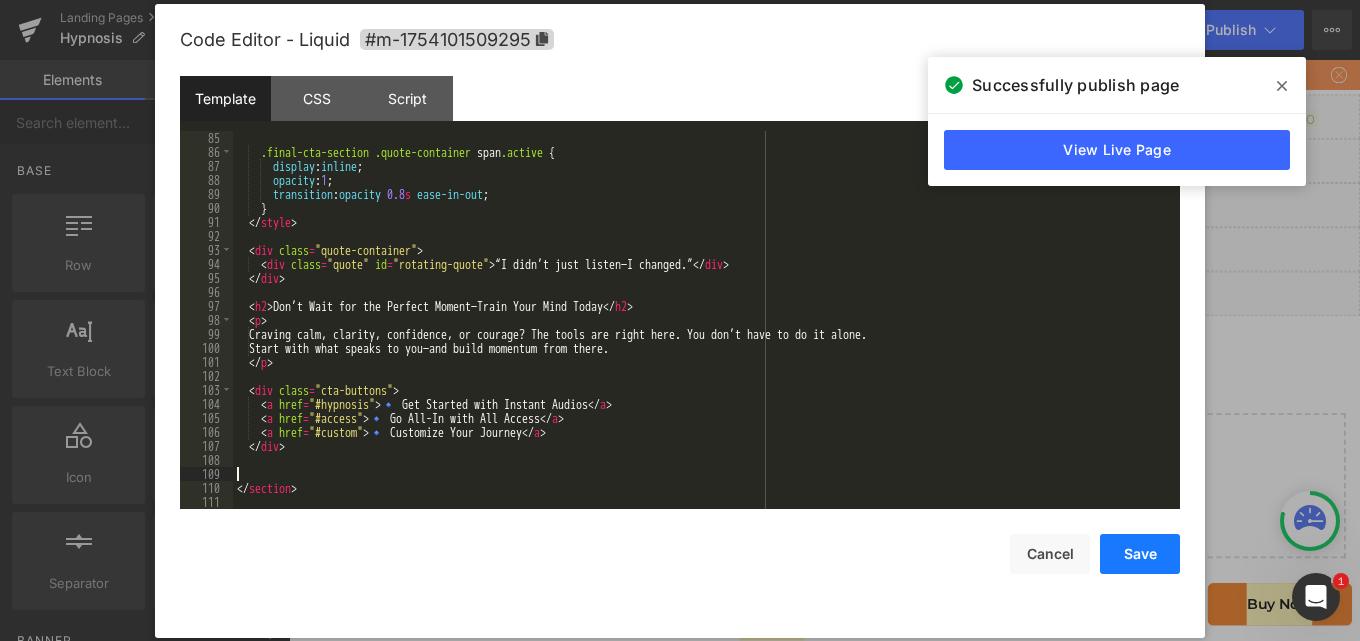 click on "Save" at bounding box center [1140, 554] 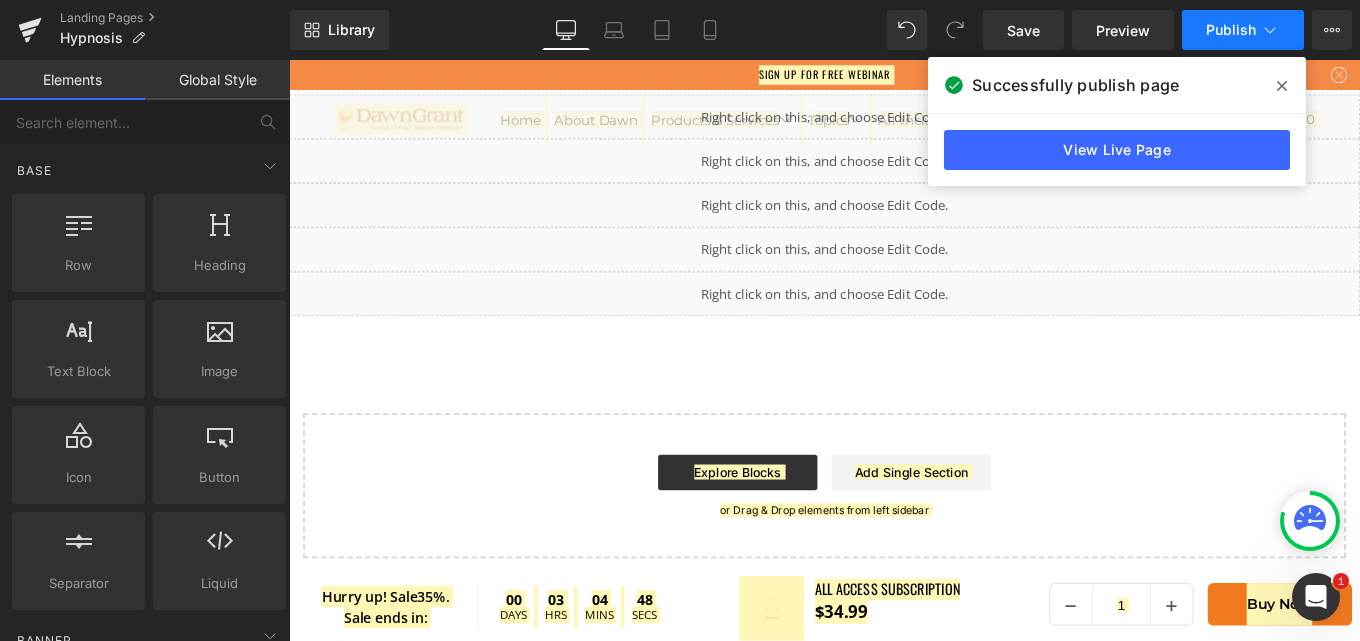 click on "Publish" at bounding box center (1243, 30) 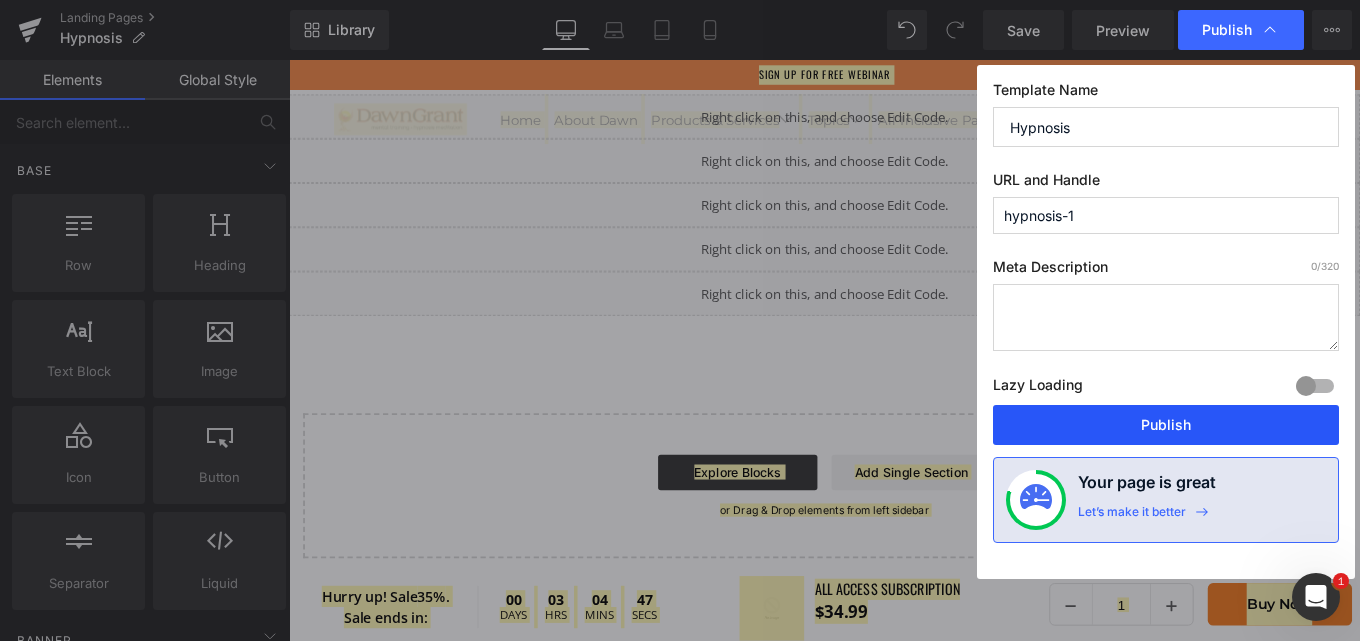 click on "Publish" at bounding box center (1166, 425) 